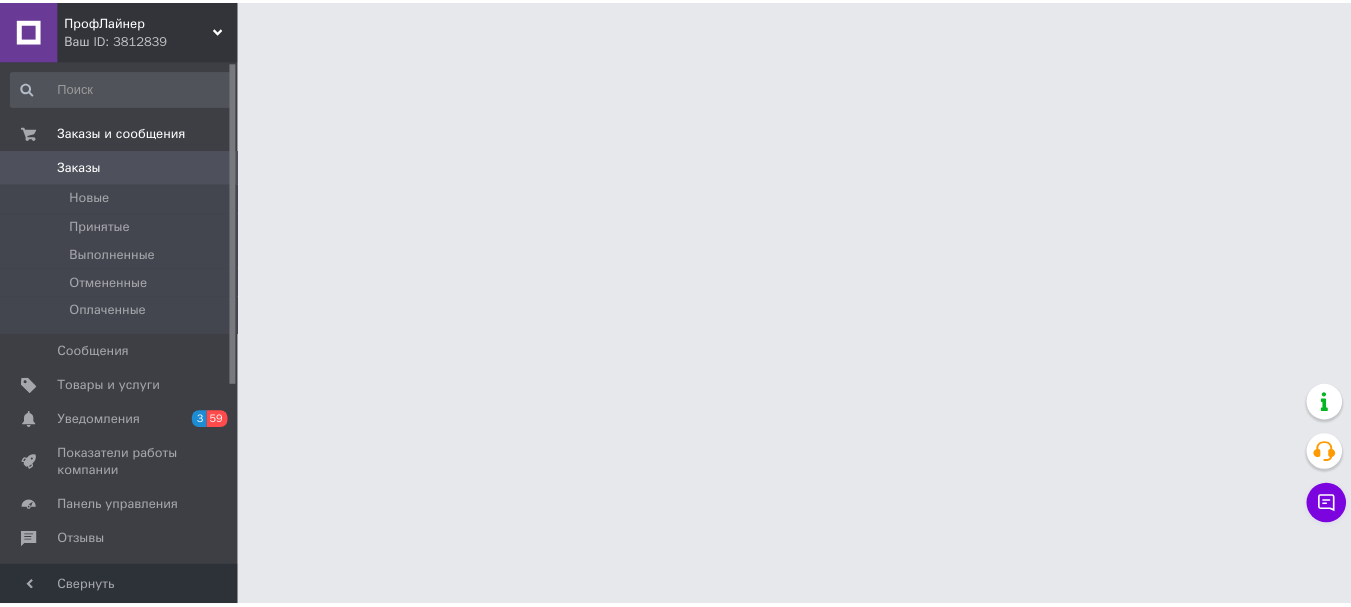 scroll, scrollTop: 0, scrollLeft: 0, axis: both 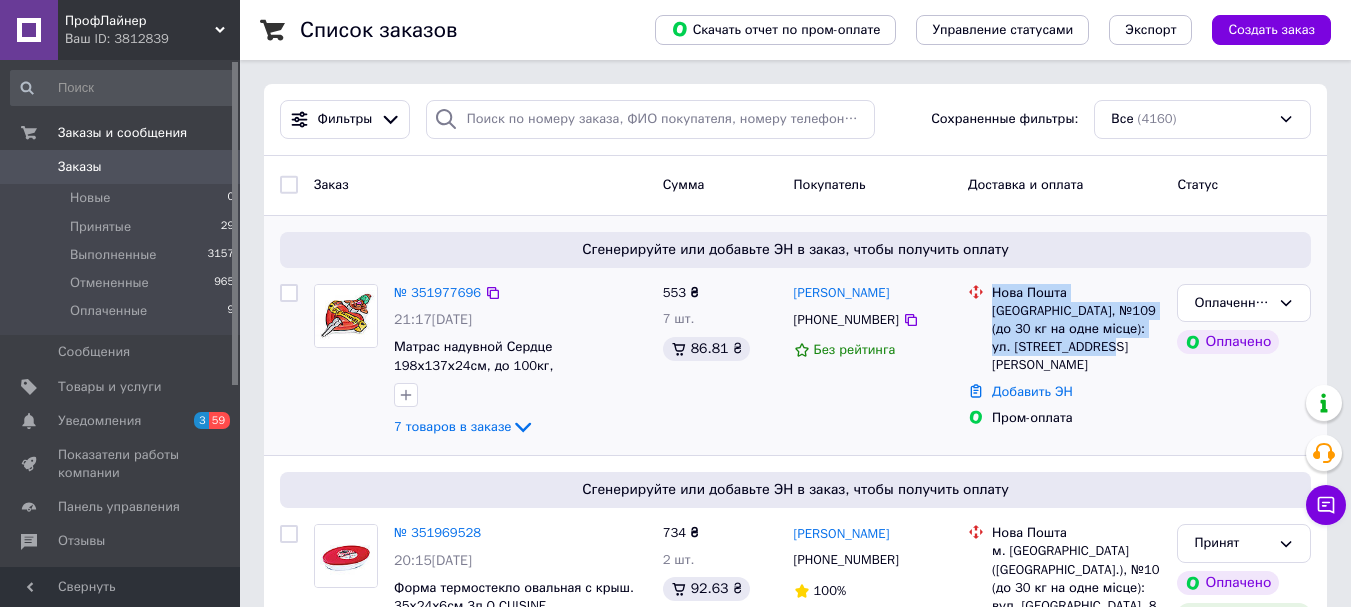 copy on "Нова Пошта Одесса, №109 (до 30 кг на одне місце): ул. Академика Заболотного, 28" 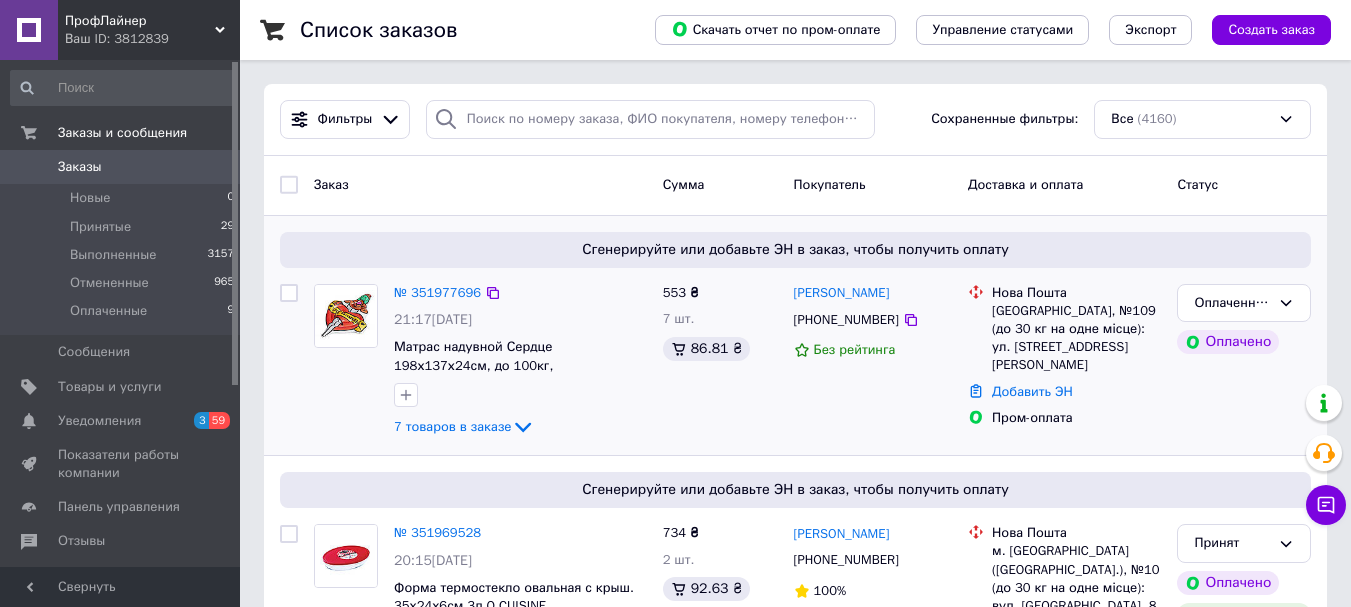 click on "553 ₴ 7 шт. 86.81 ₴" at bounding box center [720, 362] 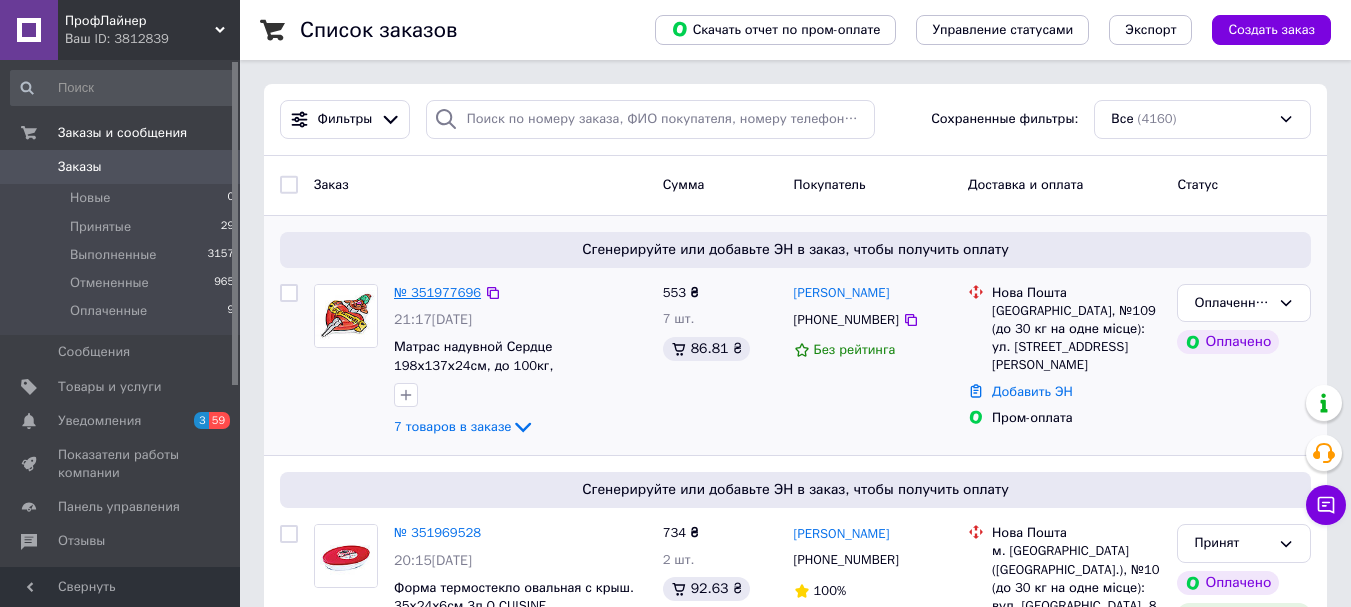click on "№ 351977696" at bounding box center (437, 292) 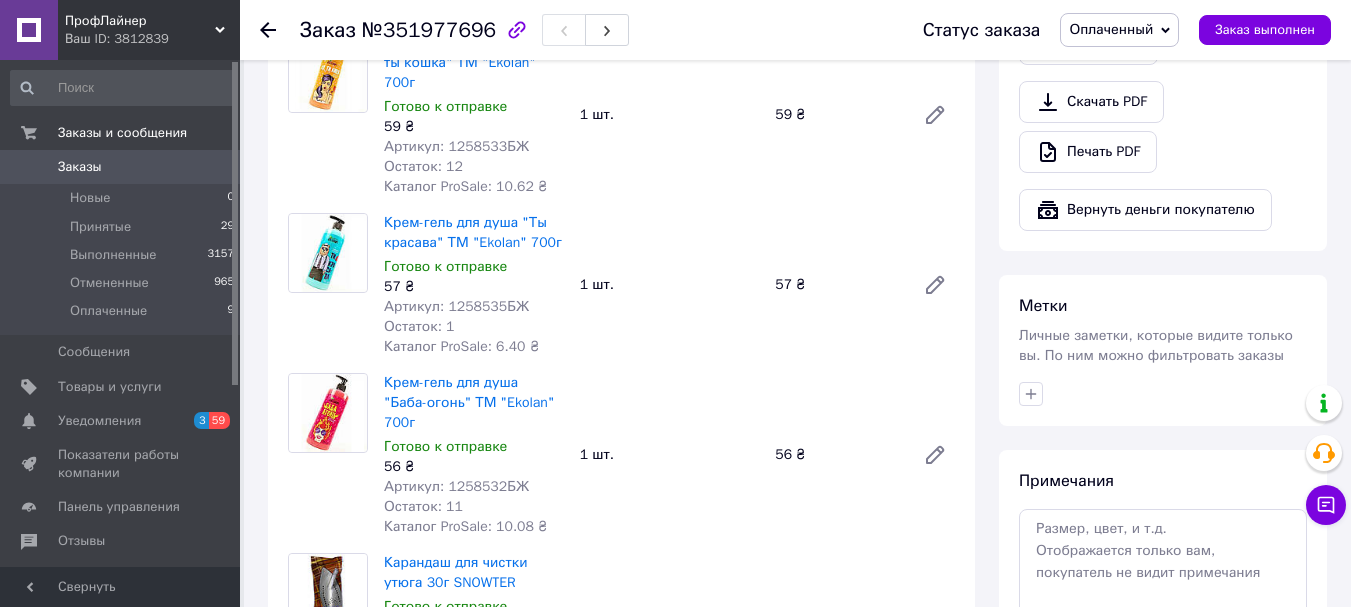scroll, scrollTop: 900, scrollLeft: 0, axis: vertical 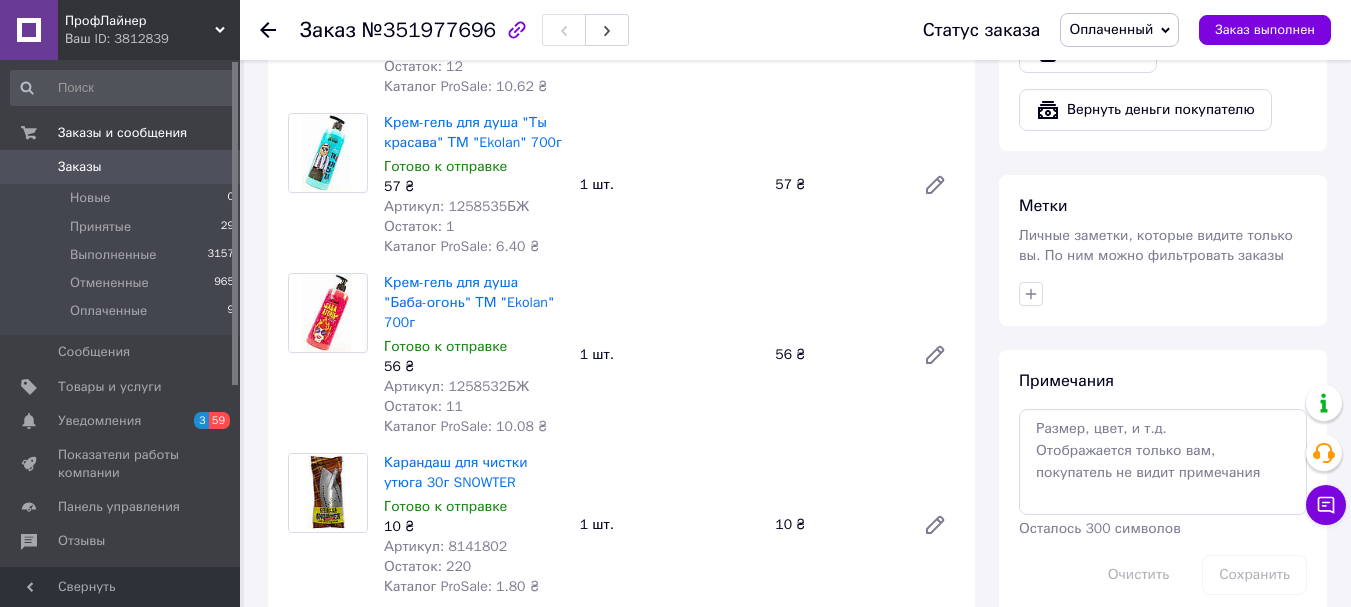 click 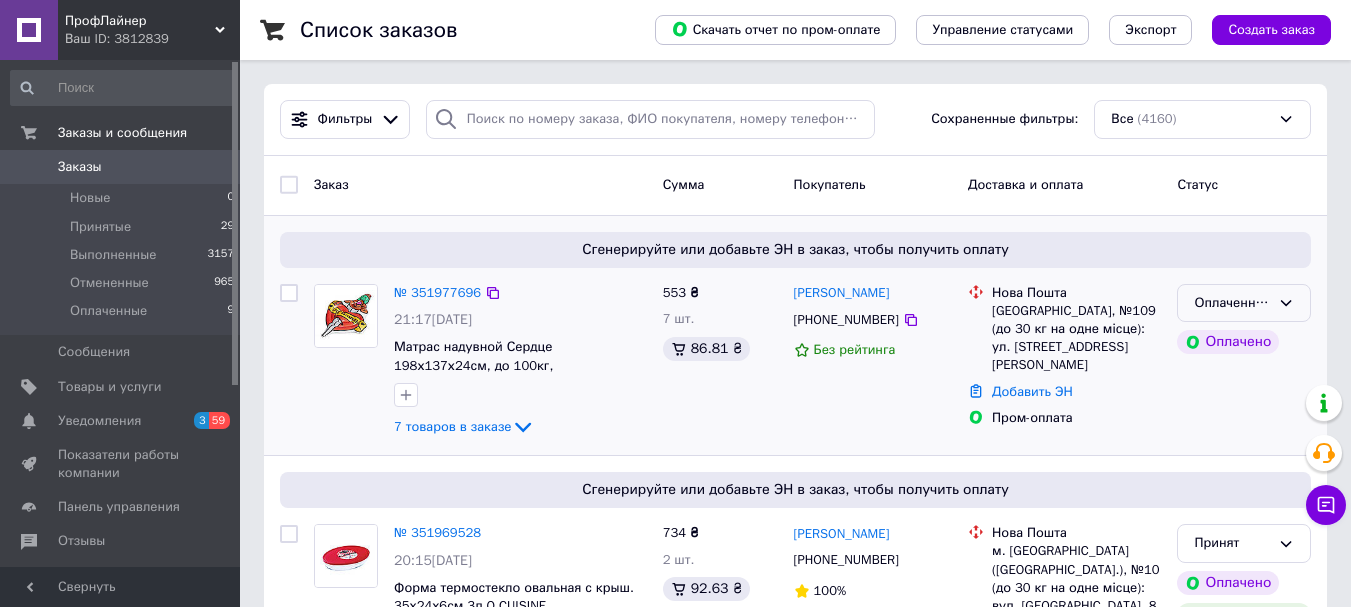 click 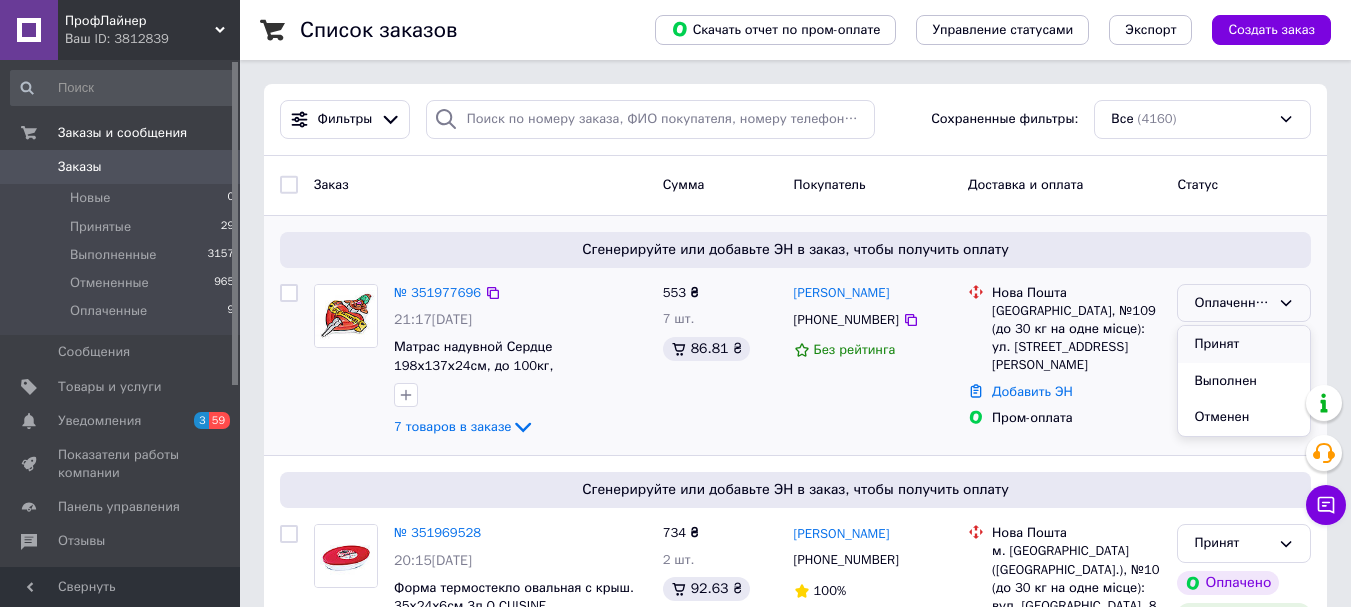 click on "Принят" at bounding box center (1244, 344) 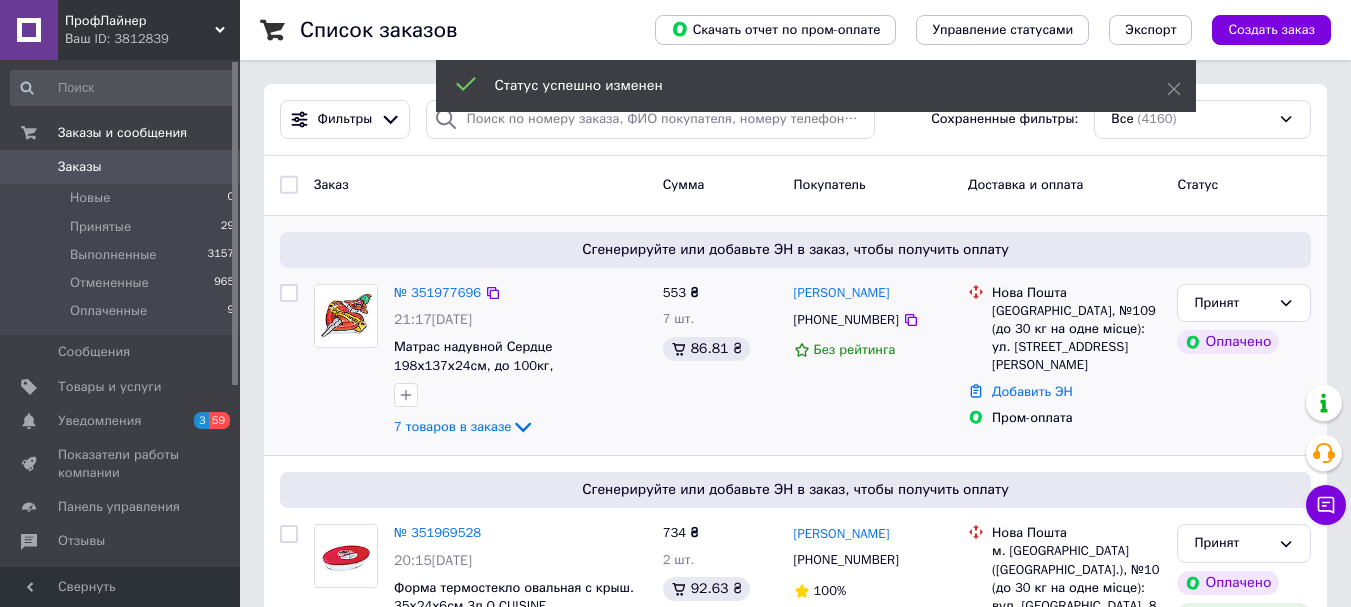click at bounding box center (289, 293) 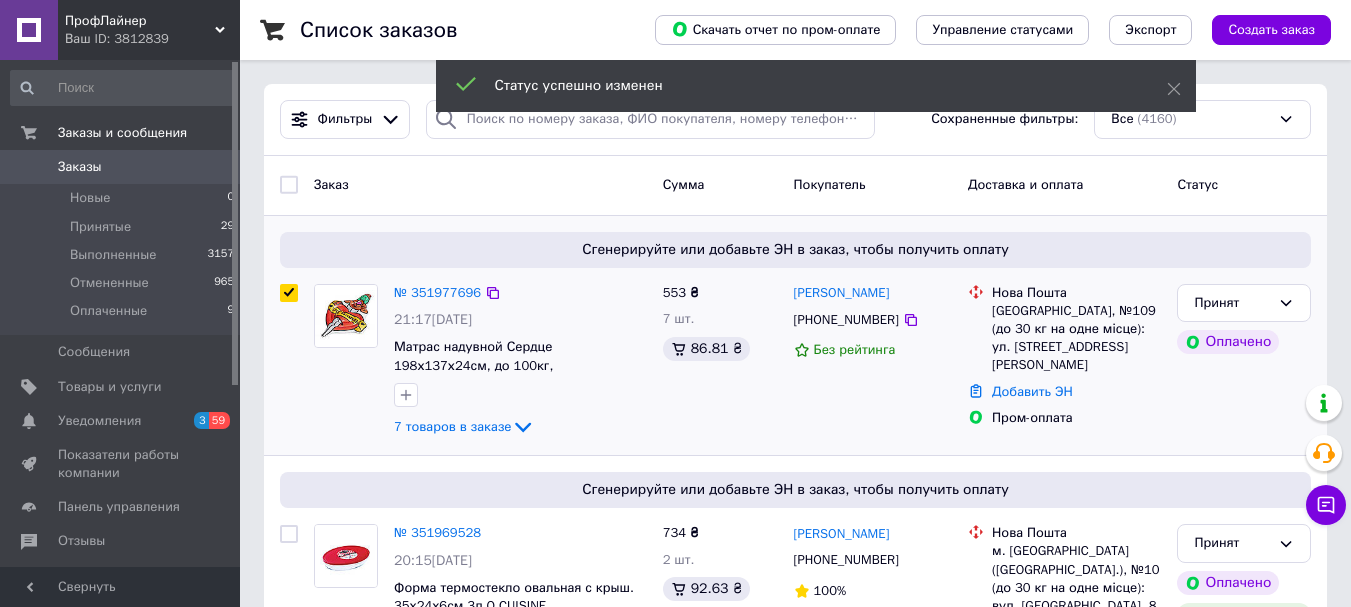 checkbox on "true" 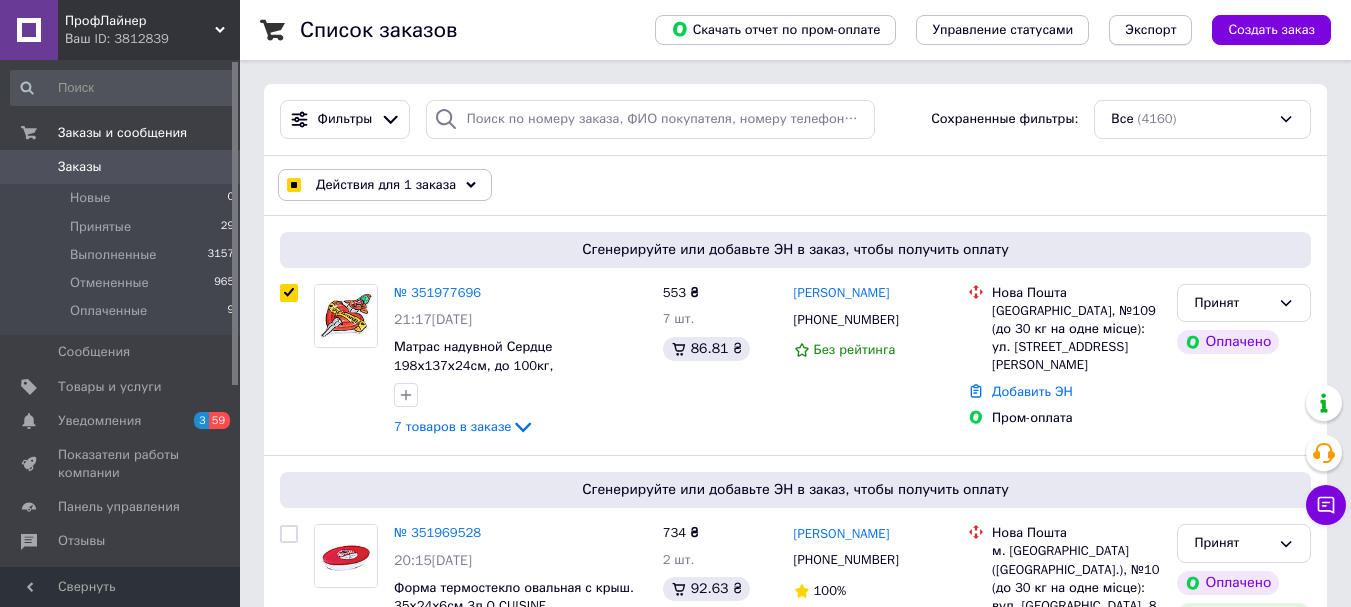 click on "Экспорт" at bounding box center [1150, 30] 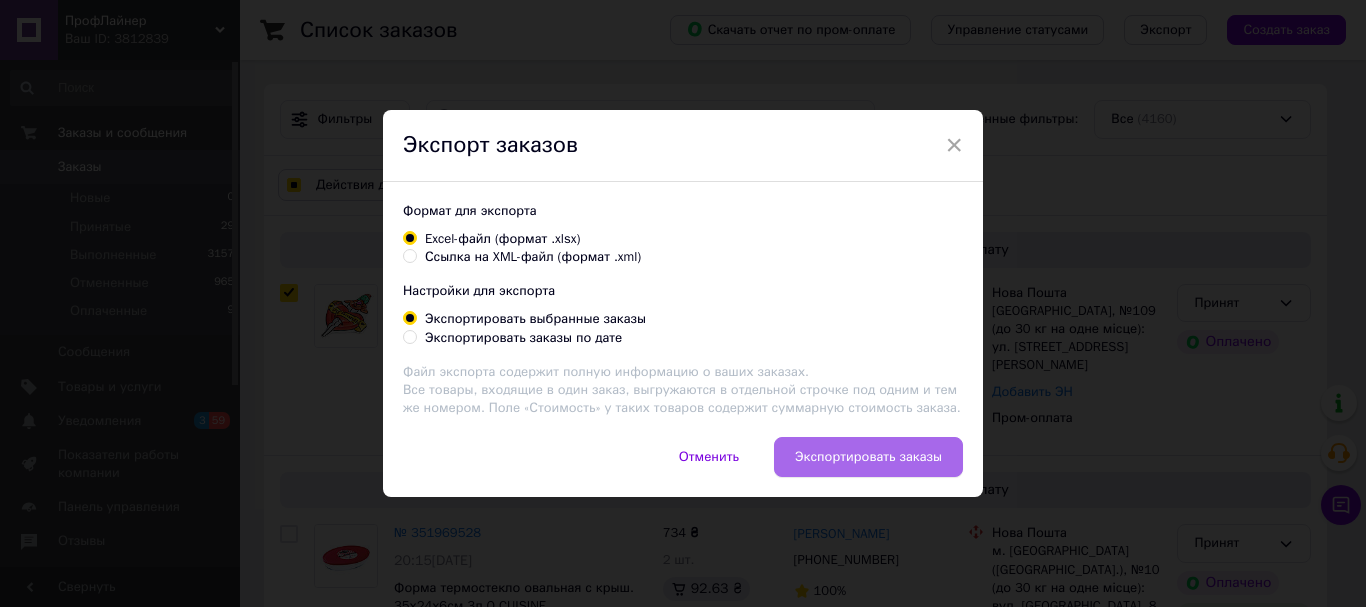 click on "Экспортировать заказы" at bounding box center [868, 457] 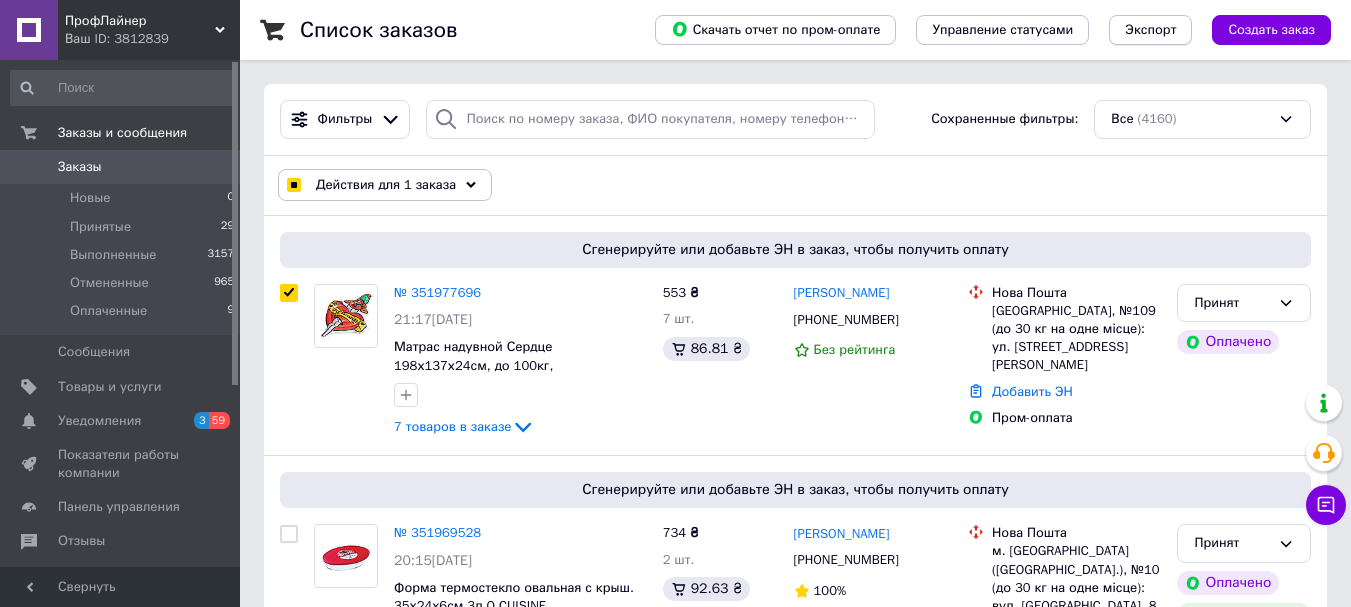 click on "Экспорт" at bounding box center [1150, 30] 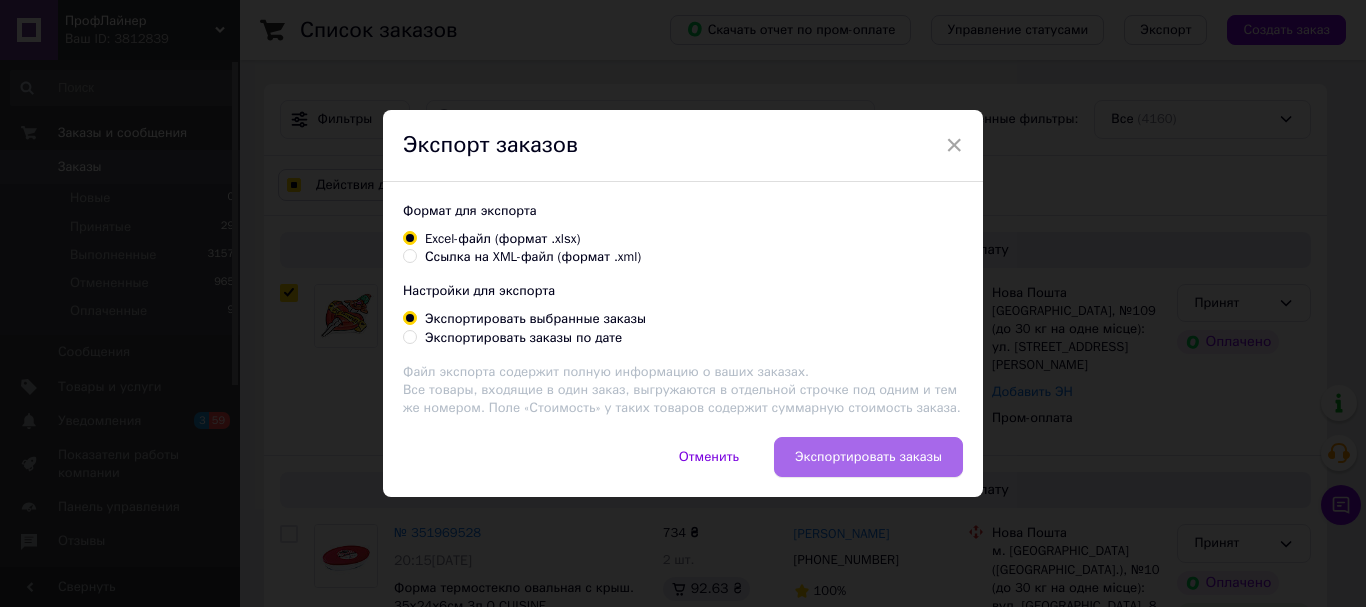 click on "Экспортировать заказы" at bounding box center [868, 457] 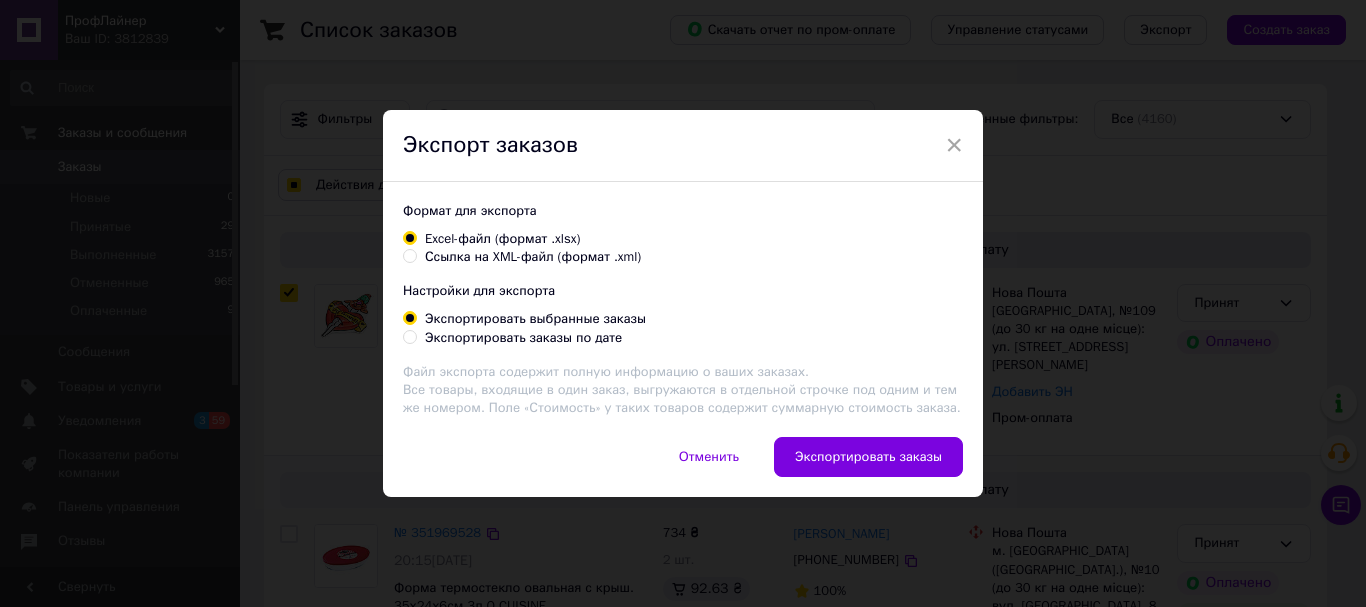 checkbox on "true" 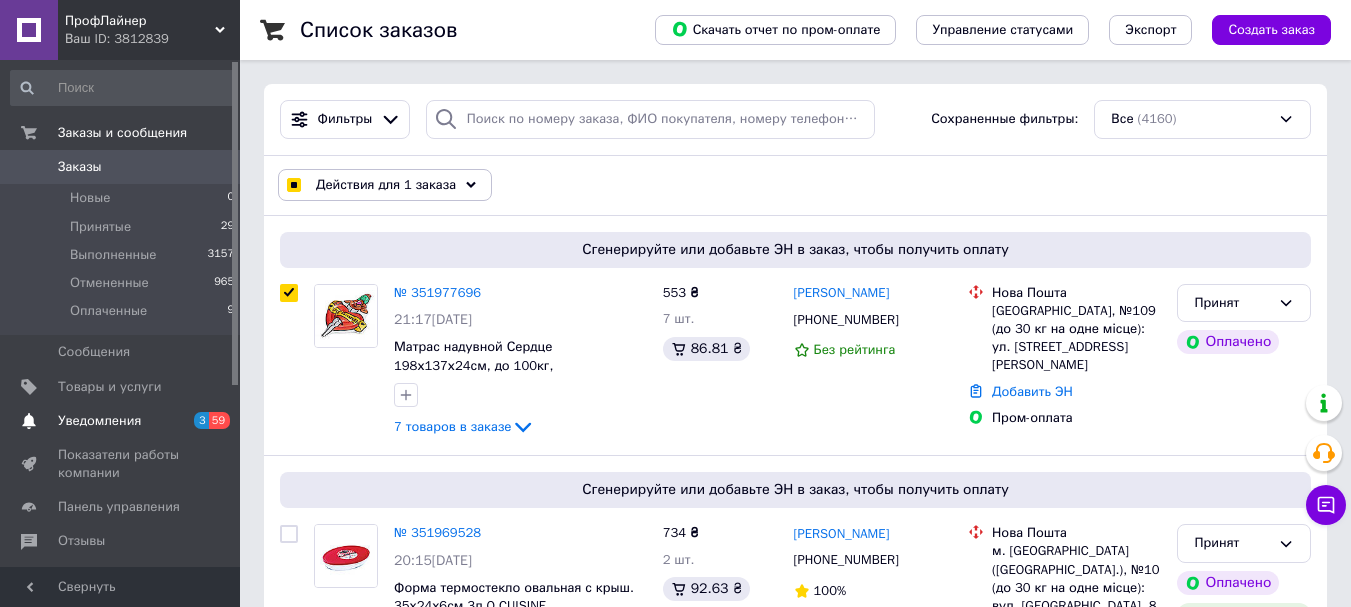 click on "Уведомления" at bounding box center [99, 421] 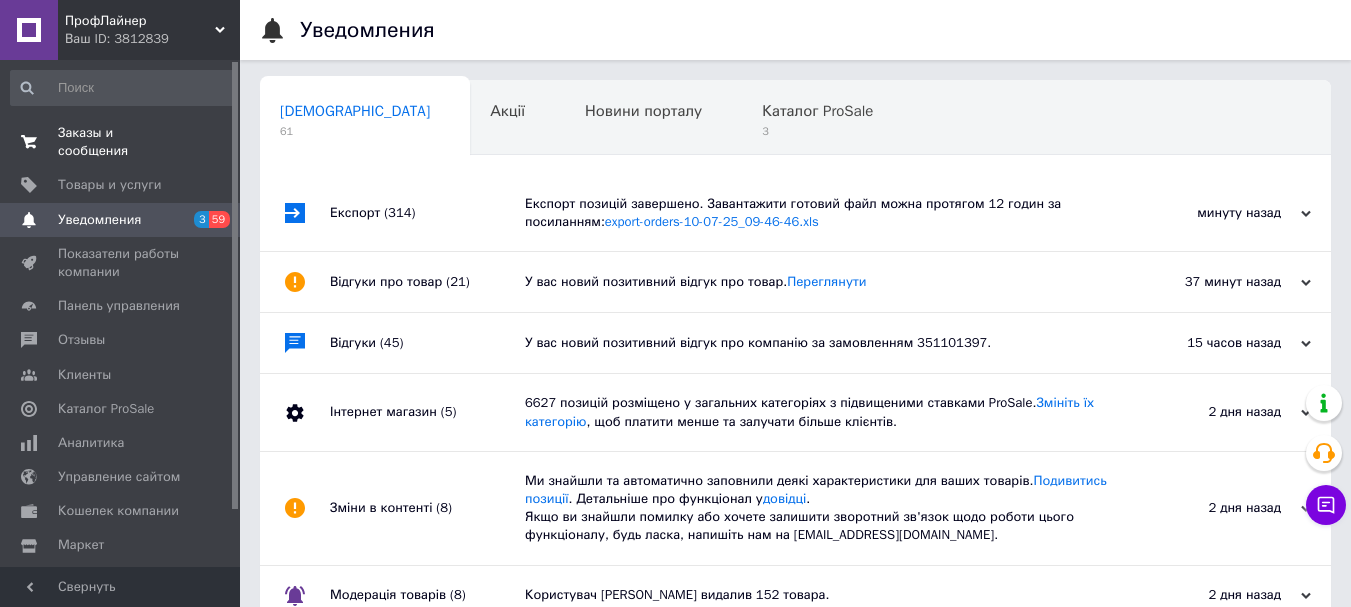 click on "Заказы и сообщения" at bounding box center (121, 142) 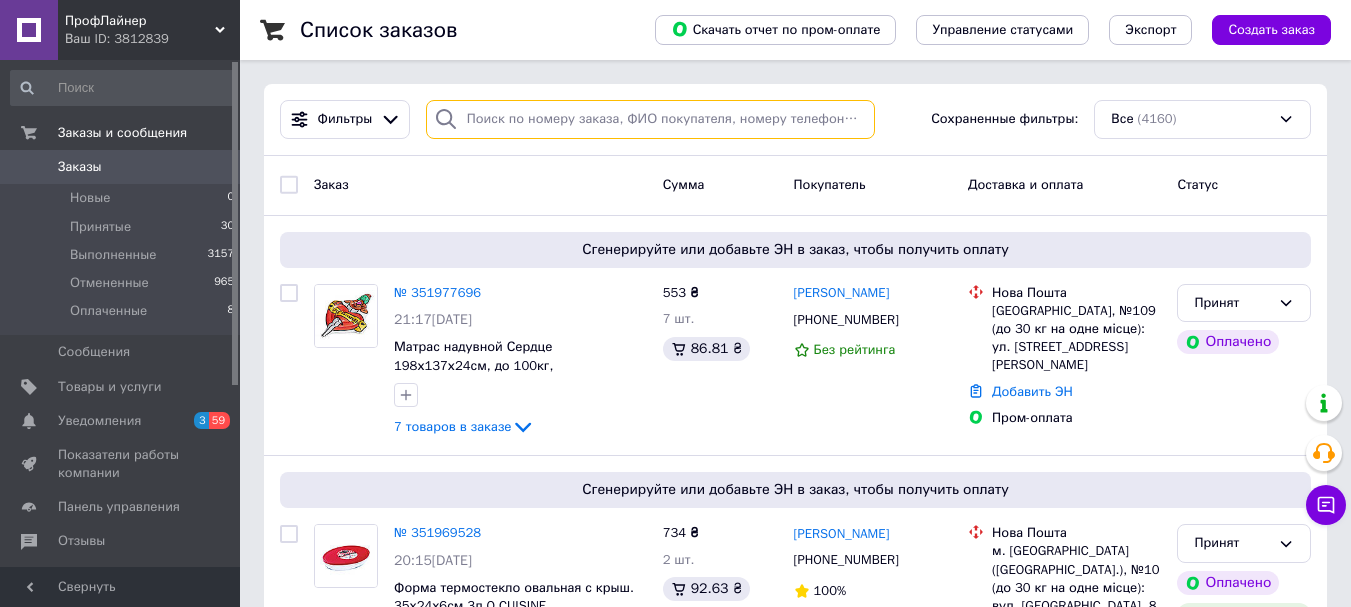 click at bounding box center (650, 119) 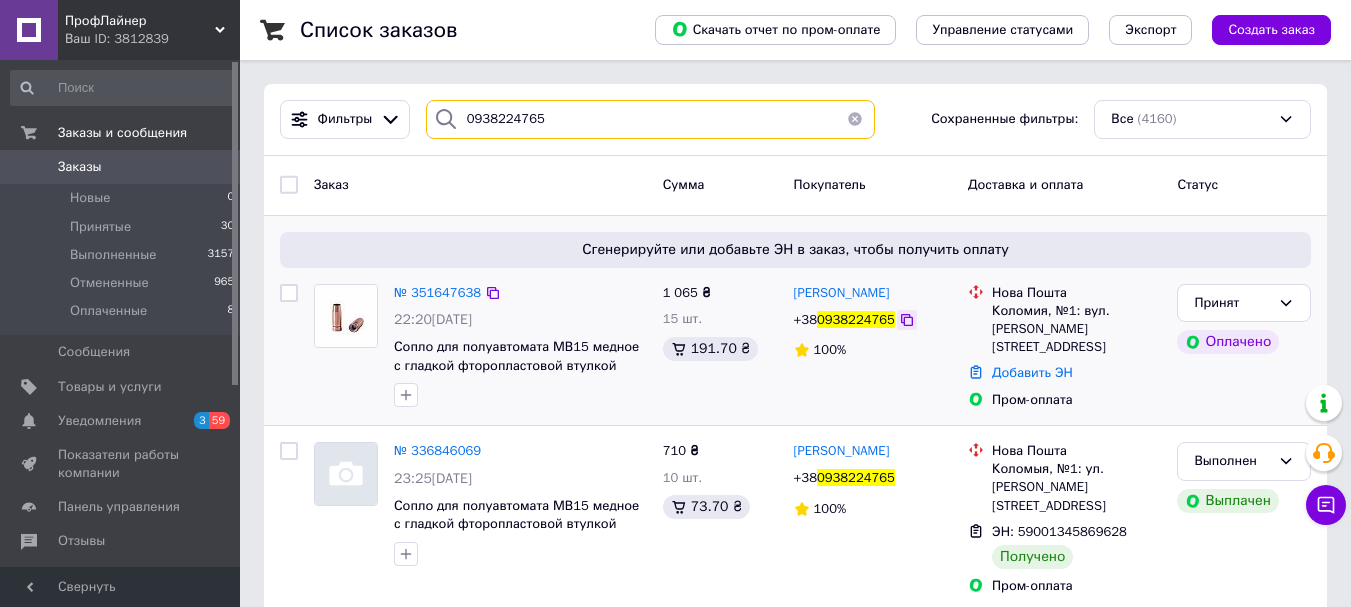 type on "0938224765" 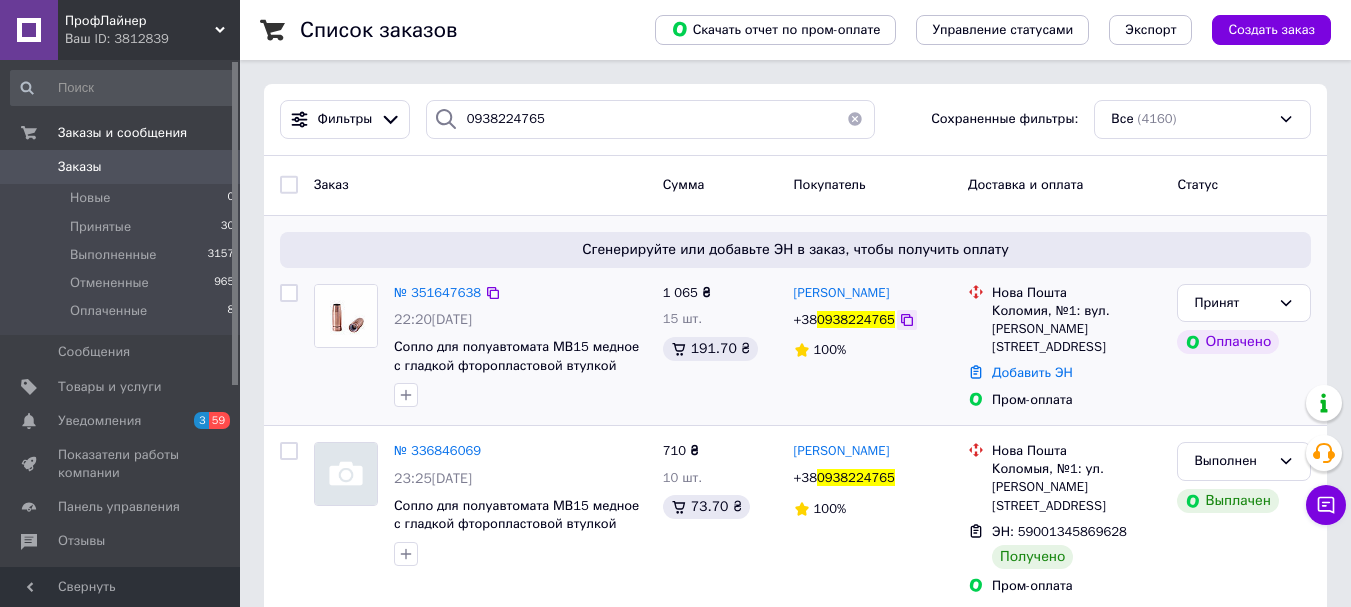 click 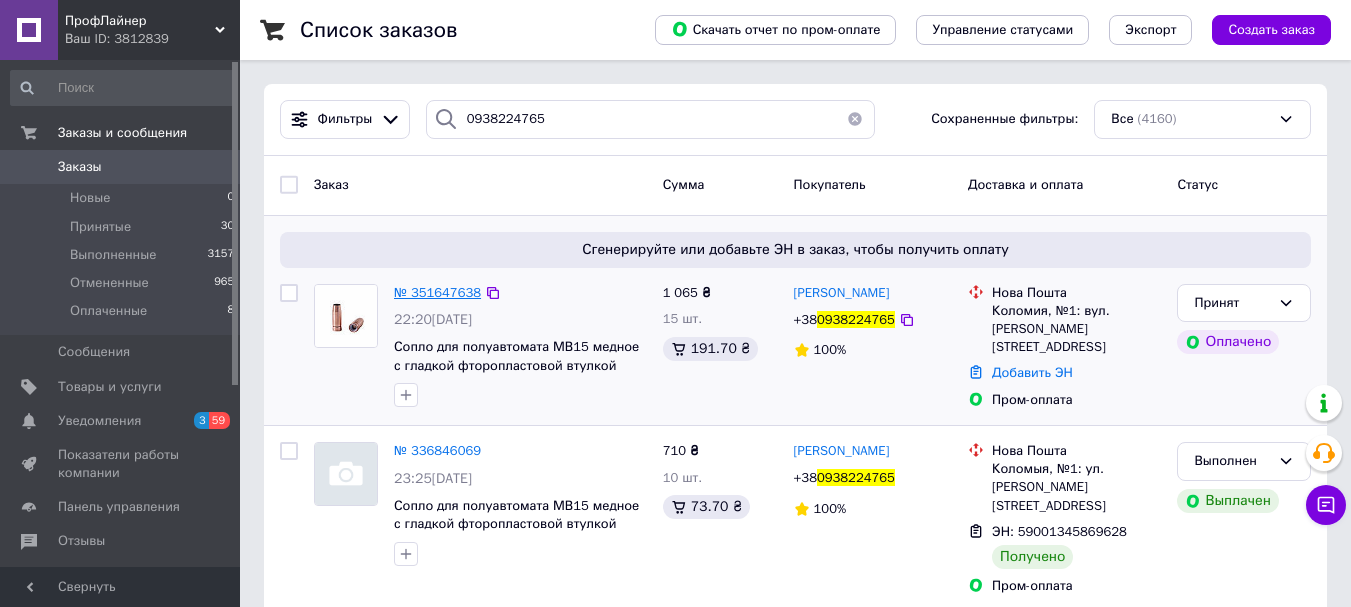 click on "№ 351647638" at bounding box center [437, 292] 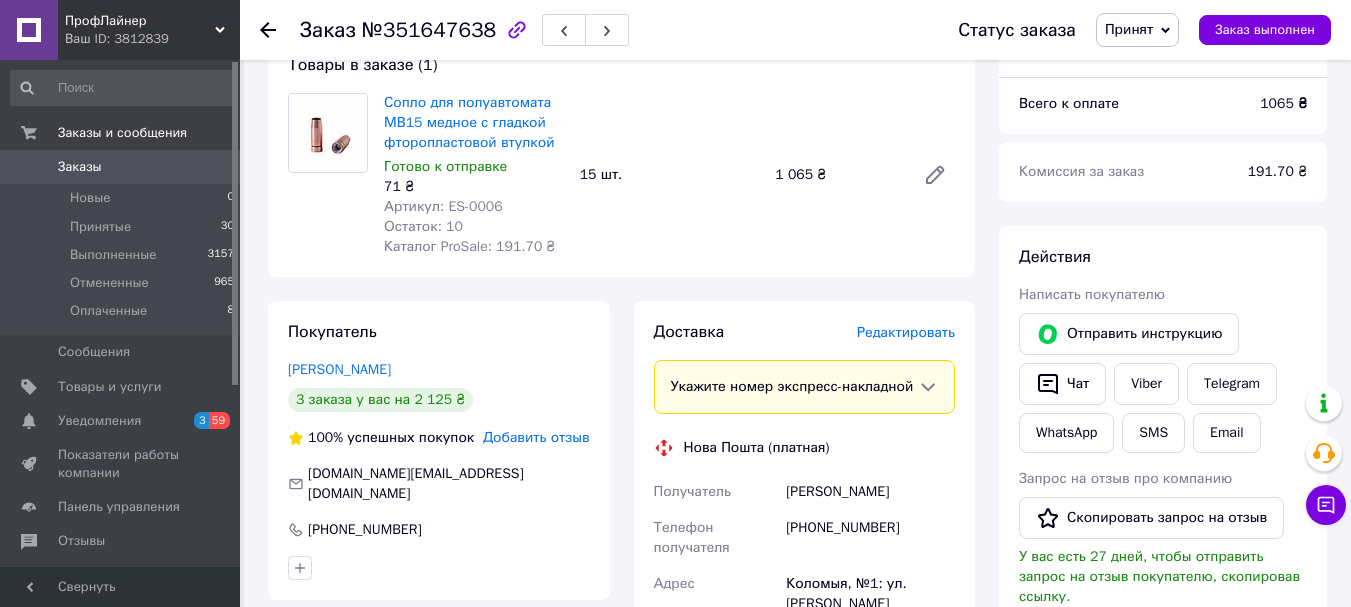 scroll, scrollTop: 100, scrollLeft: 0, axis: vertical 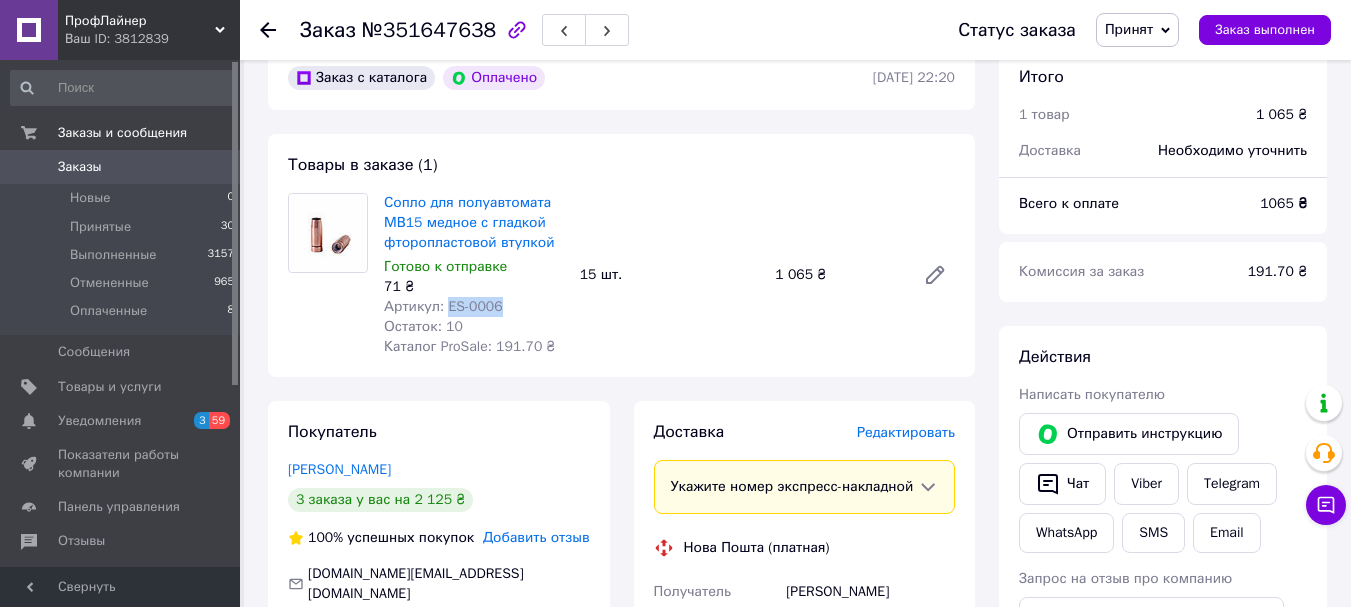 copy on "ES-0006" 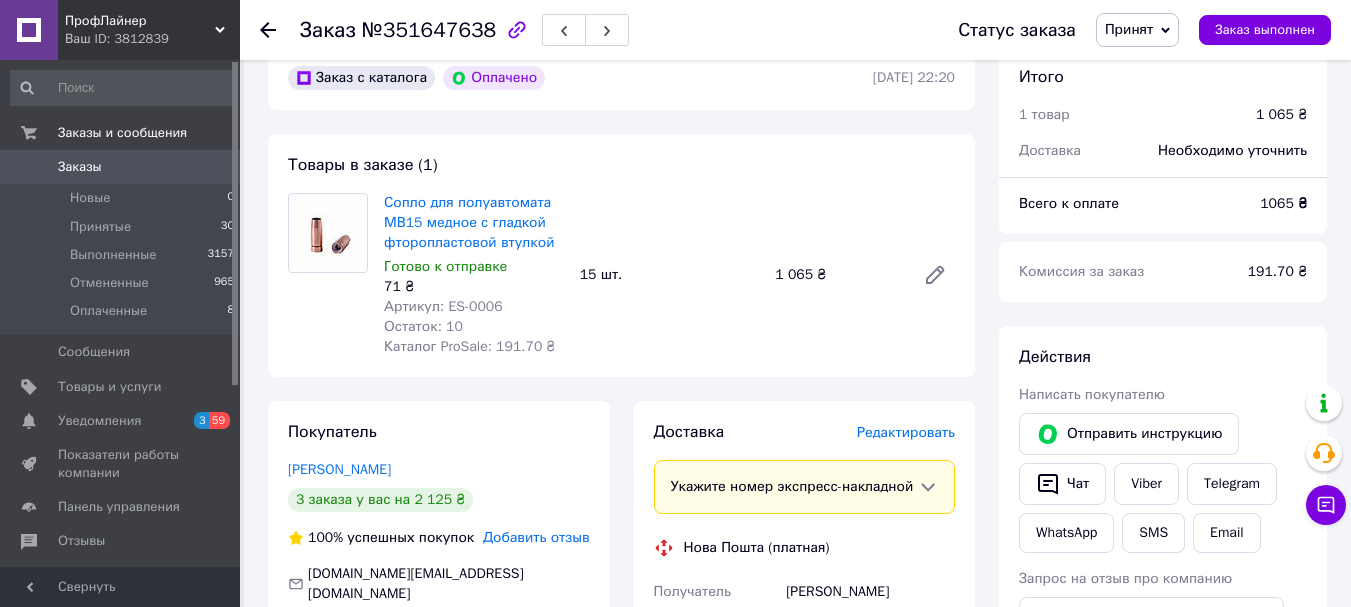 click 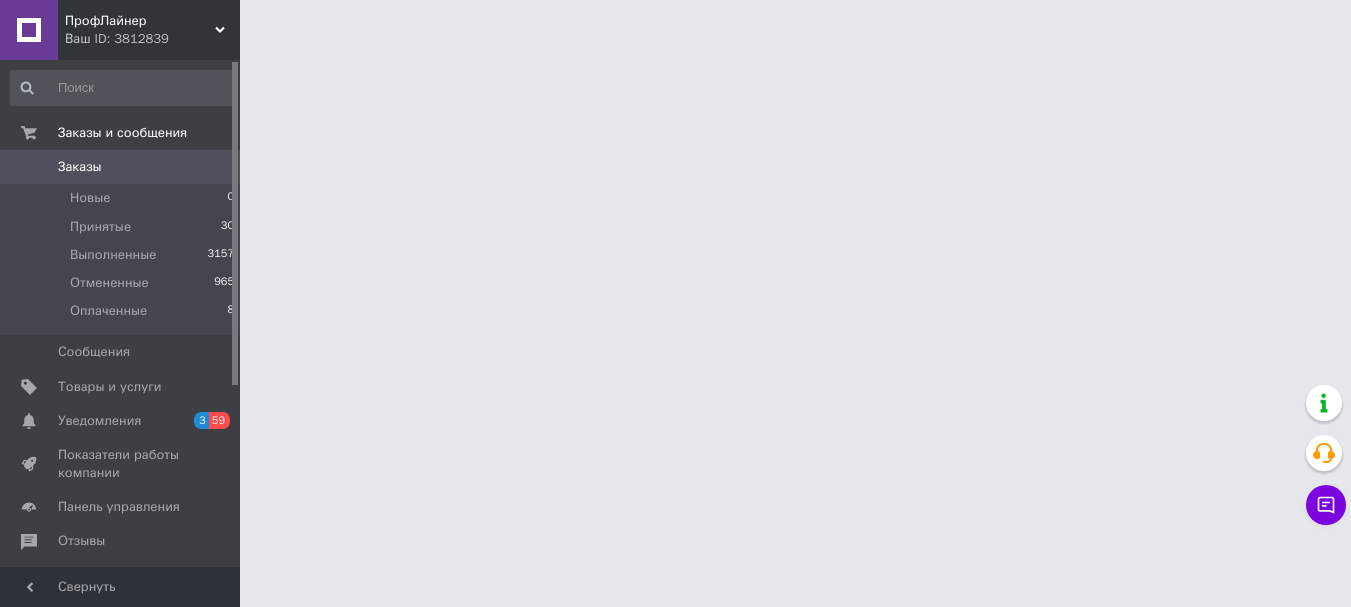 scroll, scrollTop: 0, scrollLeft: 0, axis: both 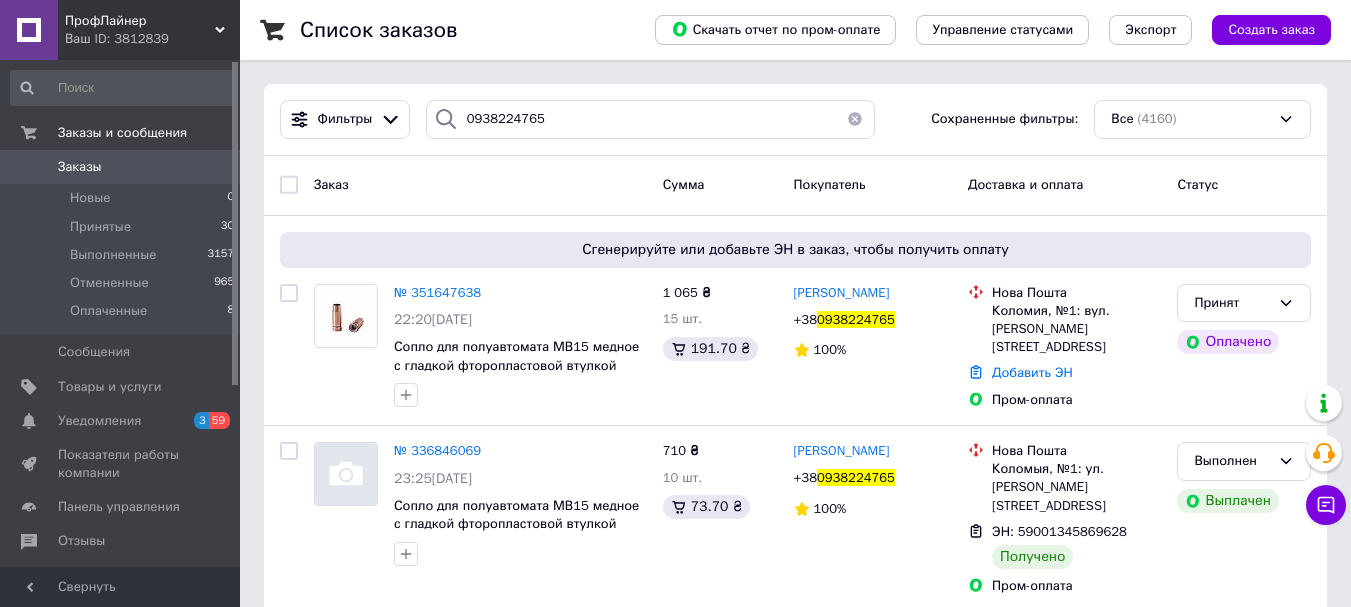 click at bounding box center (855, 119) 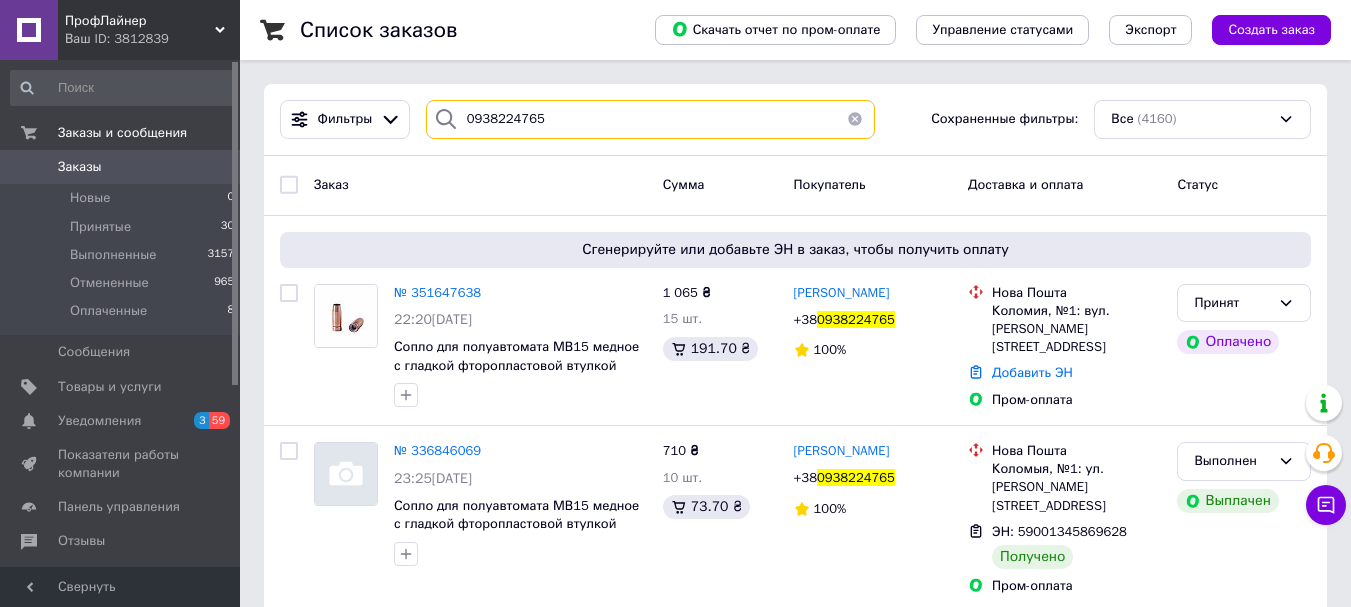 type 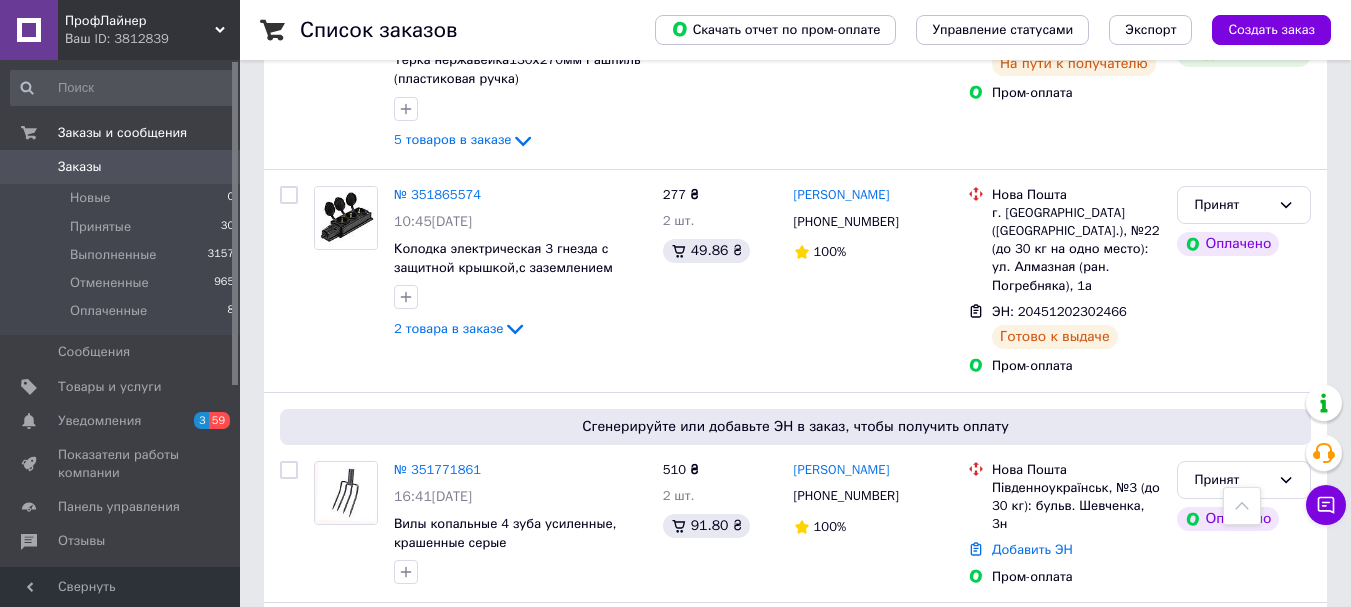 scroll, scrollTop: 2100, scrollLeft: 0, axis: vertical 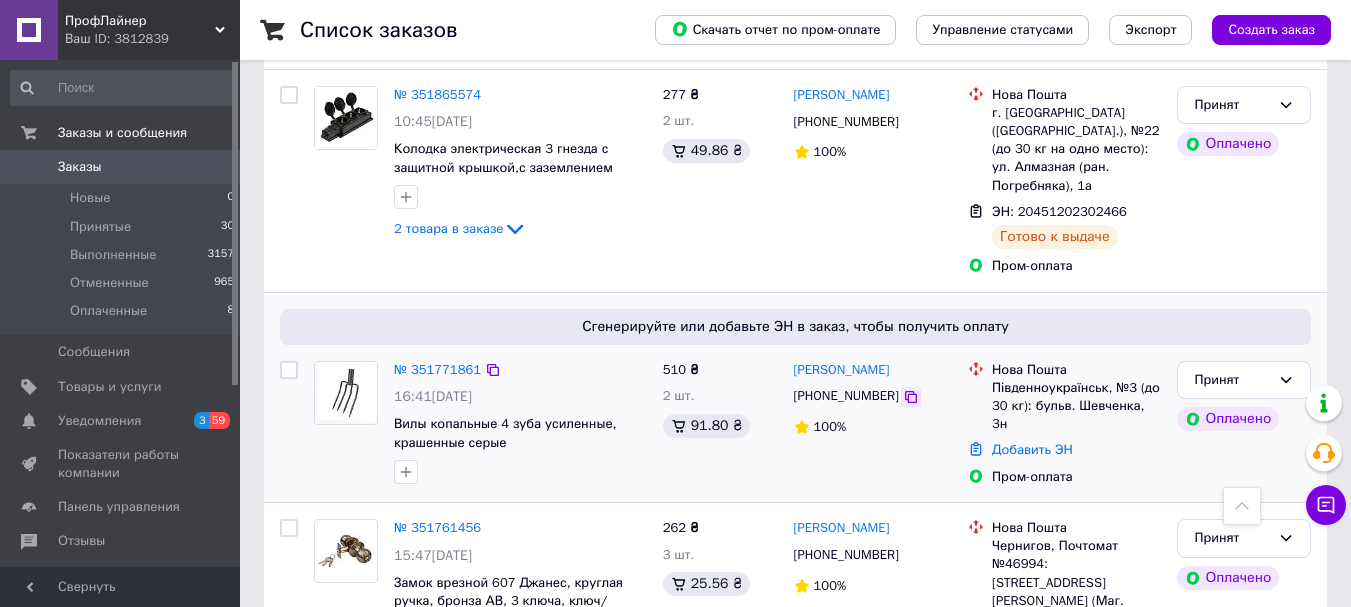 click 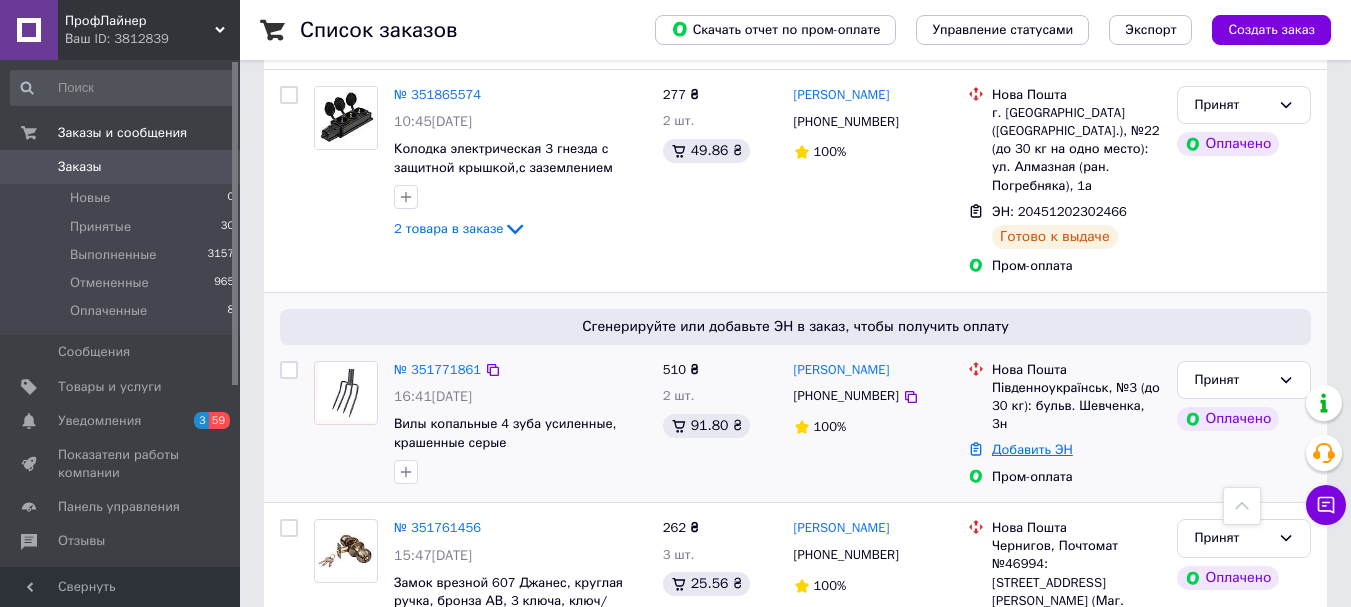 click on "Добавить ЭН" at bounding box center (1032, 449) 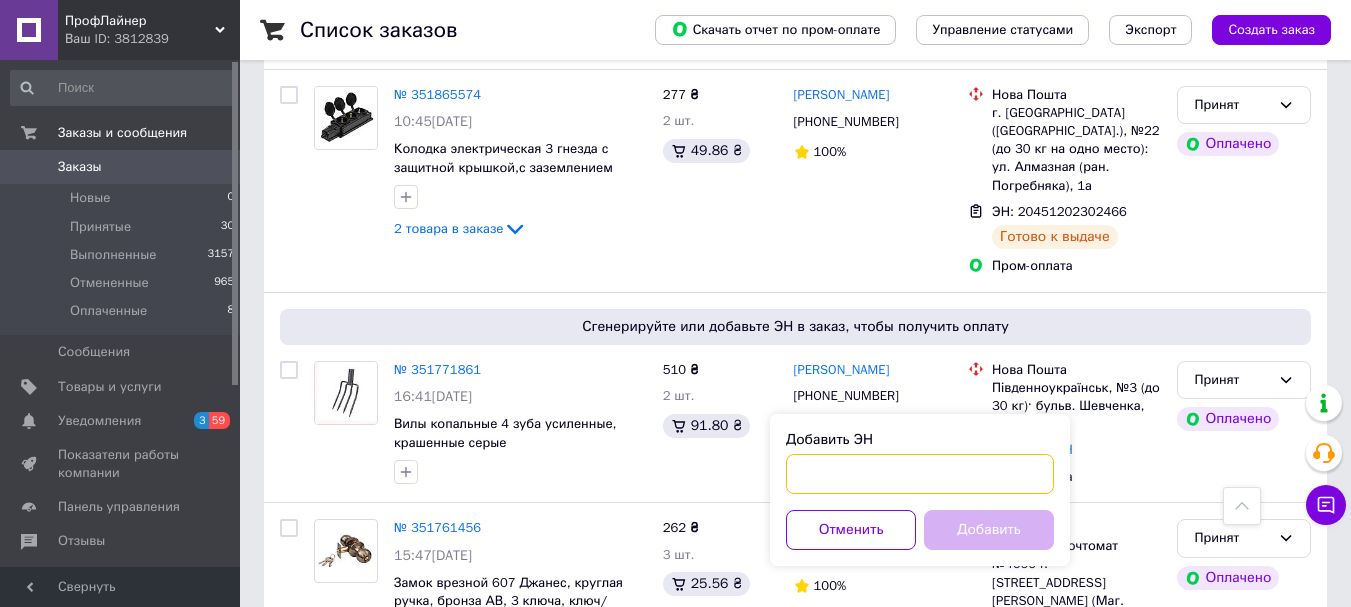 click on "Добавить ЭН" at bounding box center (920, 474) 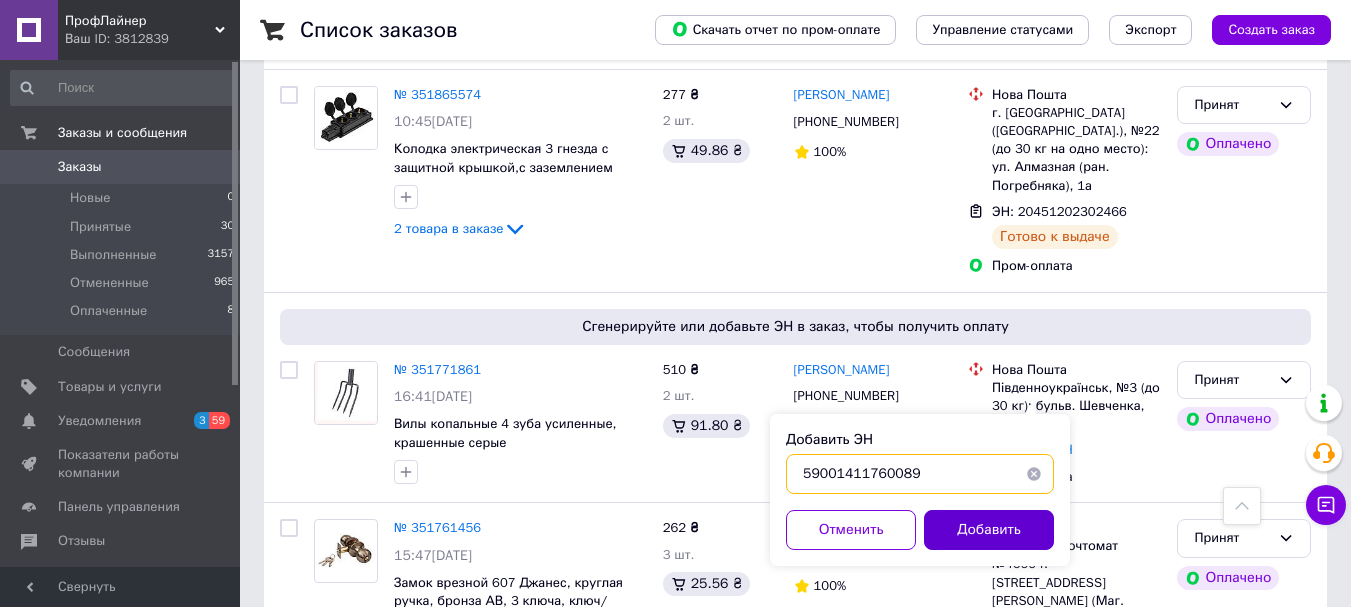 type on "59001411760089" 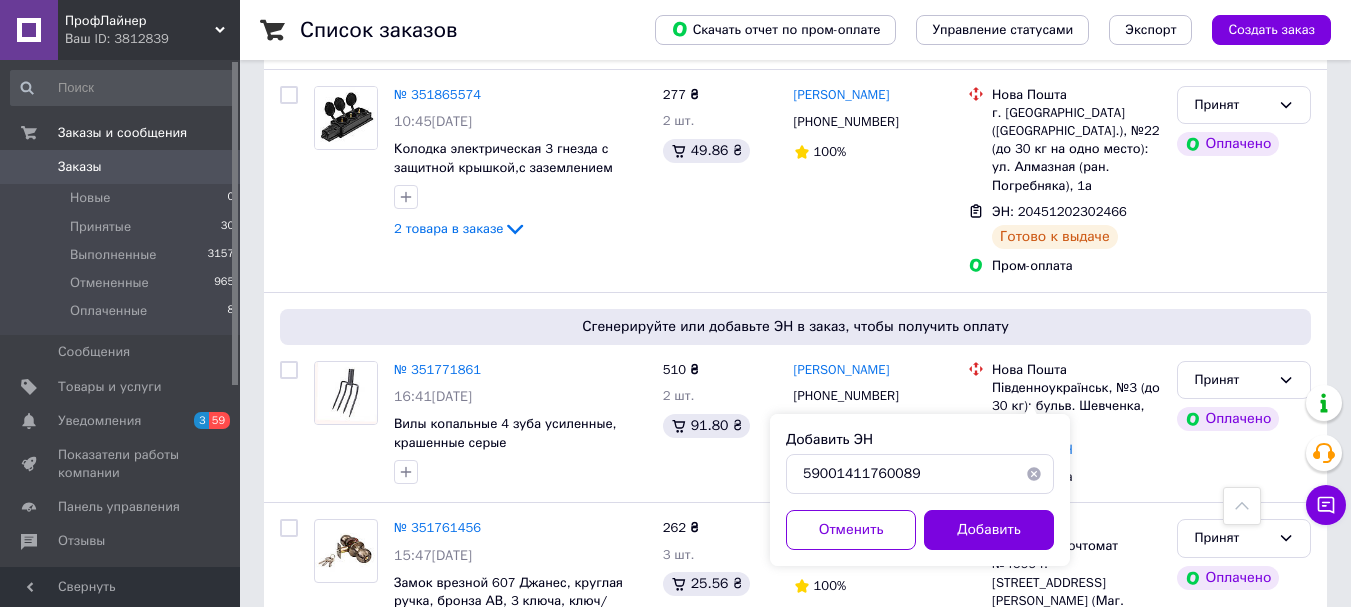 click on "Добавить" at bounding box center (989, 530) 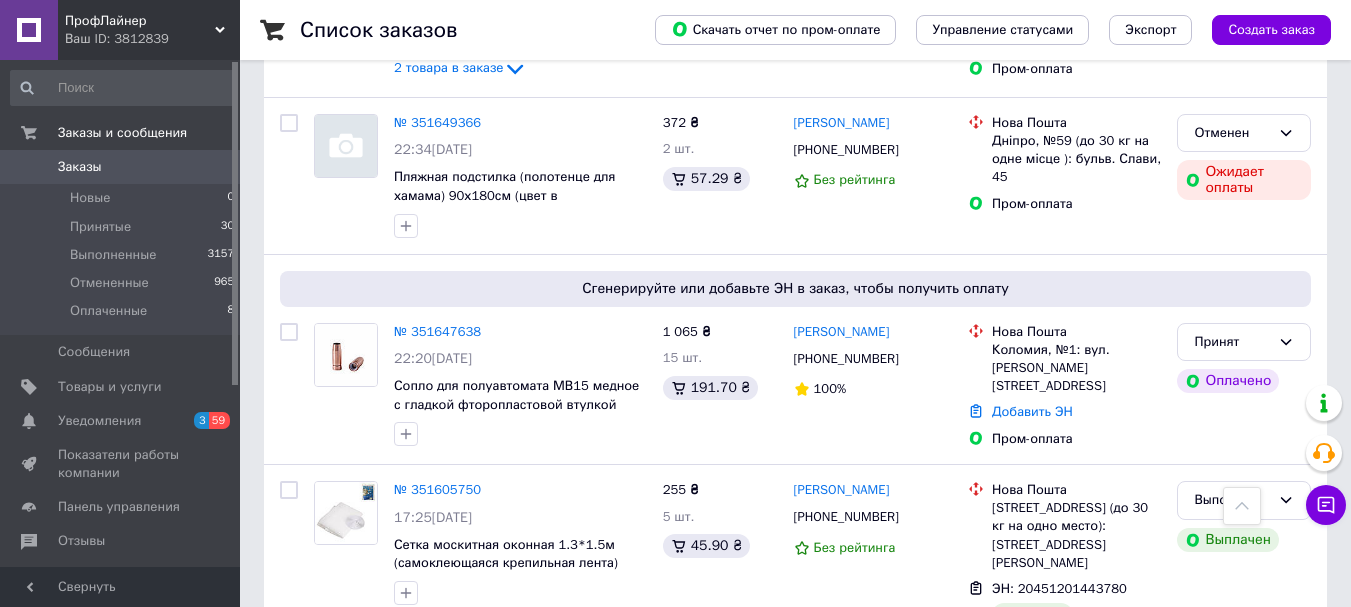 scroll, scrollTop: 3802, scrollLeft: 0, axis: vertical 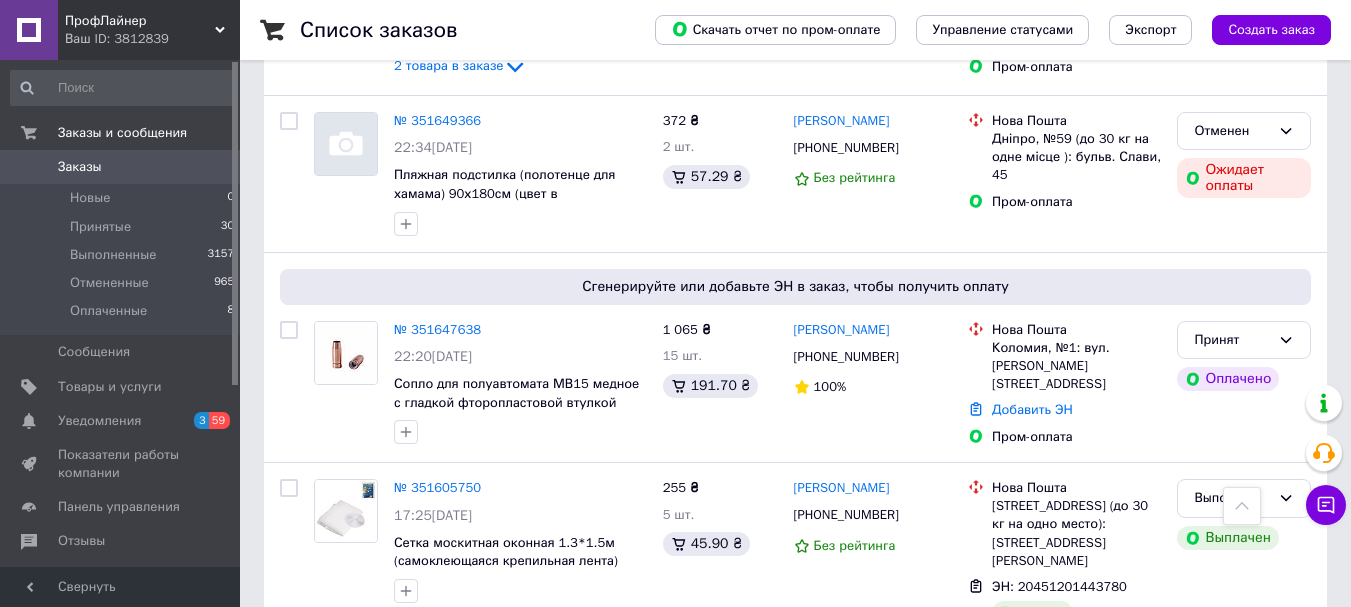 click on "2" at bounding box center (327, 712) 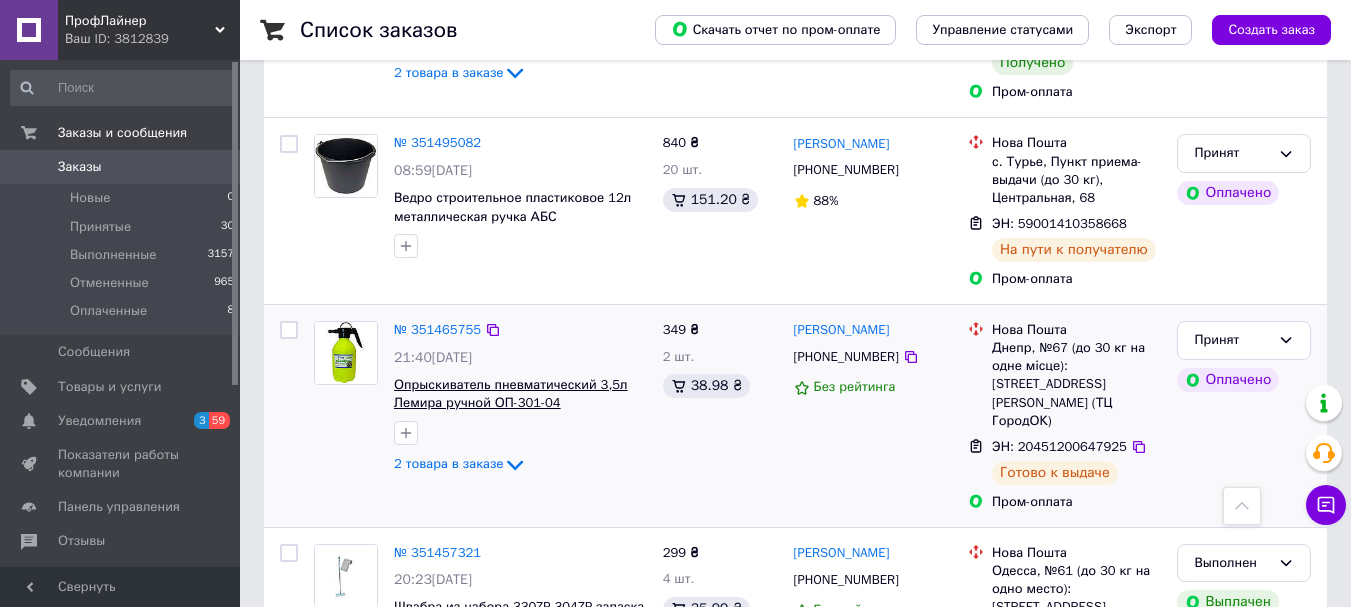 scroll, scrollTop: 800, scrollLeft: 0, axis: vertical 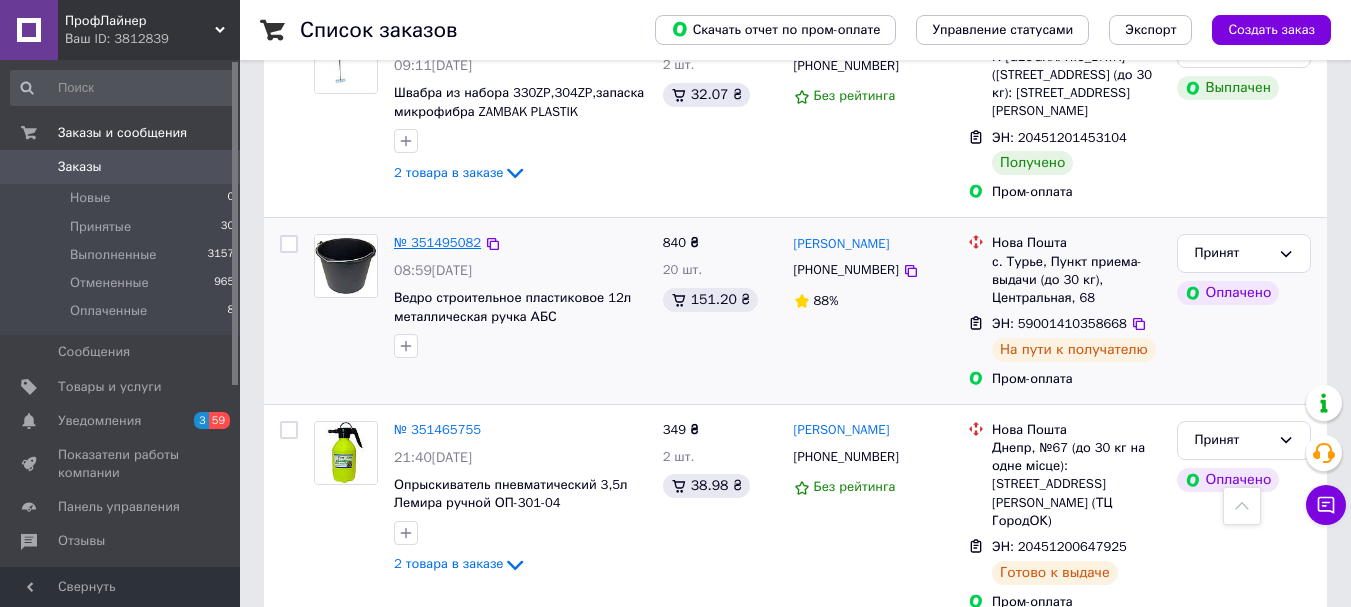 click on "№ 351495082" at bounding box center (437, 242) 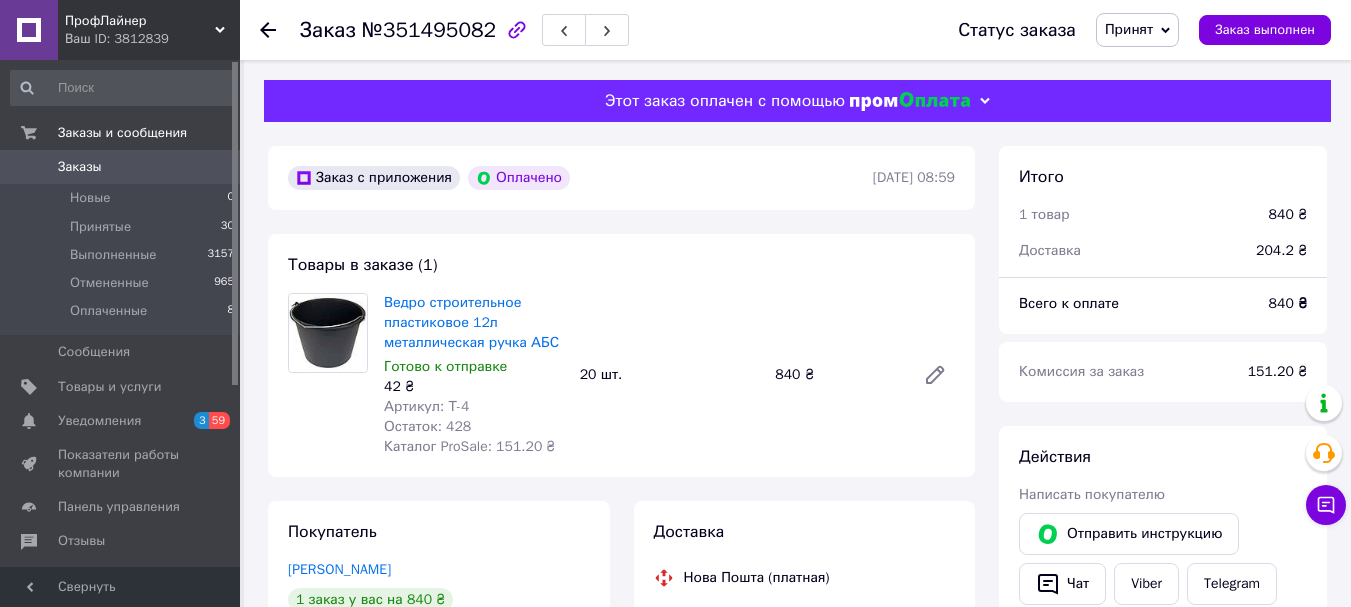 click 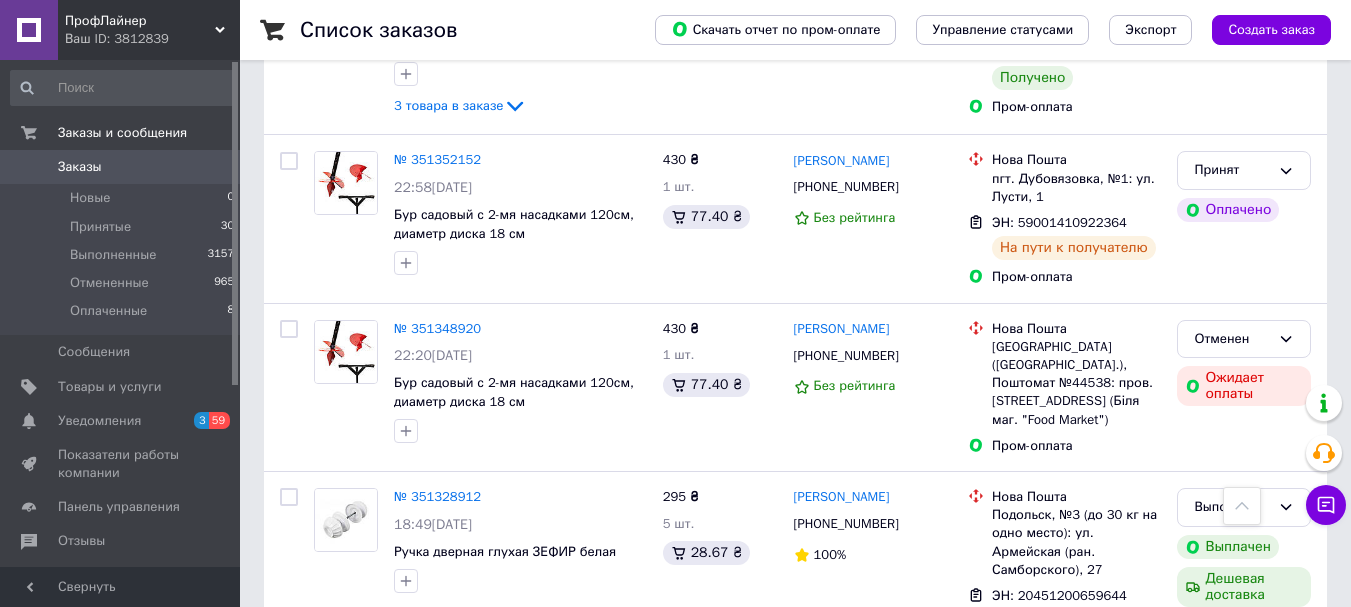scroll, scrollTop: 2200, scrollLeft: 0, axis: vertical 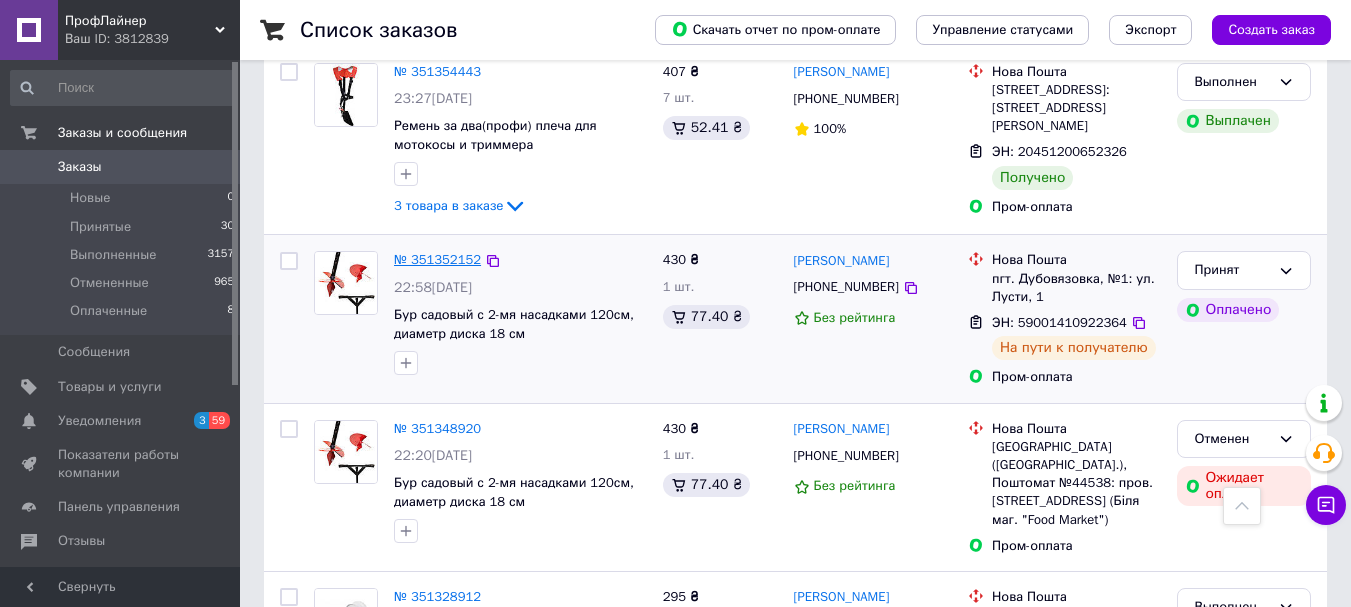 click on "№ 351352152" at bounding box center [437, 259] 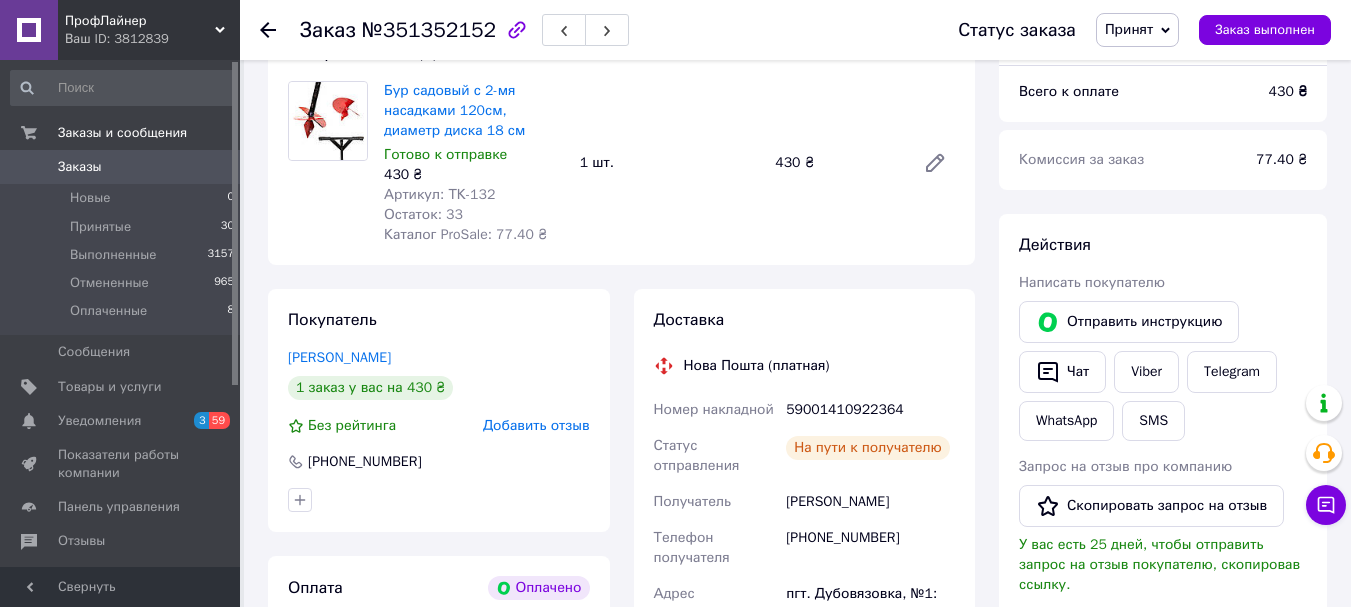 scroll, scrollTop: 112, scrollLeft: 0, axis: vertical 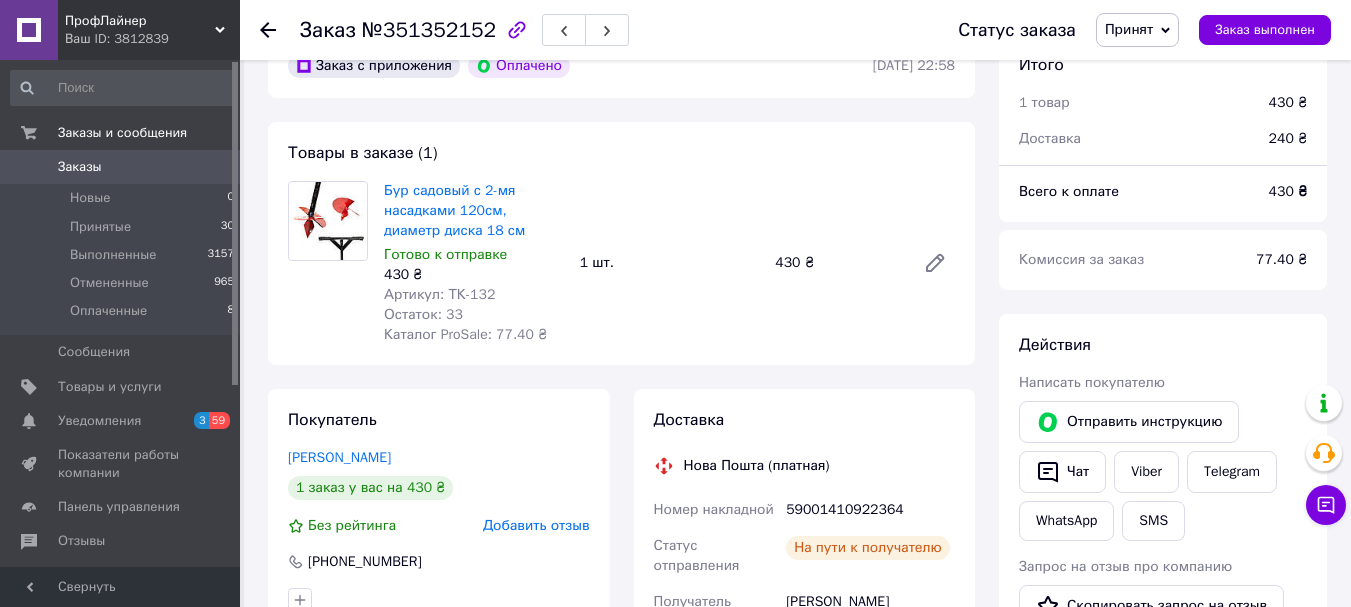 click on "Заказ №351352152 Статус заказа Принят Выполнен Отменен Оплаченный Заказ выполнен" at bounding box center [795, 30] 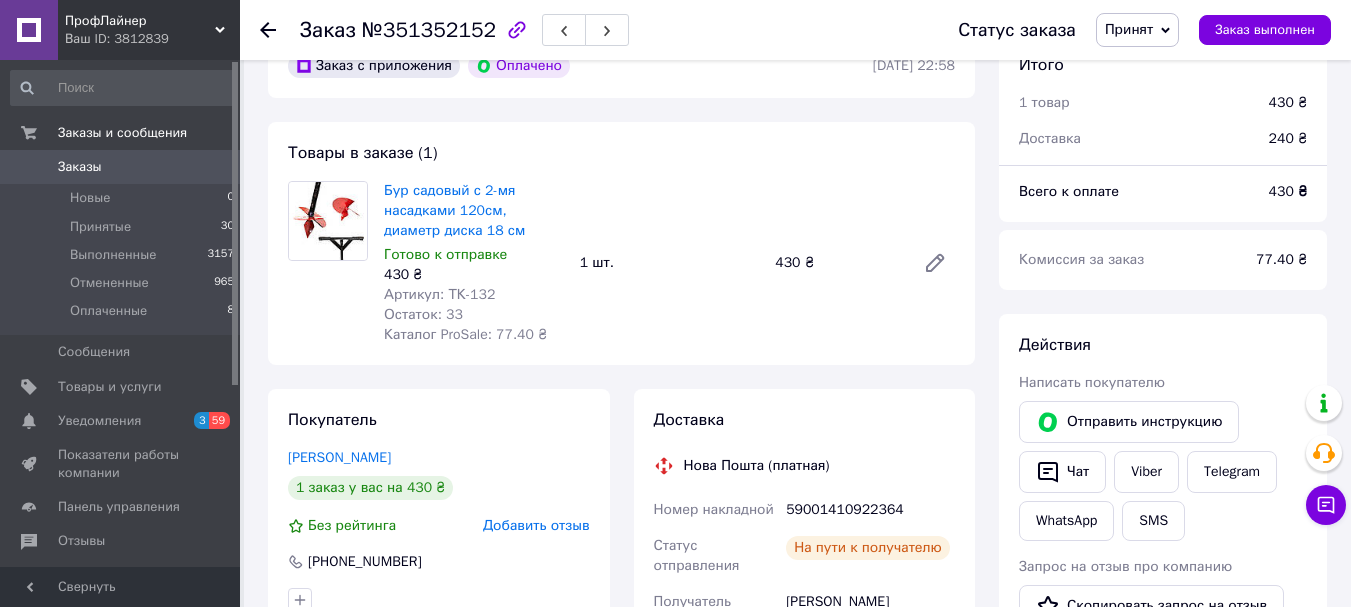 click 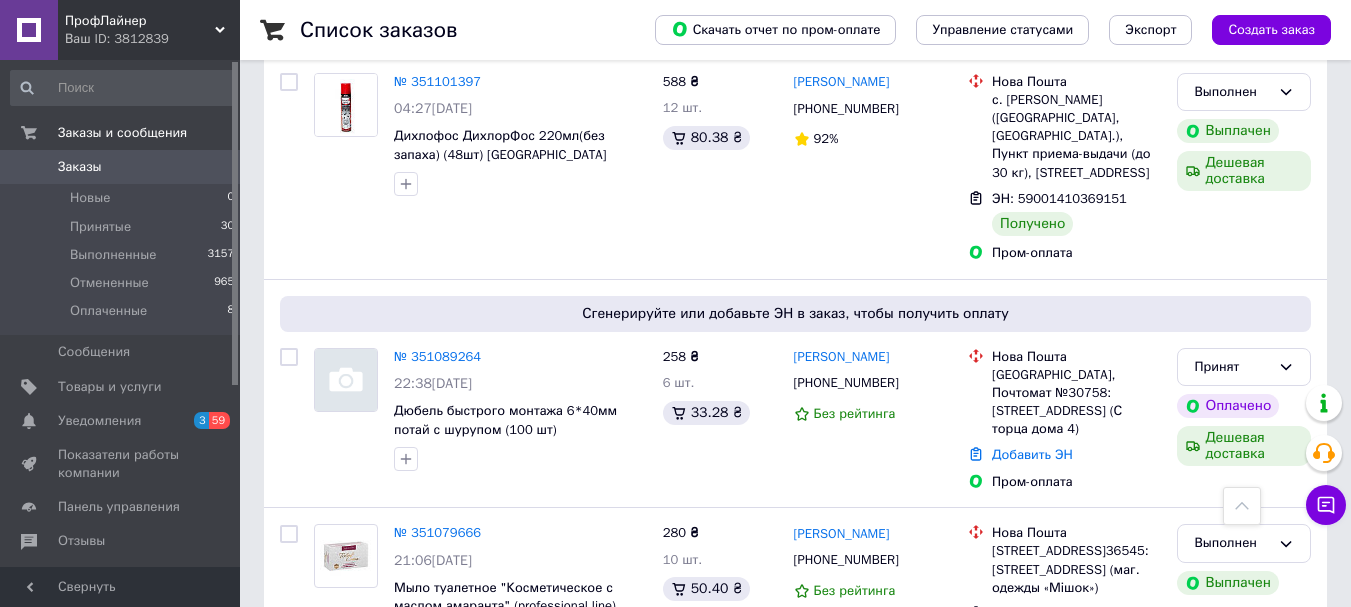 scroll, scrollTop: 3587, scrollLeft: 0, axis: vertical 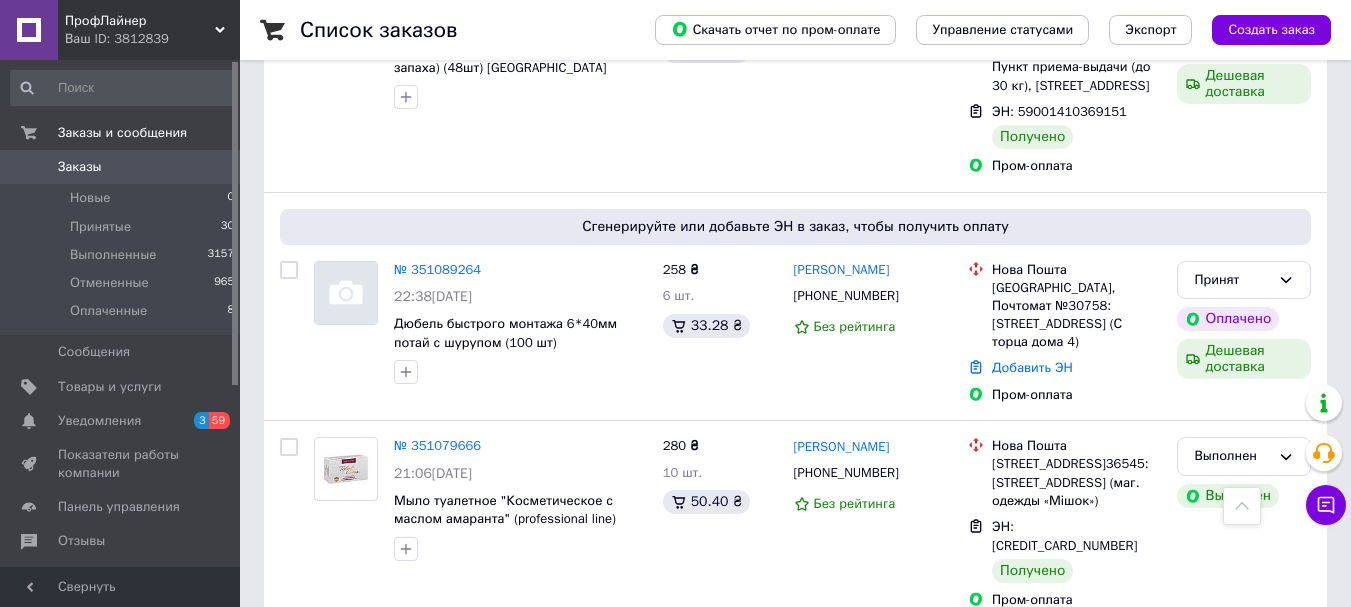 click on "3" at bounding box center (505, 670) 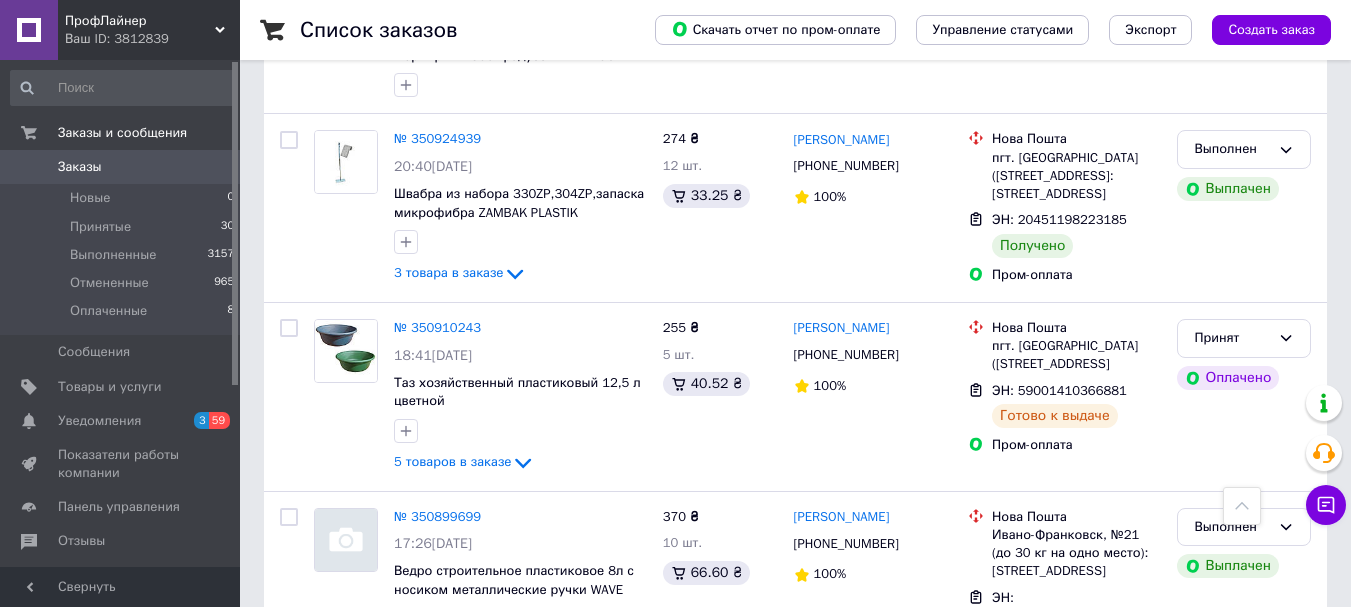 scroll, scrollTop: 2400, scrollLeft: 0, axis: vertical 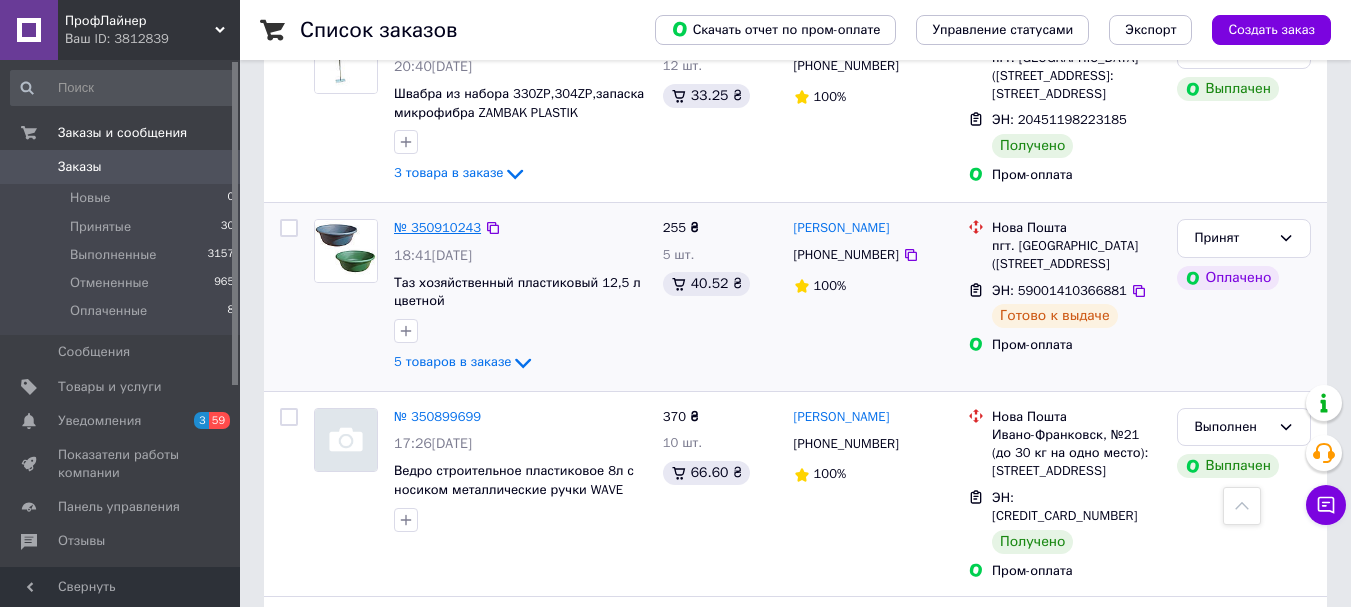 click on "№ 350910243" at bounding box center [437, 227] 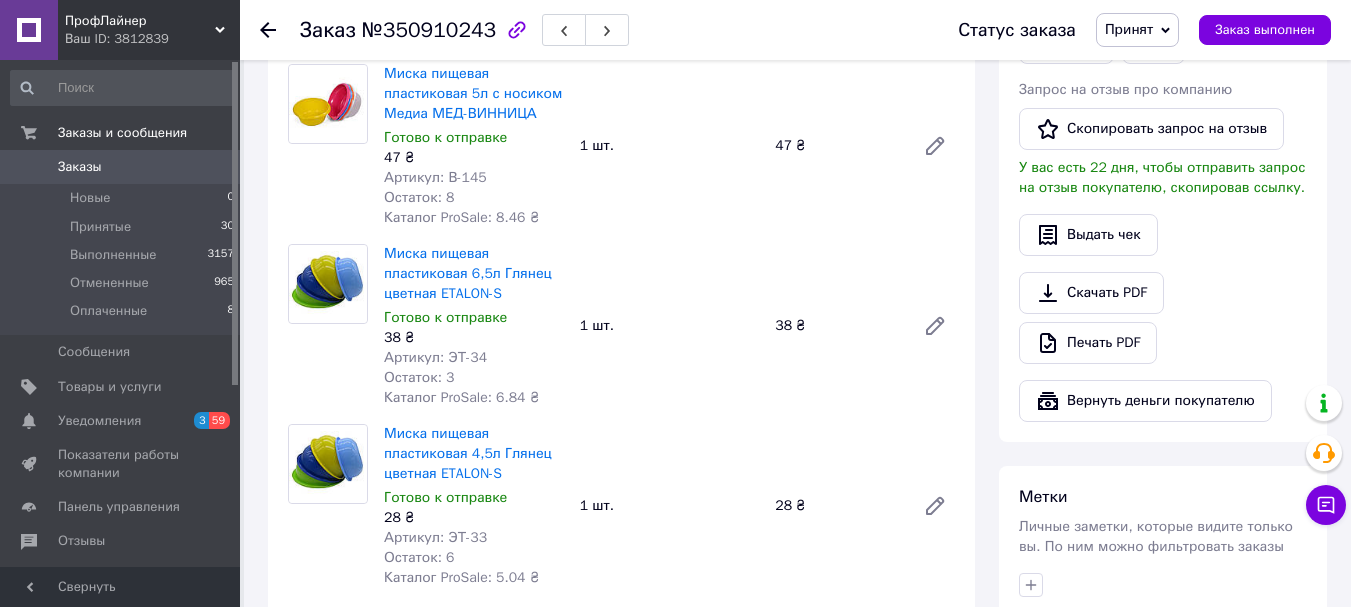 scroll, scrollTop: 89, scrollLeft: 0, axis: vertical 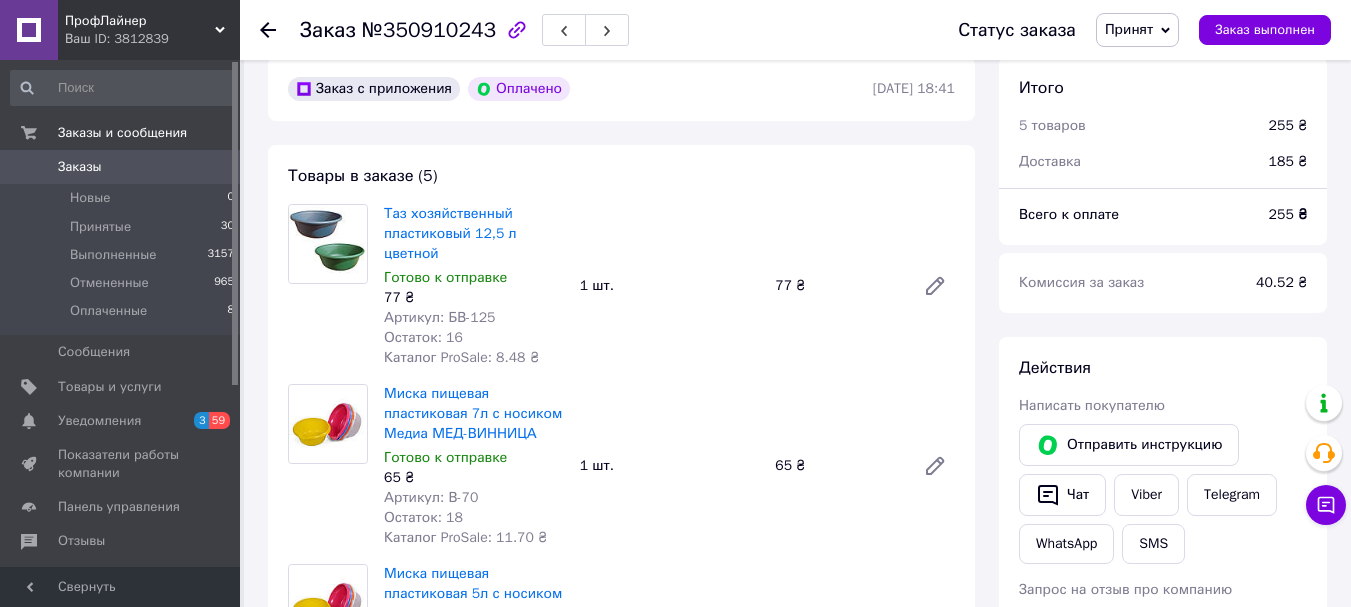 click 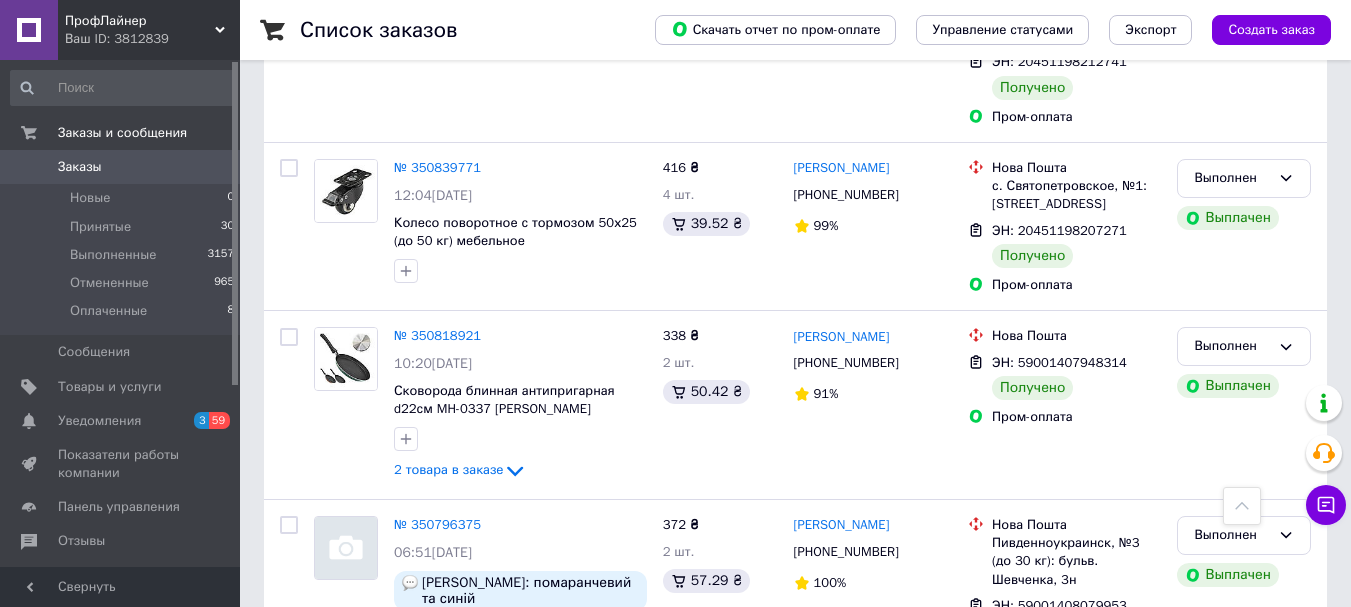 scroll, scrollTop: 3594, scrollLeft: 0, axis: vertical 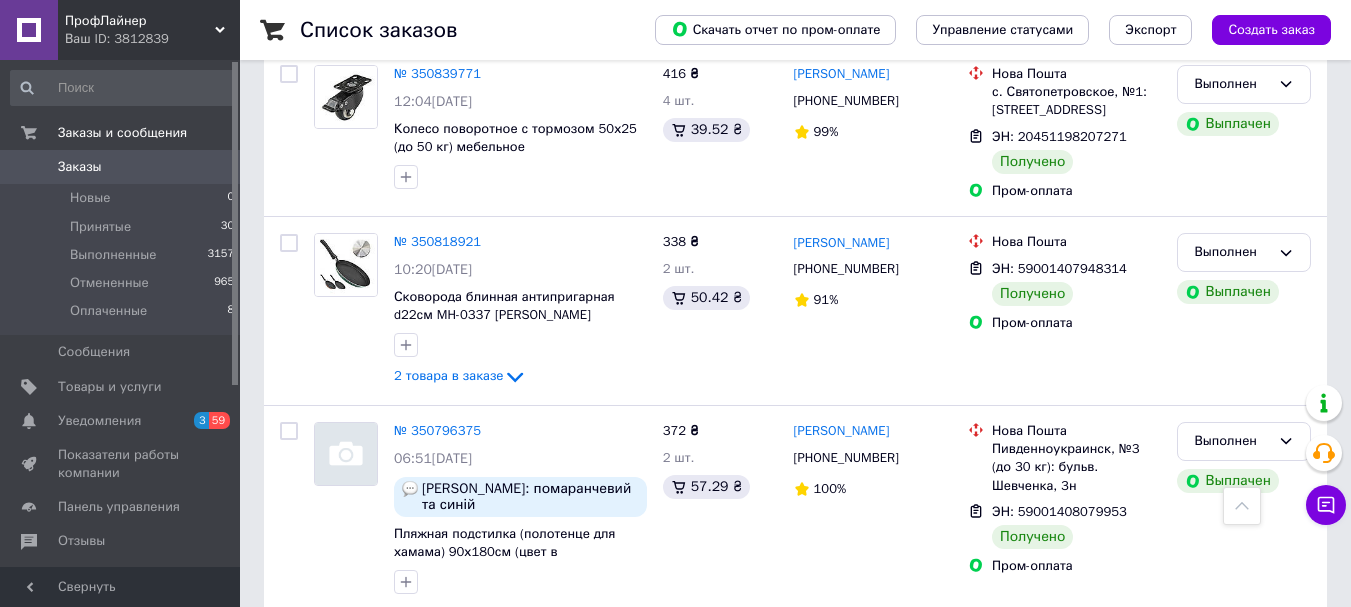 click on "4" at bounding box center (550, 655) 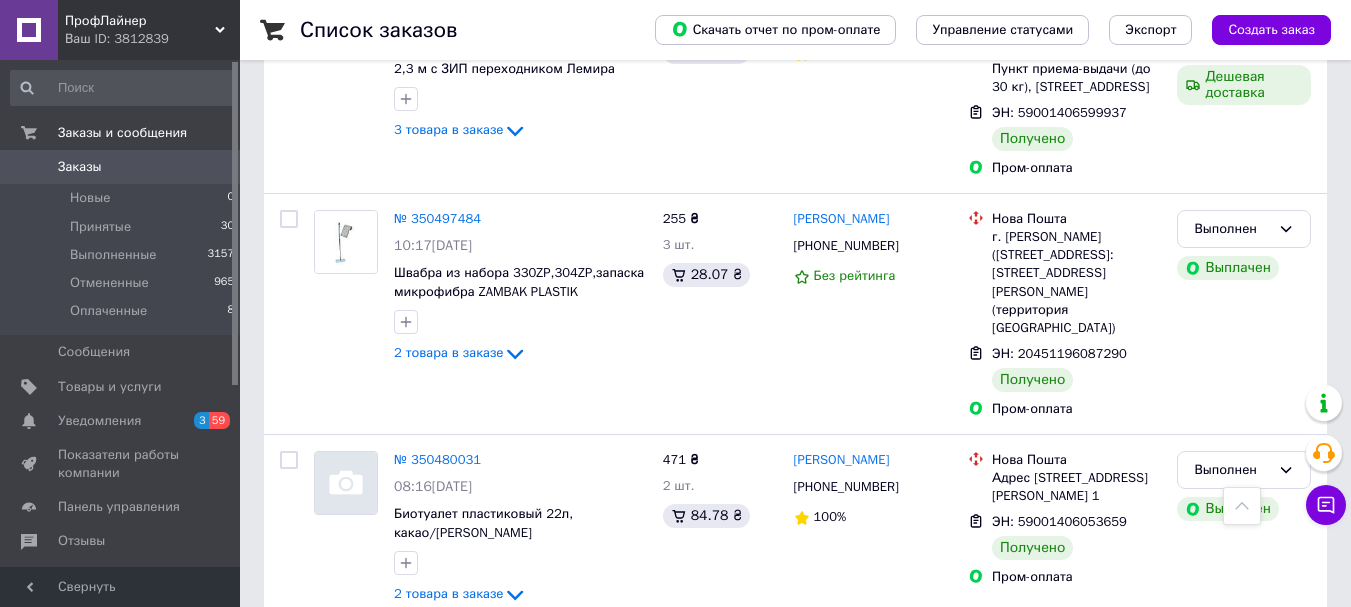 scroll, scrollTop: 3431, scrollLeft: 0, axis: vertical 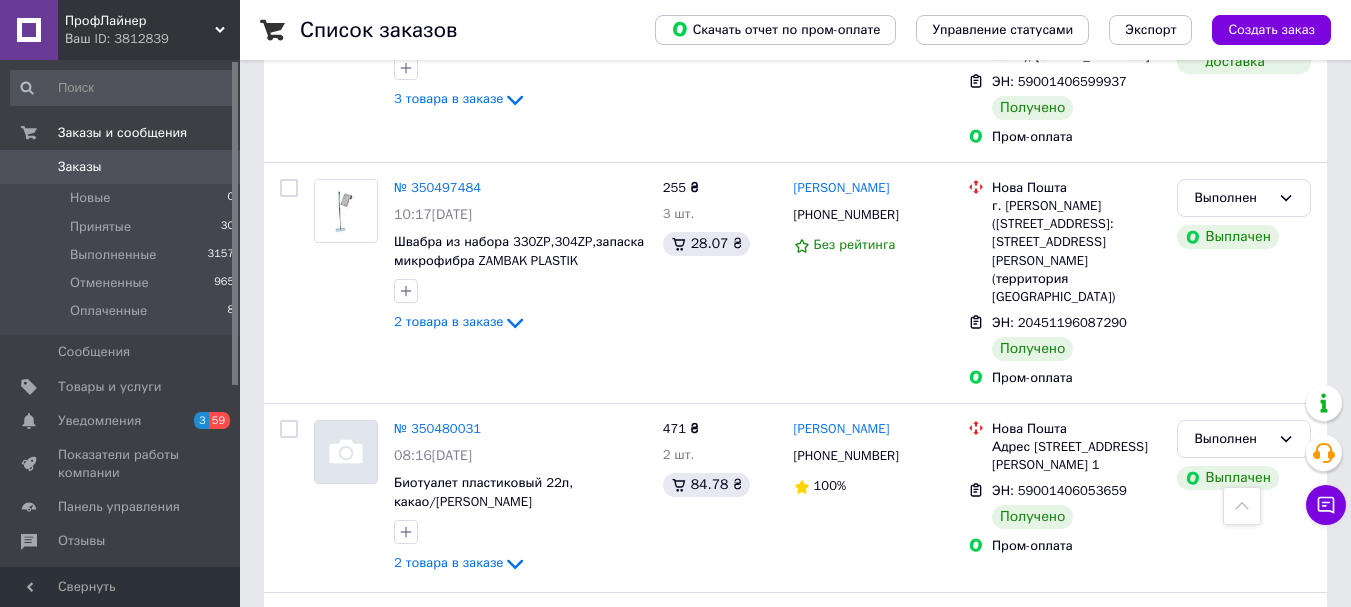 click on "1" at bounding box center [415, 825] 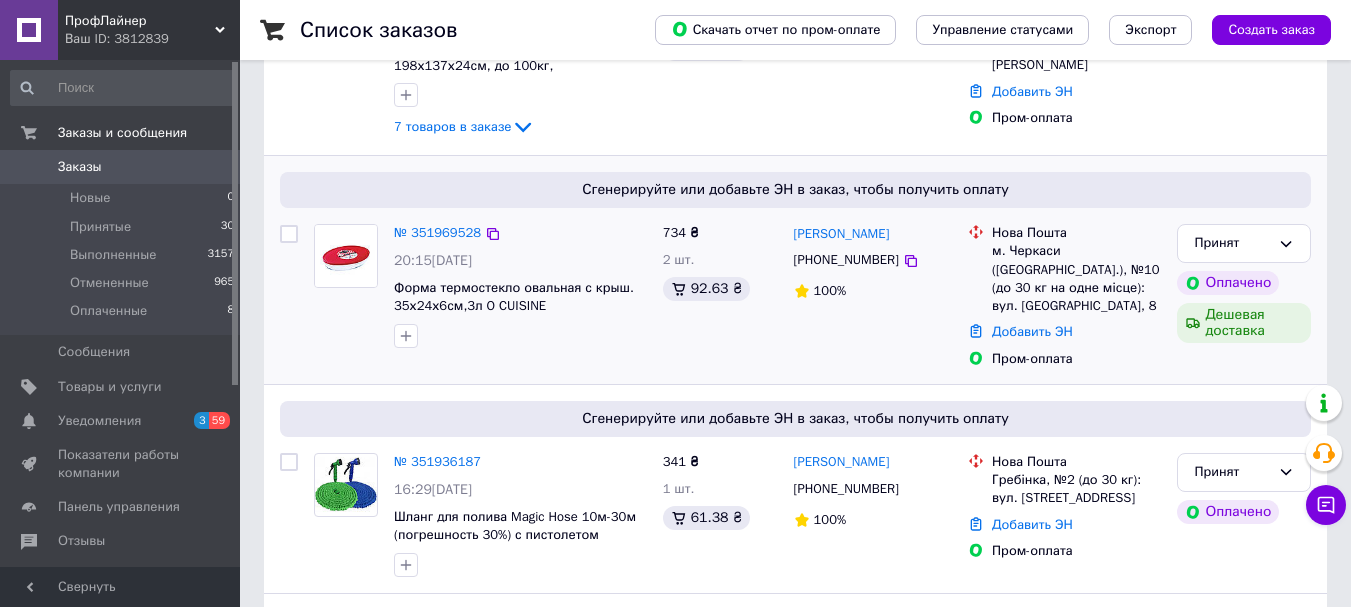 scroll, scrollTop: 0, scrollLeft: 0, axis: both 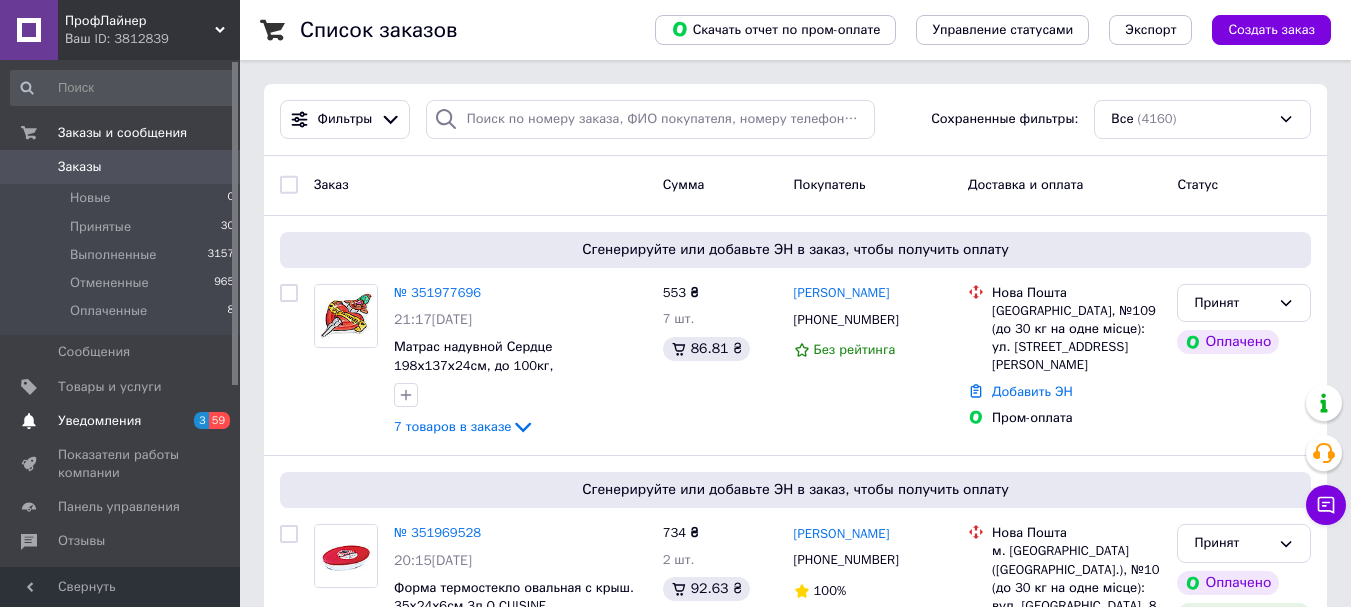 click on "Уведомления" at bounding box center [99, 421] 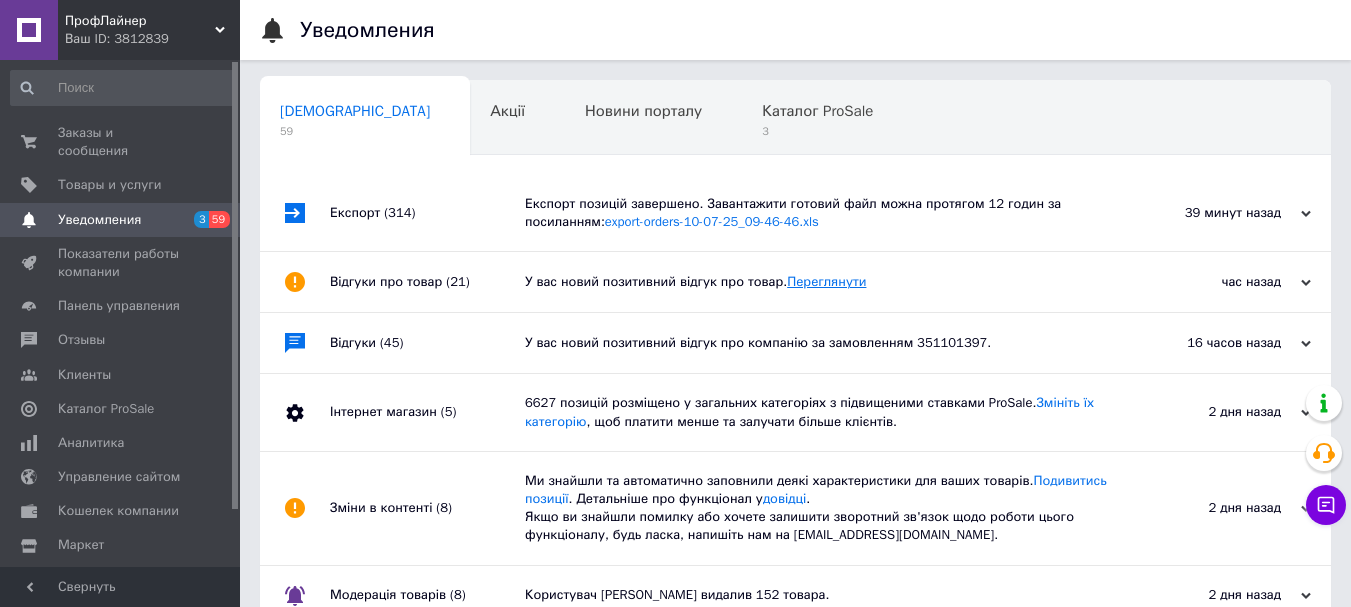 click on "Переглянути" at bounding box center [826, 281] 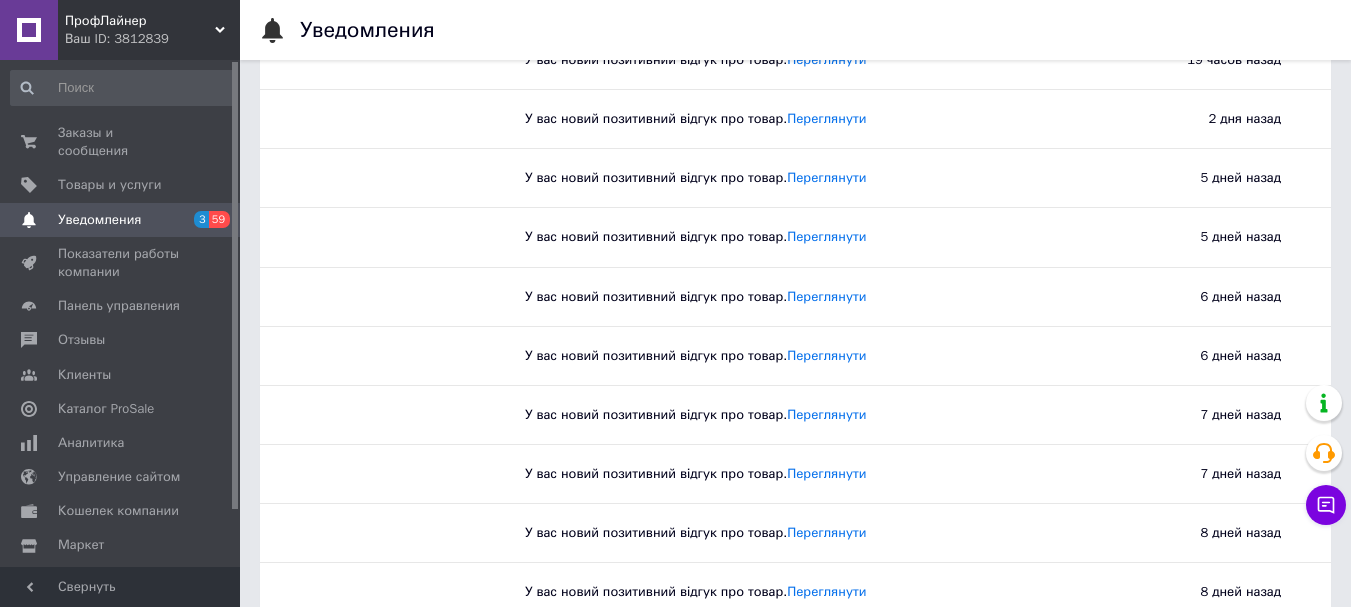 scroll, scrollTop: 0, scrollLeft: 0, axis: both 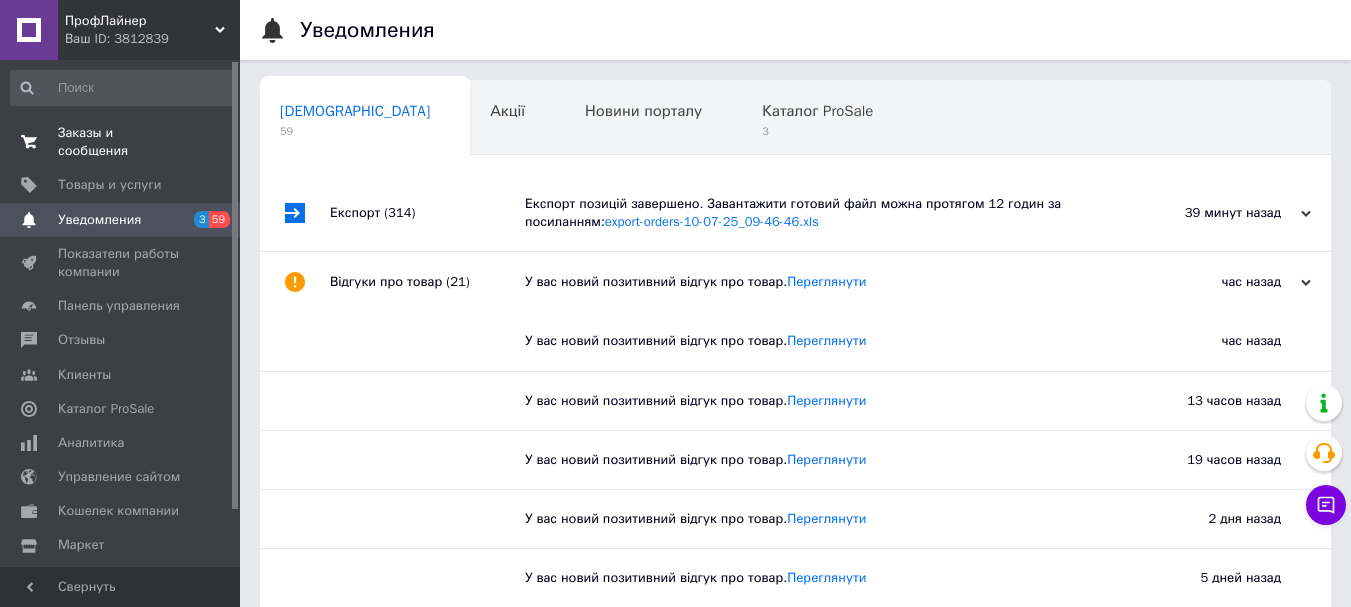 click on "Заказы и сообщения" at bounding box center (121, 142) 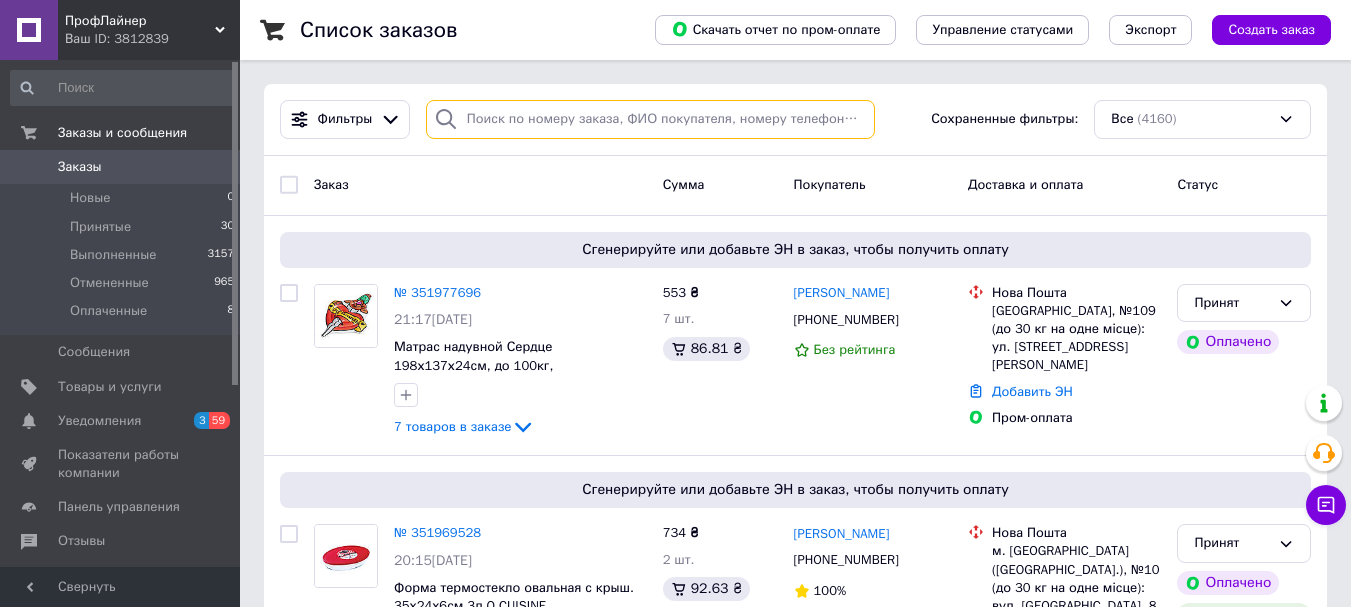 click at bounding box center [650, 119] 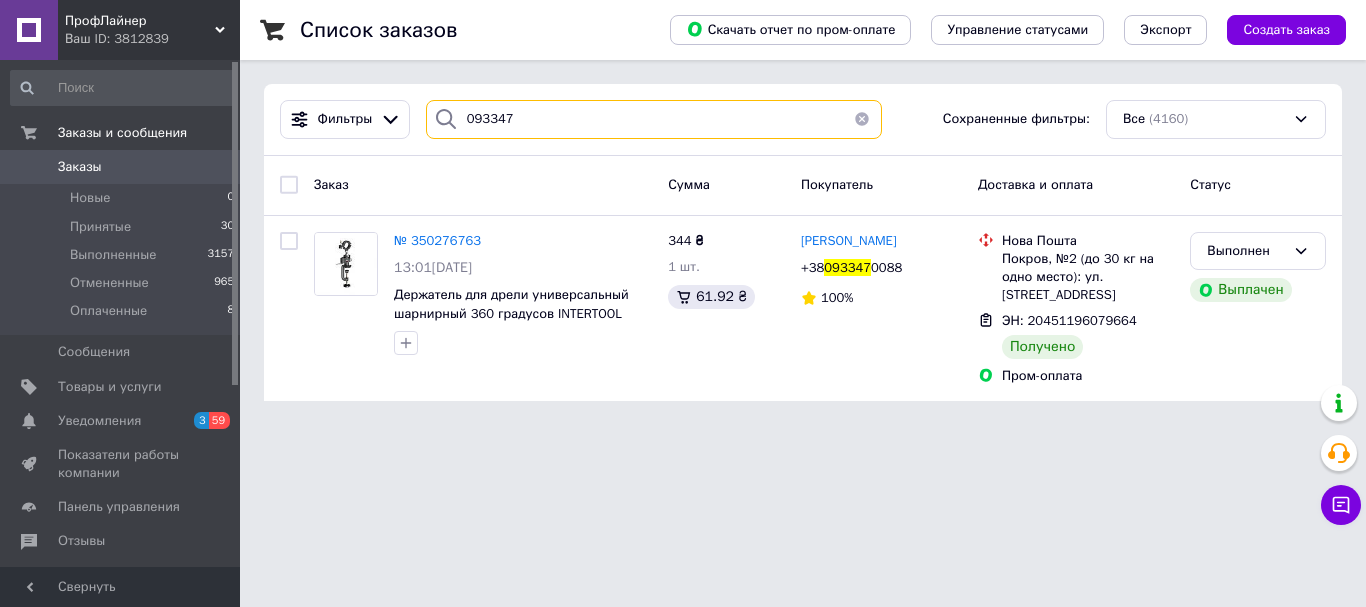 type on "093347" 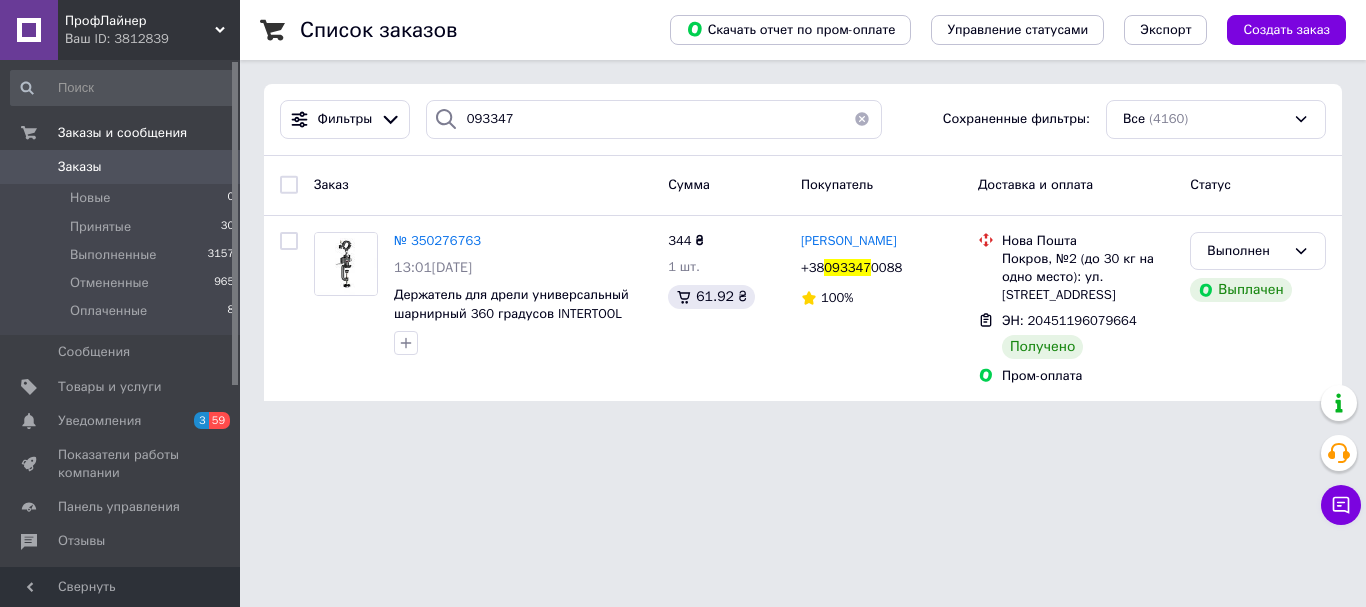 click at bounding box center [862, 119] 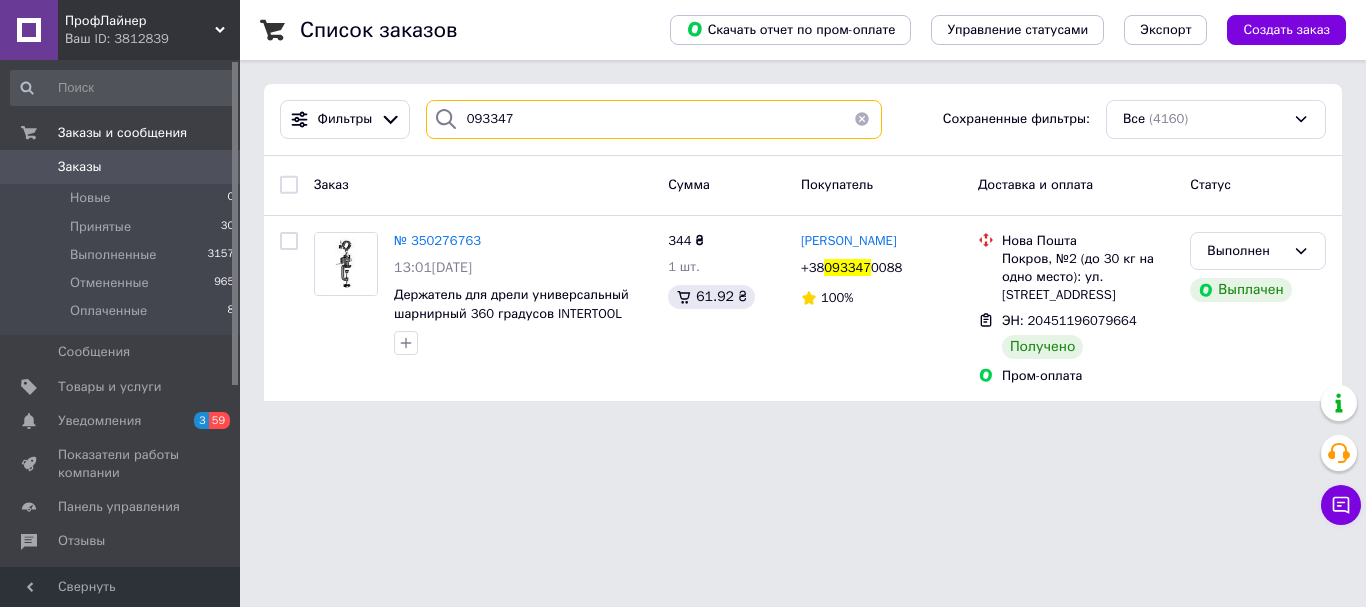 type 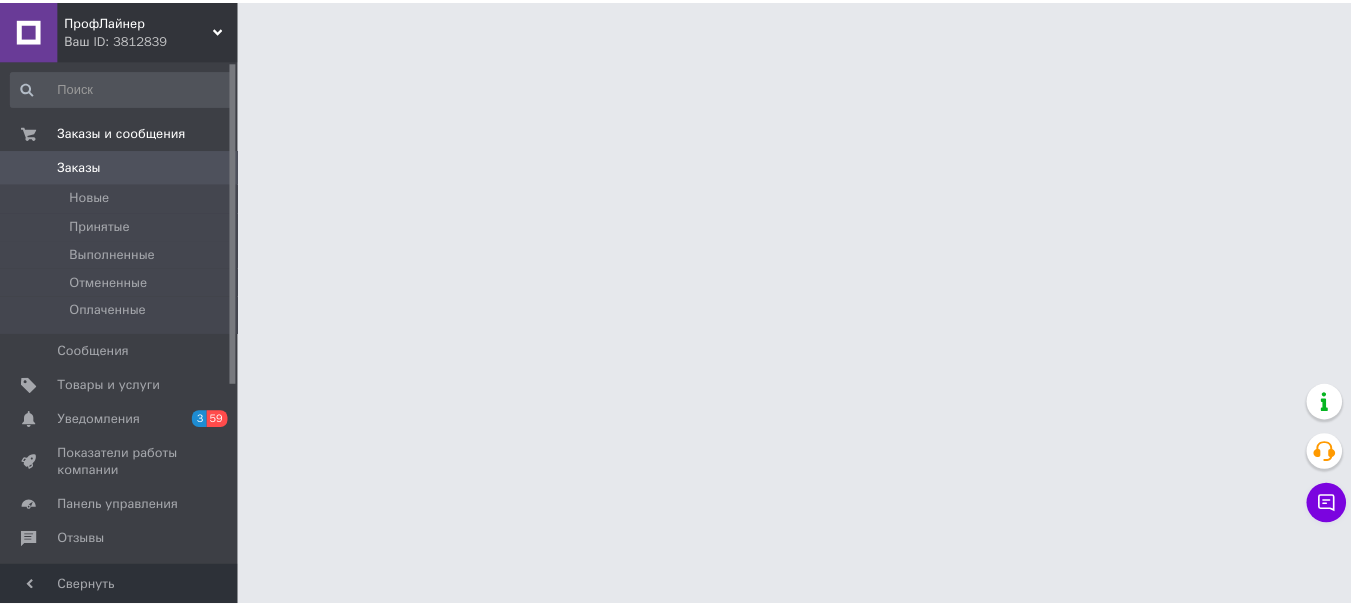 scroll, scrollTop: 0, scrollLeft: 0, axis: both 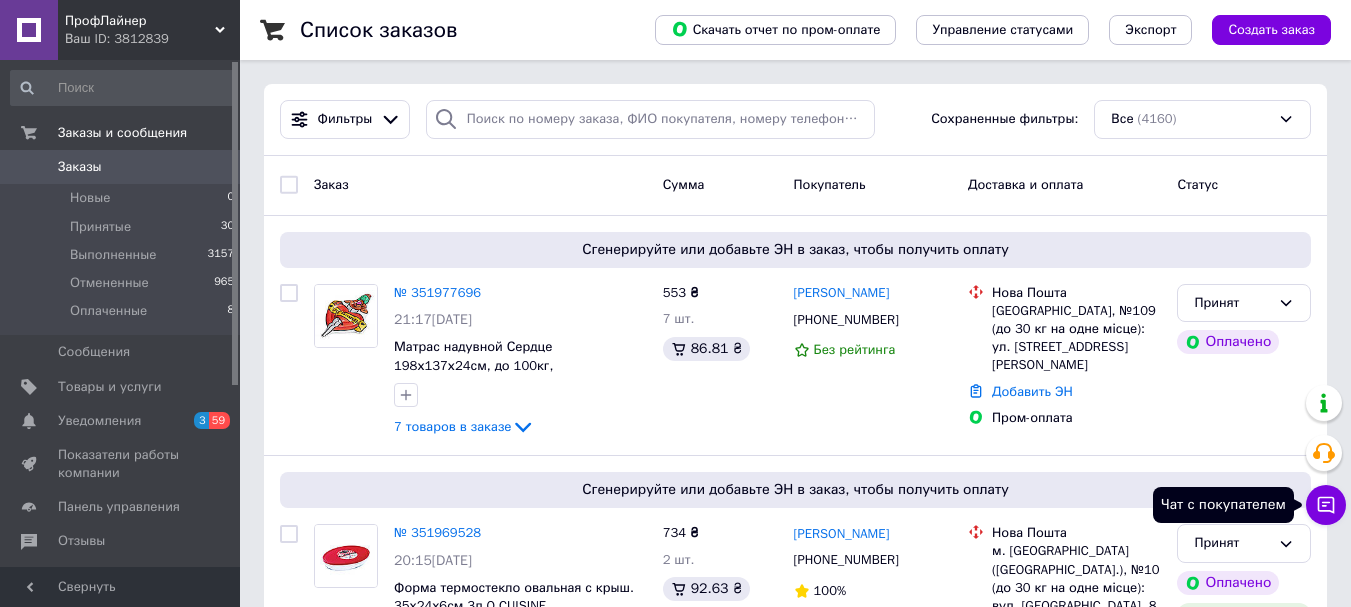 click 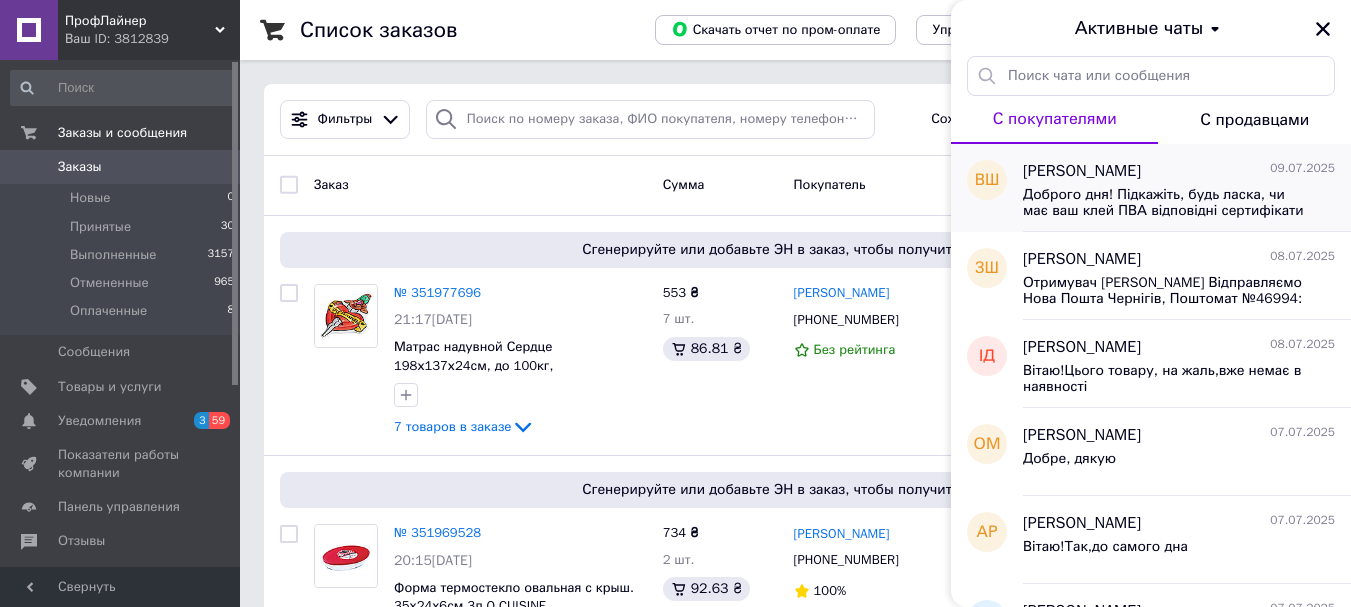 click on "Доброго дня!
Підкажіть, будь ласка, чи має ваш клей ПВА відповідні сертифікати якості, які підтверджують безпечність для використання в дитячих товарах?
Планую використовувати його у складі дитячих творчих наборів, тому важлива наявність документів — таких як сертифікат відповідності, декларація безпечності або гігієнічний висновок.
Також цікавить можливість закупівлі оптом — по 1–5 літрів або більшими партіями." at bounding box center (1165, 203) 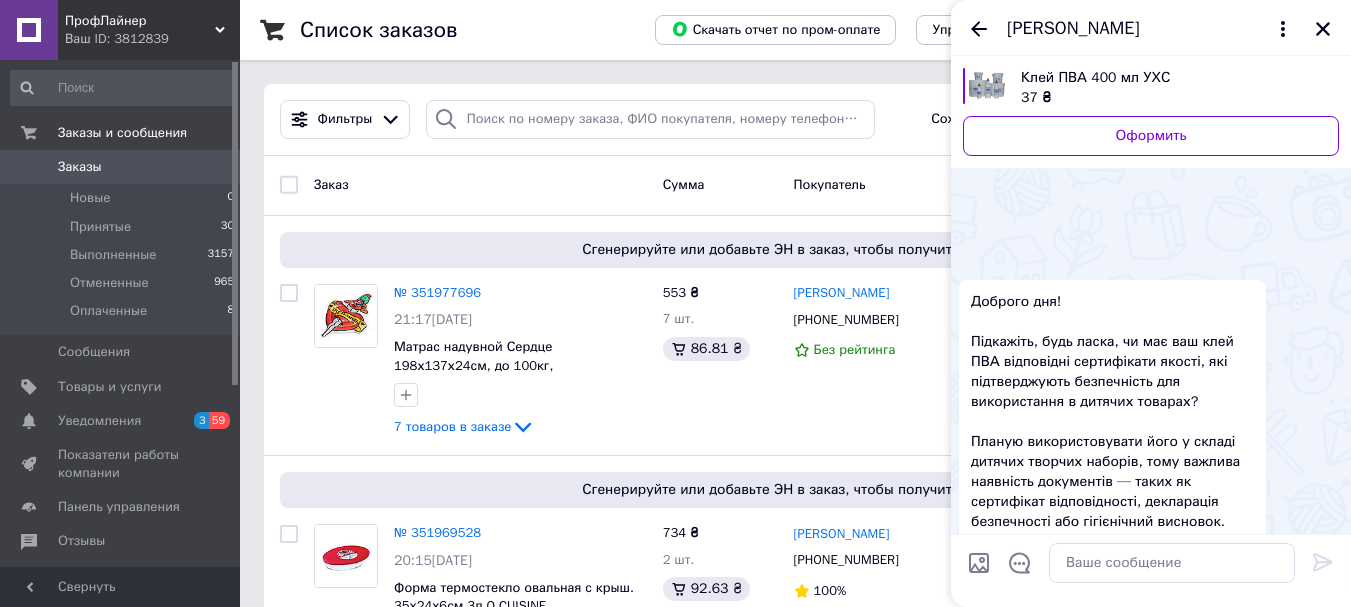 scroll, scrollTop: 99, scrollLeft: 0, axis: vertical 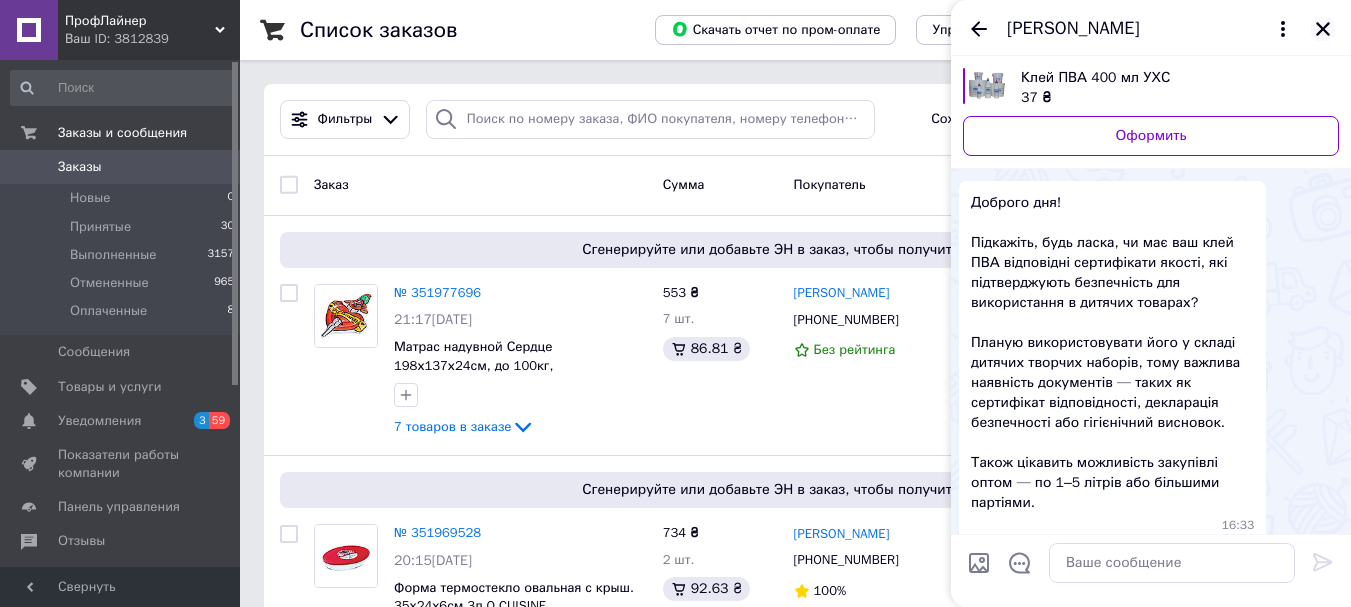 click 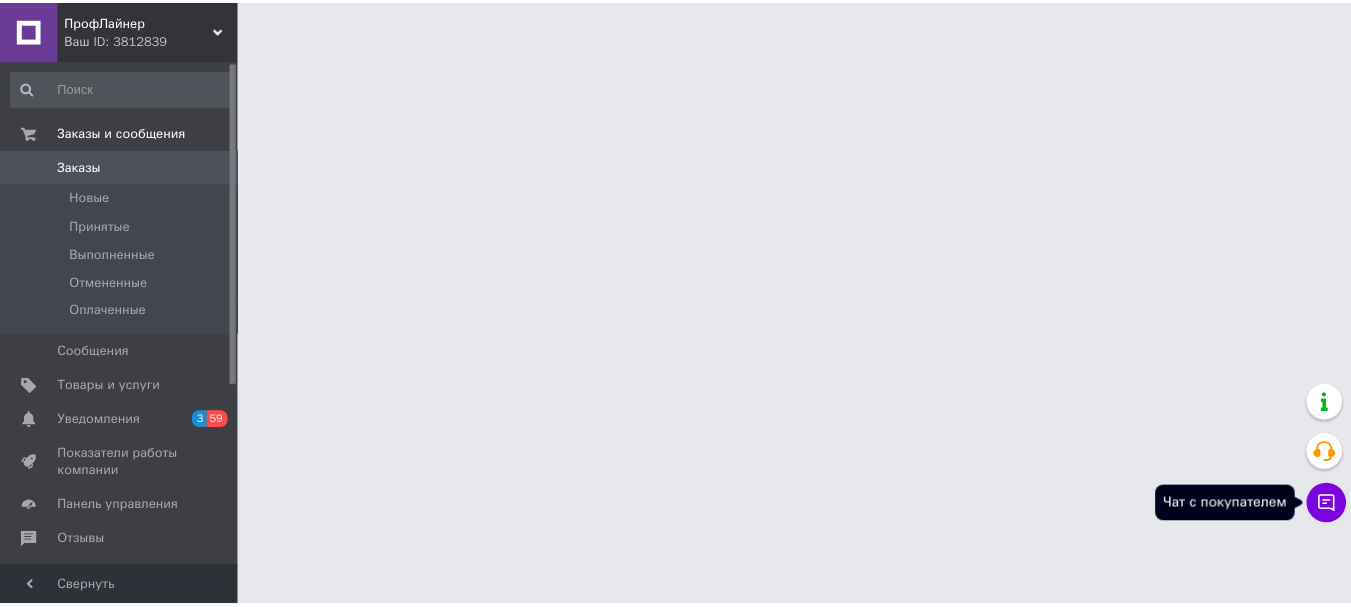 scroll, scrollTop: 0, scrollLeft: 0, axis: both 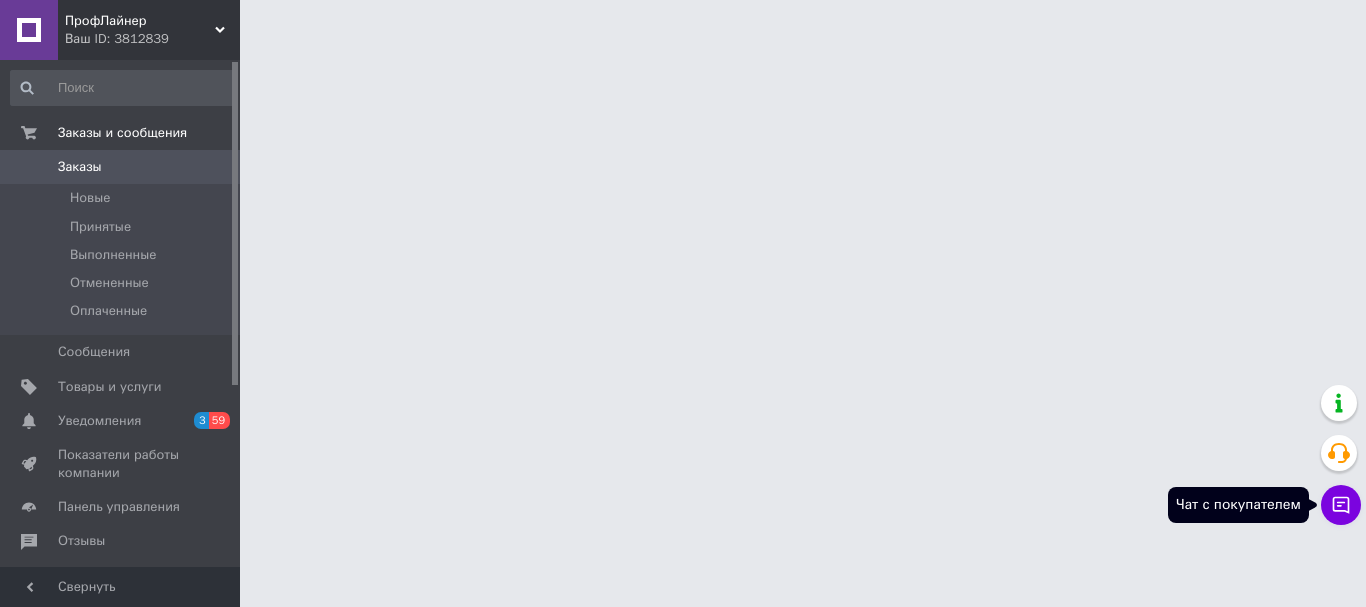 click 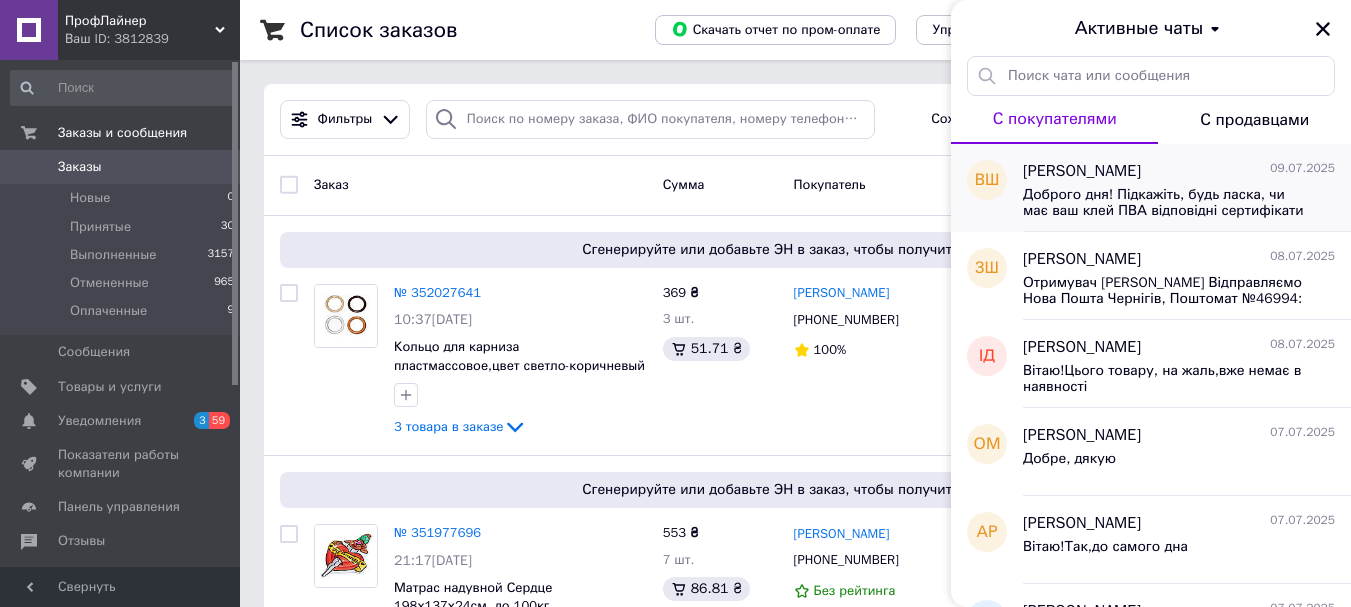 click on "Вікторія Шкробот 09.07.2025" at bounding box center [1179, 171] 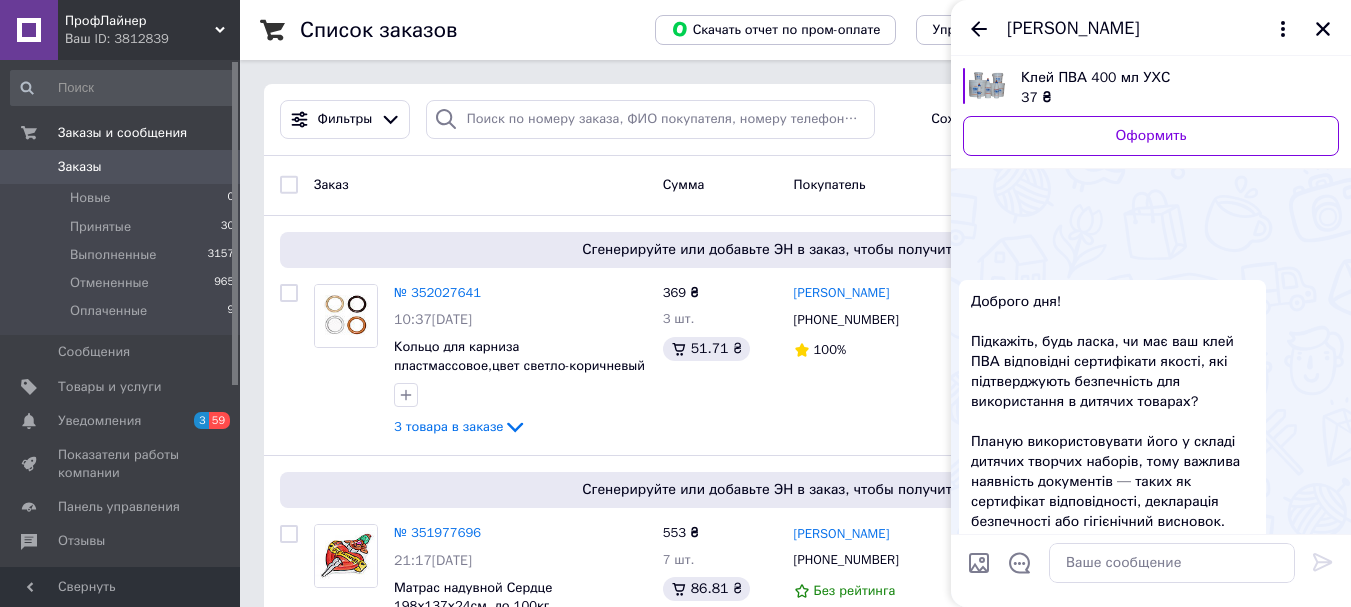 scroll, scrollTop: 99, scrollLeft: 0, axis: vertical 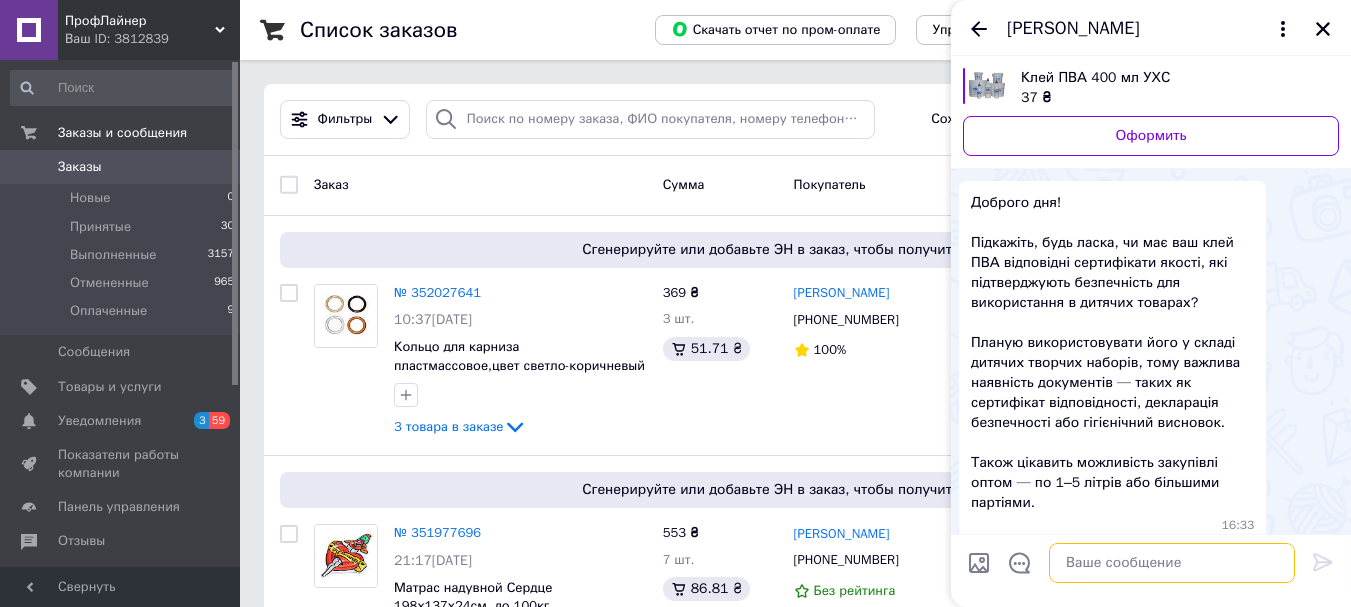 click at bounding box center [1172, 563] 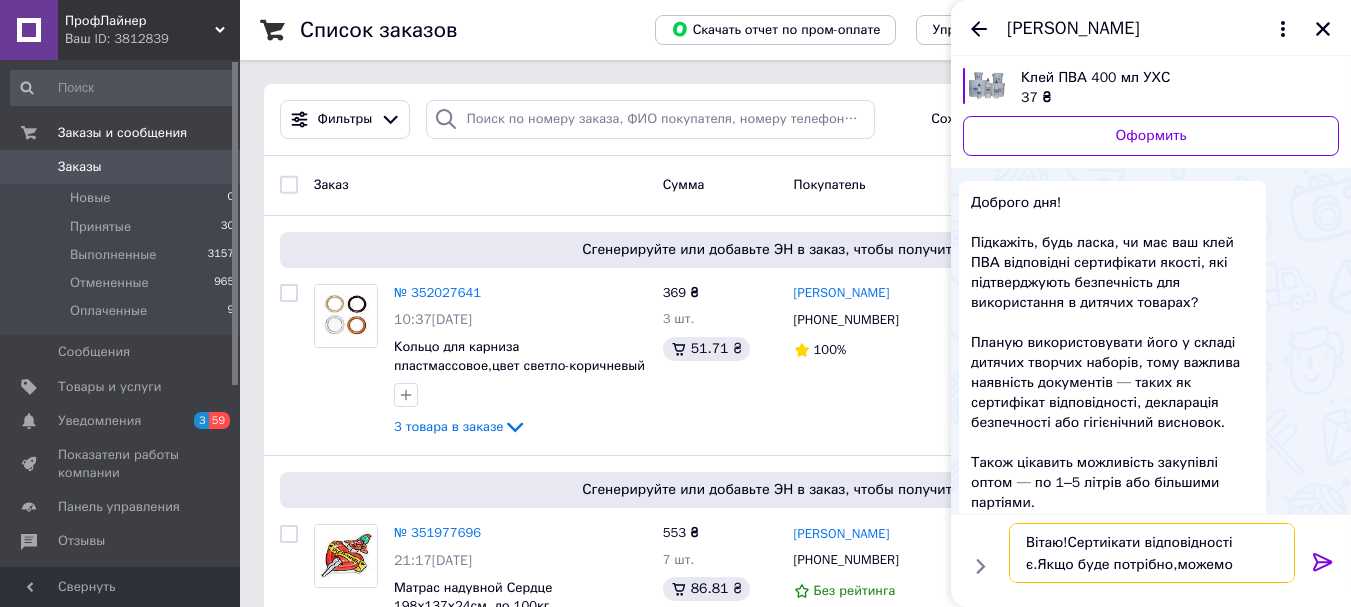 scroll, scrollTop: 14, scrollLeft: 0, axis: vertical 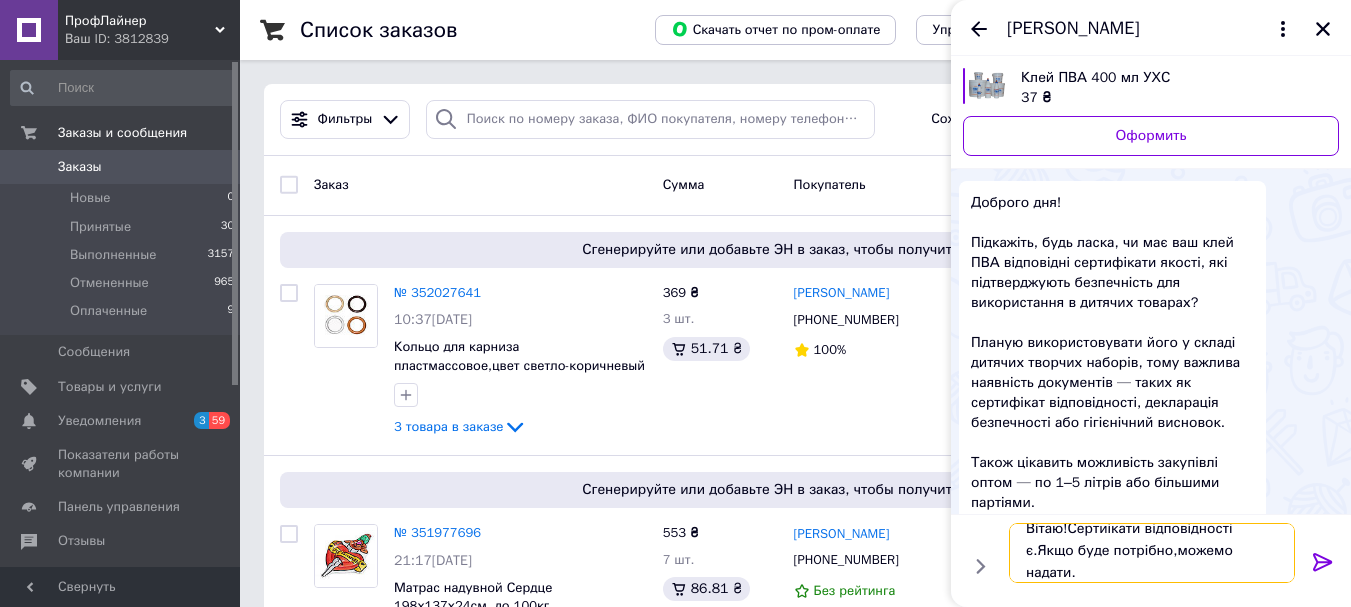 click on "Вітаю!Сертиікати відповідності є.Якщо буде потрібно,можемо надати." at bounding box center [1152, 553] 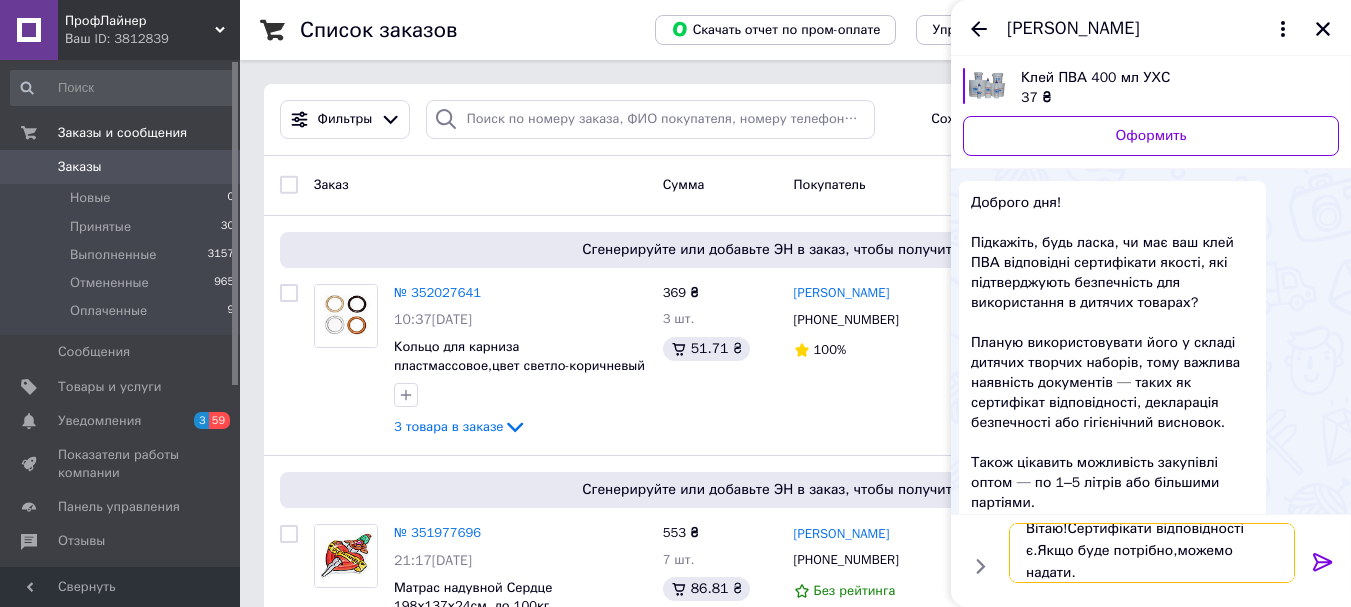 scroll, scrollTop: 9, scrollLeft: 0, axis: vertical 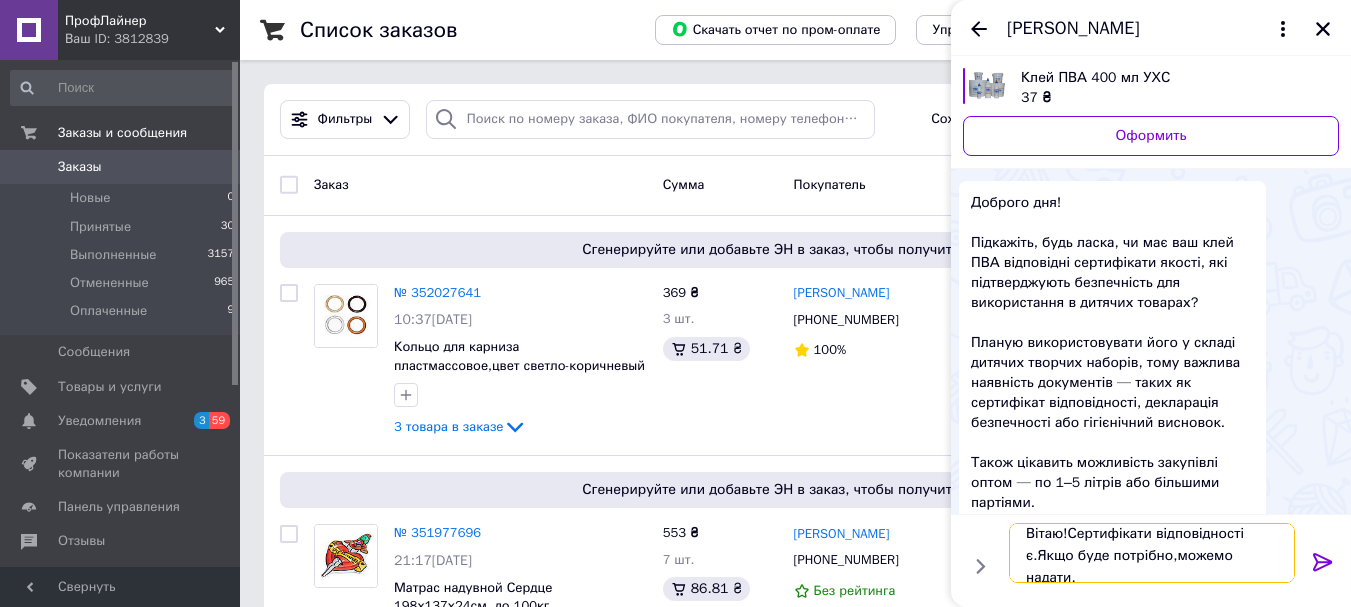 click on "Вітаю!Сертифікати відповідності є.Якщо буде потрібно,можемо надати." at bounding box center [1152, 553] 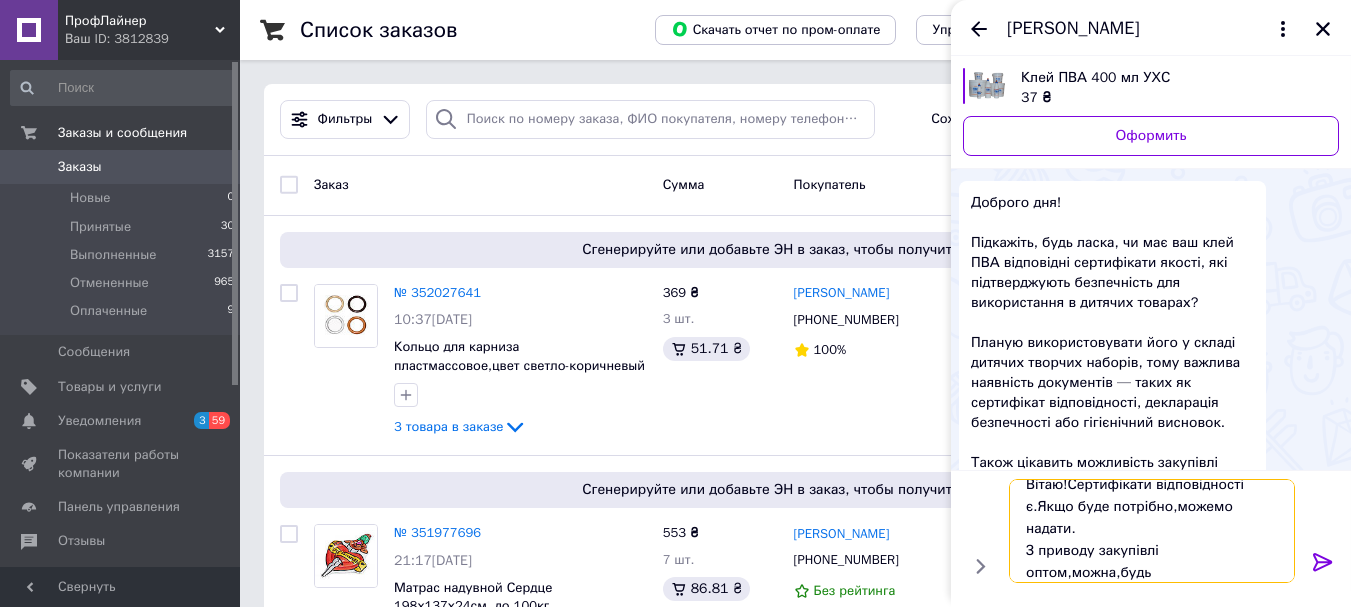 type on "Вітаю!Сертифікати відповідності є.Якщо буде потрібно,можемо надати.
З приводу закупівлі оптом,можна,будь ласка,детальніше,що саме Вас цікавить?" 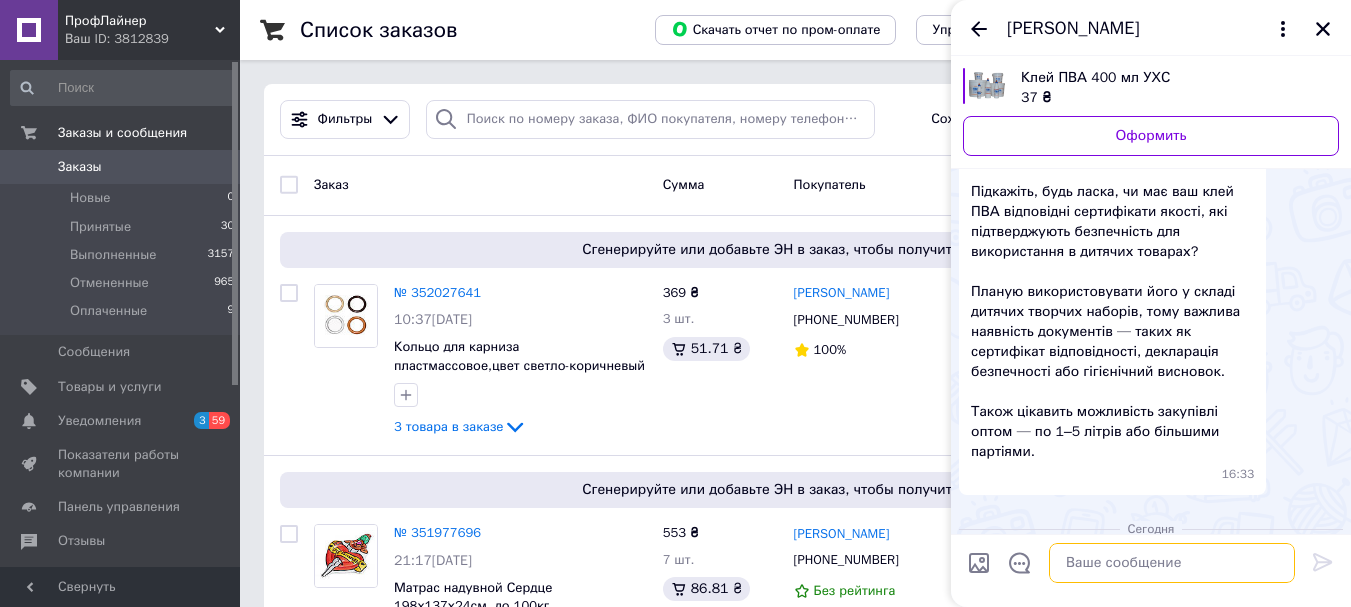 scroll, scrollTop: 0, scrollLeft: 0, axis: both 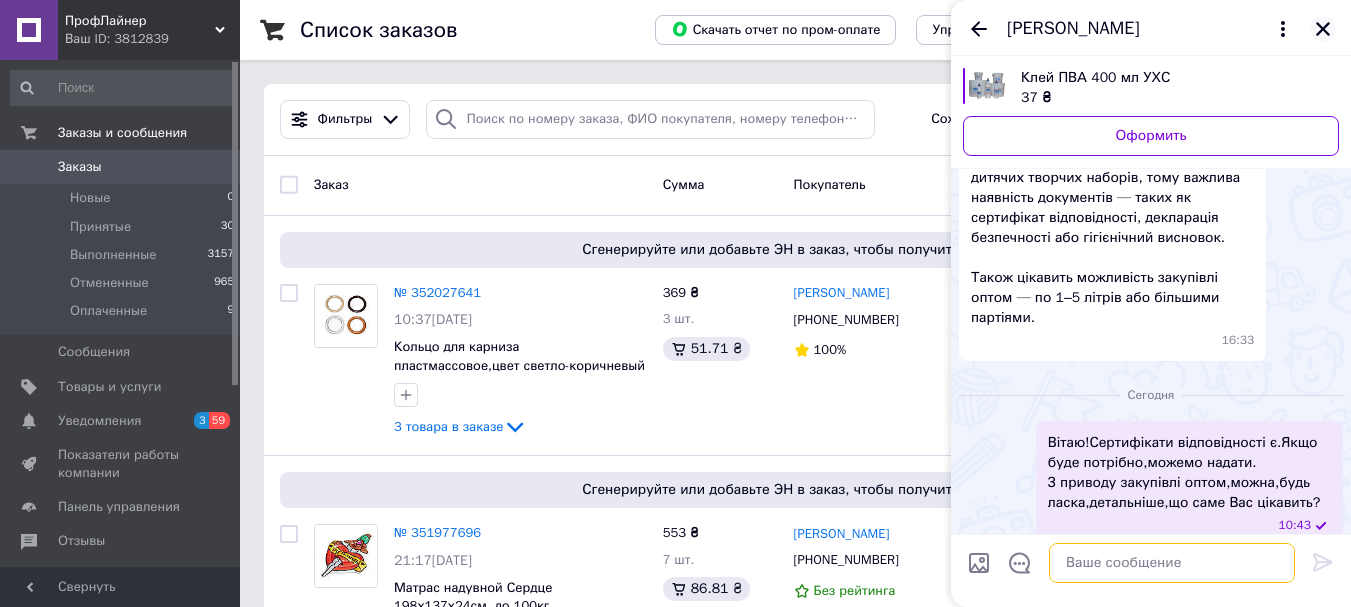 type 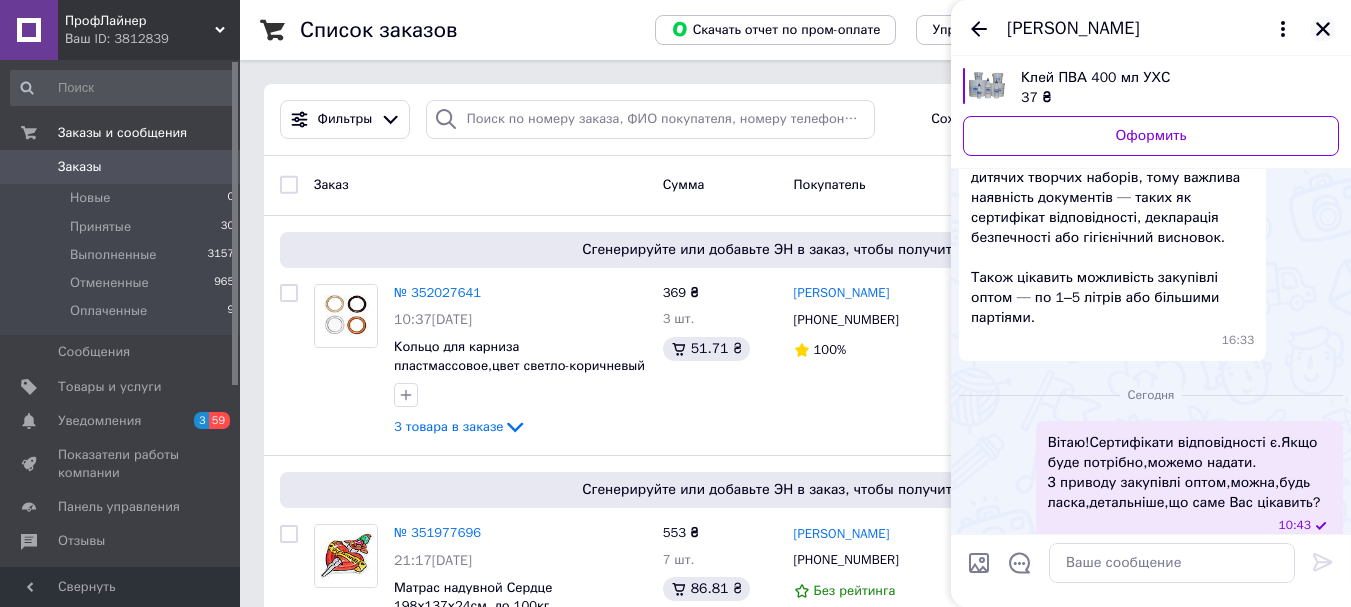 click 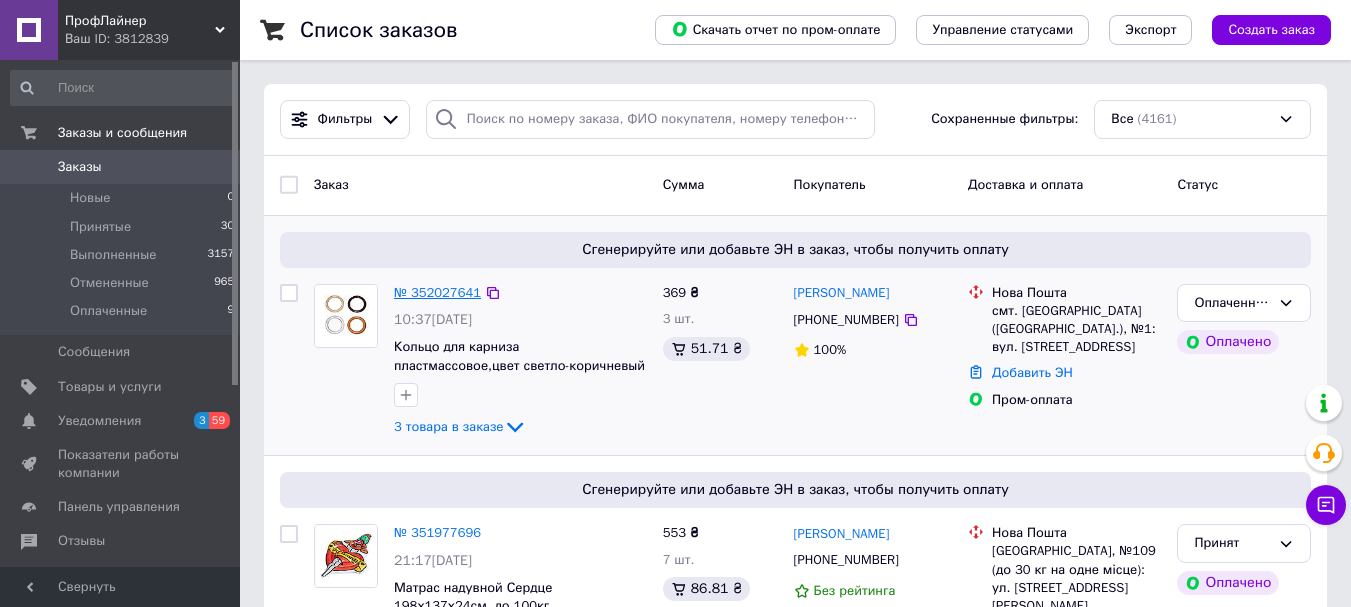 click on "№ 352027641" at bounding box center (437, 292) 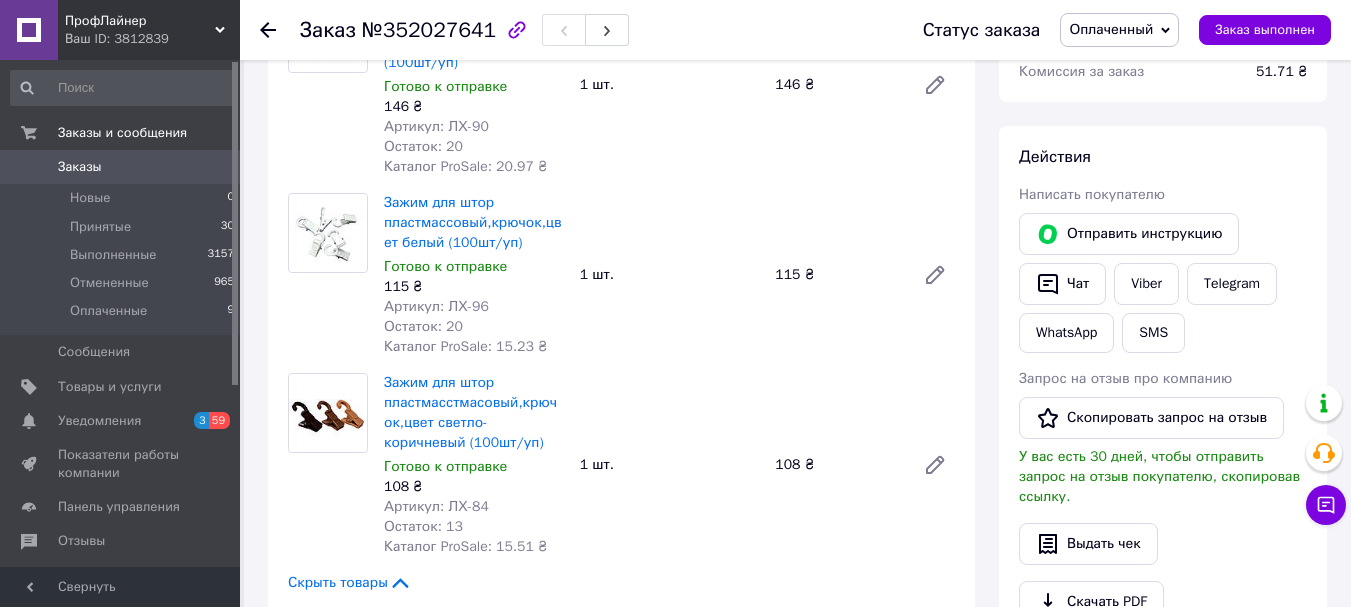 scroll, scrollTop: 0, scrollLeft: 0, axis: both 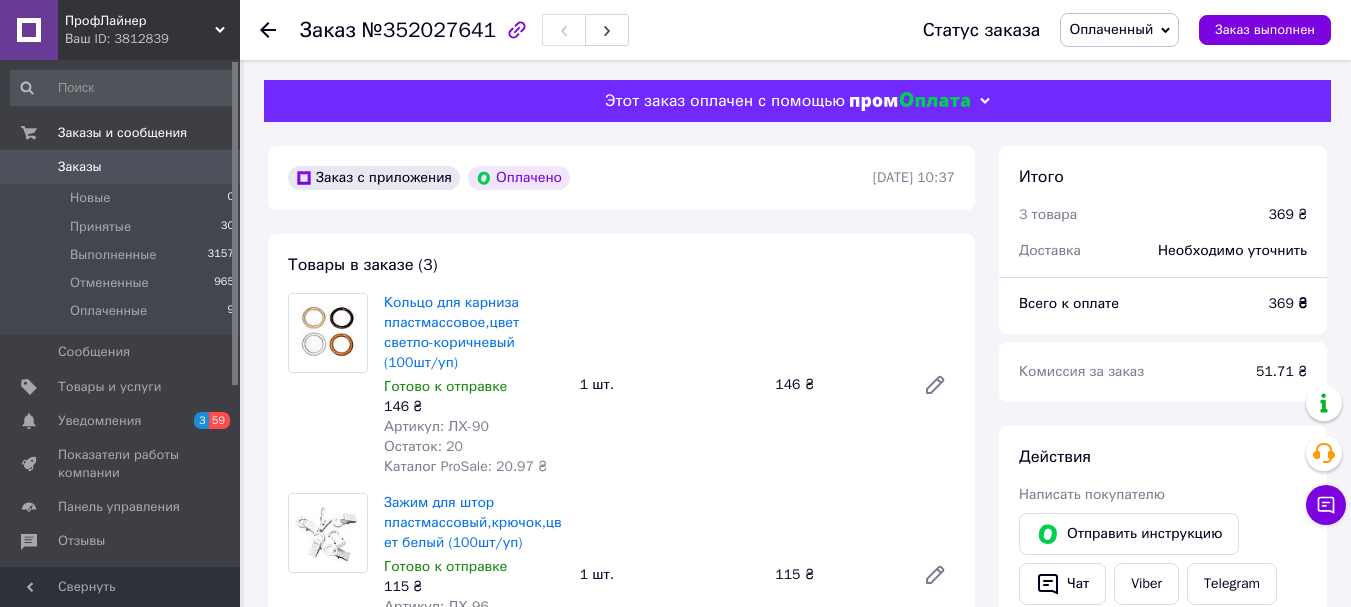 click 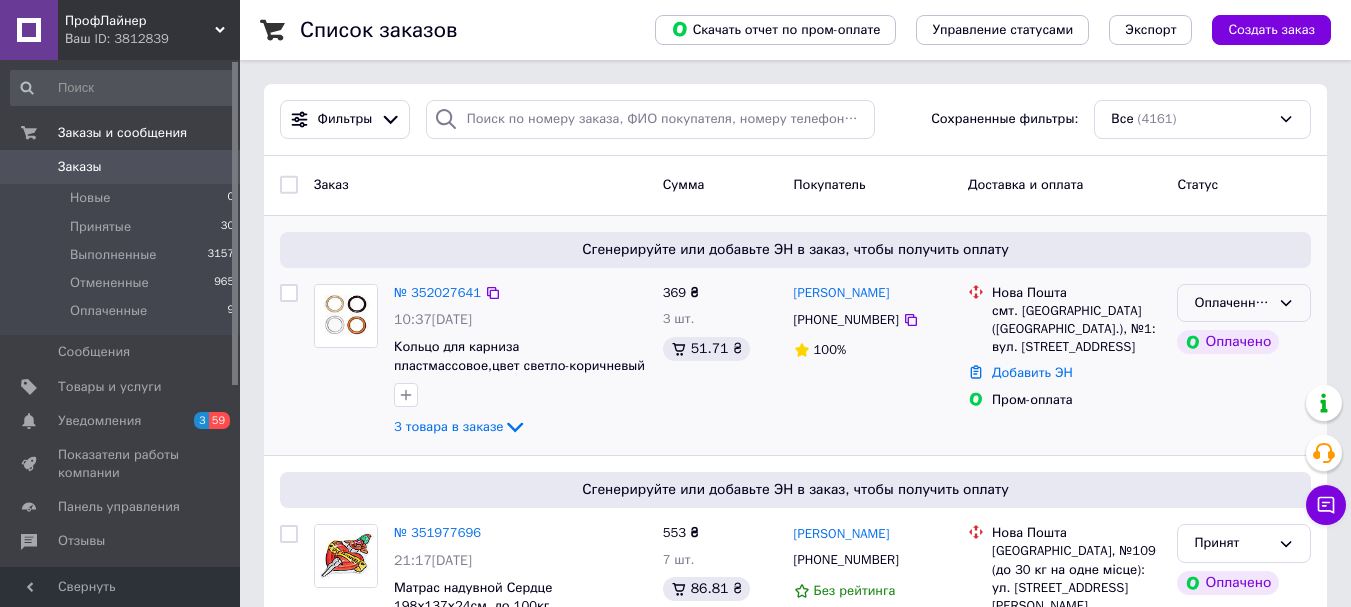 click 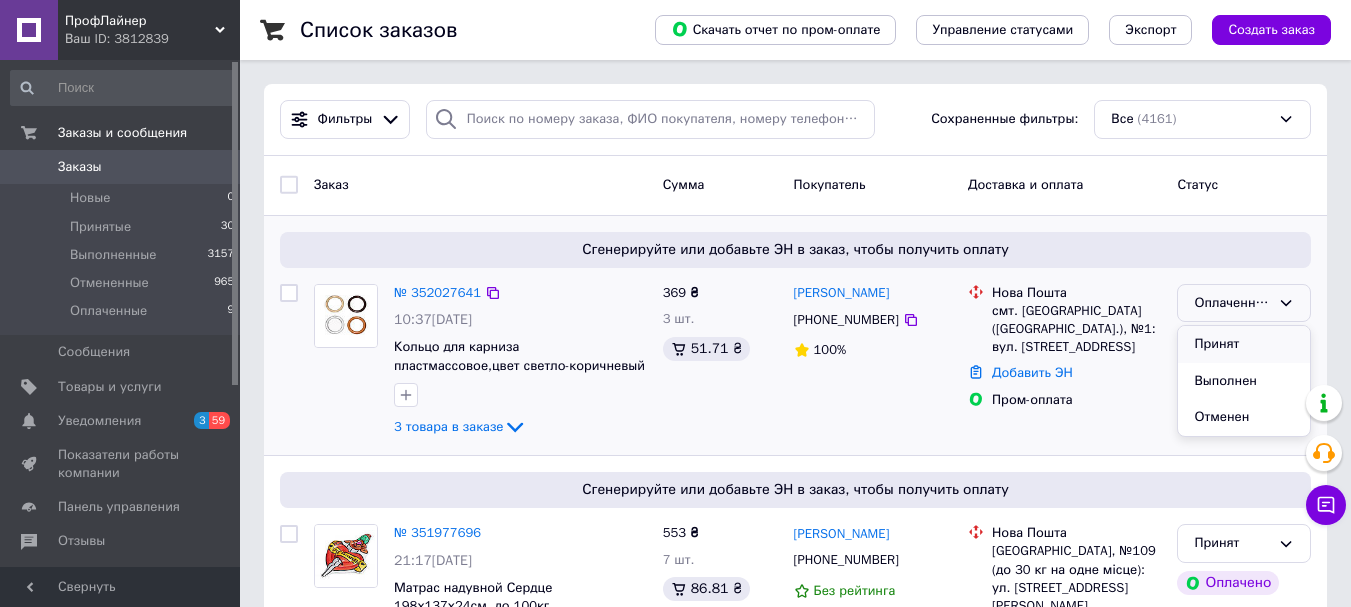 click on "Принят" at bounding box center (1244, 344) 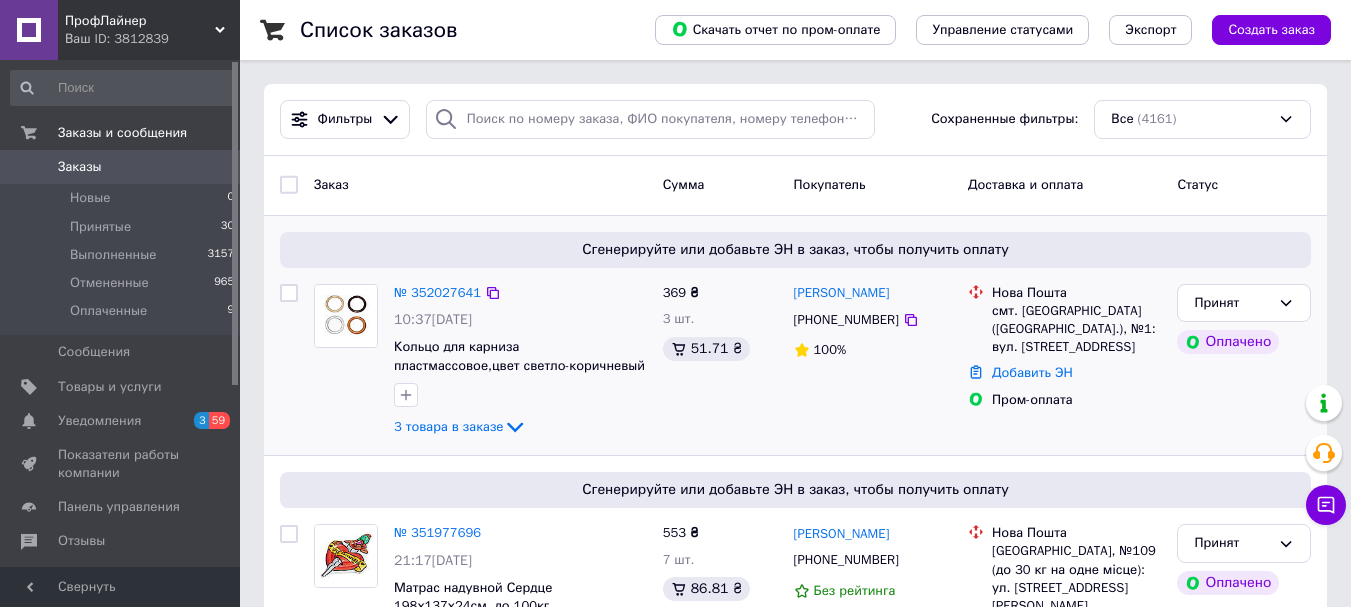 click at bounding box center (289, 293) 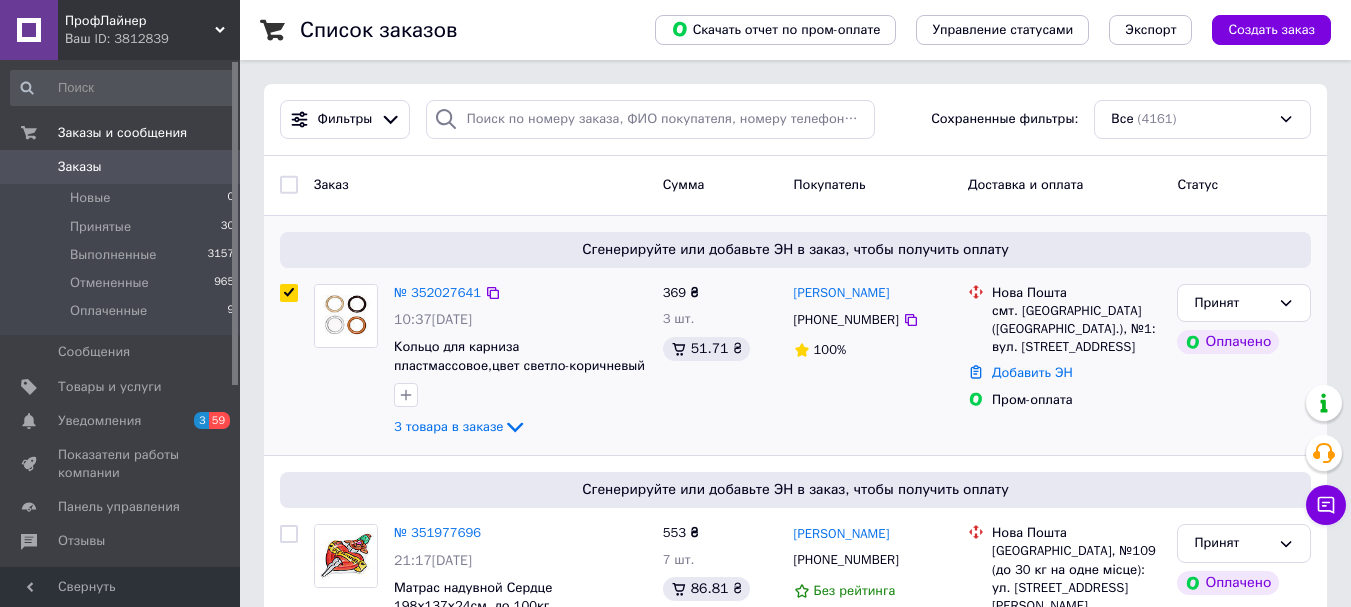 checkbox on "true" 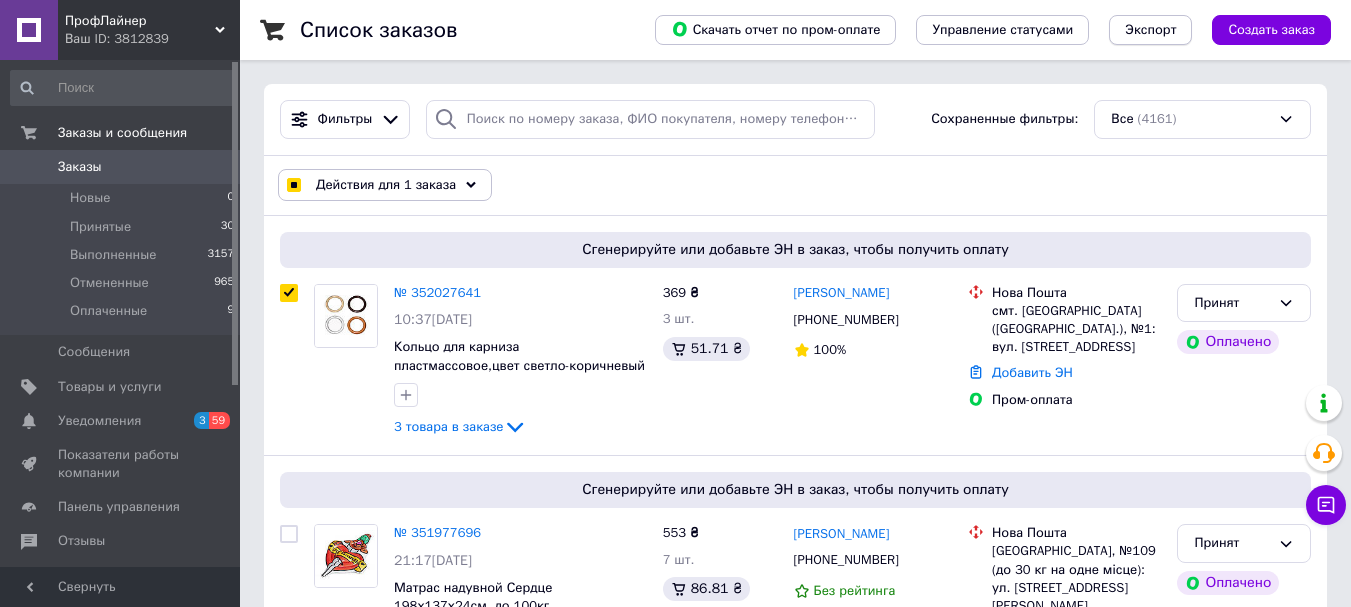 click on "Экспорт" at bounding box center (1150, 30) 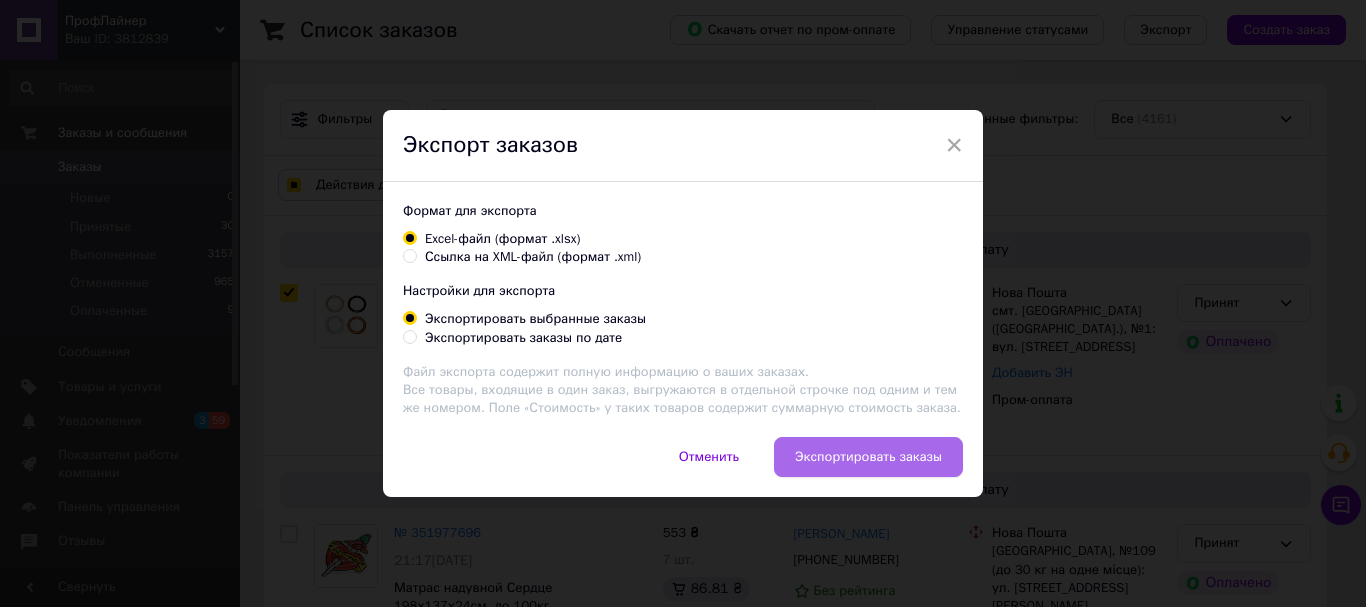 click on "Экспортировать заказы" at bounding box center [868, 457] 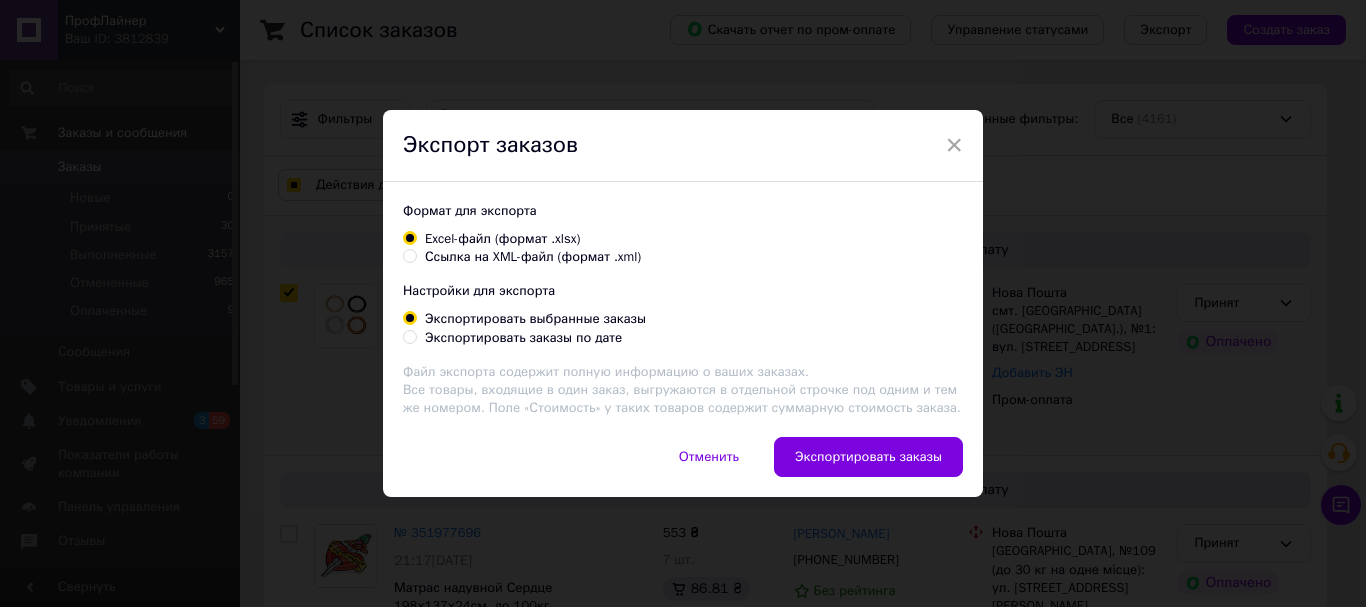 checkbox on "true" 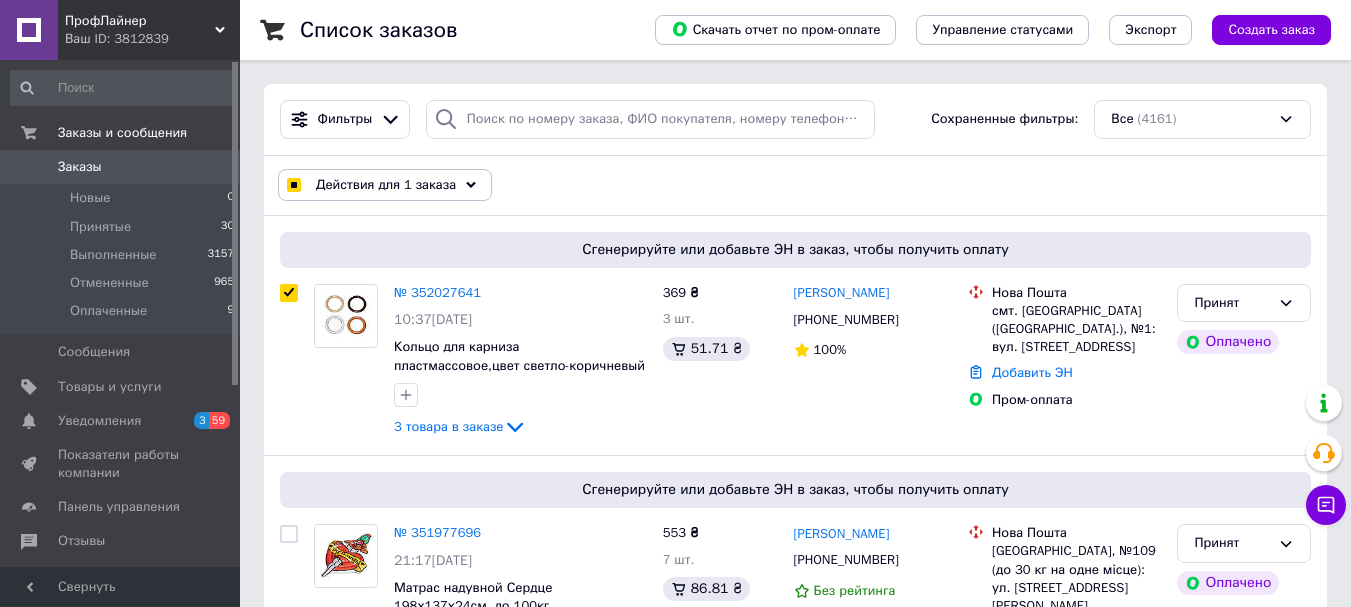 click on "Уведомления" at bounding box center (99, 421) 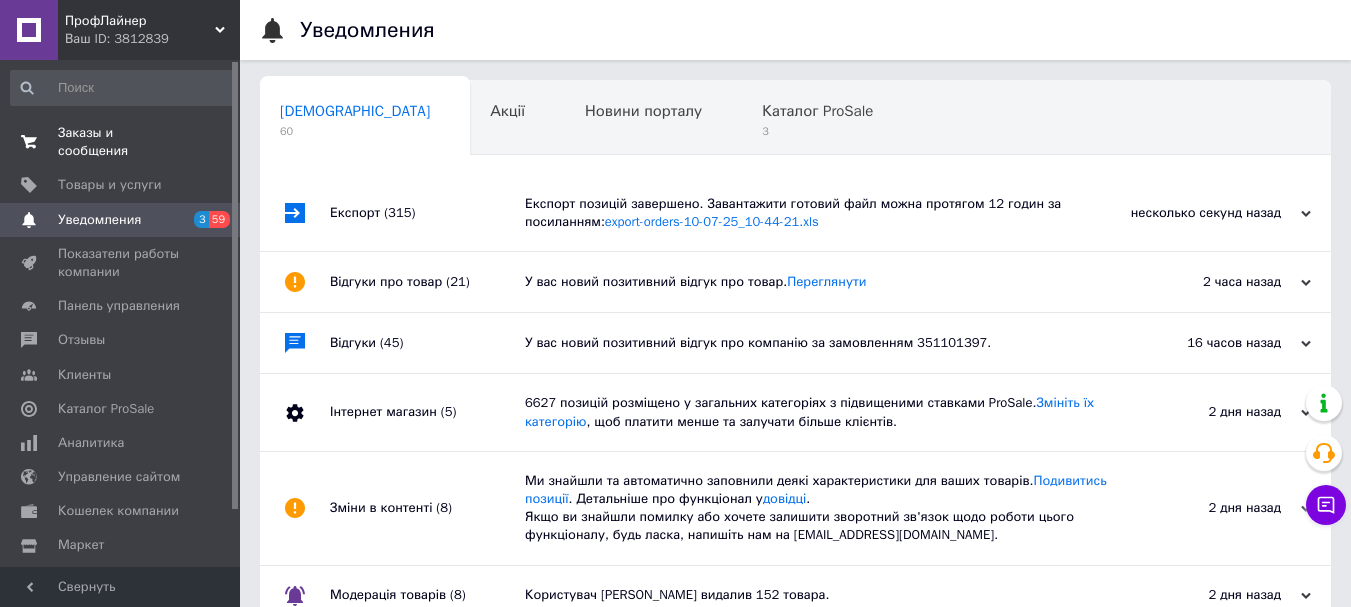 click on "Заказы и сообщения" at bounding box center (121, 142) 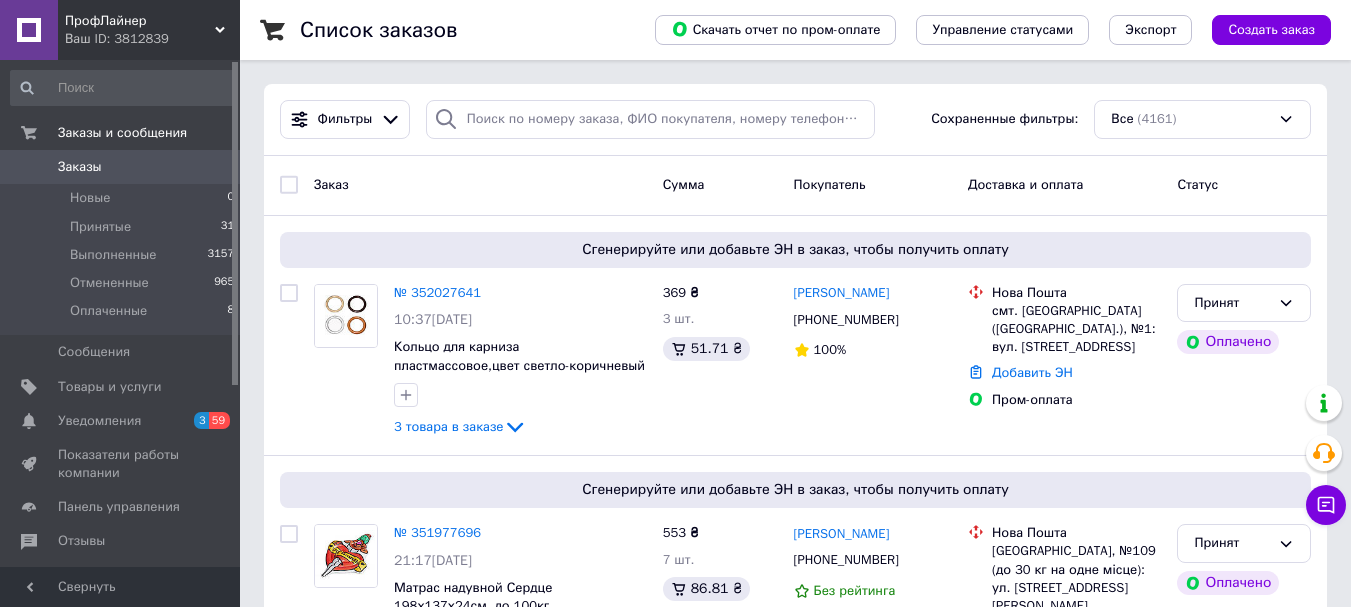 scroll, scrollTop: 100, scrollLeft: 0, axis: vertical 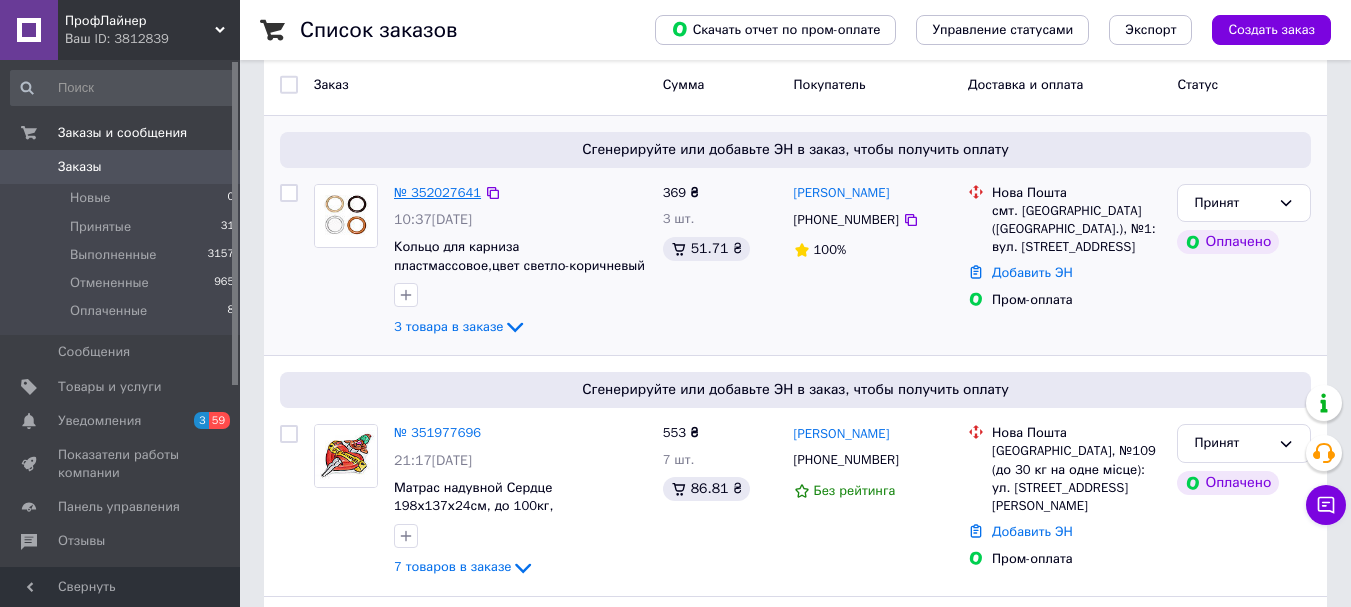 click on "№ 352027641" at bounding box center (437, 192) 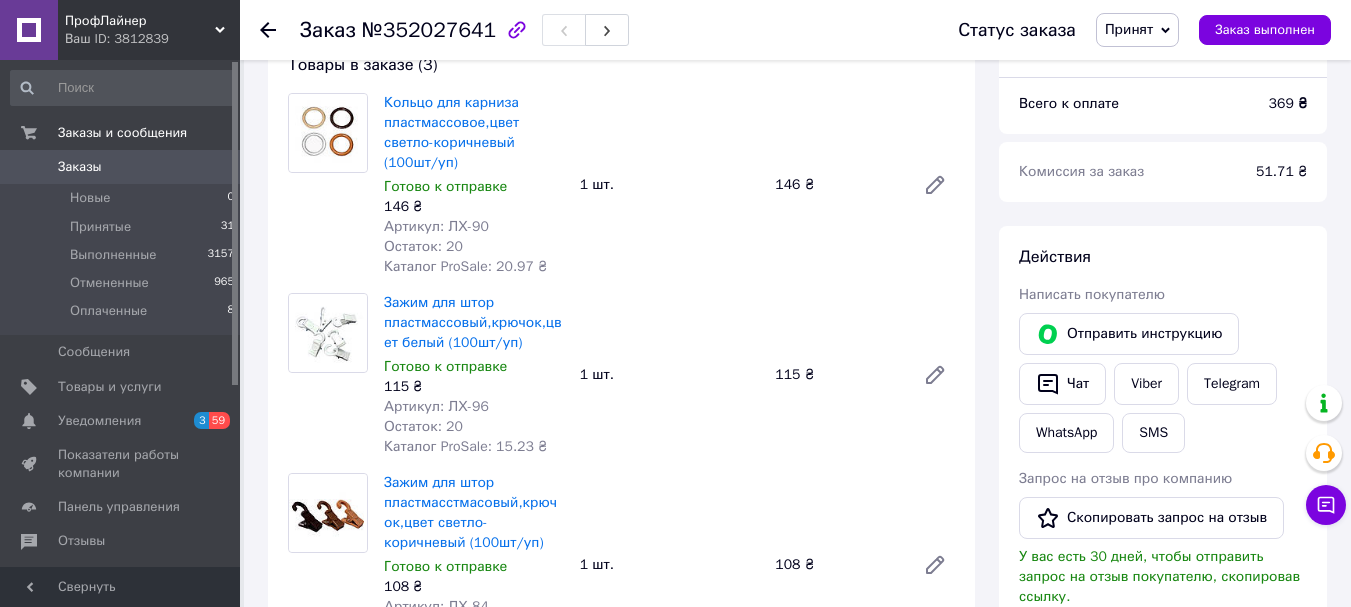 scroll, scrollTop: 0, scrollLeft: 0, axis: both 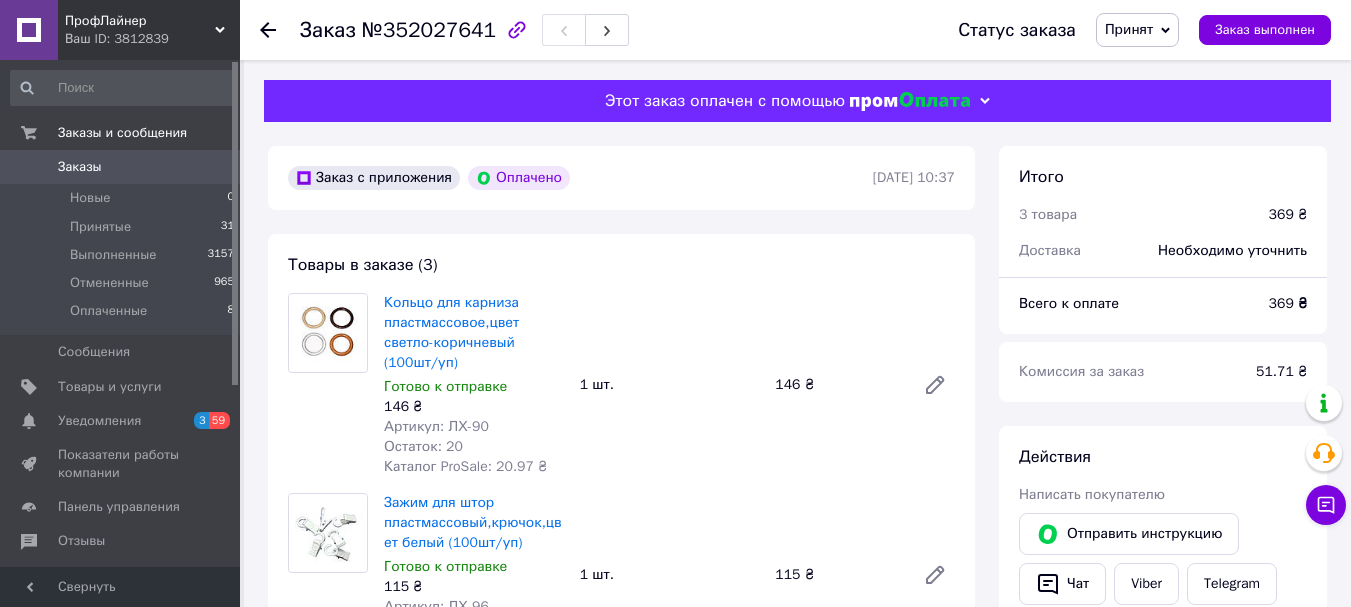click 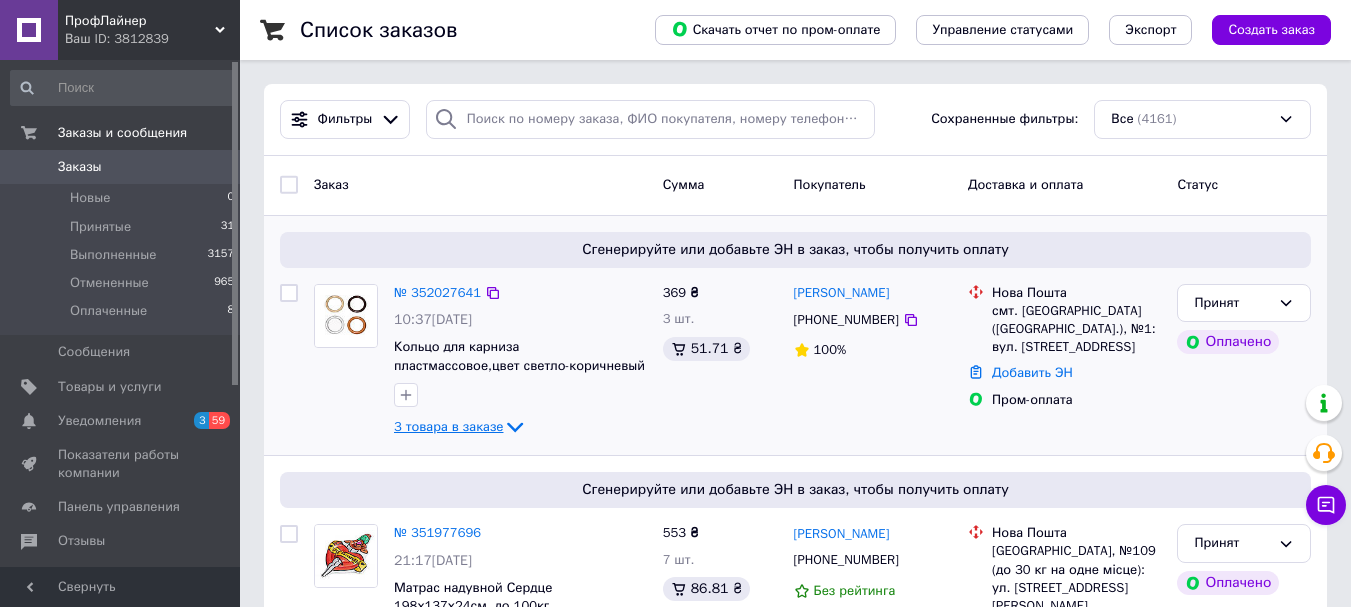 click on "3 товара в заказе" at bounding box center [448, 426] 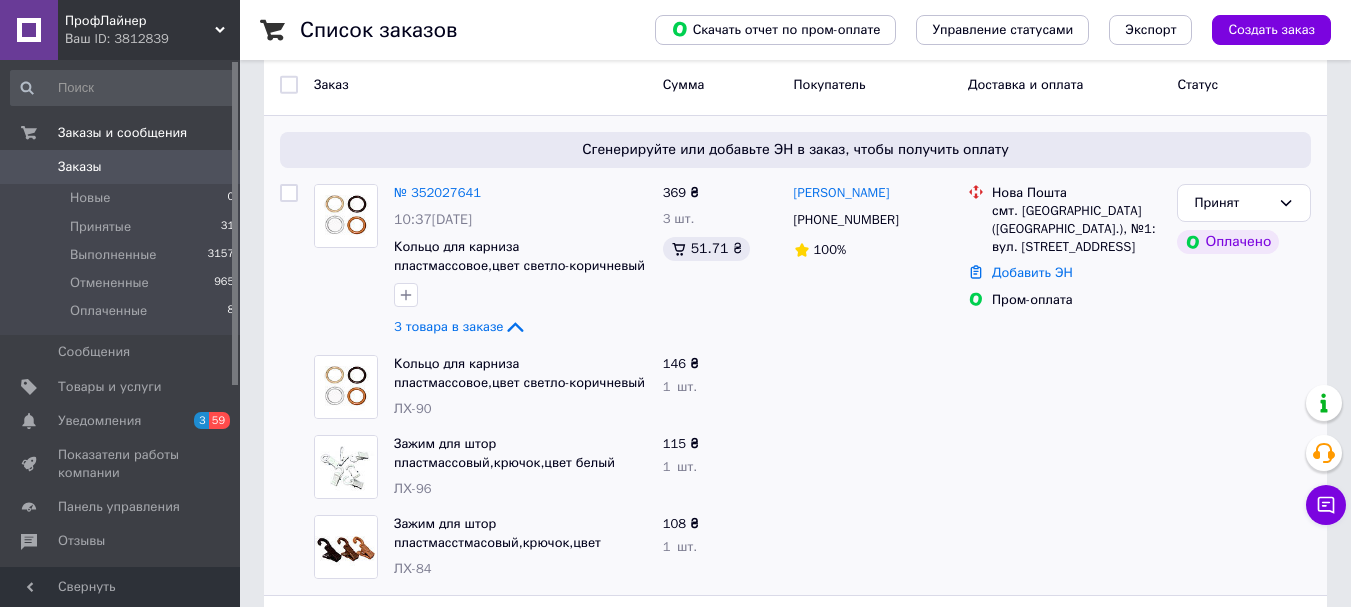 scroll, scrollTop: 0, scrollLeft: 0, axis: both 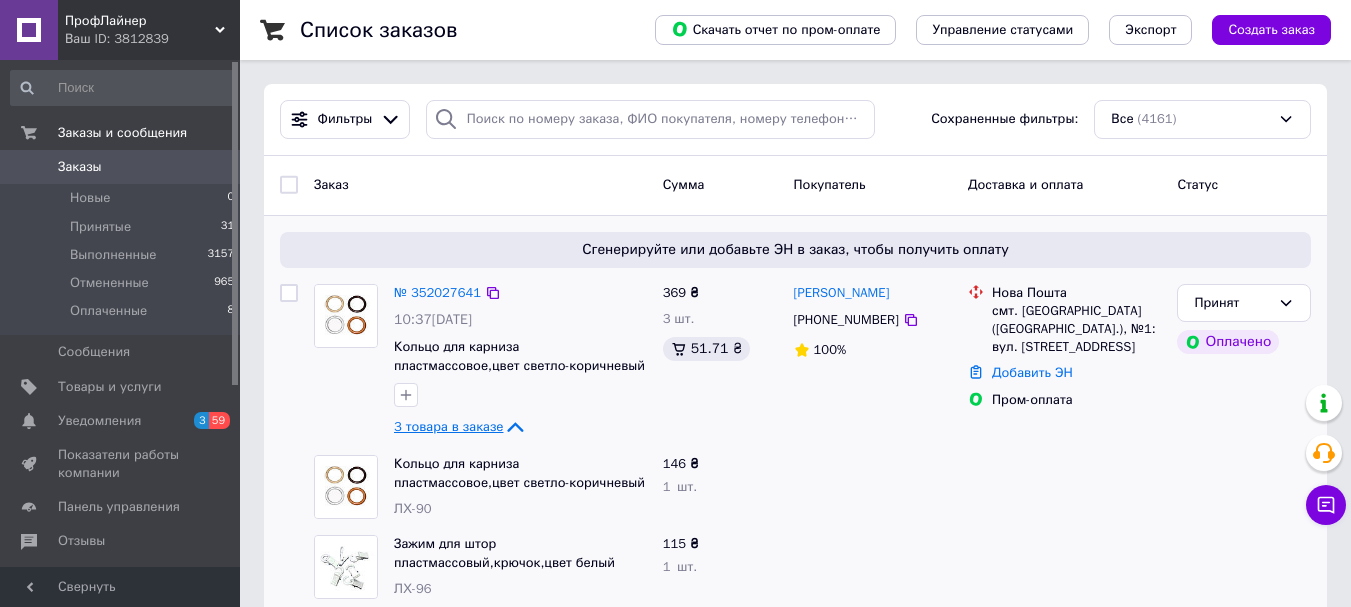 click 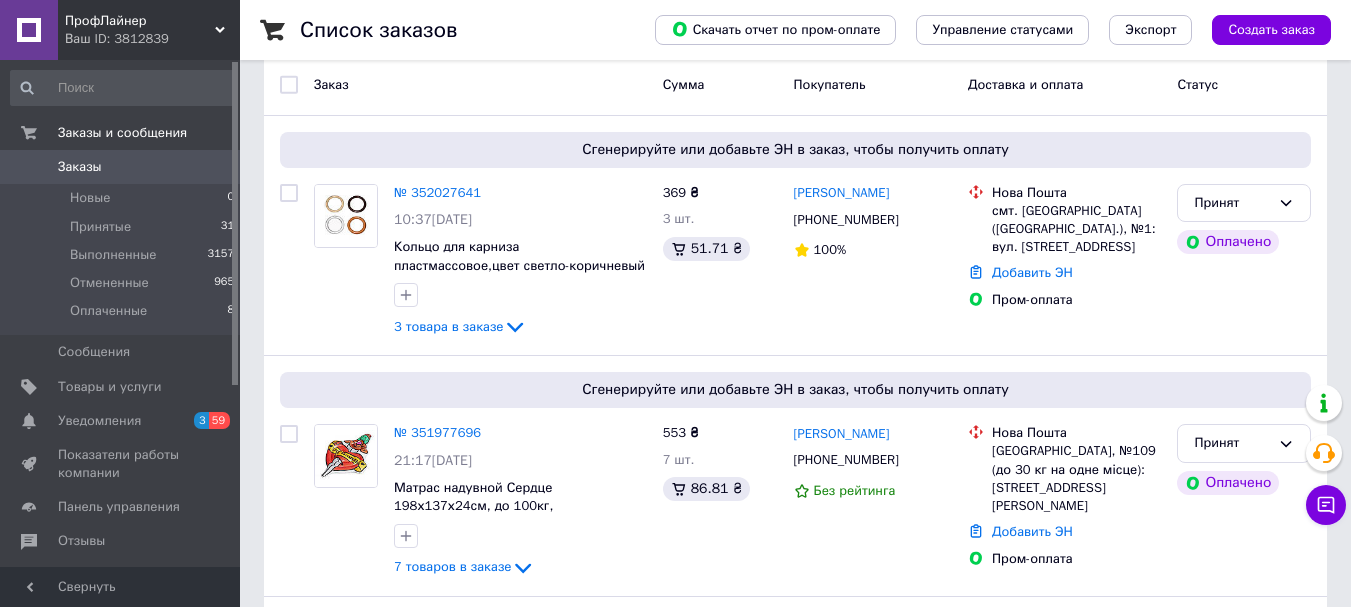 scroll, scrollTop: 0, scrollLeft: 0, axis: both 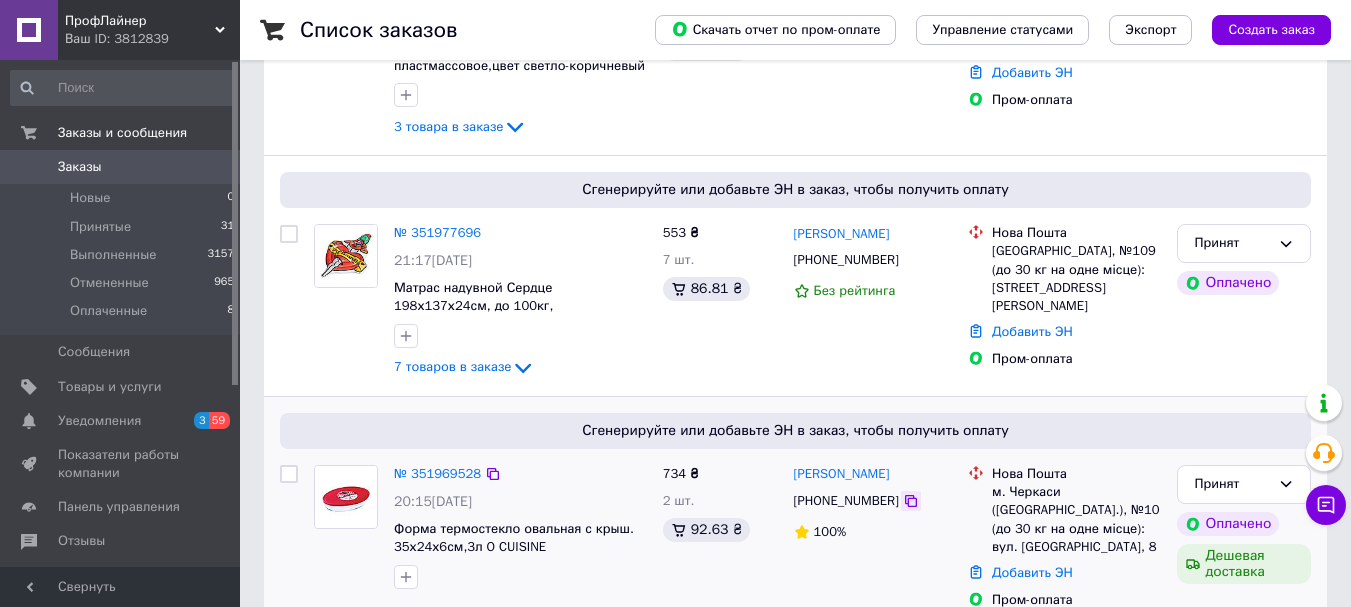 click 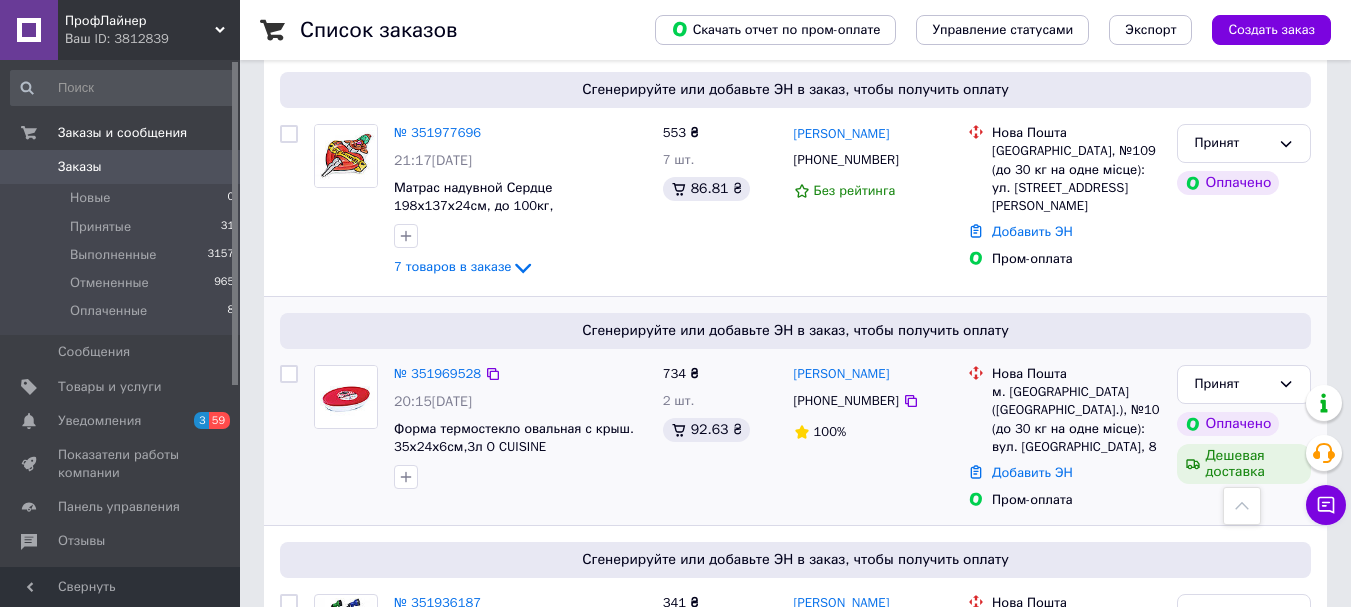 scroll, scrollTop: 0, scrollLeft: 0, axis: both 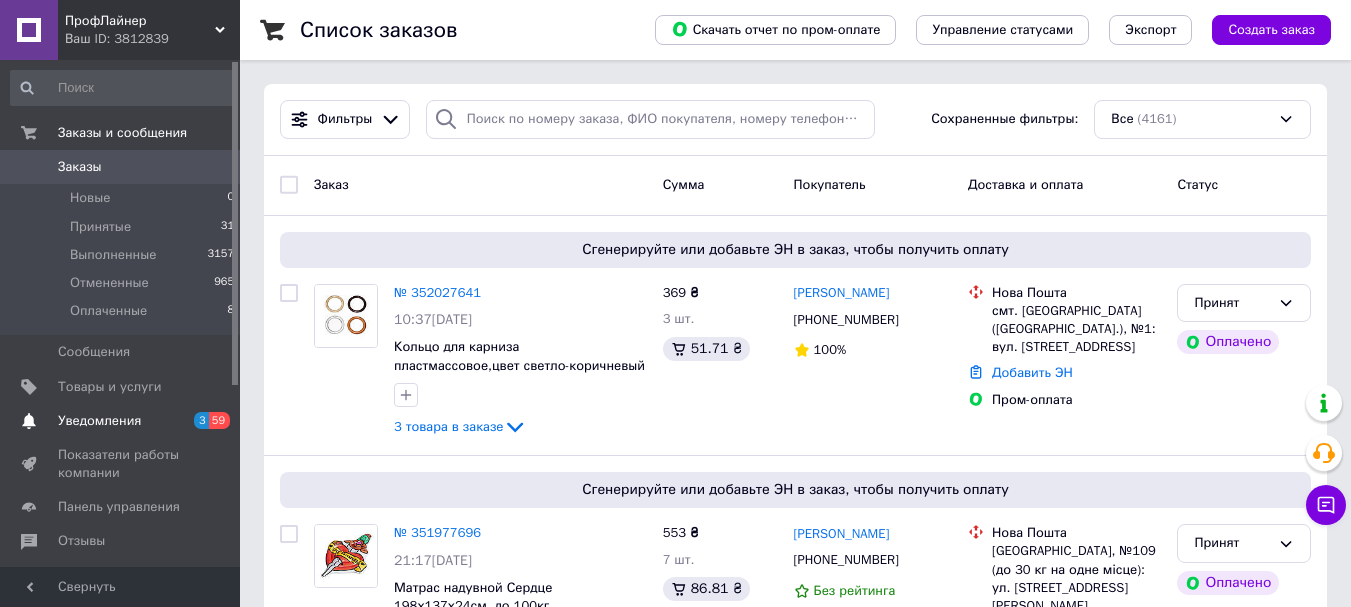 click on "Уведомления" at bounding box center (99, 421) 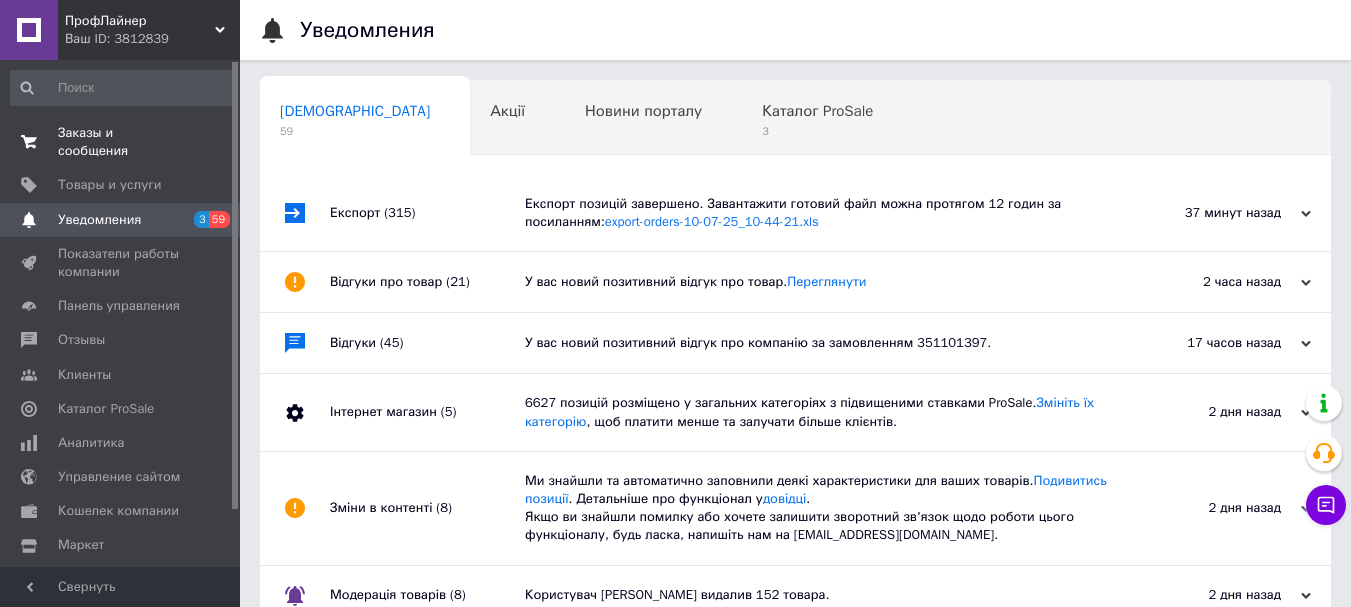click on "Заказы и сообщения" at bounding box center [121, 142] 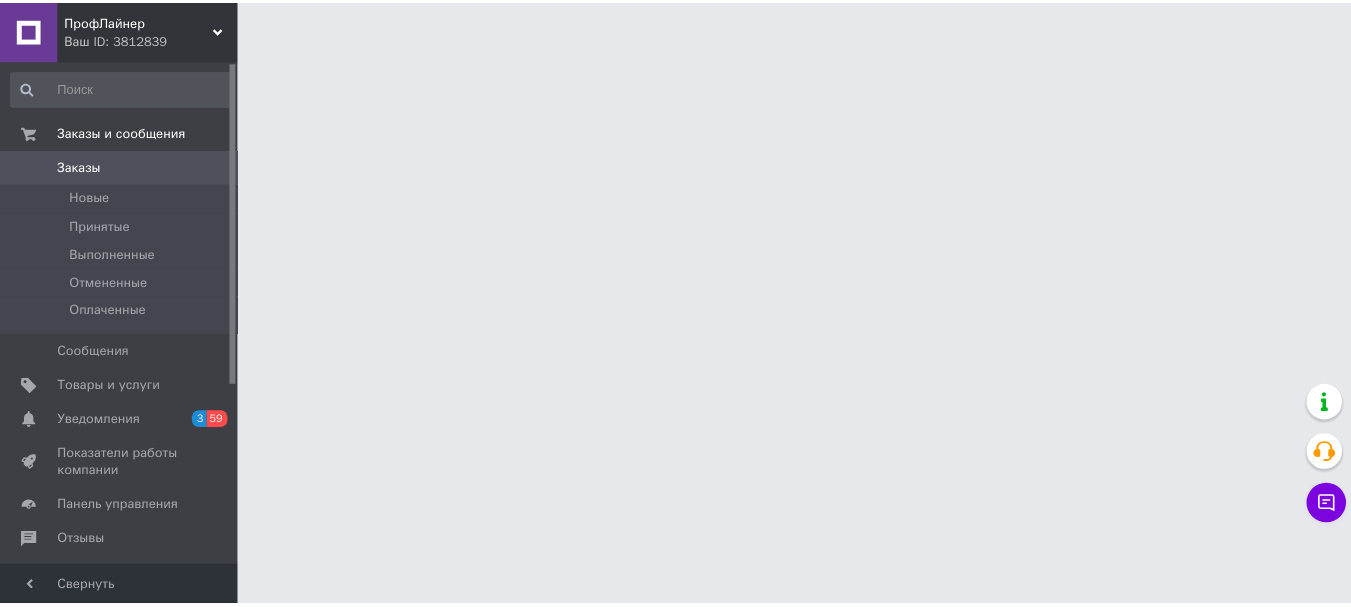 scroll, scrollTop: 0, scrollLeft: 0, axis: both 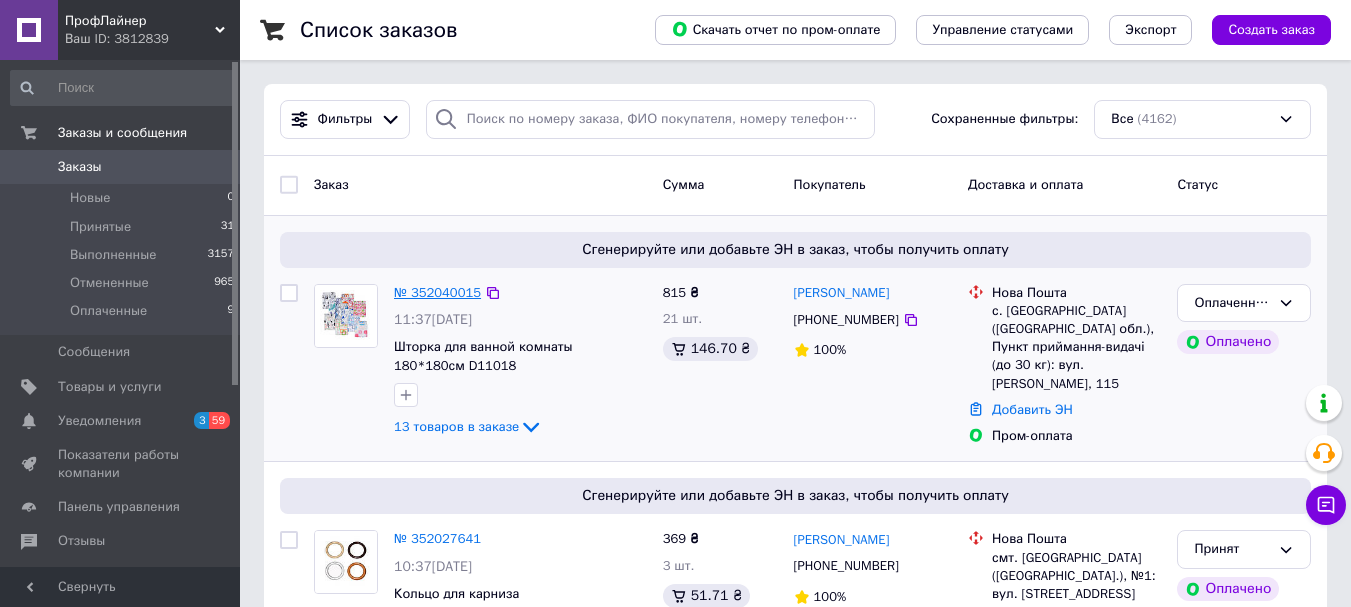 click on "№ 352040015" at bounding box center [437, 292] 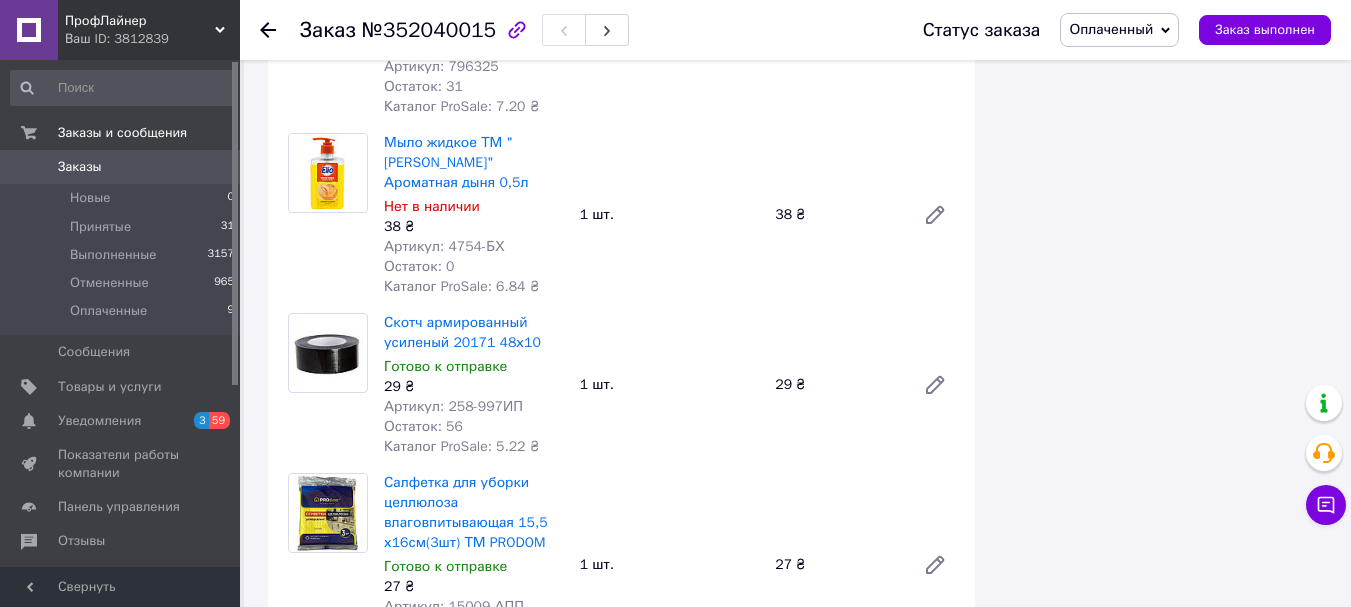 scroll, scrollTop: 1700, scrollLeft: 0, axis: vertical 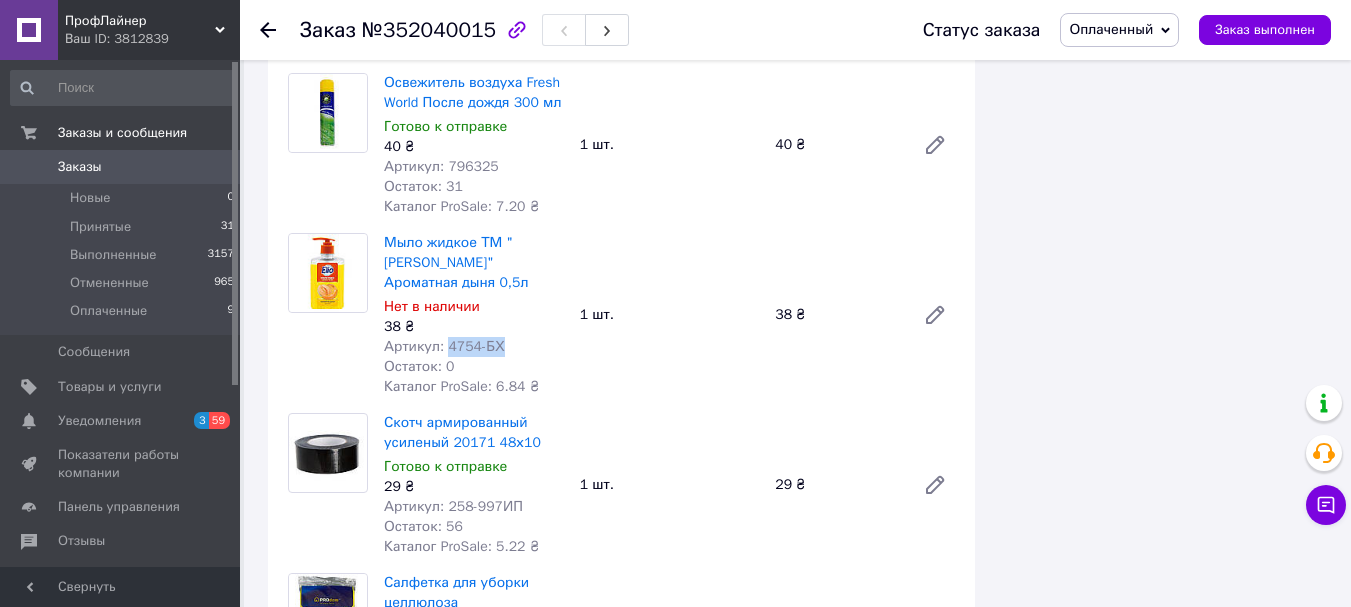 copy on "4754-БХ" 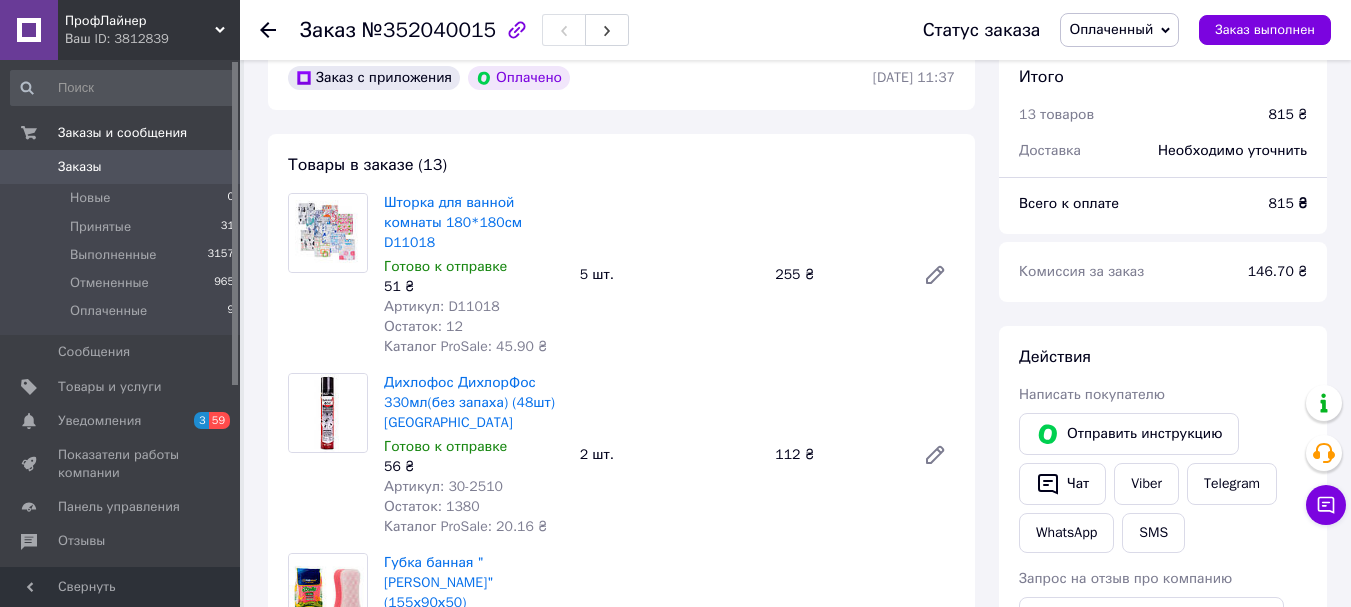 scroll, scrollTop: 0, scrollLeft: 0, axis: both 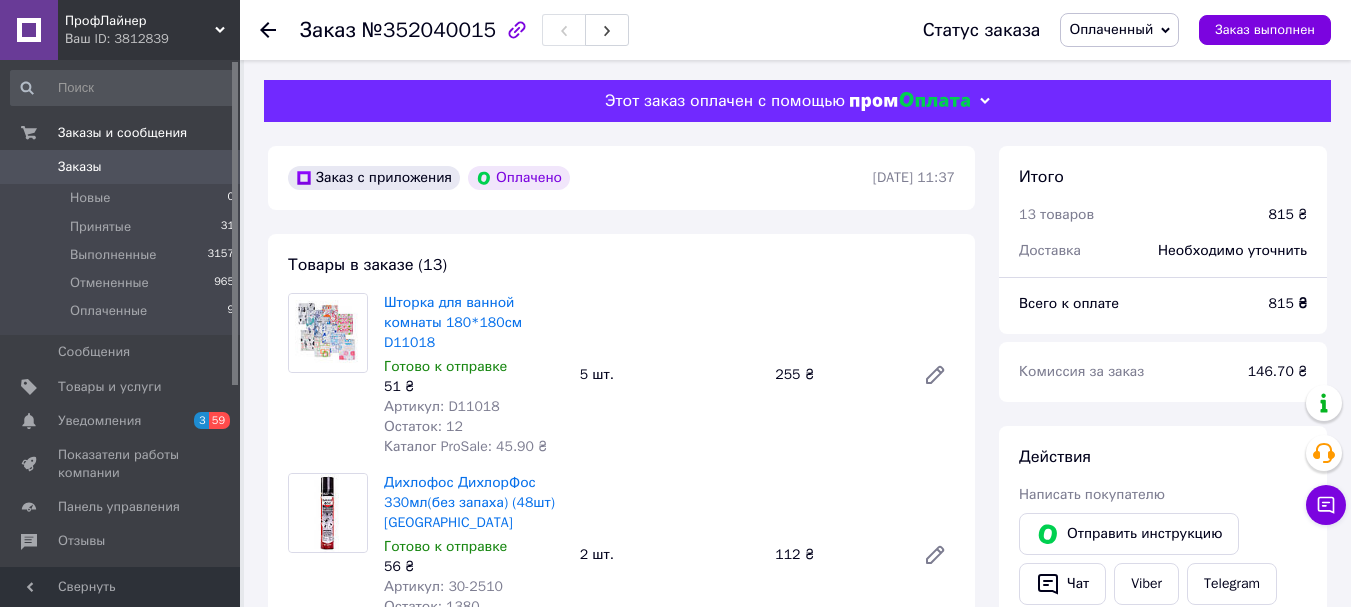 click 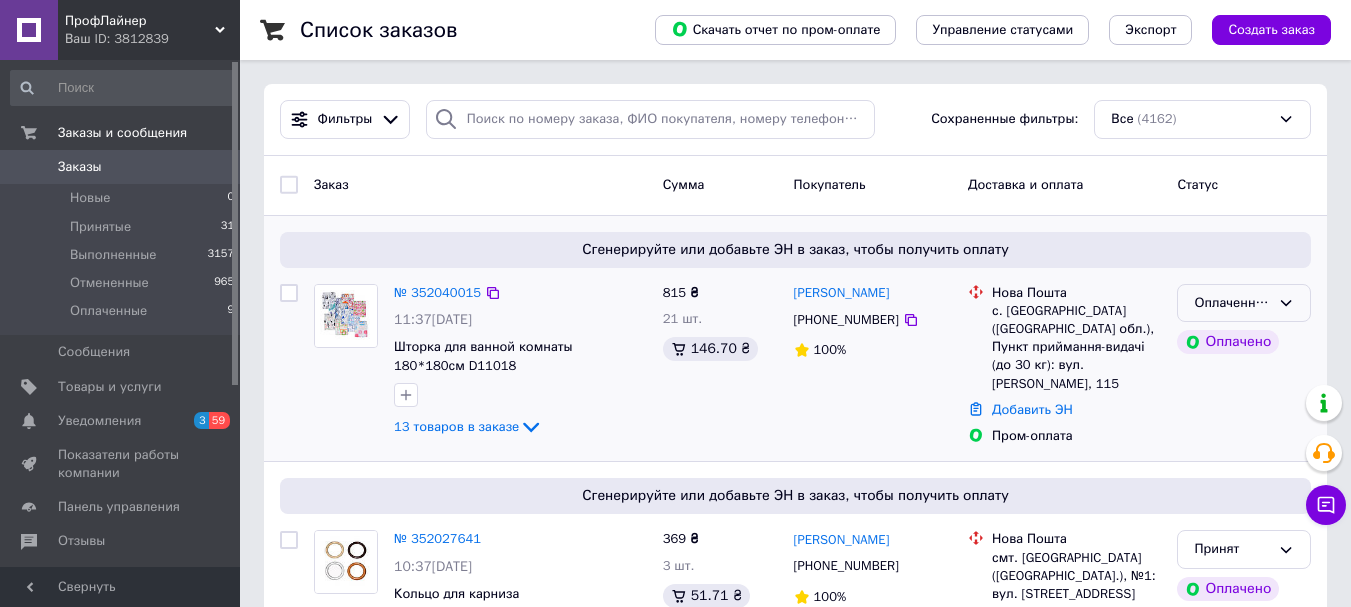 click 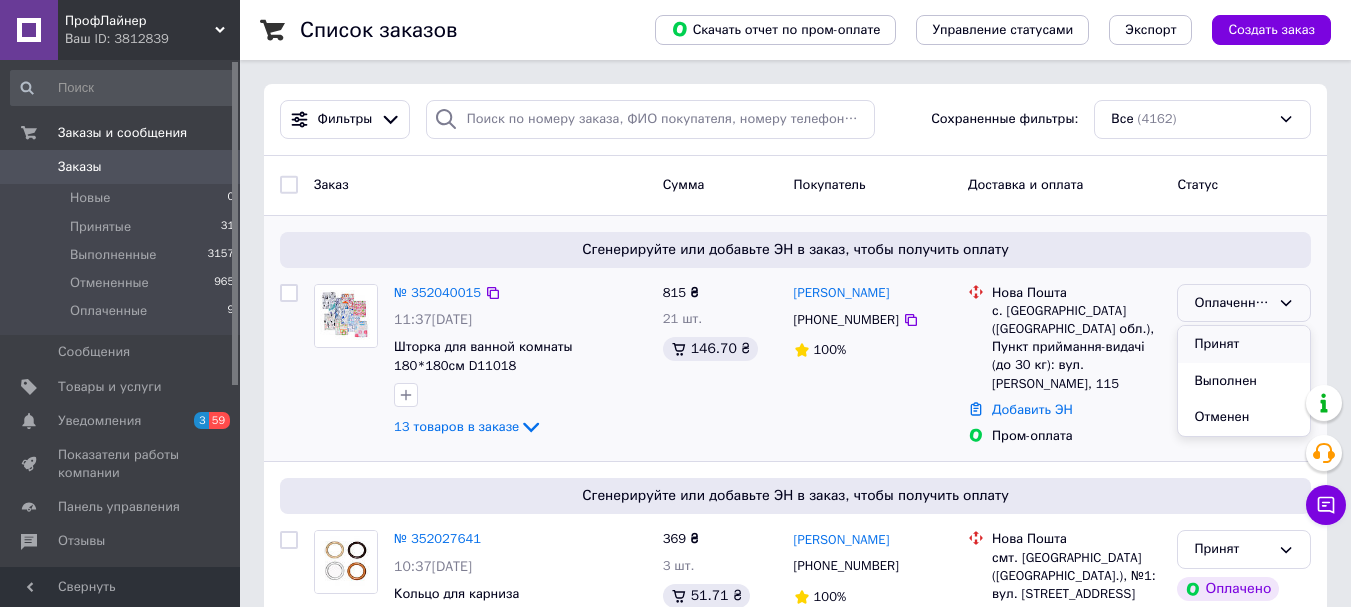 click on "Принят" at bounding box center (1244, 344) 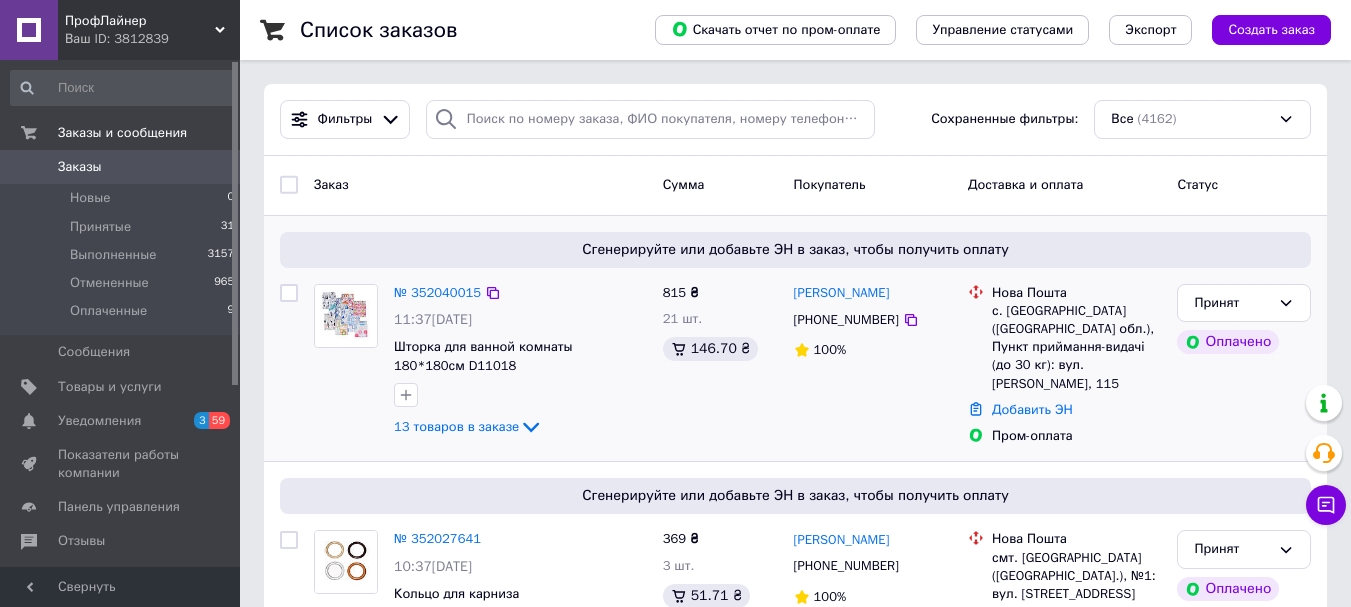click at bounding box center (289, 293) 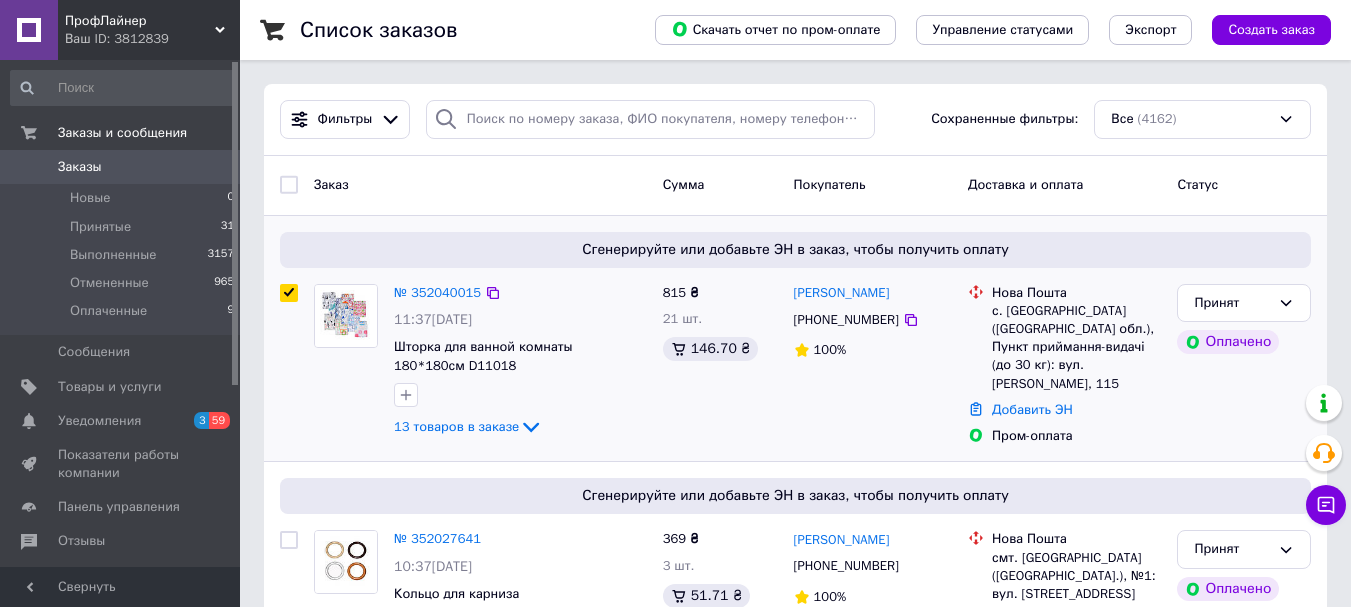 checkbox on "true" 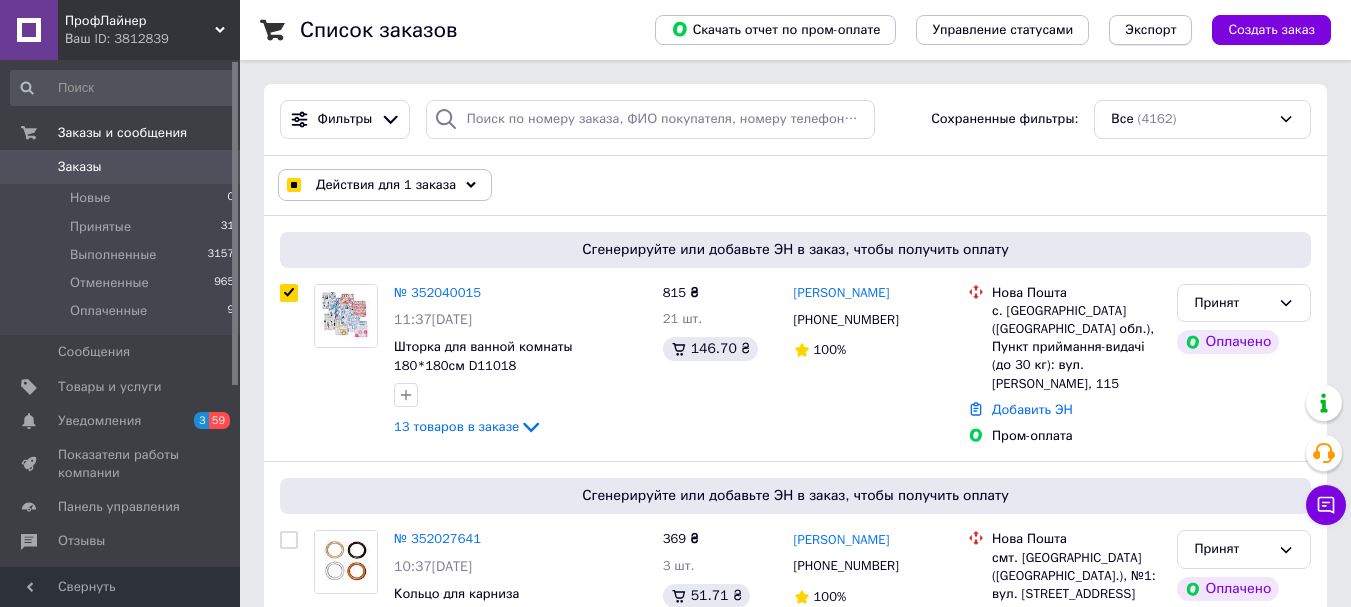 click on "Экспорт" at bounding box center (1150, 30) 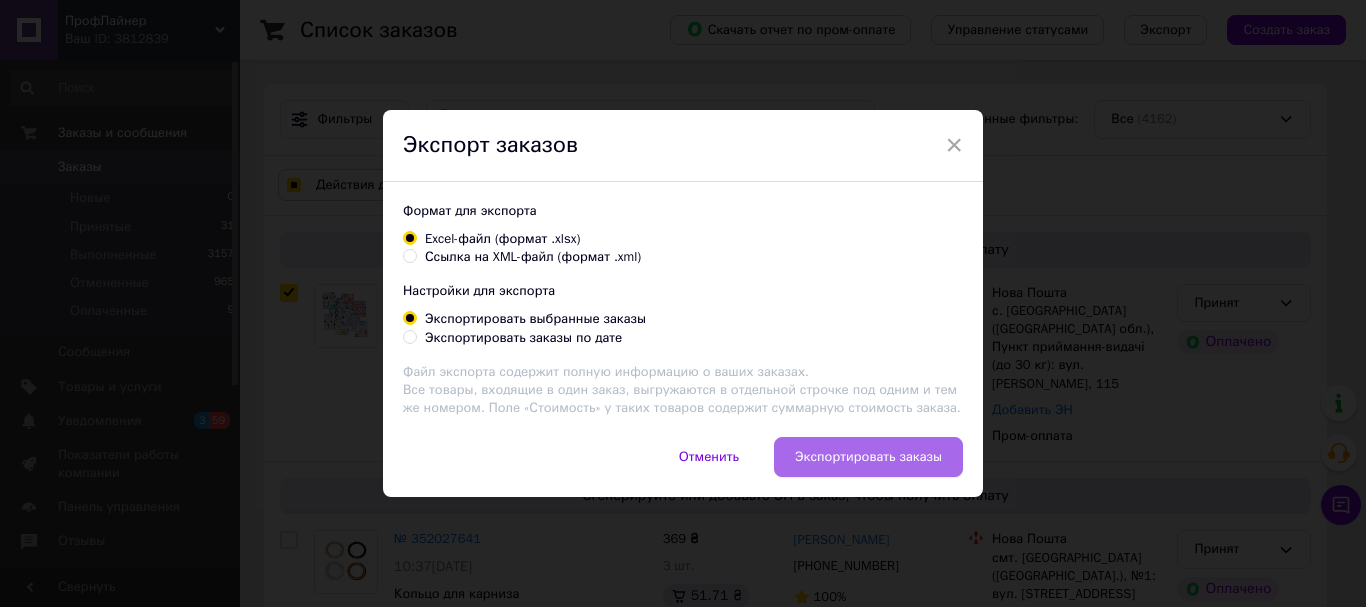 click on "Экспортировать заказы" at bounding box center [868, 457] 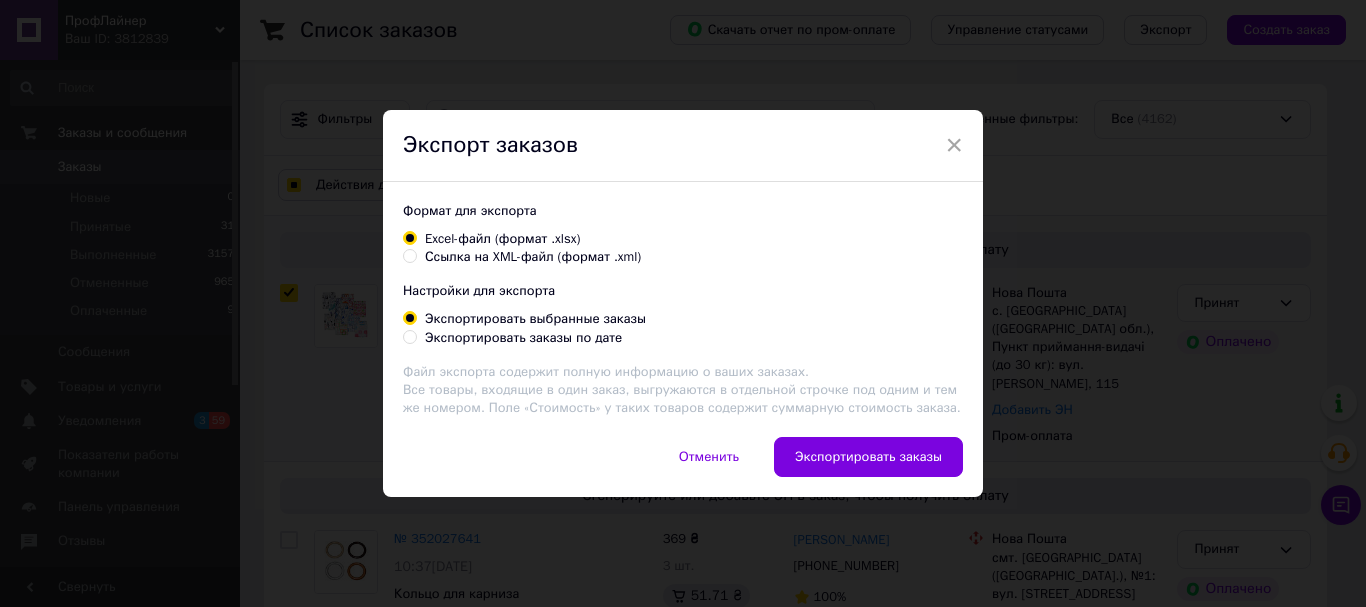 checkbox on "true" 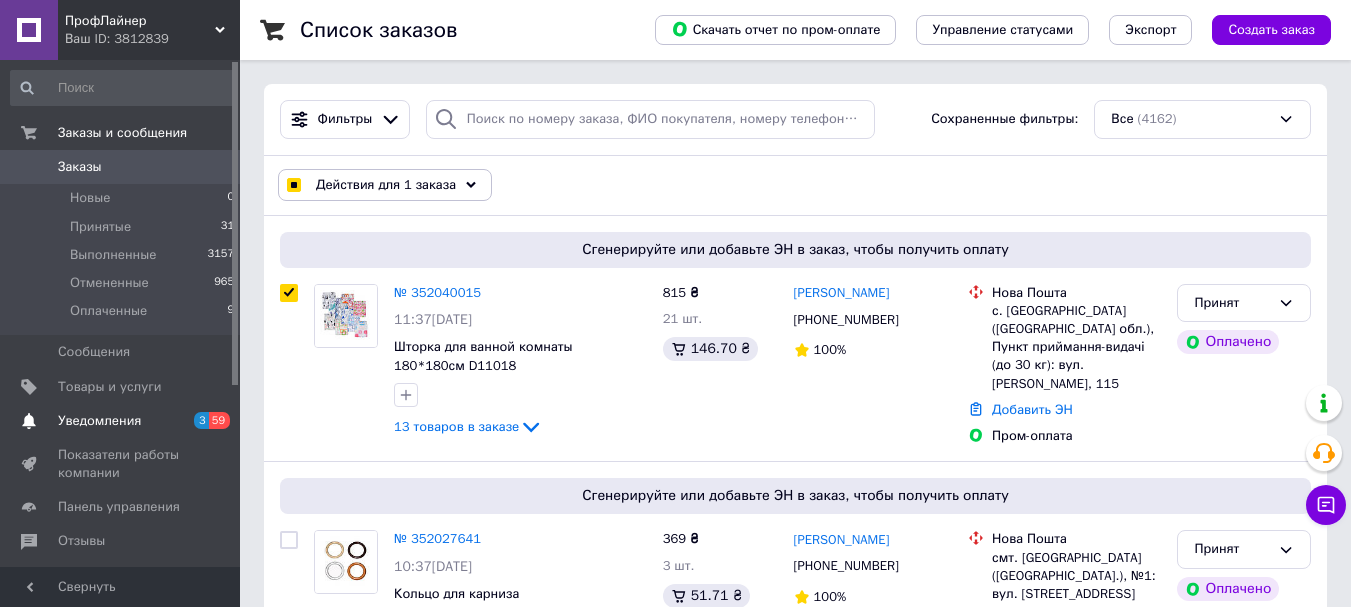 click on "Уведомления" at bounding box center (99, 421) 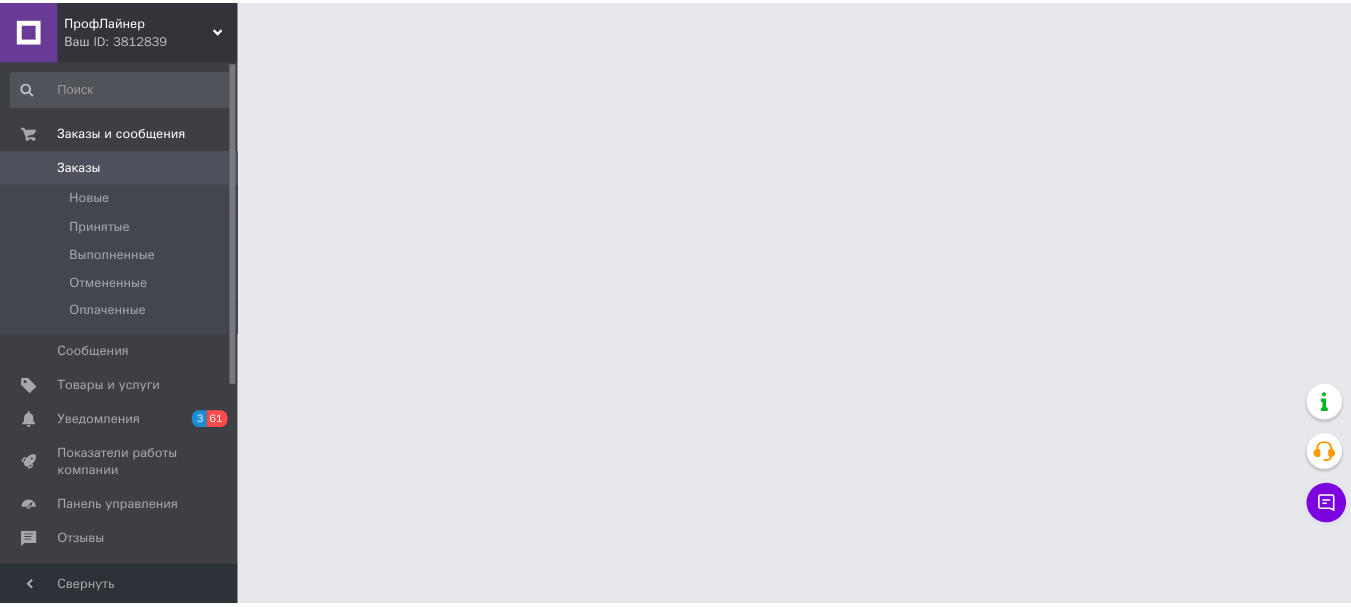 scroll, scrollTop: 0, scrollLeft: 0, axis: both 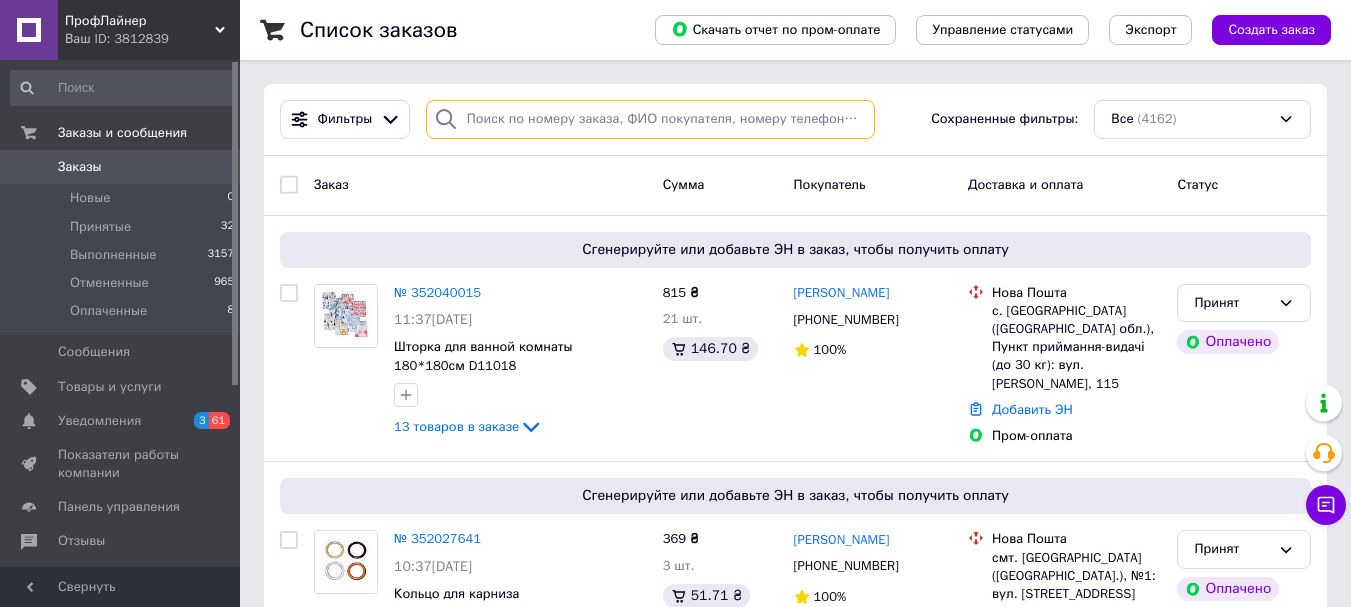 click at bounding box center [650, 119] 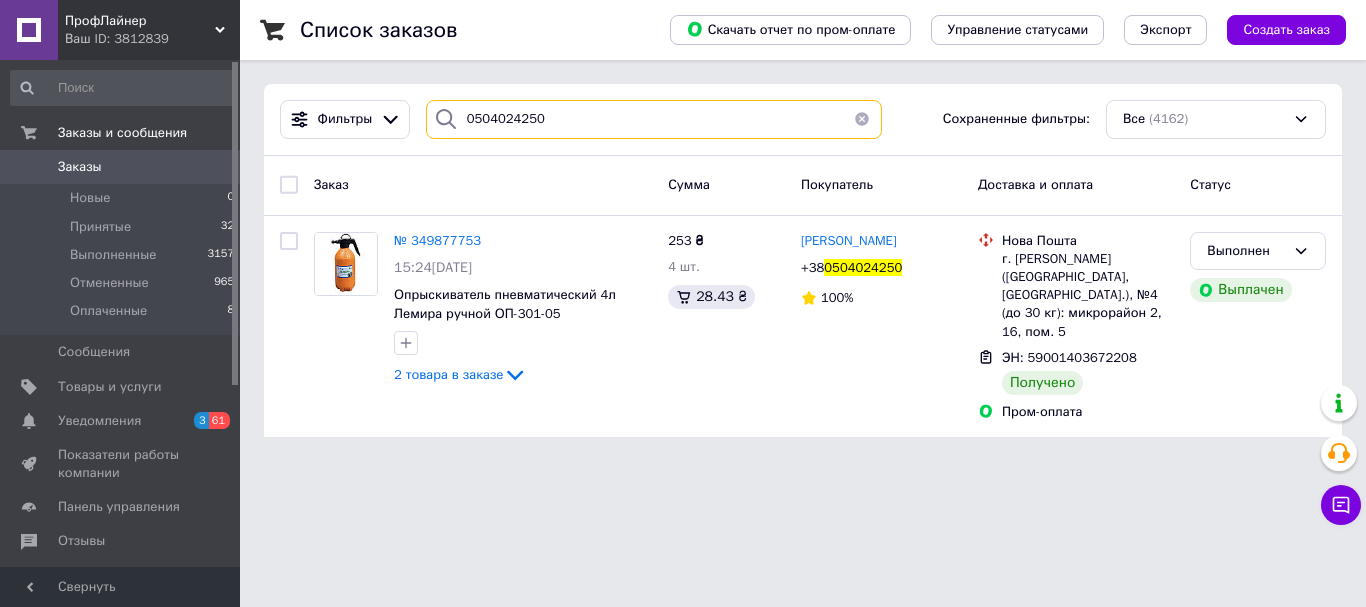 type on "0504024250" 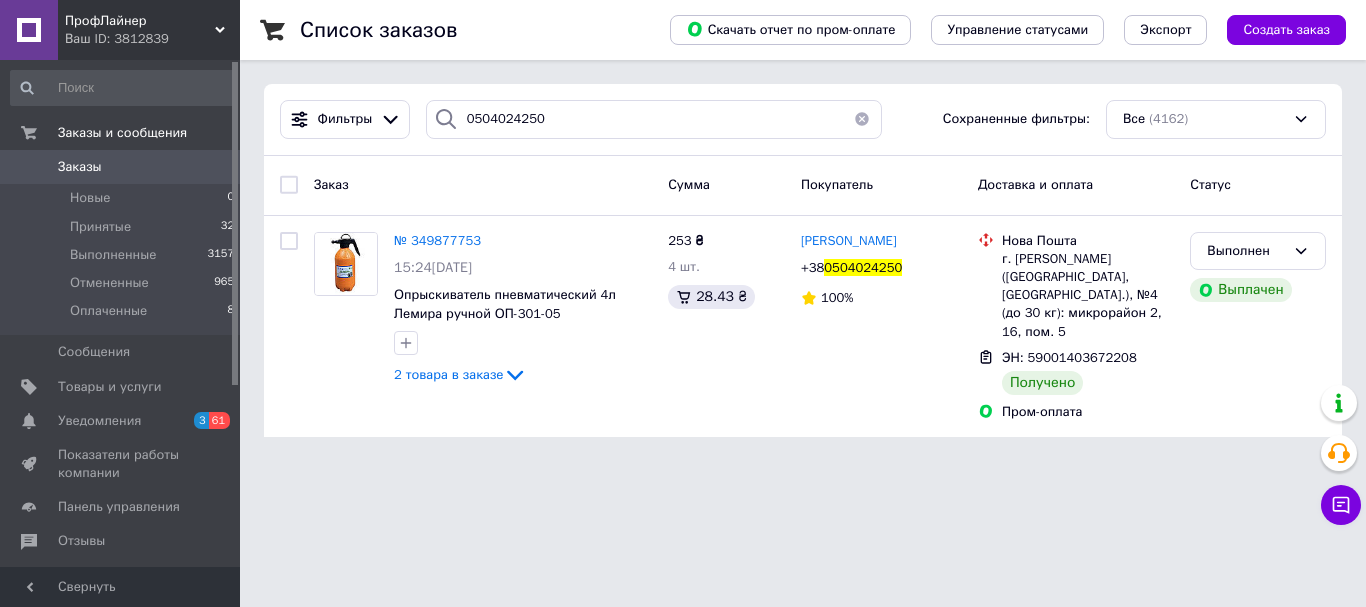 click at bounding box center (862, 119) 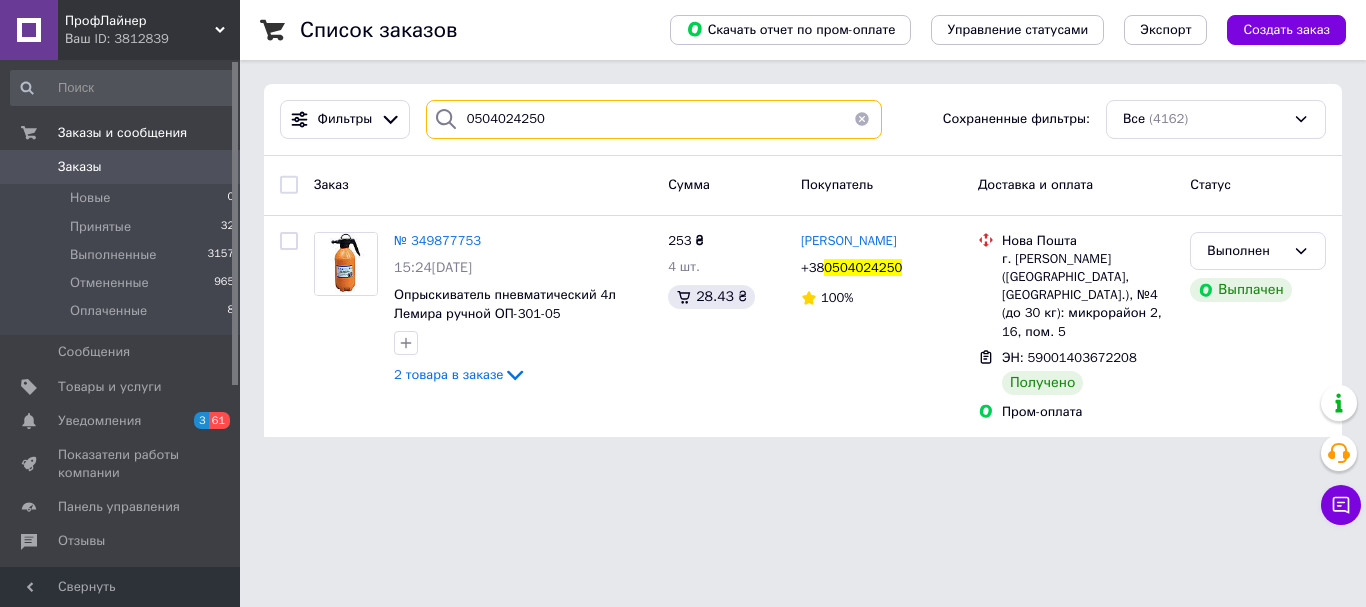 type 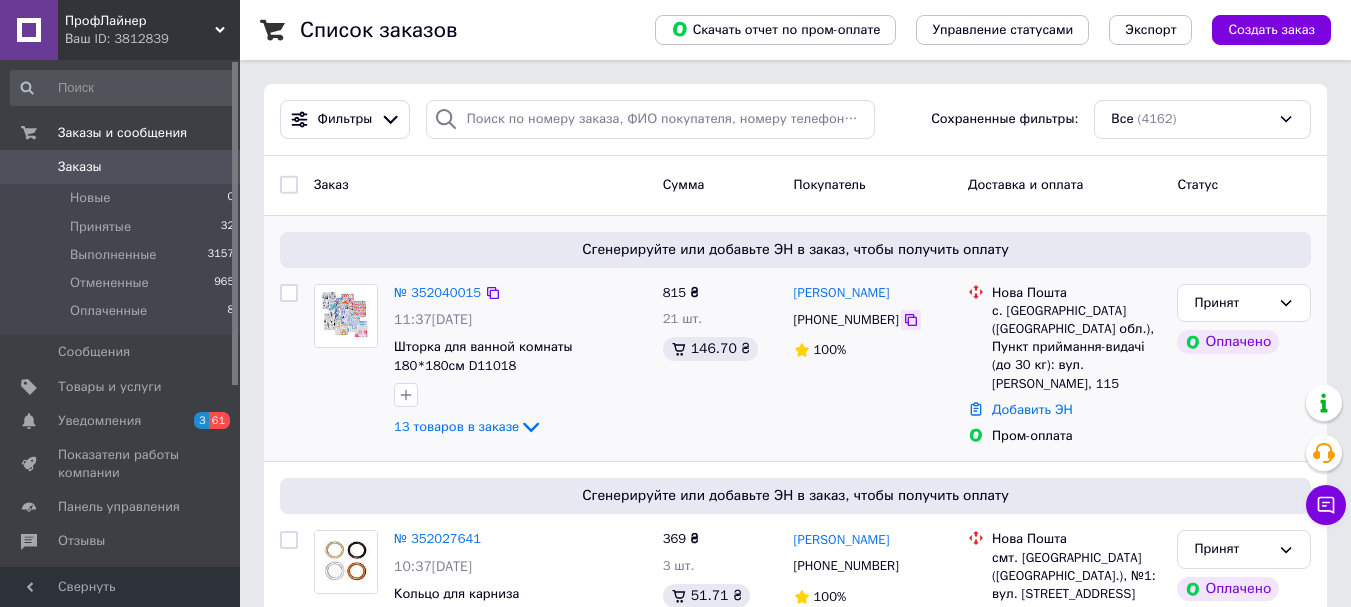 click 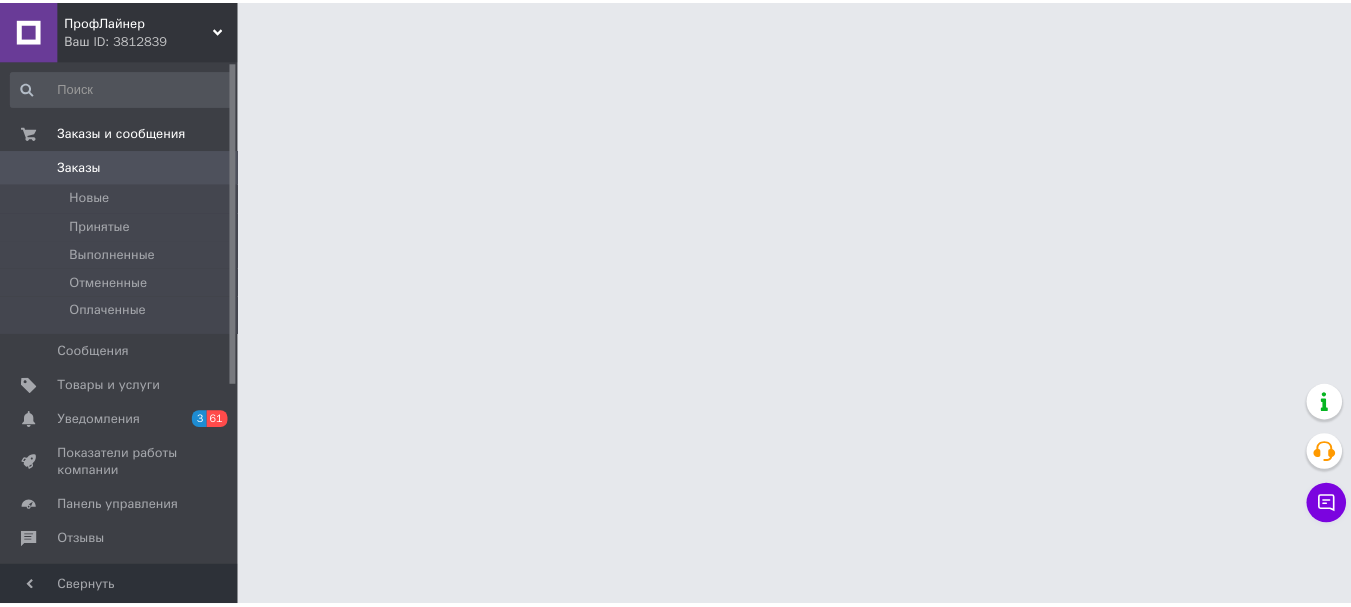 scroll, scrollTop: 0, scrollLeft: 0, axis: both 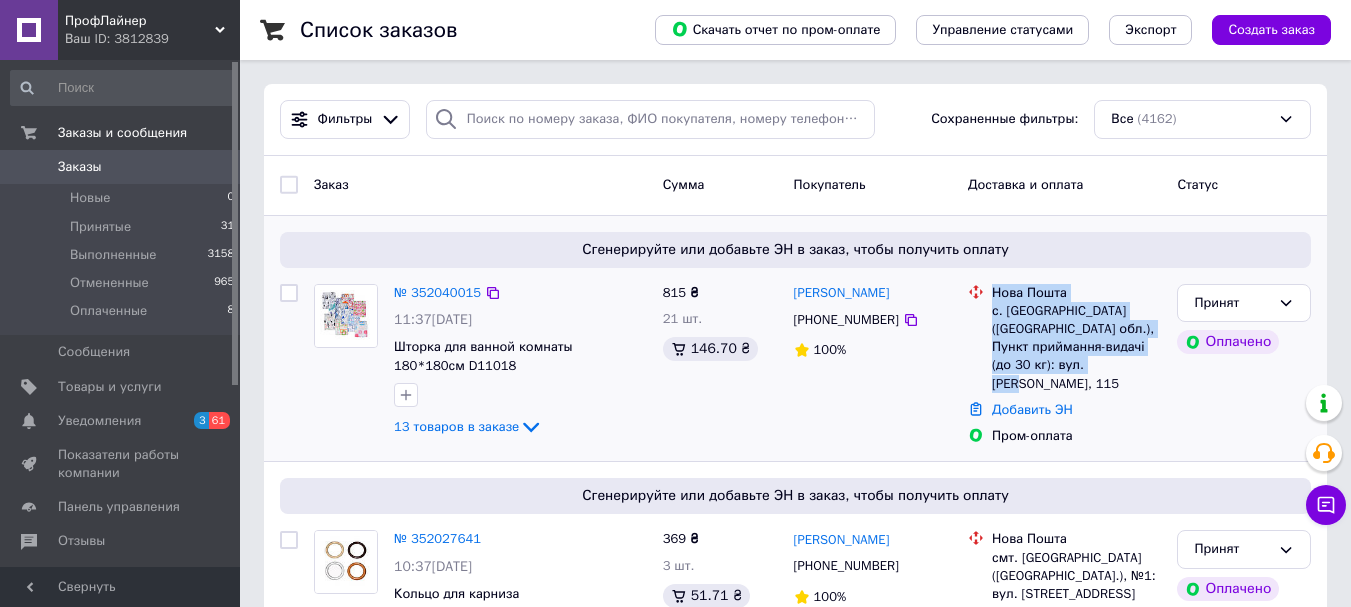 copy on "Нова Пошта с. [GEOGRAPHIC_DATA] ([GEOGRAPHIC_DATA] обл.), Пункт приймання-видачі (до 30 кг): вул. [PERSON_NAME], 115" 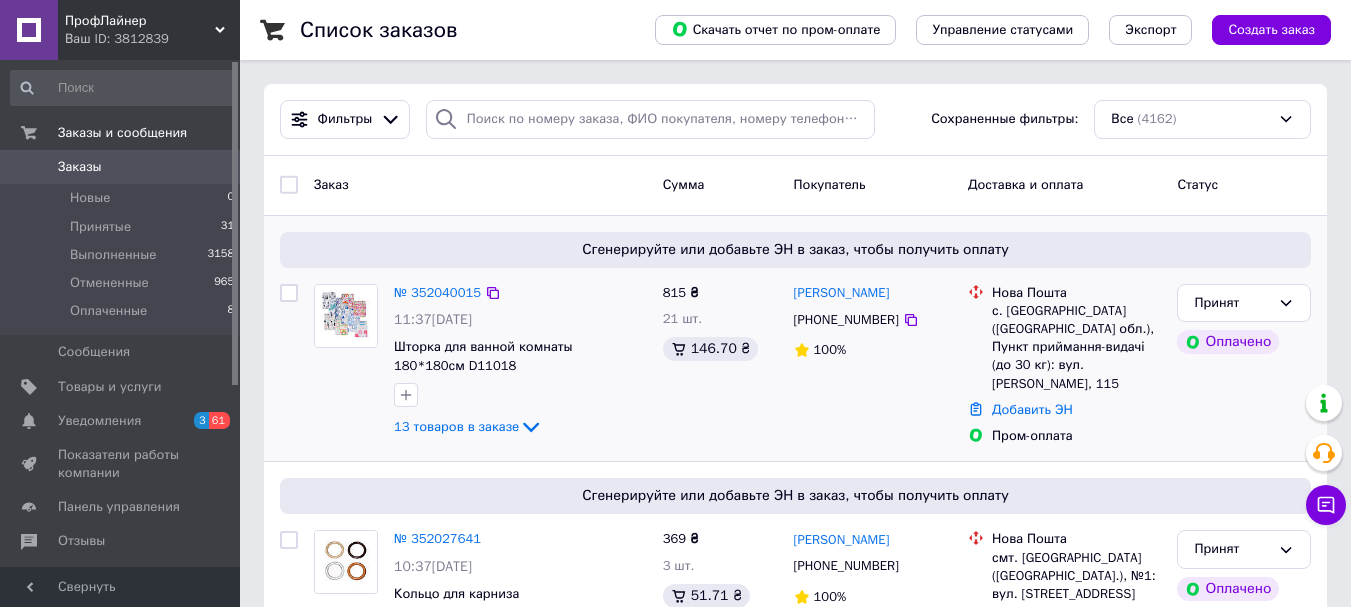 click on "ирина гылка +380951910771 100%" at bounding box center [873, 365] 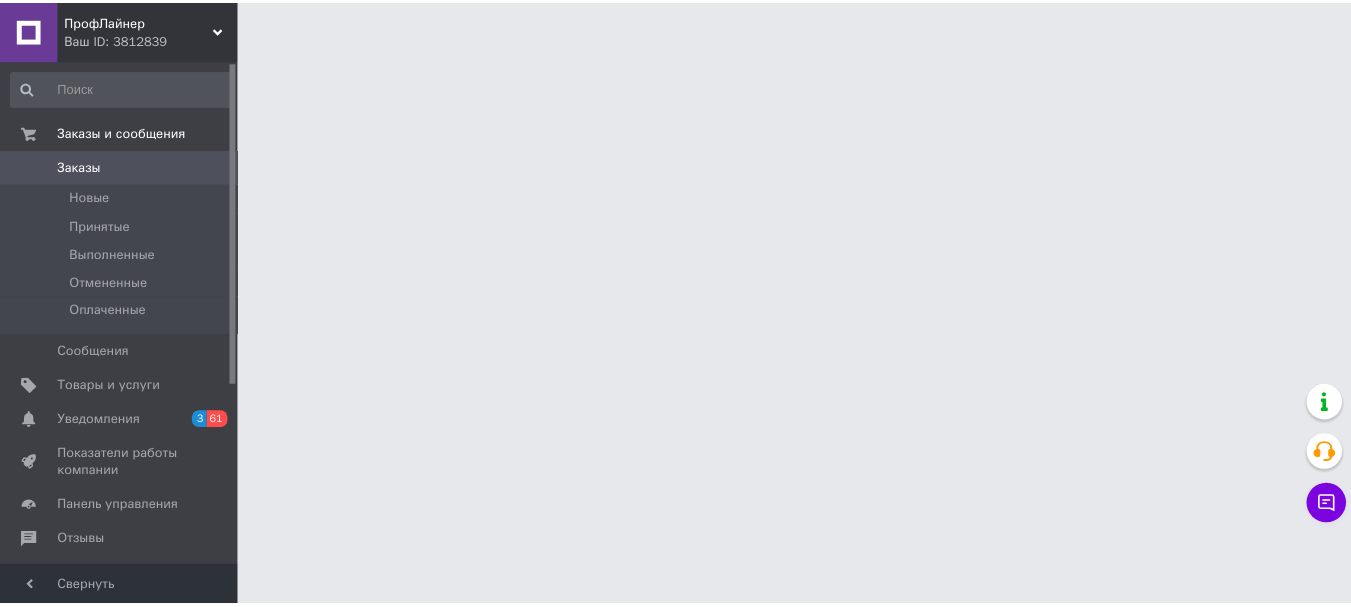 scroll, scrollTop: 0, scrollLeft: 0, axis: both 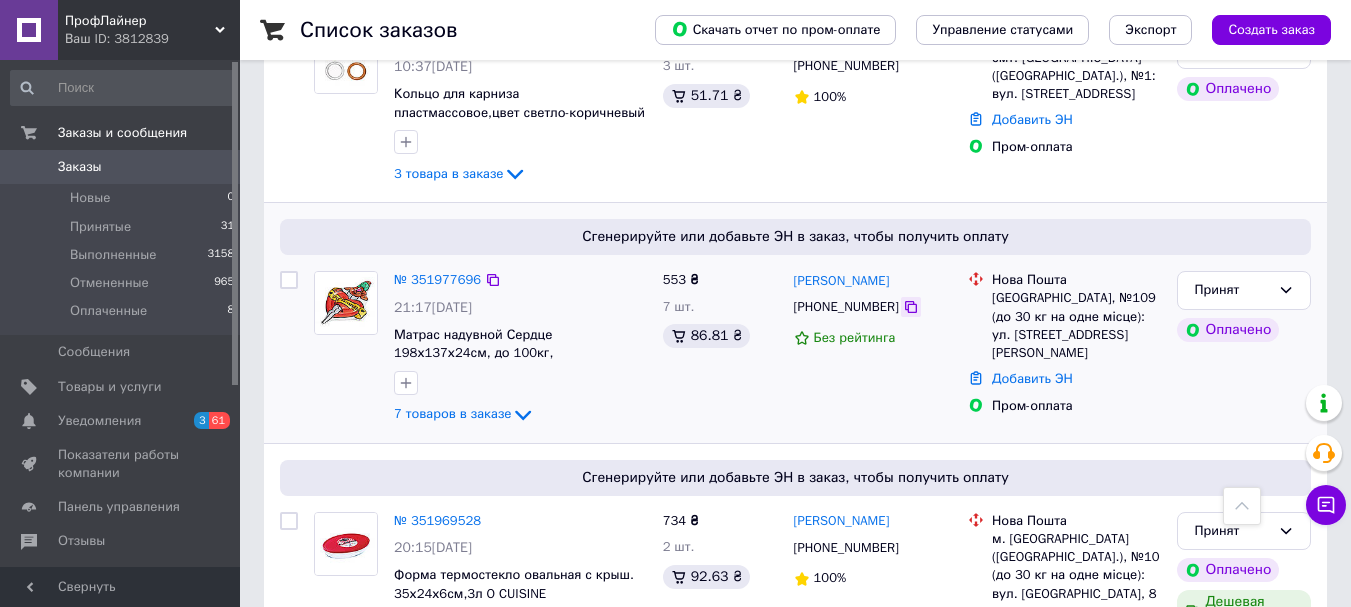 click 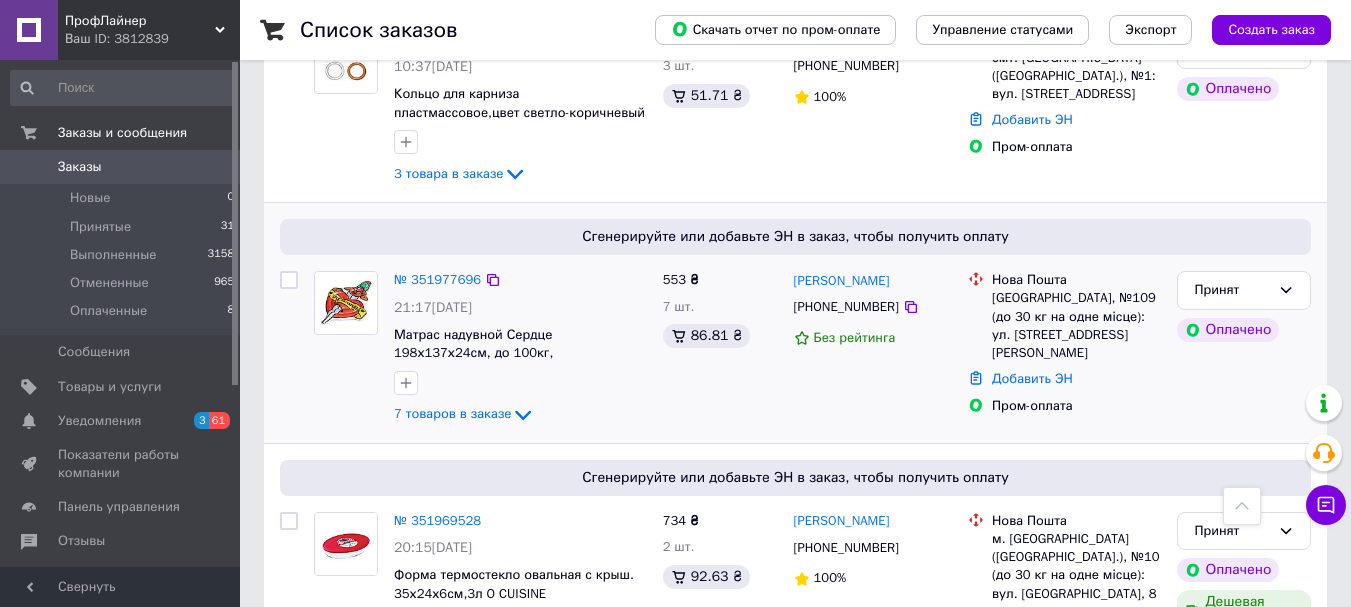 scroll, scrollTop: 0, scrollLeft: 0, axis: both 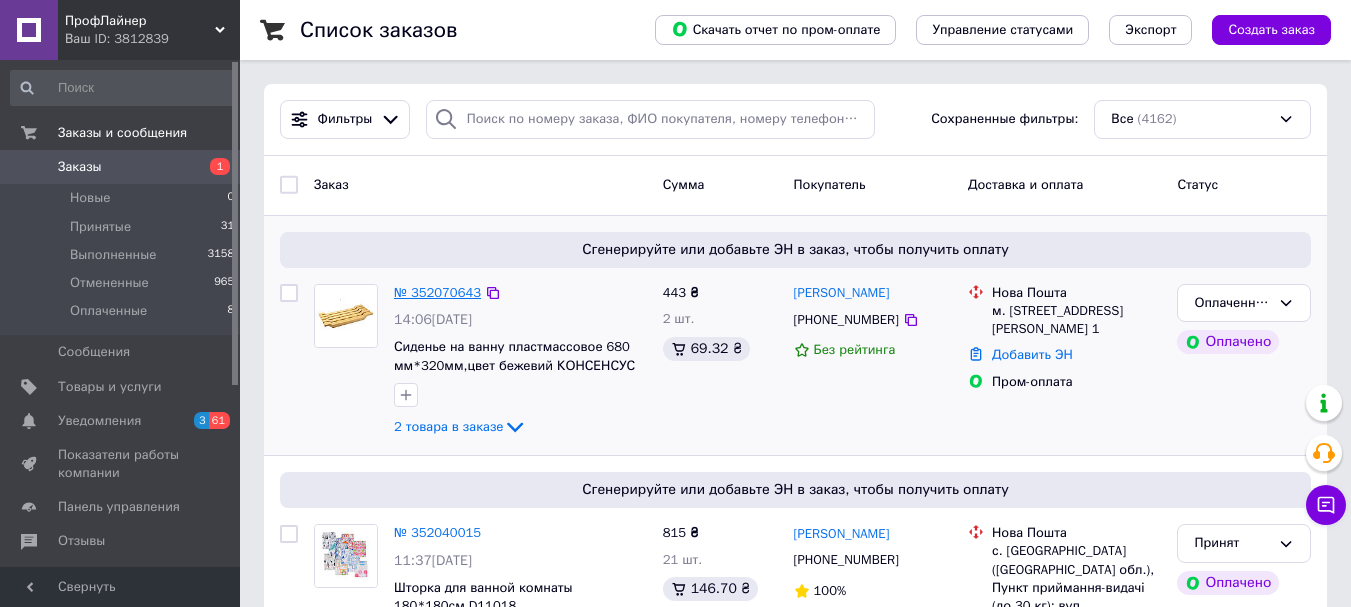 click on "№ 352070643" at bounding box center (437, 292) 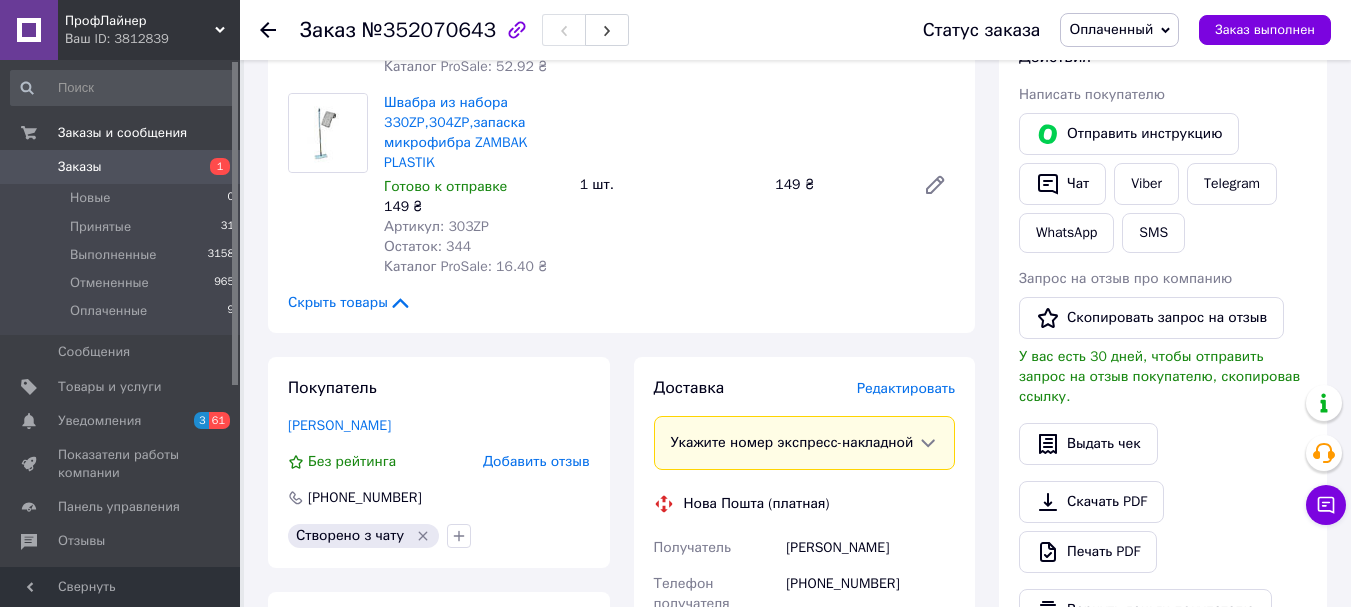scroll, scrollTop: 0, scrollLeft: 0, axis: both 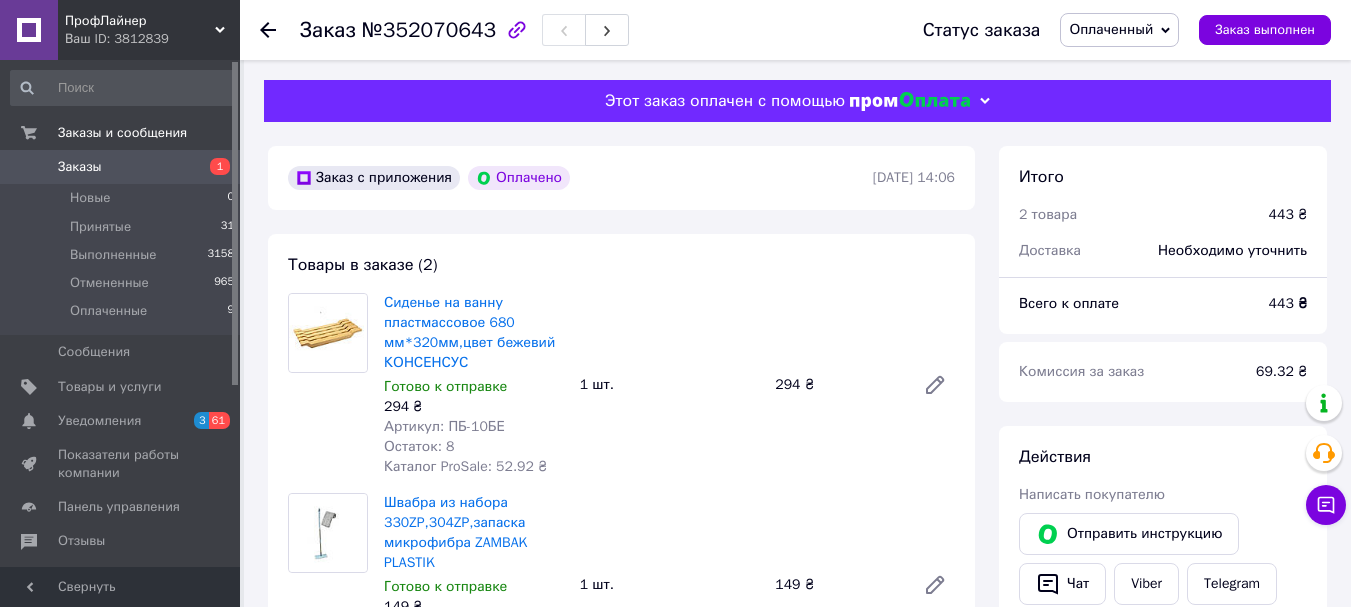 click 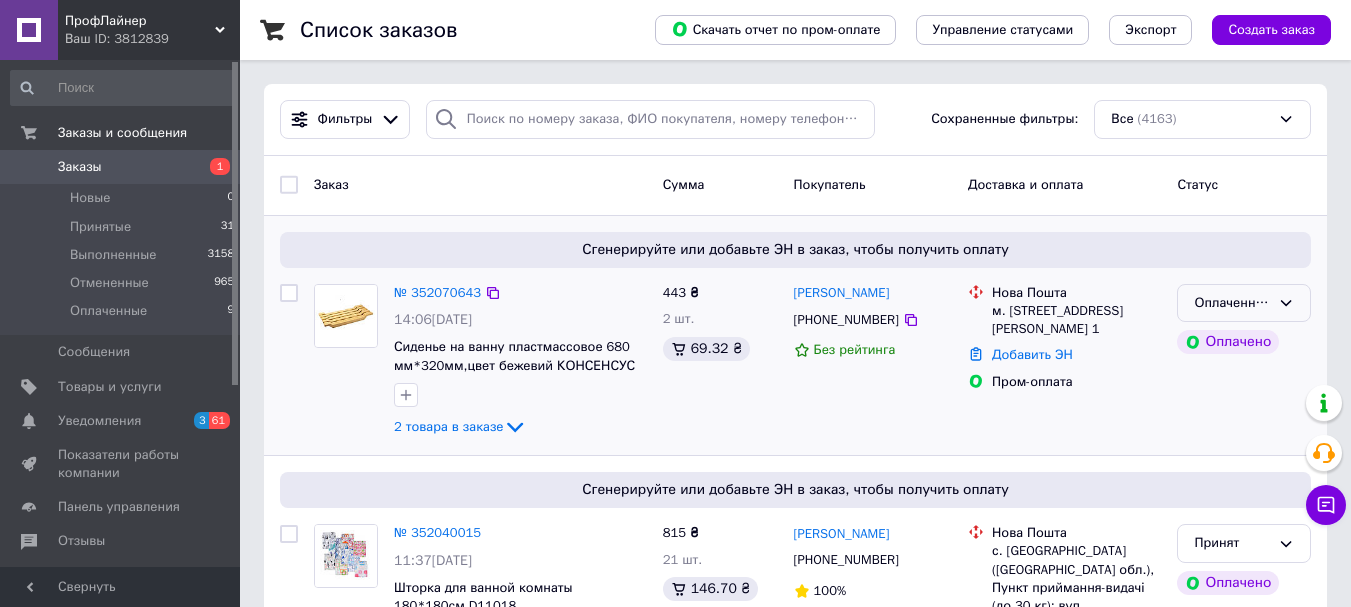click 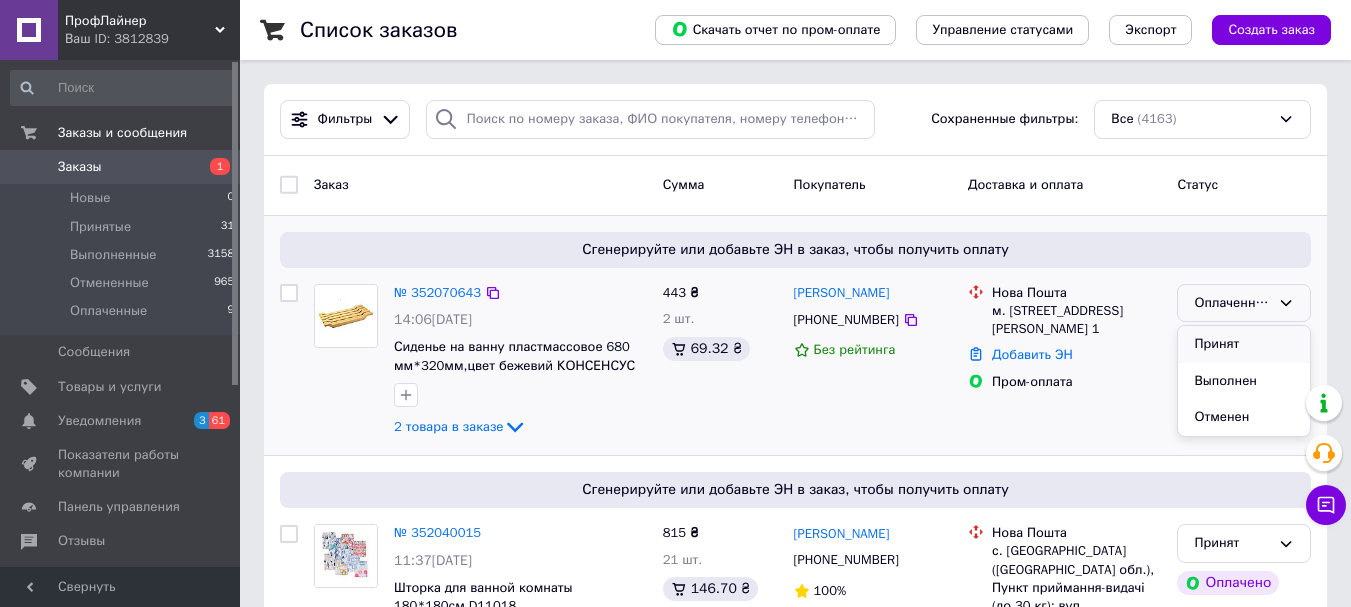 click on "Принят" at bounding box center (1244, 344) 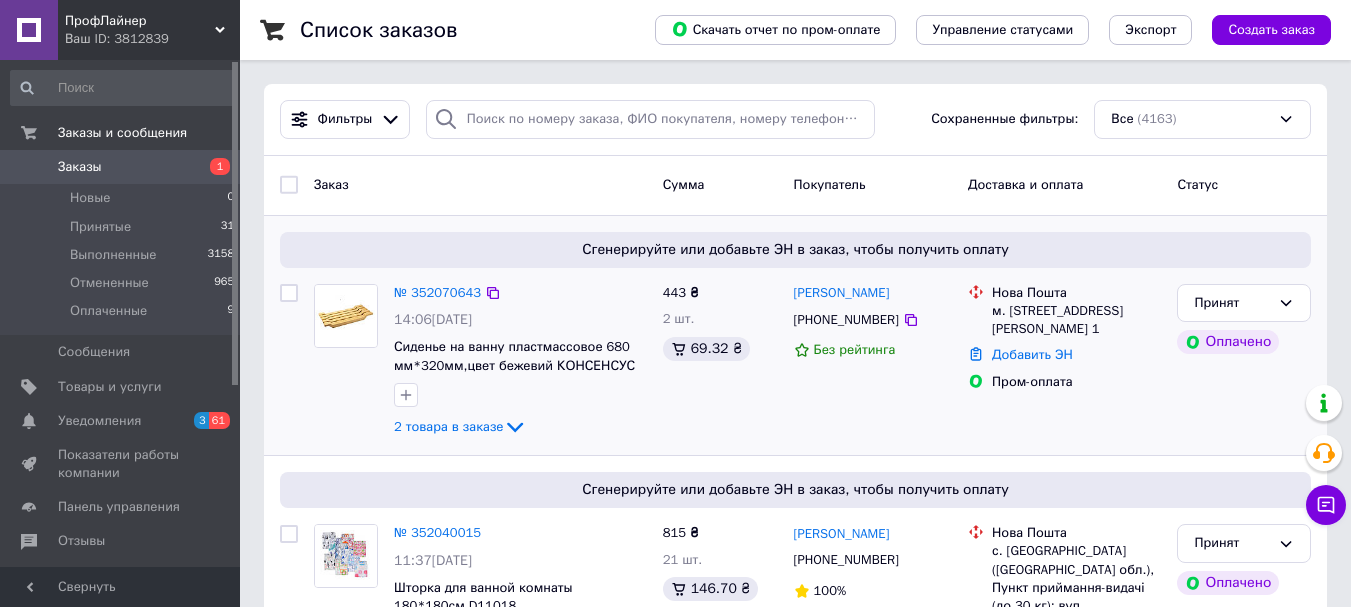 click at bounding box center (289, 293) 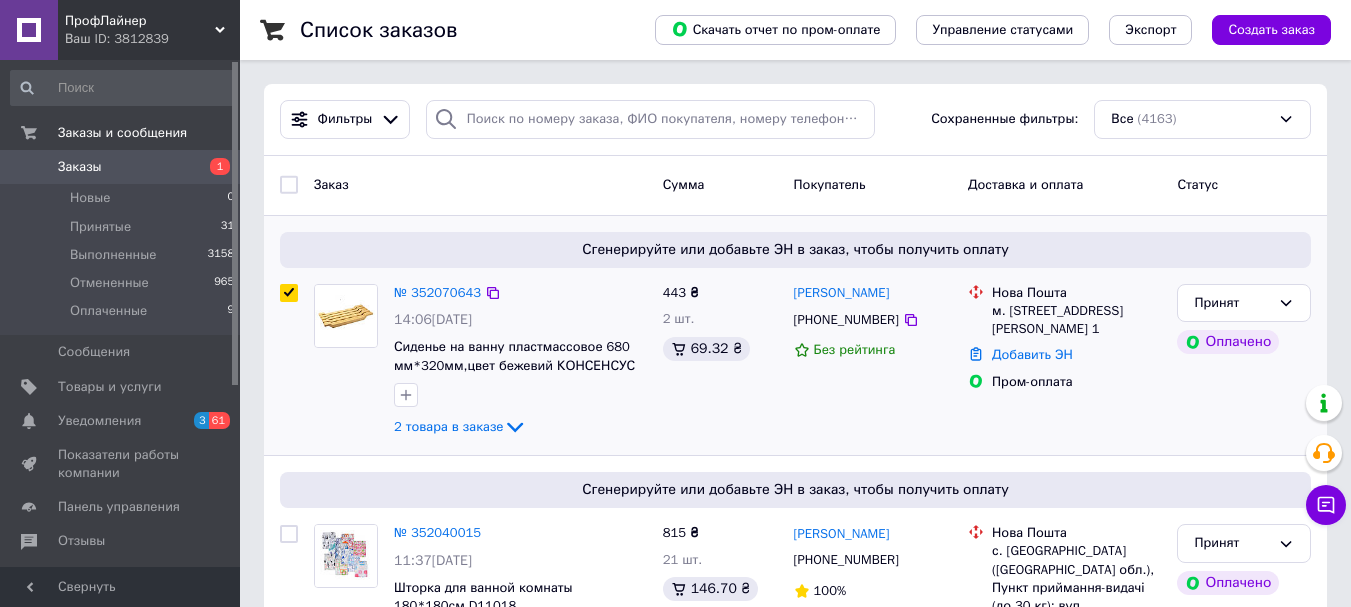 checkbox on "true" 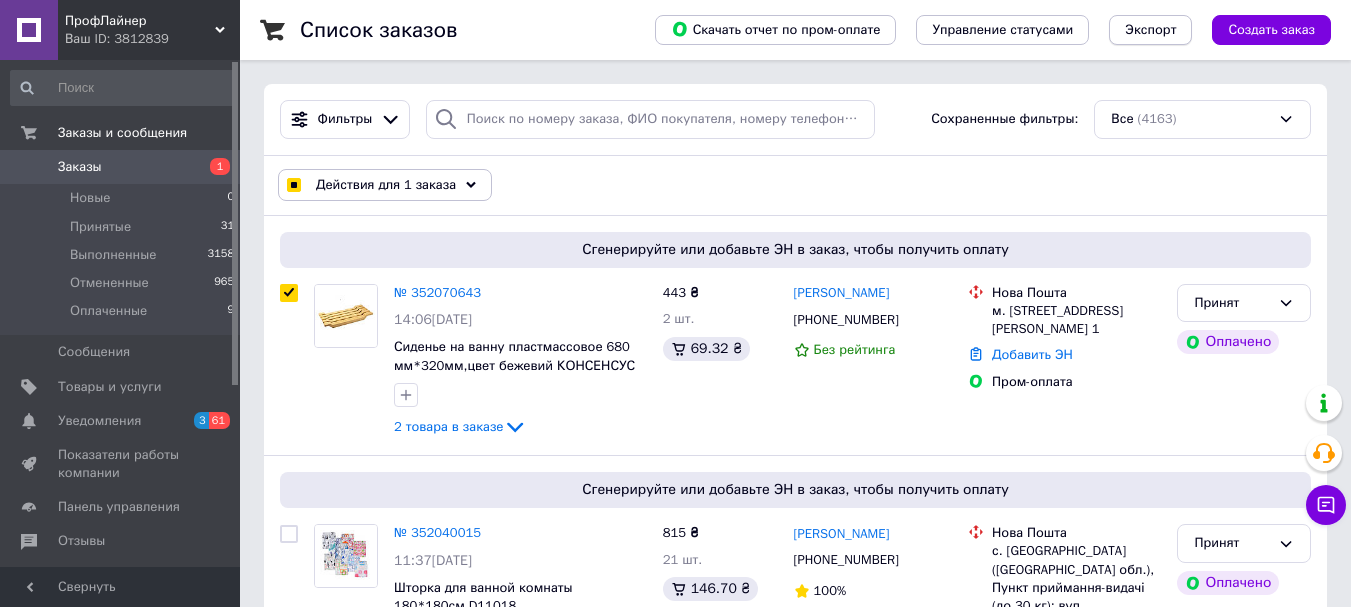 click on "Экспорт" at bounding box center [1150, 30] 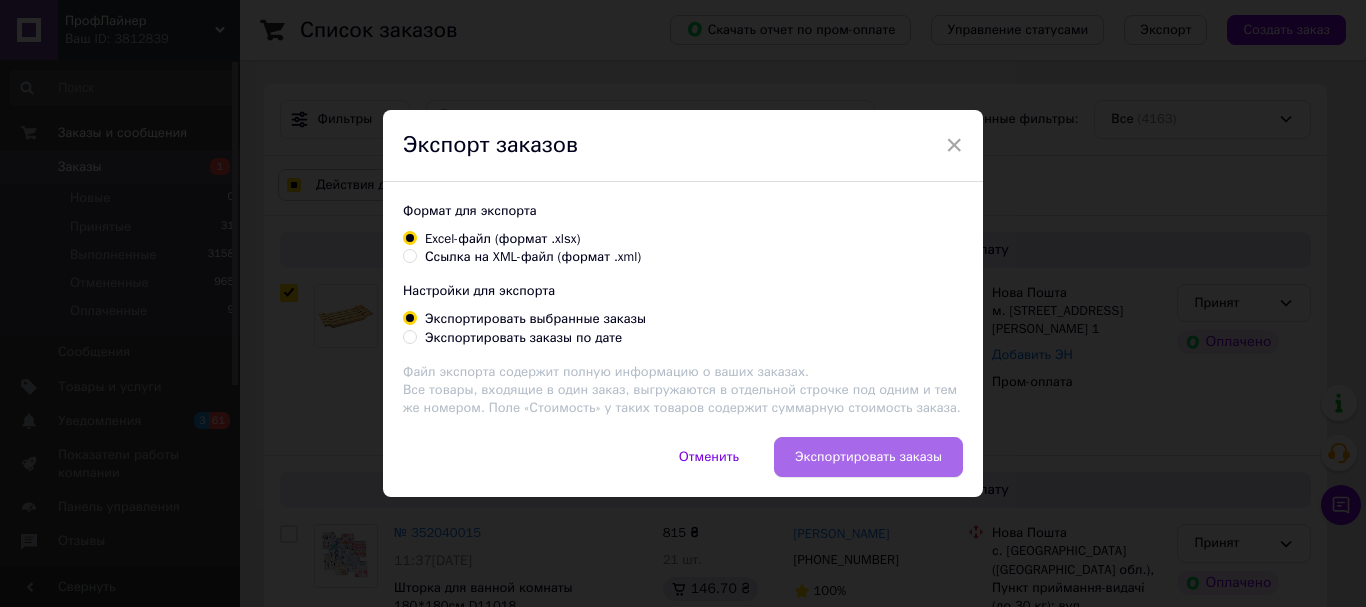 click on "Экспортировать заказы" at bounding box center [868, 457] 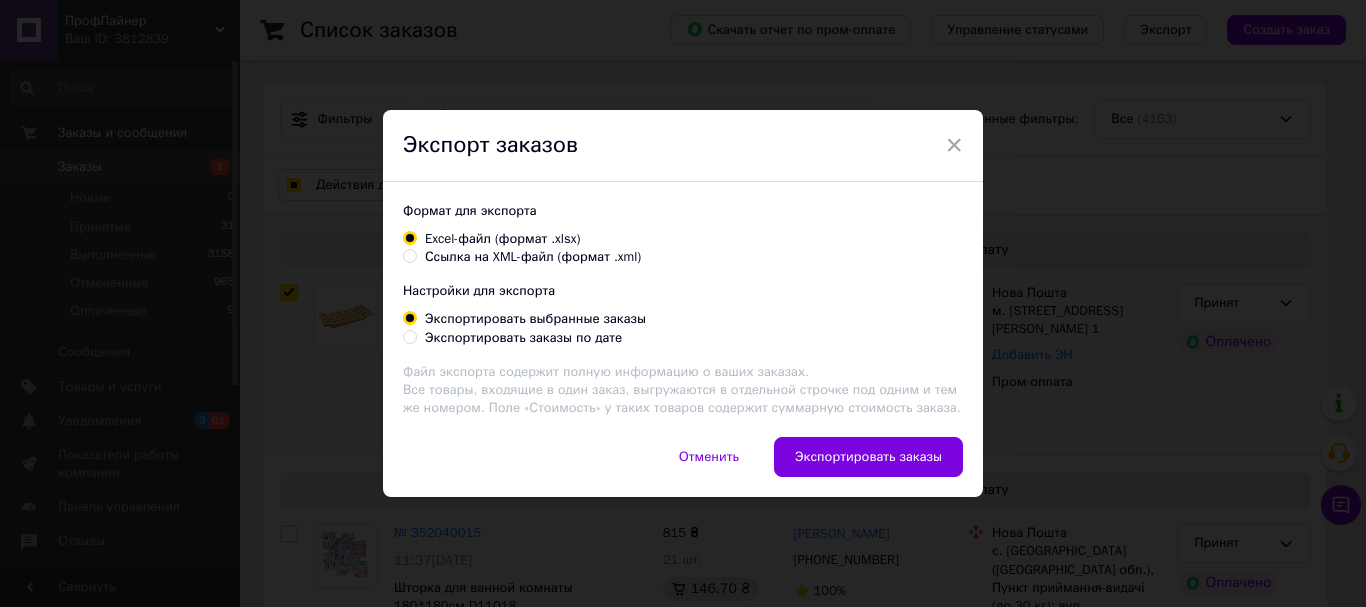 checkbox on "true" 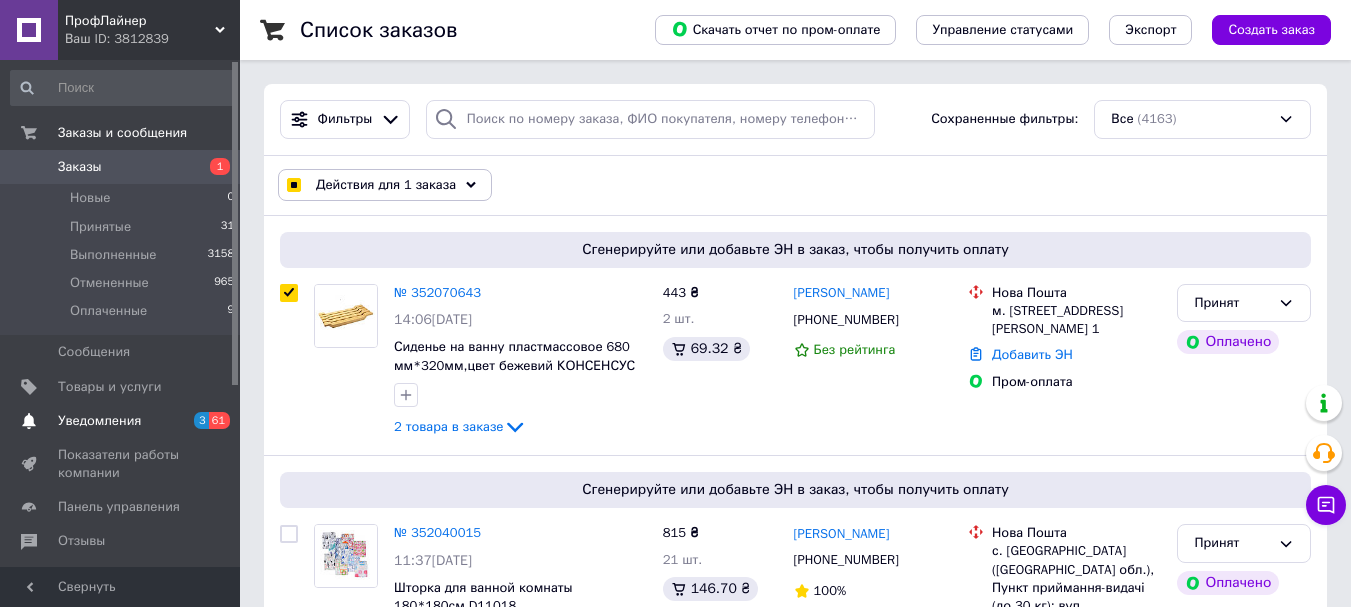 click on "Уведомления" at bounding box center [99, 421] 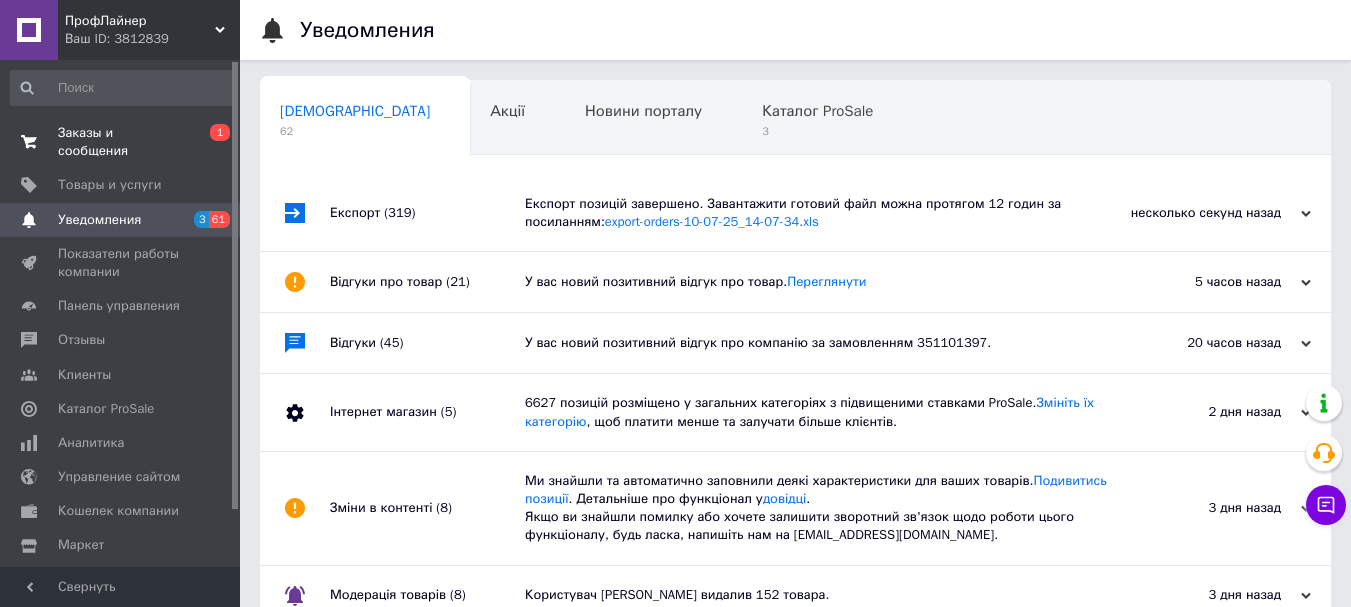 click on "Заказы и сообщения" at bounding box center [121, 142] 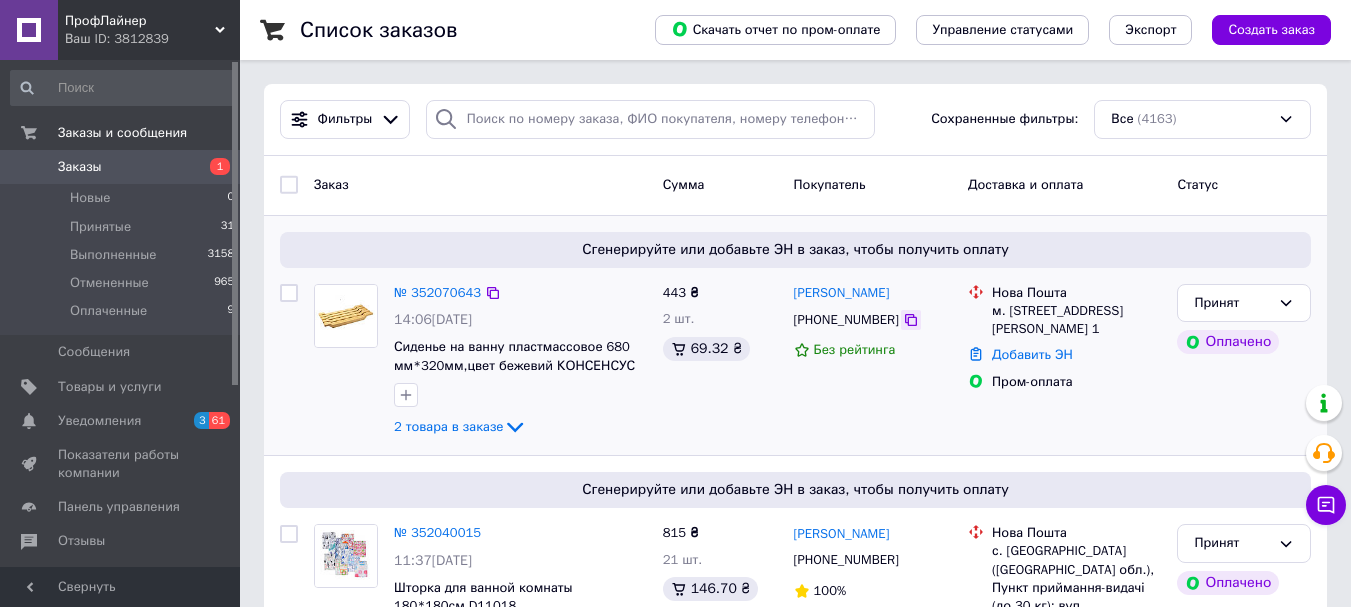 click 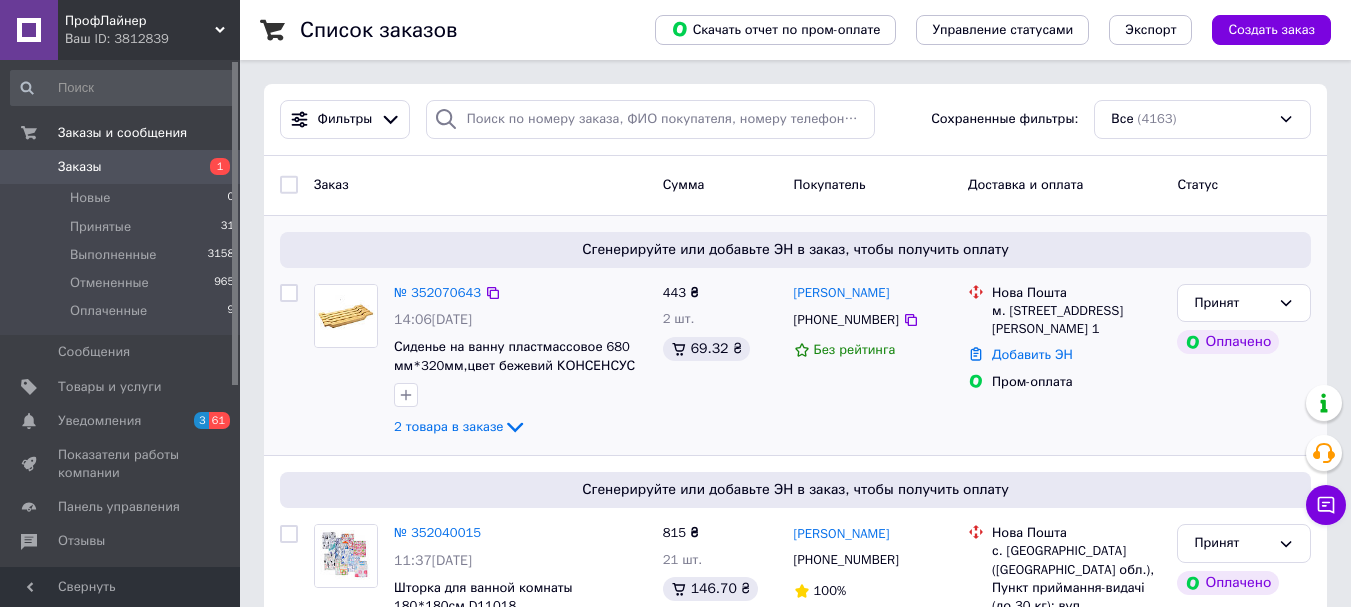 copy on "м. [STREET_ADDRESS][PERSON_NAME] 1" 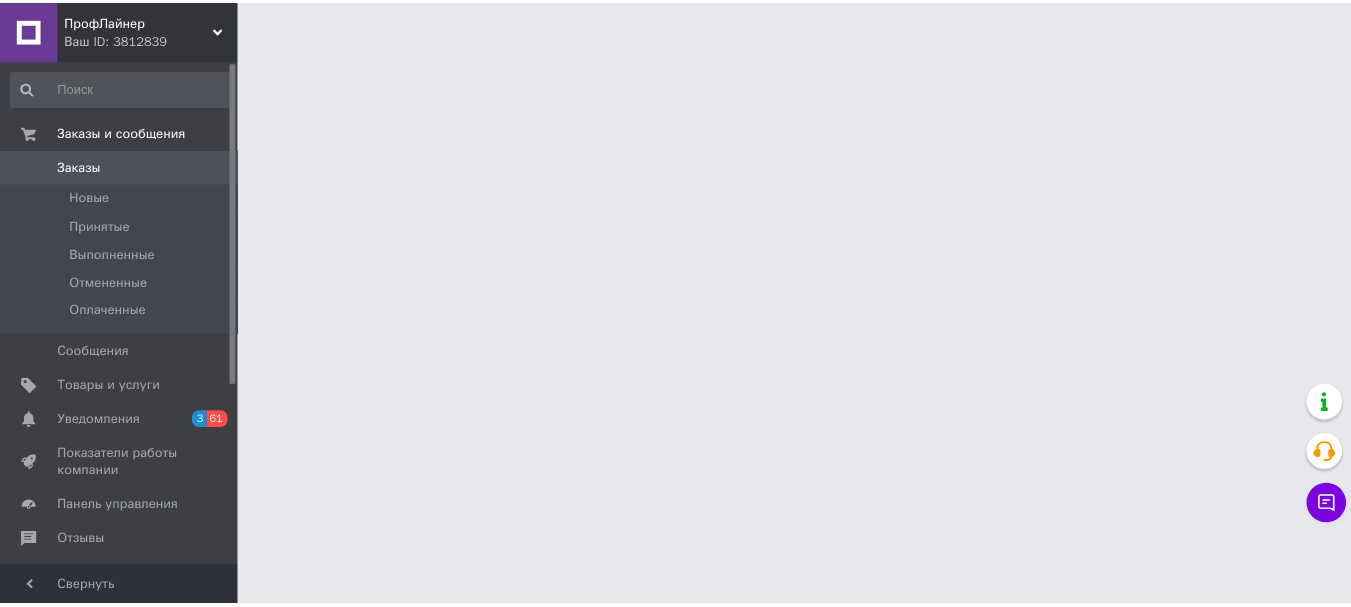 scroll, scrollTop: 0, scrollLeft: 0, axis: both 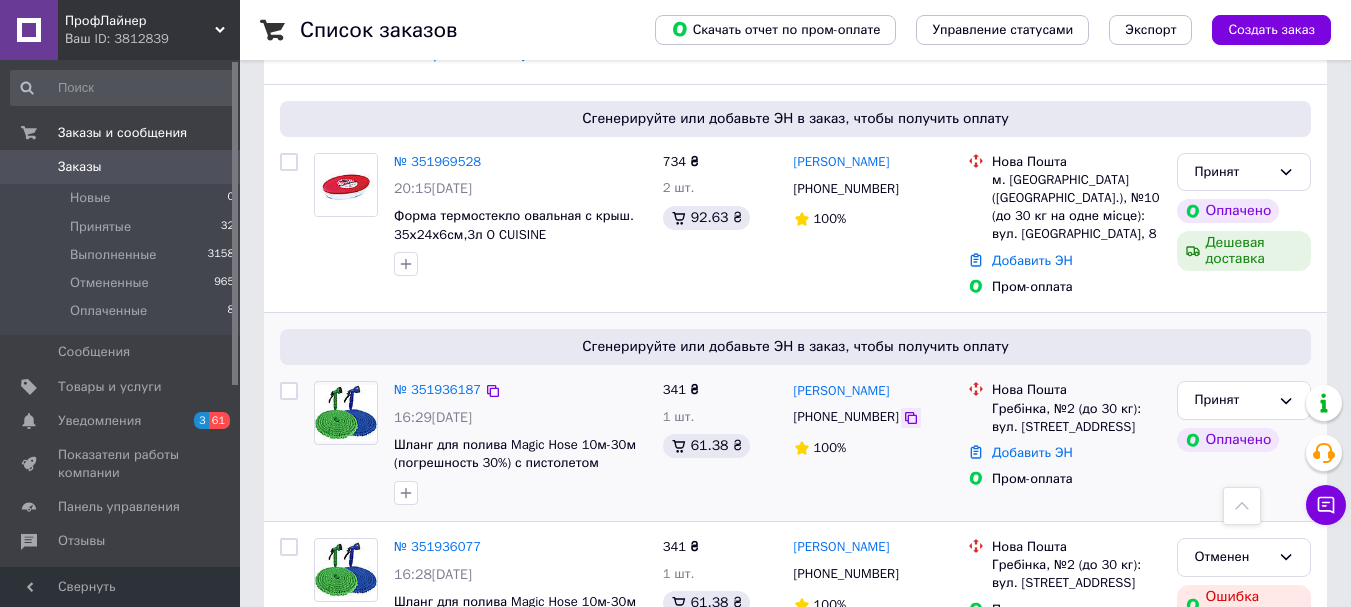 click 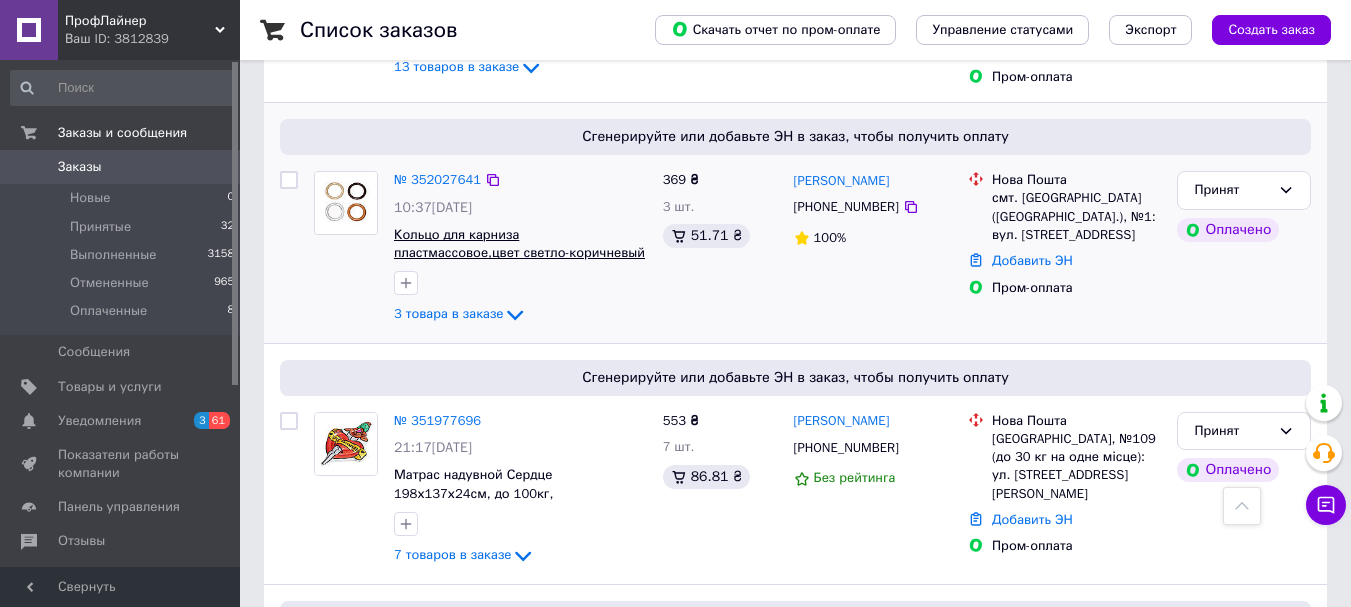 scroll, scrollTop: 0, scrollLeft: 0, axis: both 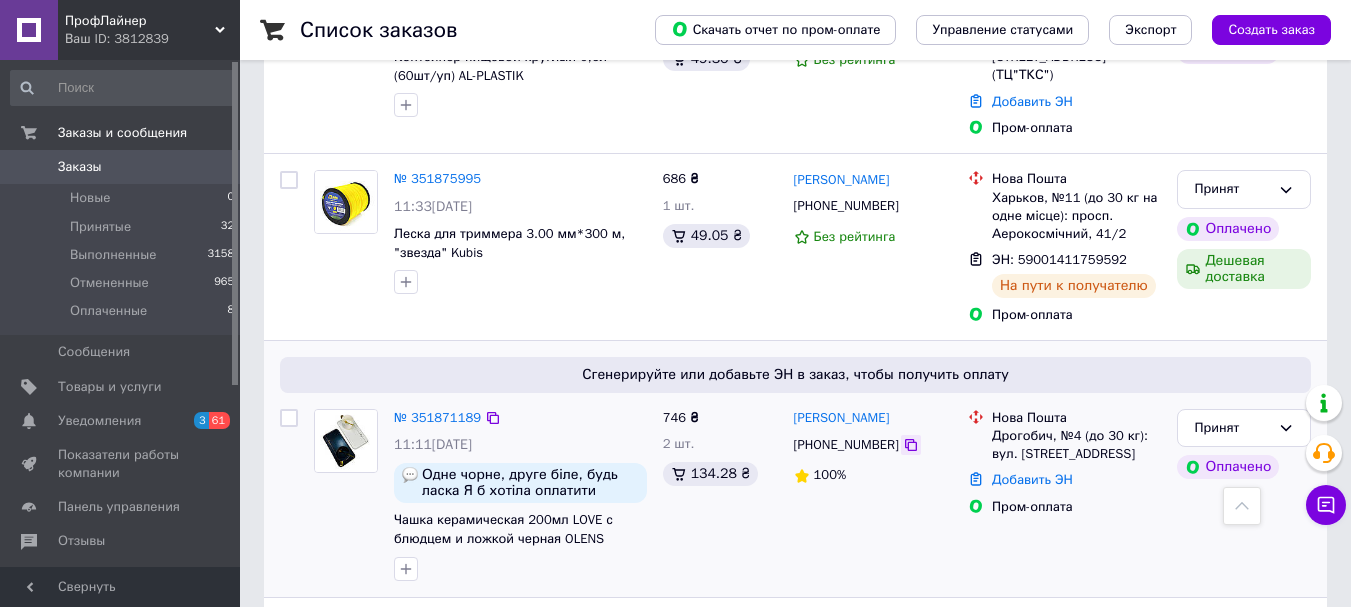click 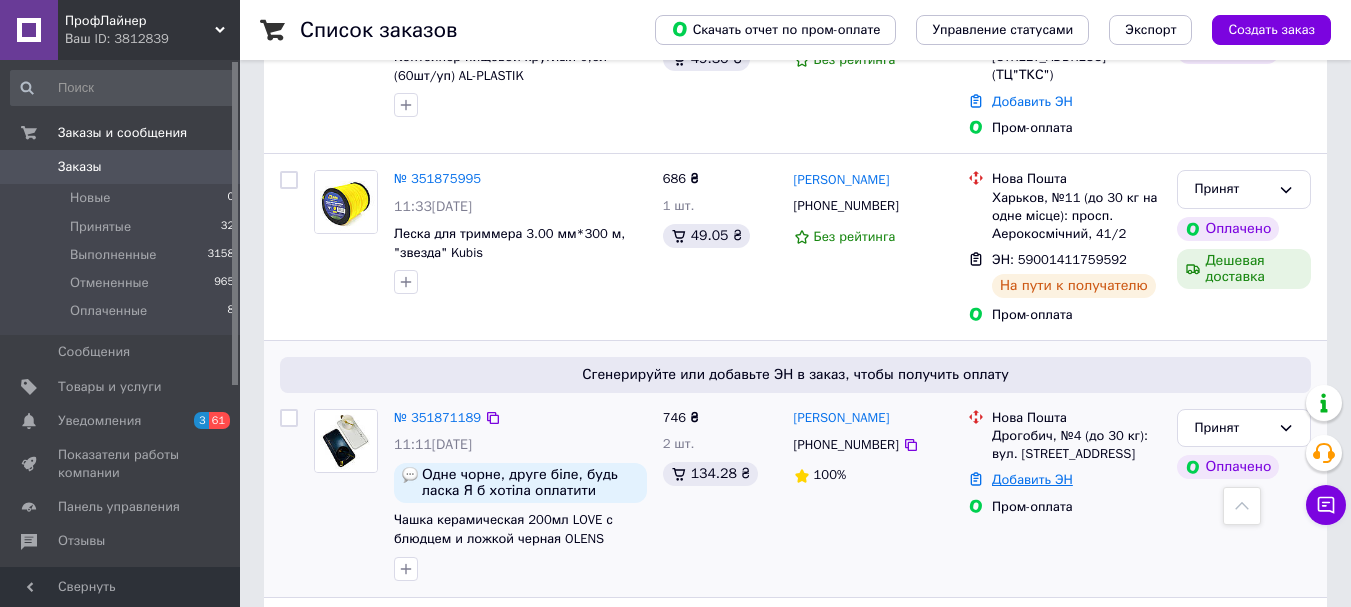 click on "Добавить ЭН" at bounding box center (1032, 479) 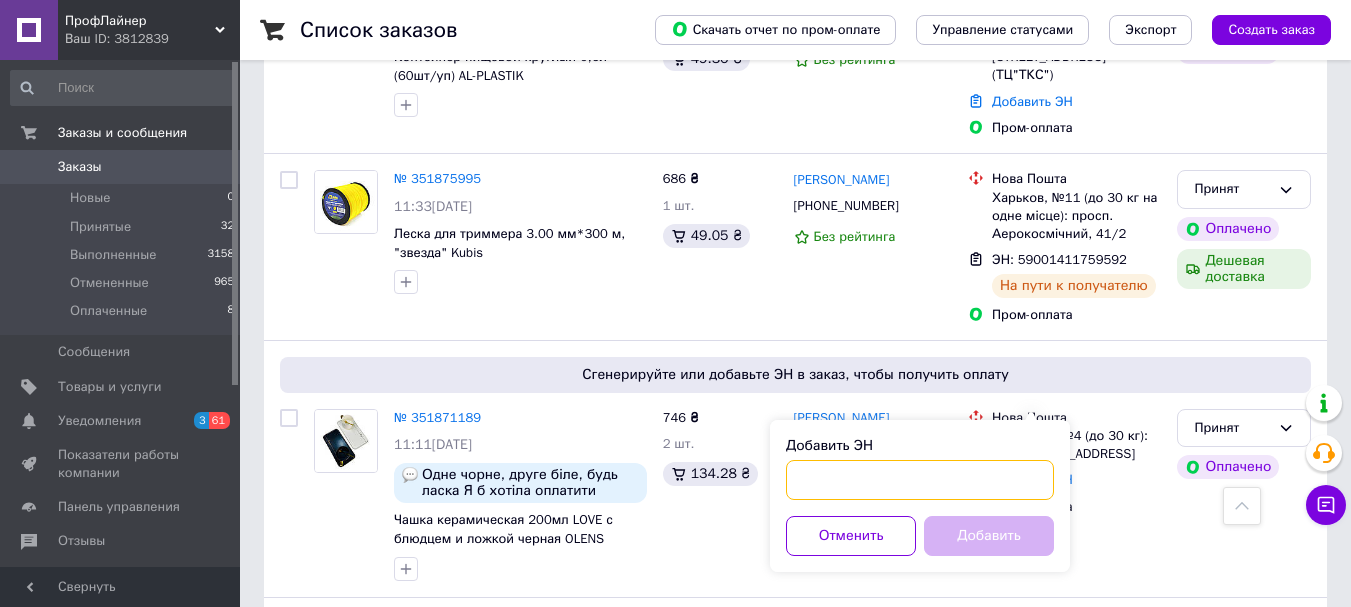 click on "Добавить ЭН" at bounding box center (920, 480) 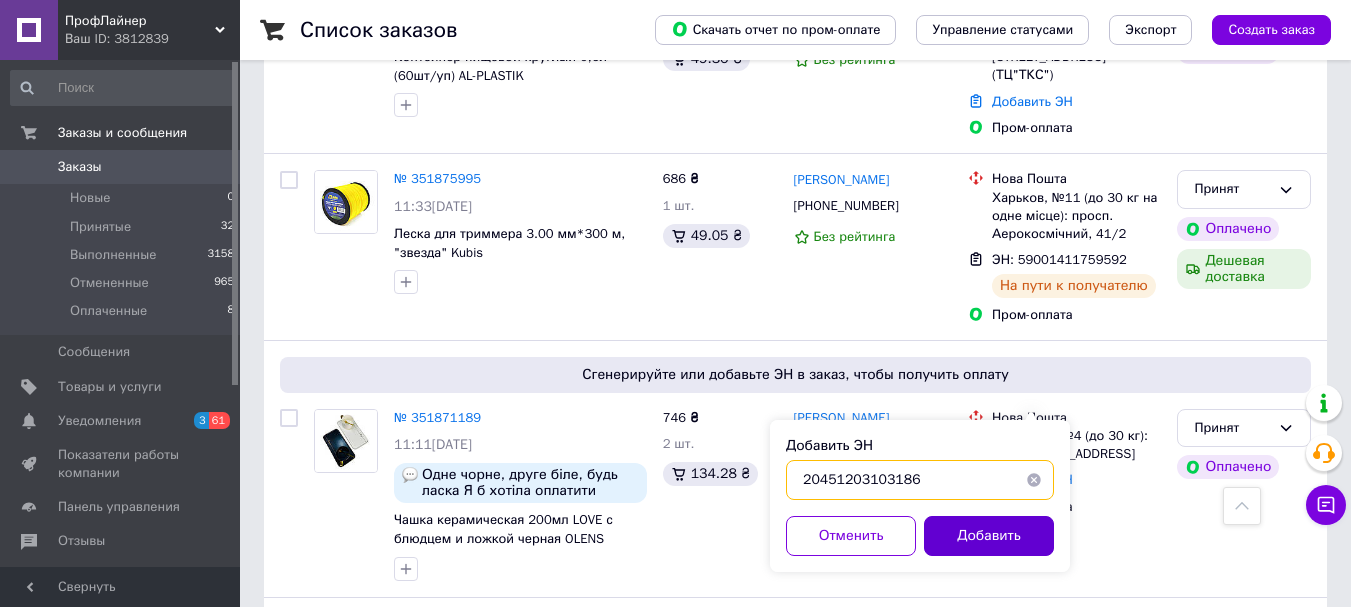 type on "20451203103186" 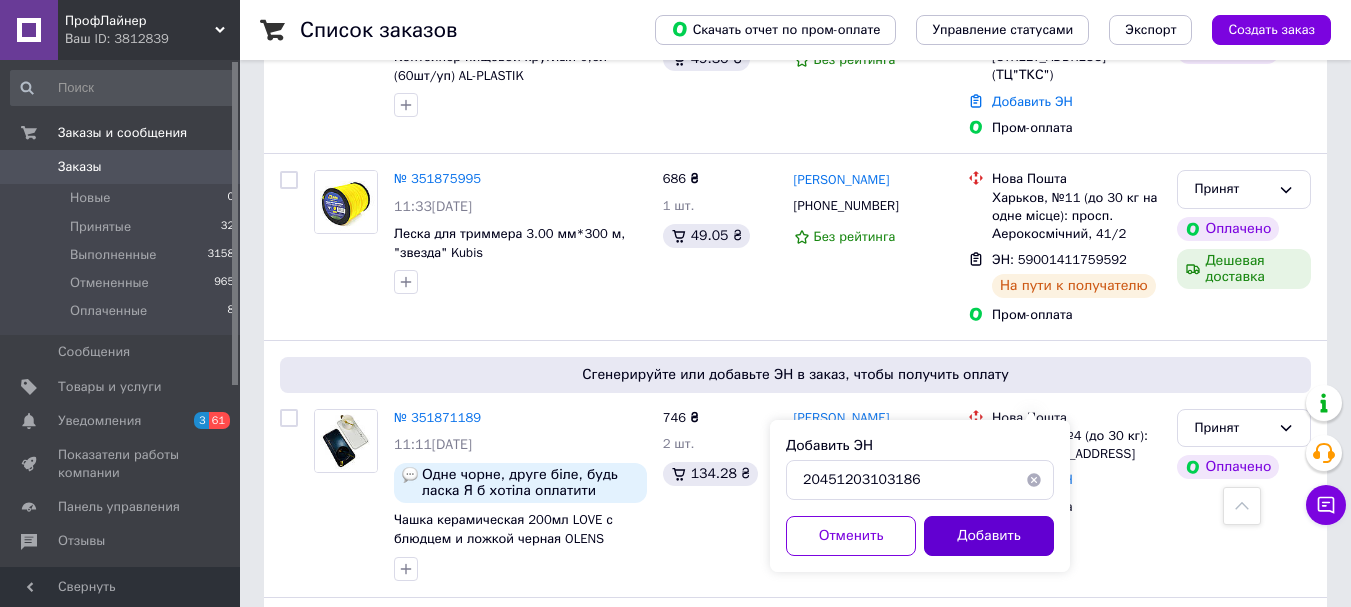 click on "Добавить" at bounding box center [989, 536] 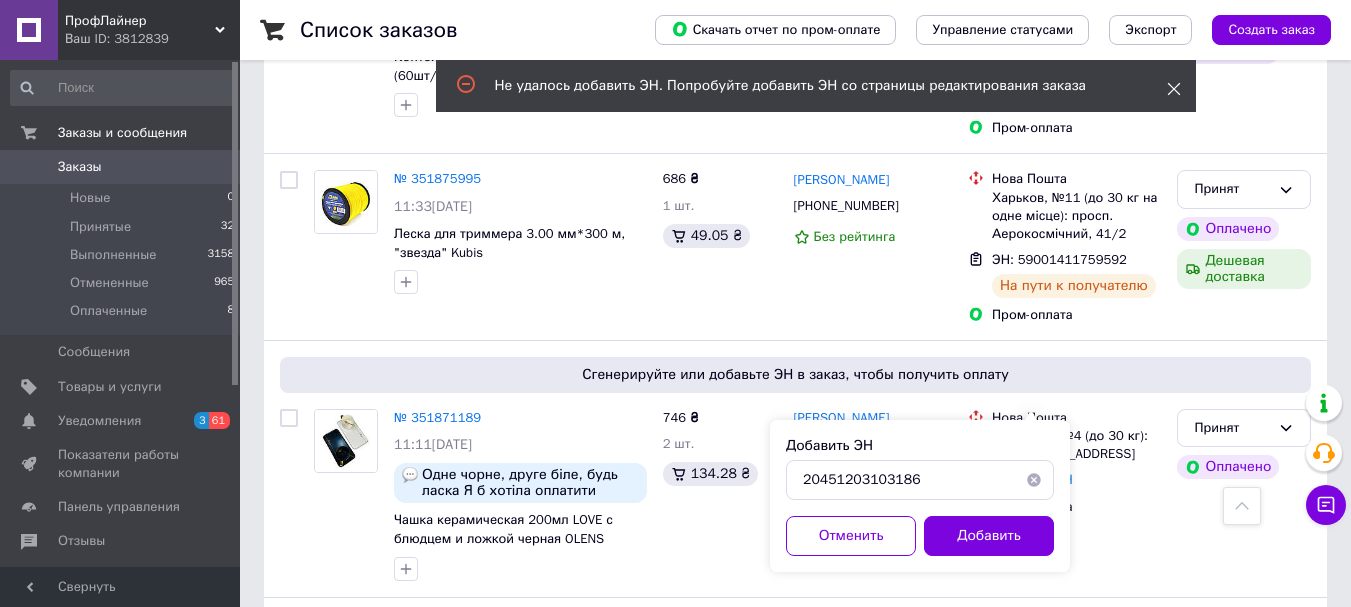 click 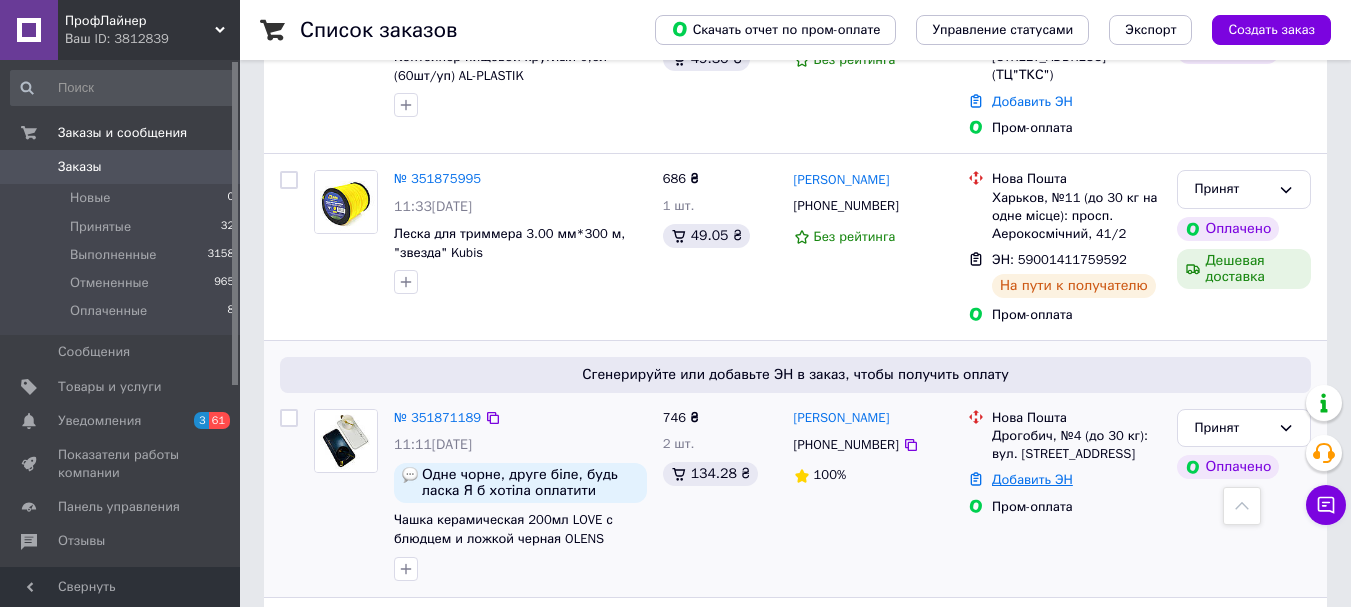 click on "Добавить ЭН" at bounding box center (1032, 479) 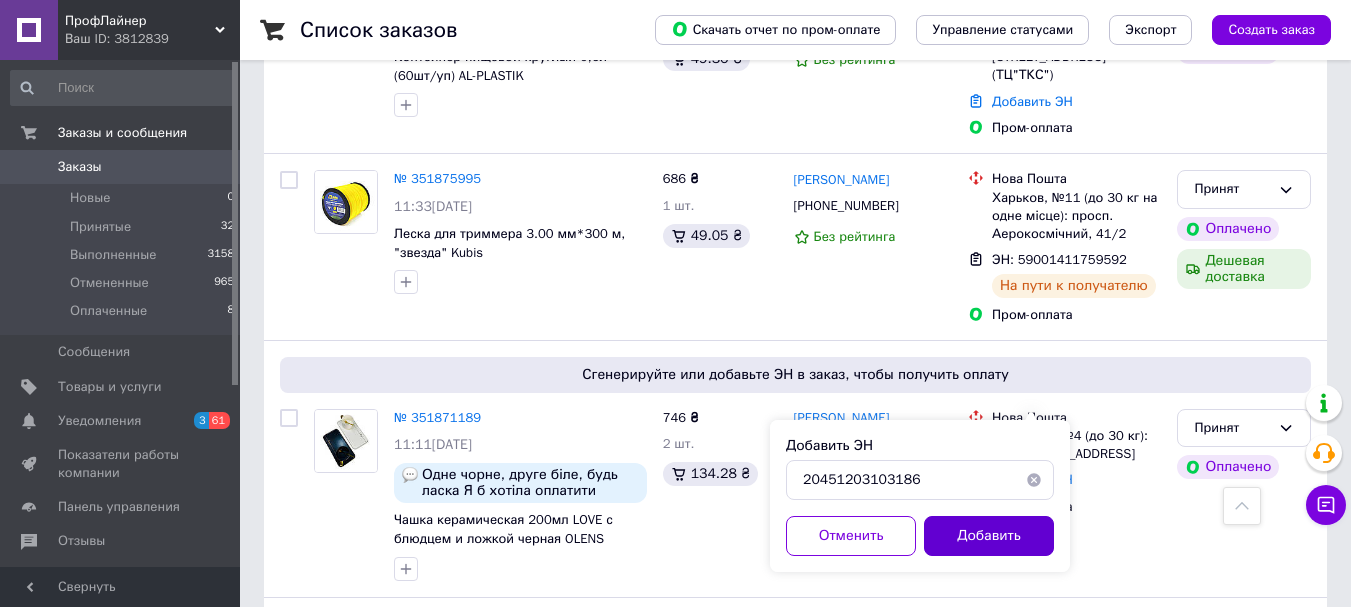 click on "Добавить" at bounding box center (989, 536) 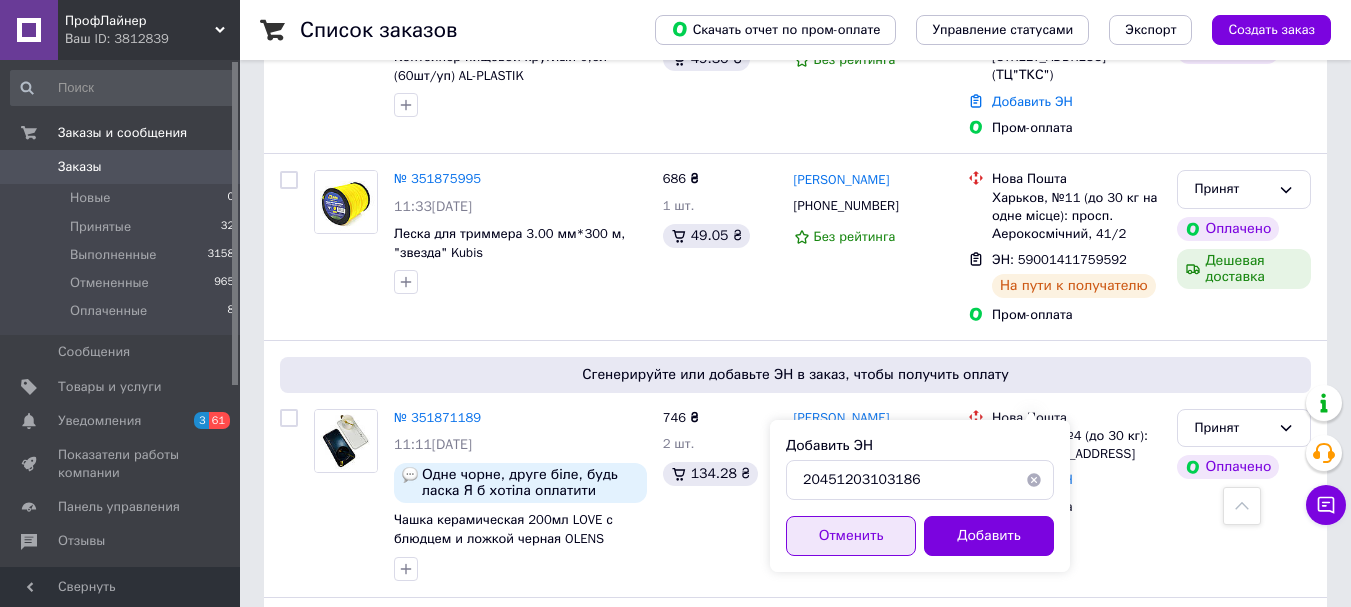 click on "Отменить" at bounding box center [851, 536] 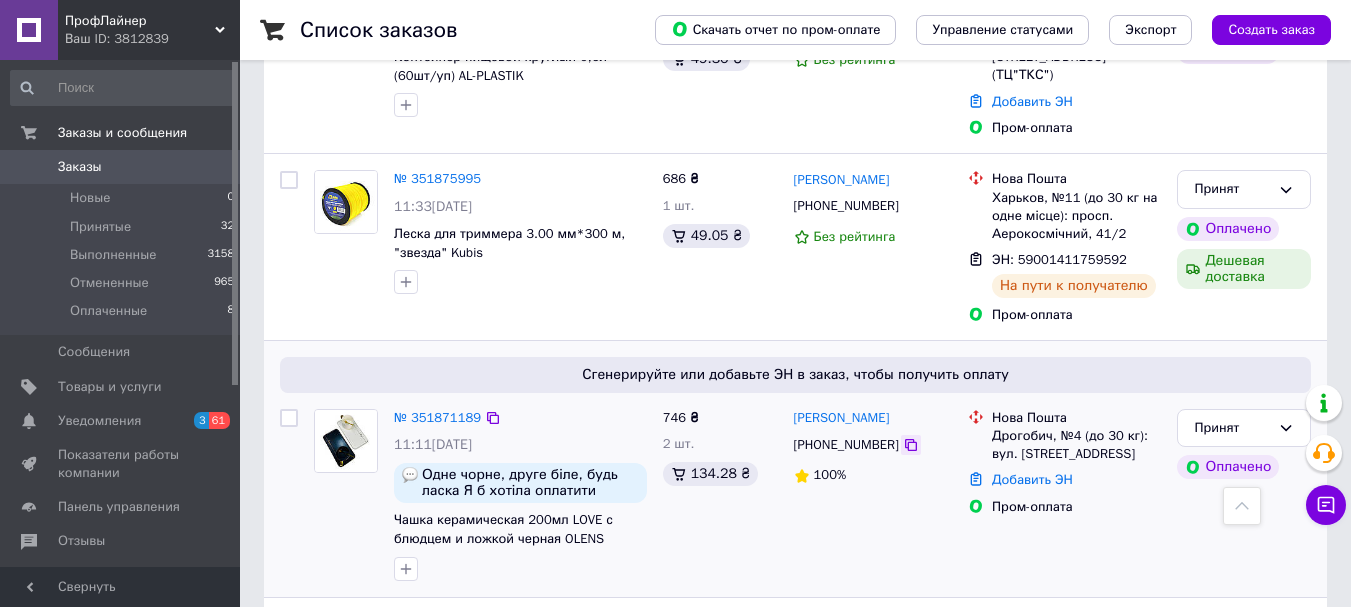 click 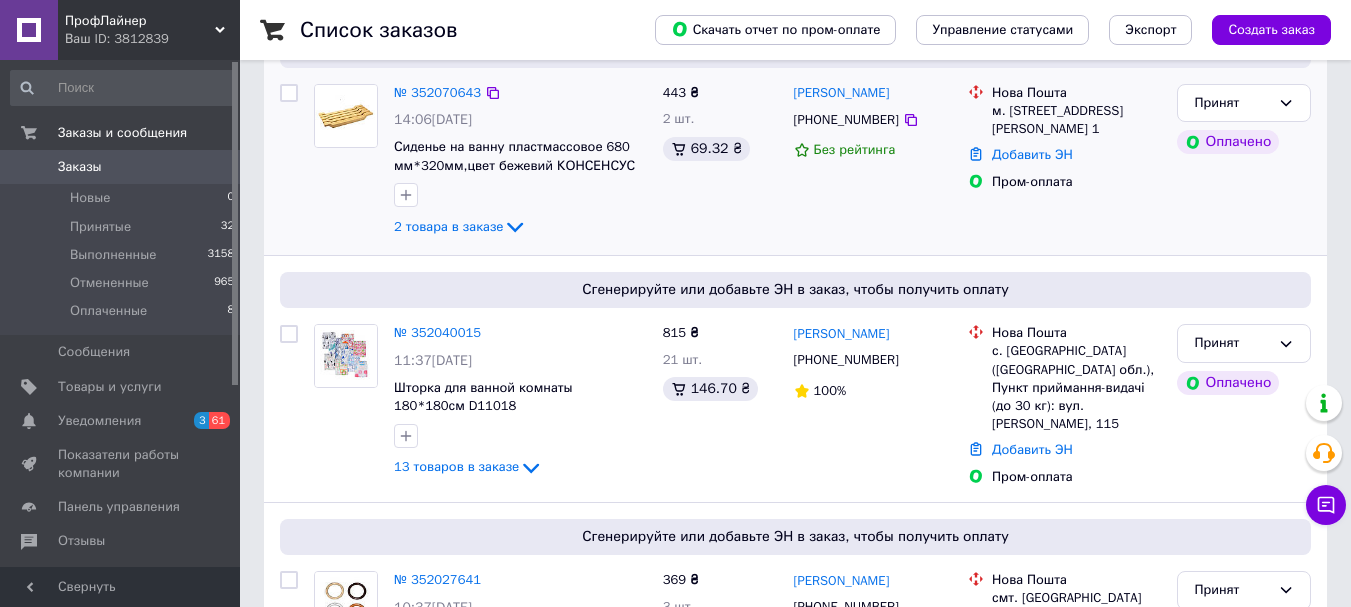 scroll, scrollTop: 0, scrollLeft: 0, axis: both 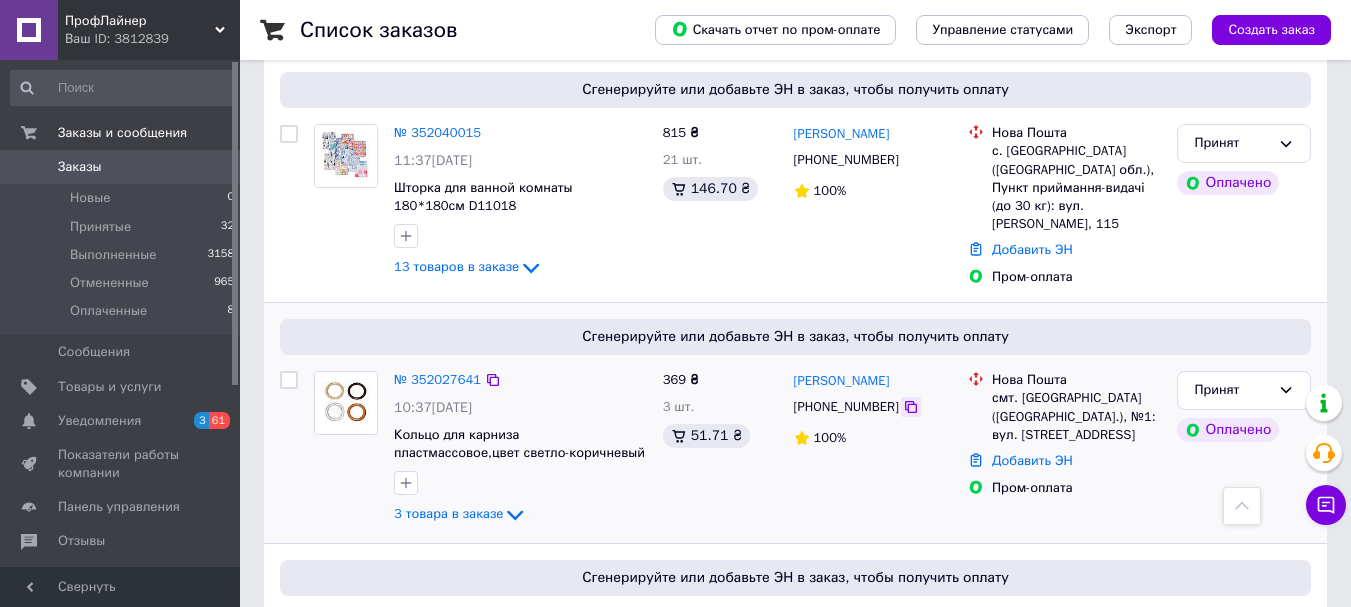 click 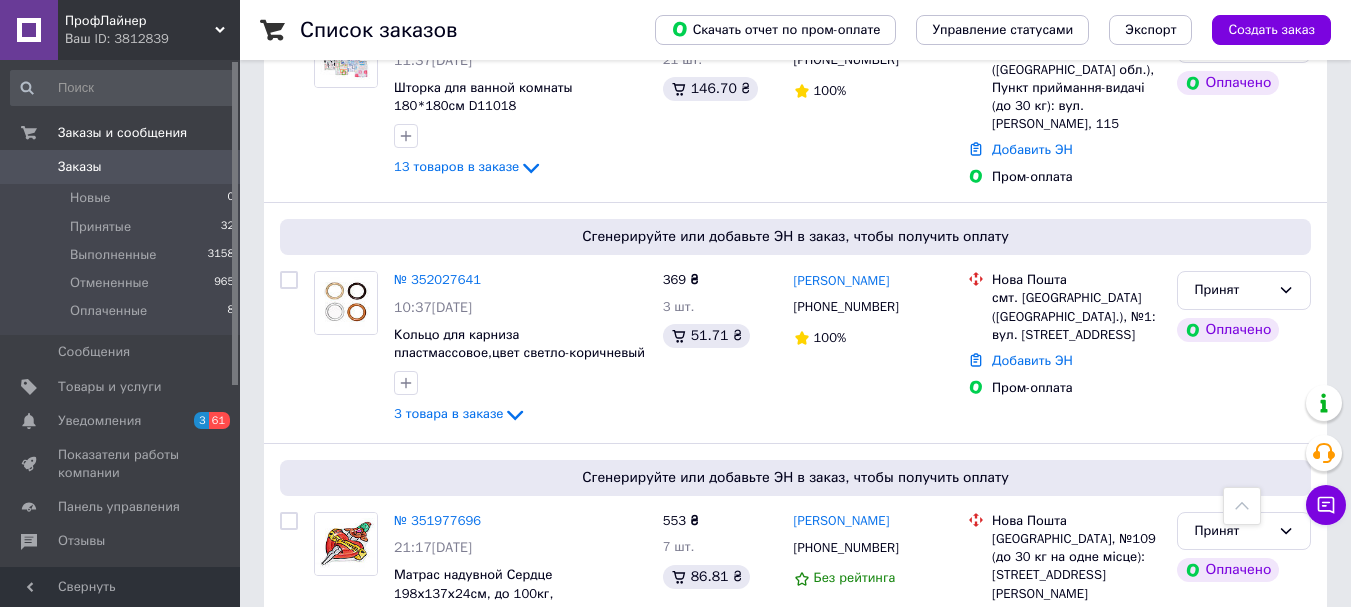 scroll, scrollTop: 400, scrollLeft: 0, axis: vertical 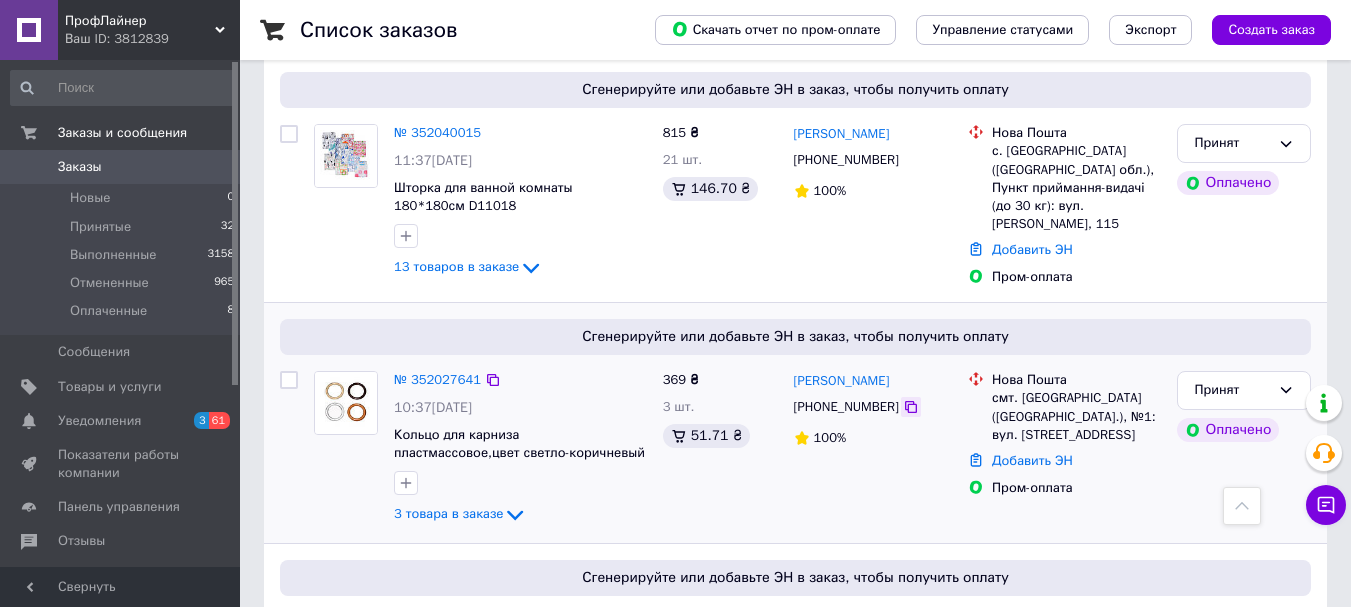click 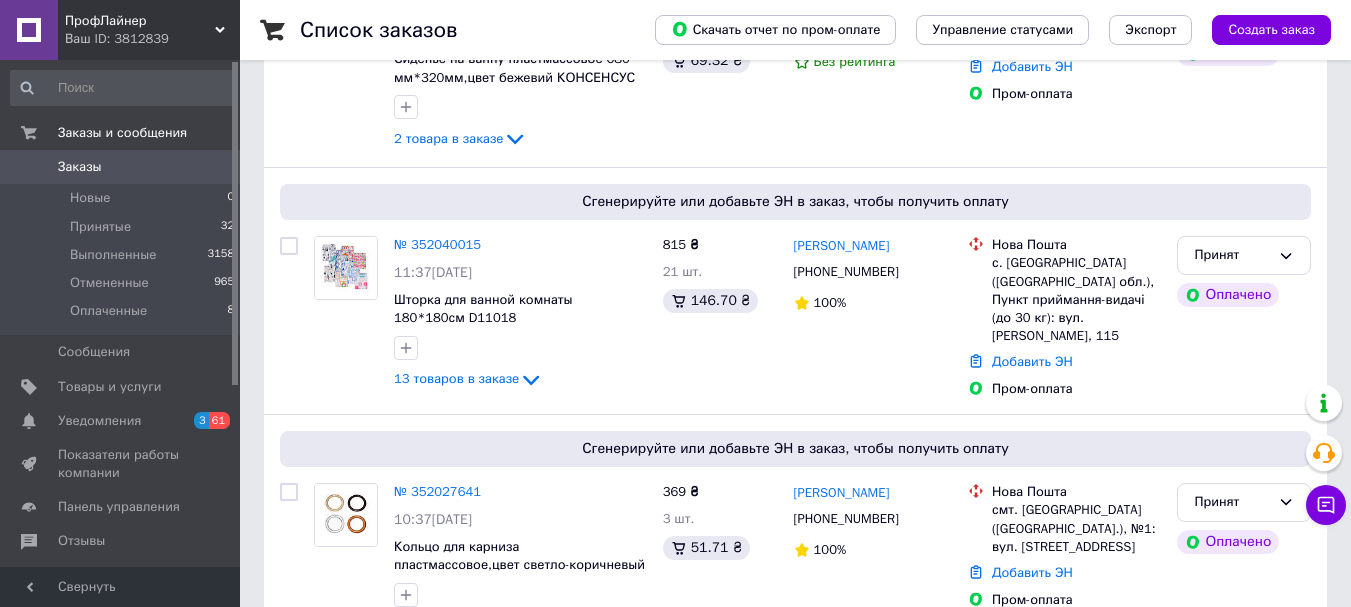scroll, scrollTop: 0, scrollLeft: 0, axis: both 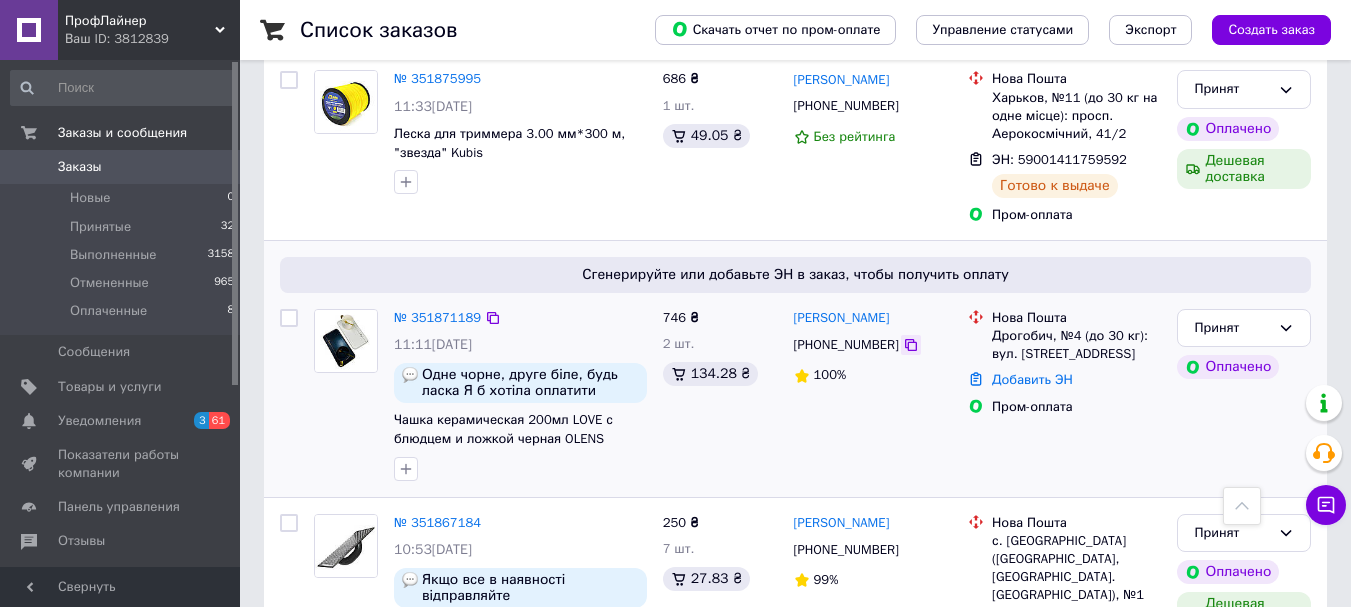 click 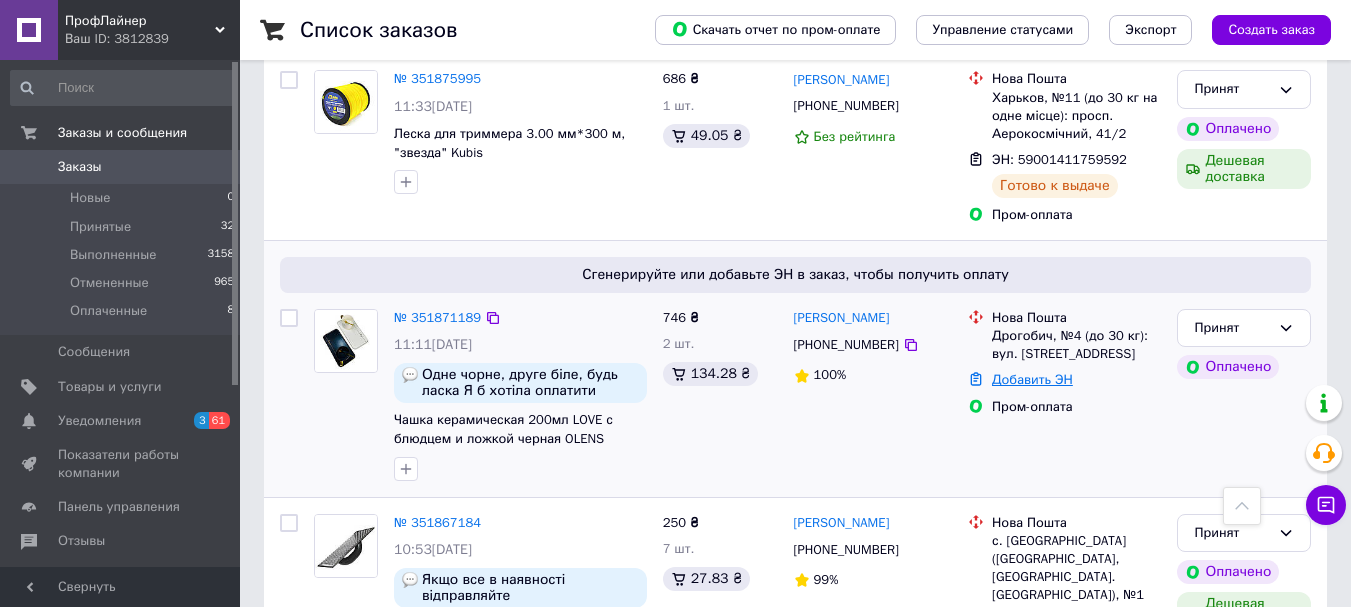 click on "Добавить ЭН" at bounding box center [1032, 379] 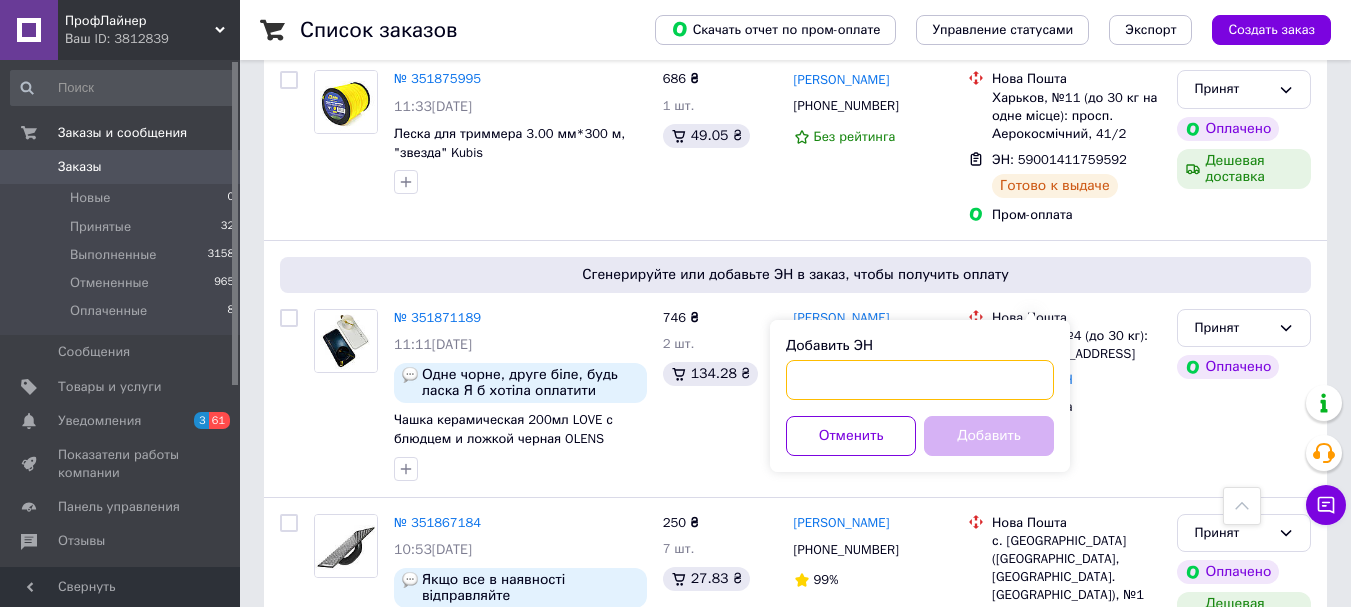 click on "Добавить ЭН" at bounding box center [920, 380] 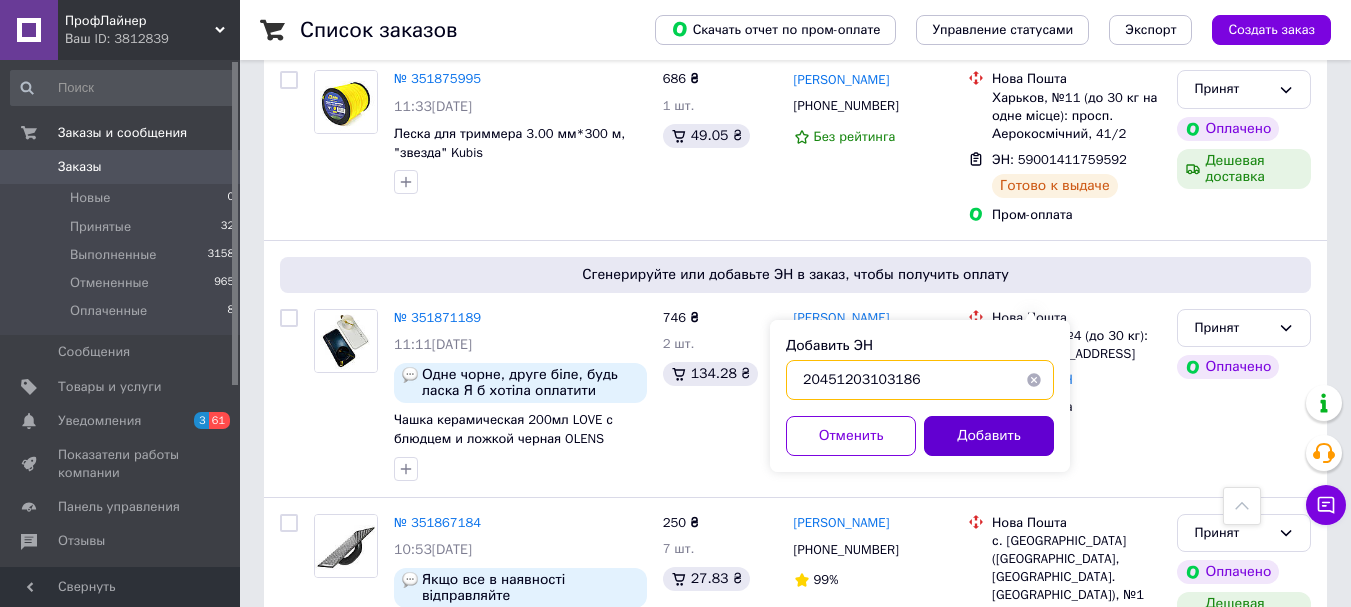 type on "20451203103186" 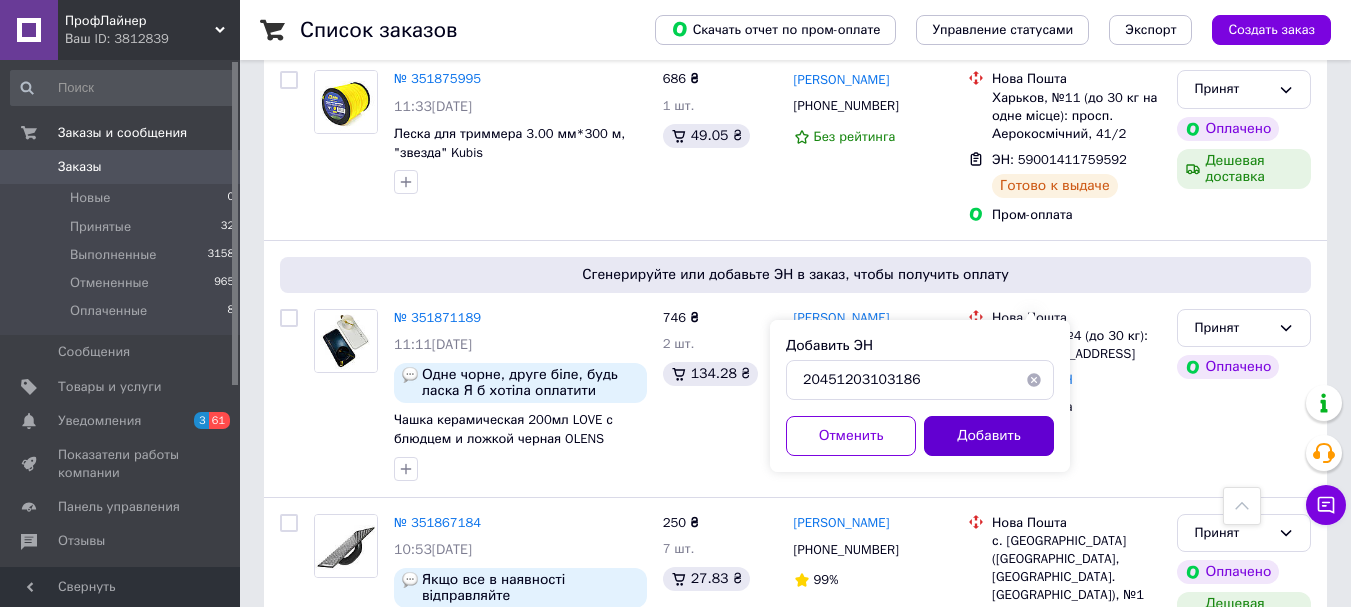 click on "Добавить" at bounding box center (989, 436) 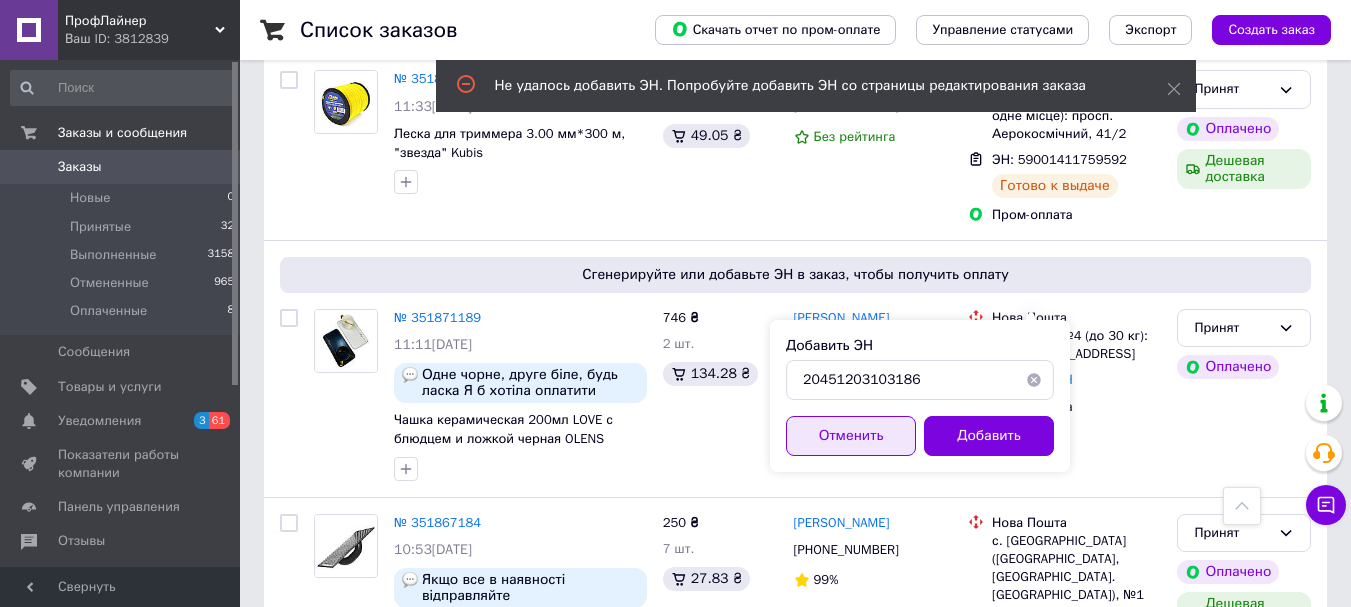 click on "Отменить" at bounding box center [851, 436] 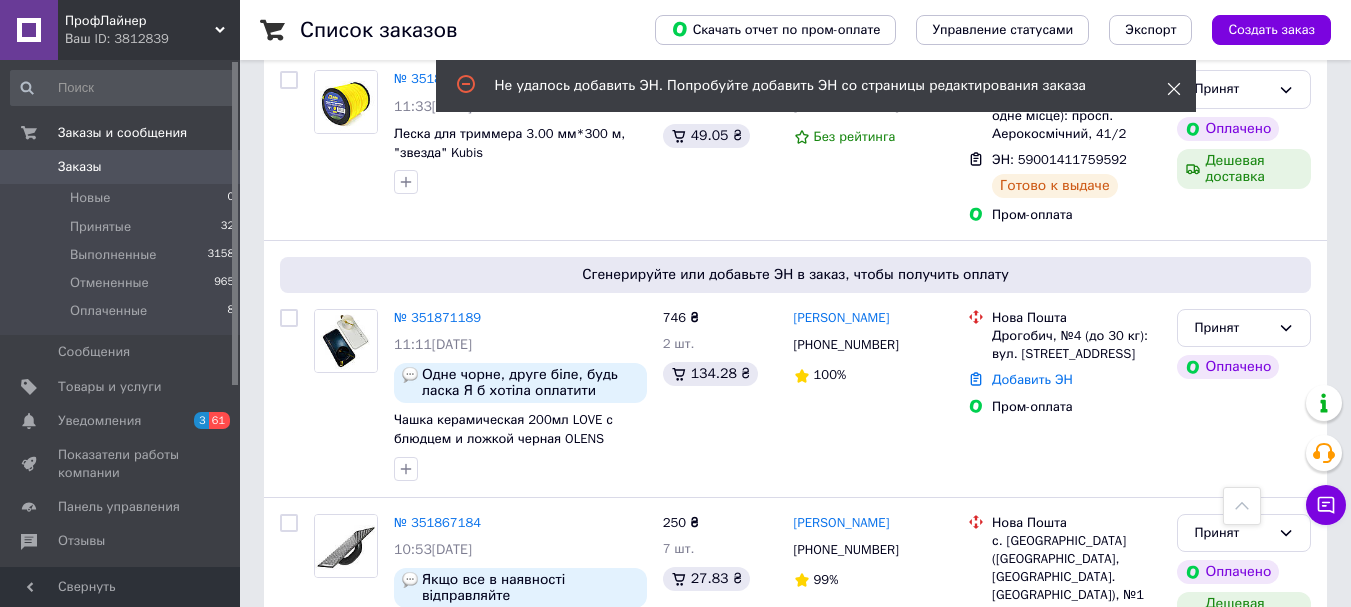 click 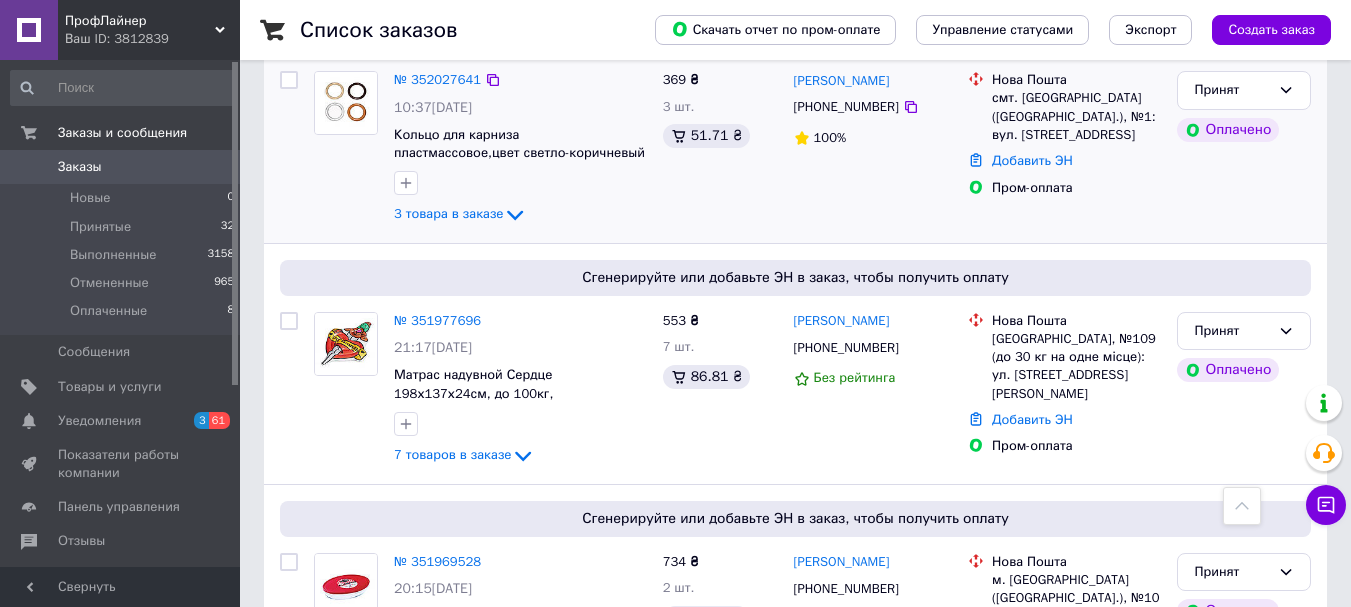 scroll, scrollTop: 600, scrollLeft: 0, axis: vertical 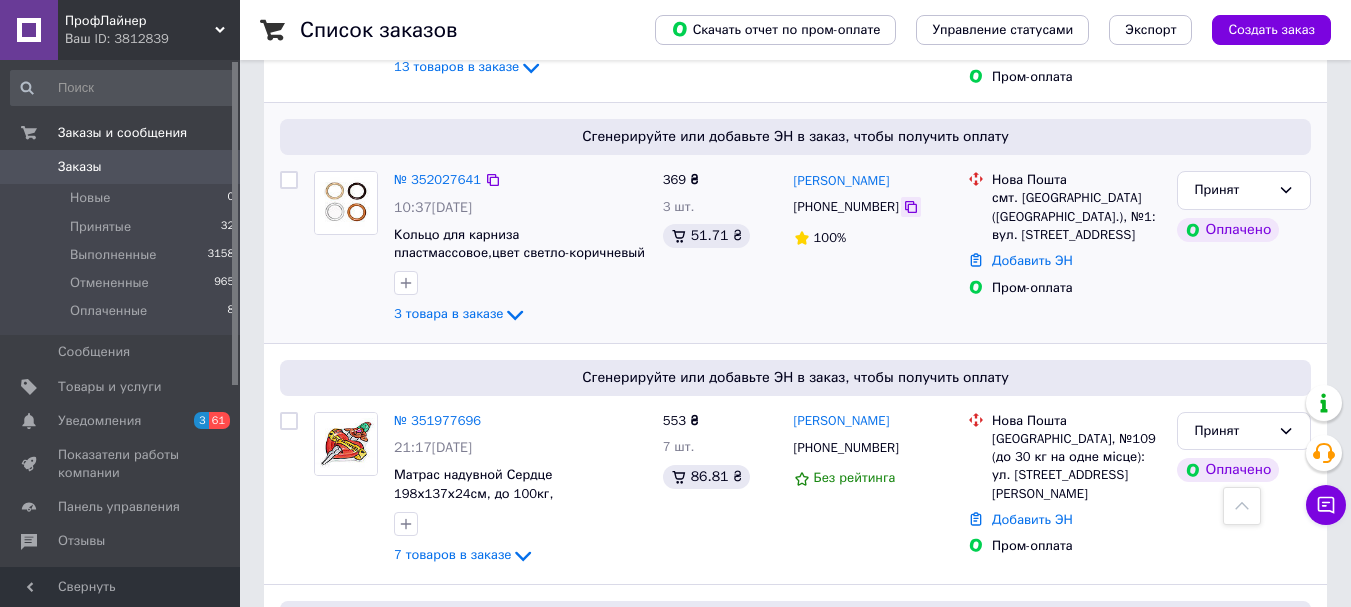 click 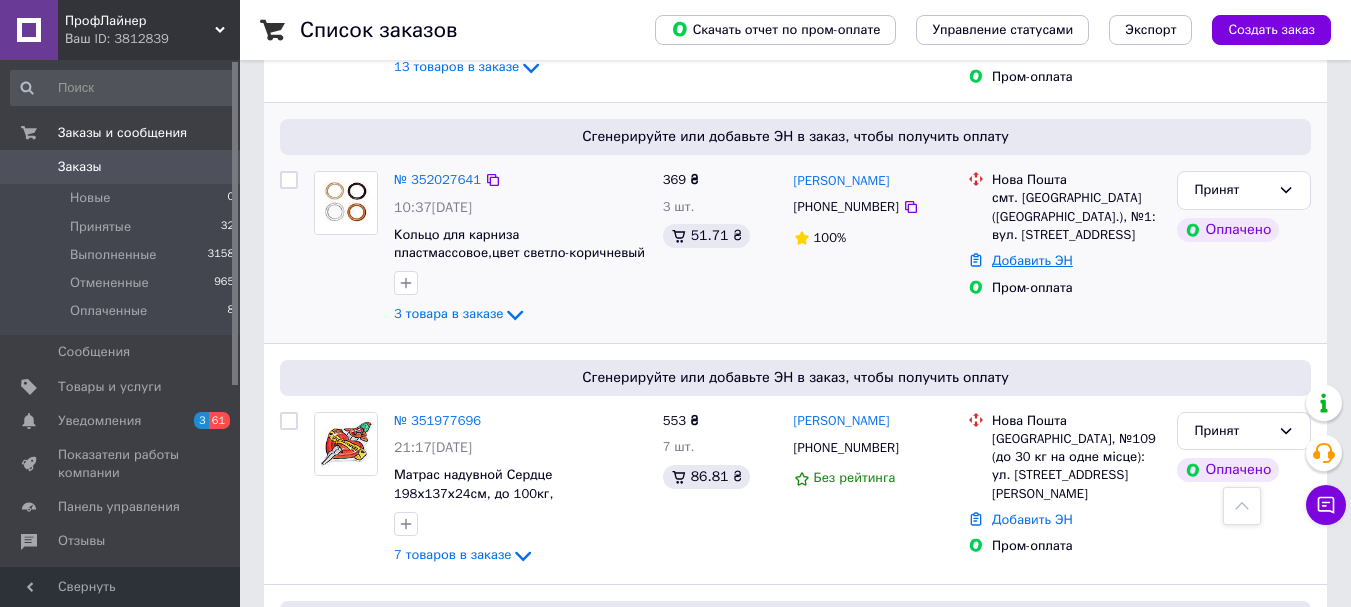 click on "Добавить ЭН" at bounding box center [1032, 260] 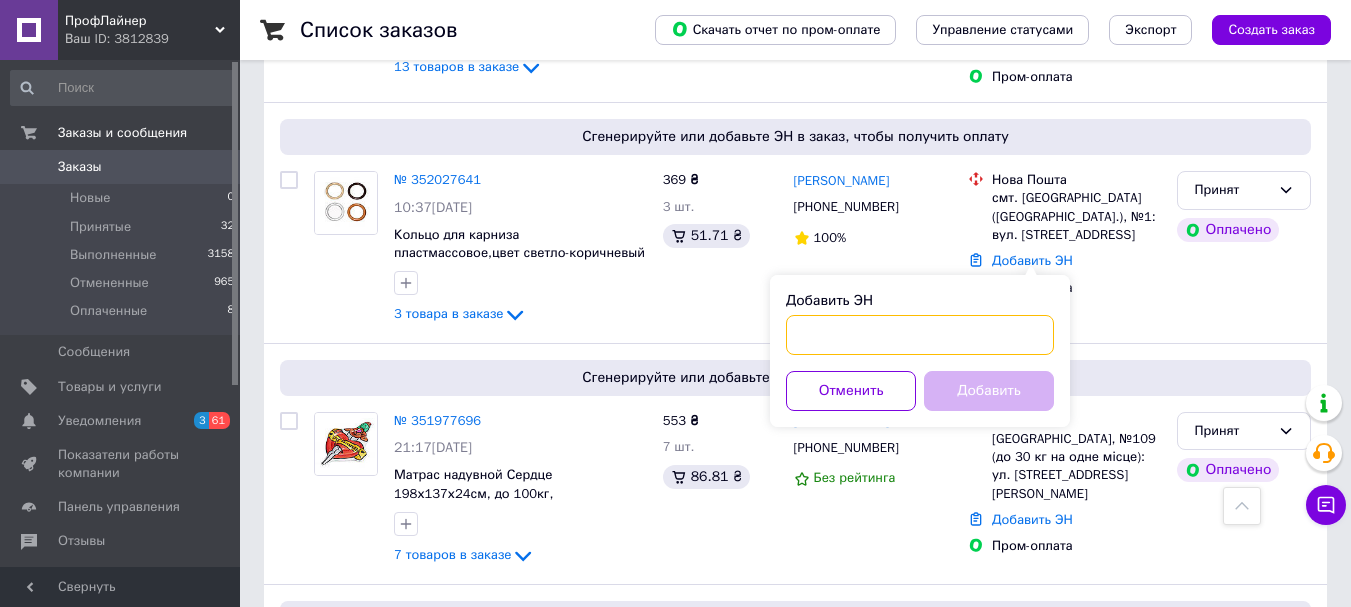 click on "Добавить ЭН" at bounding box center (920, 335) 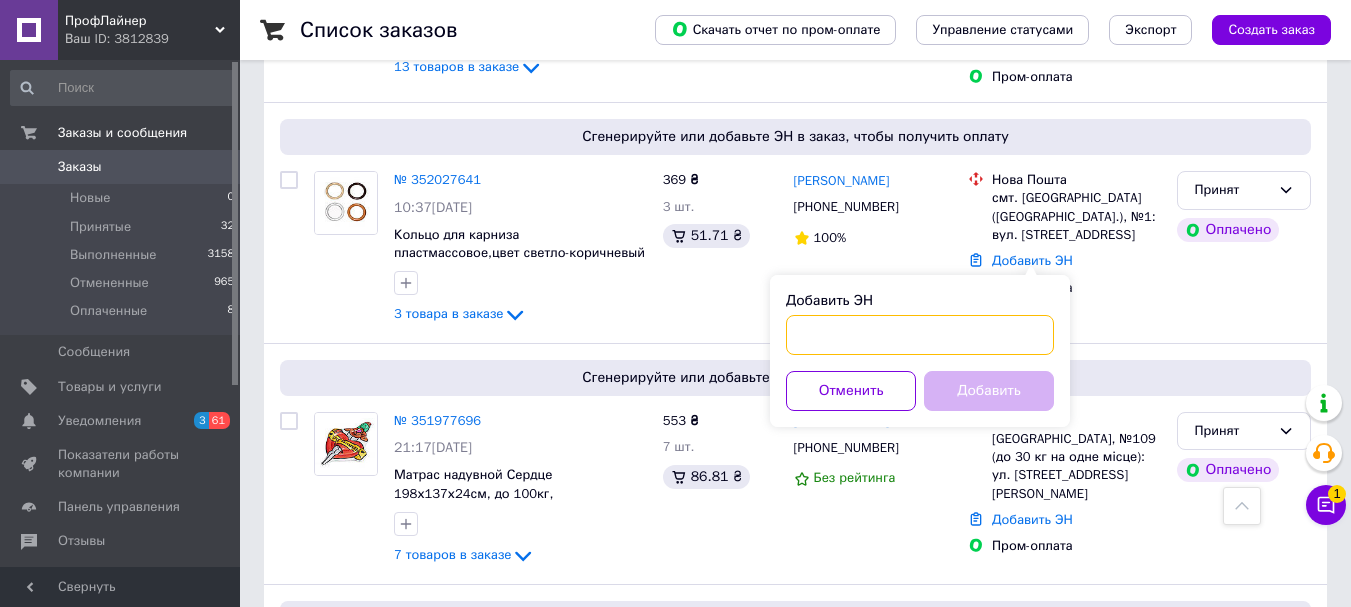paste on "20451203135098" 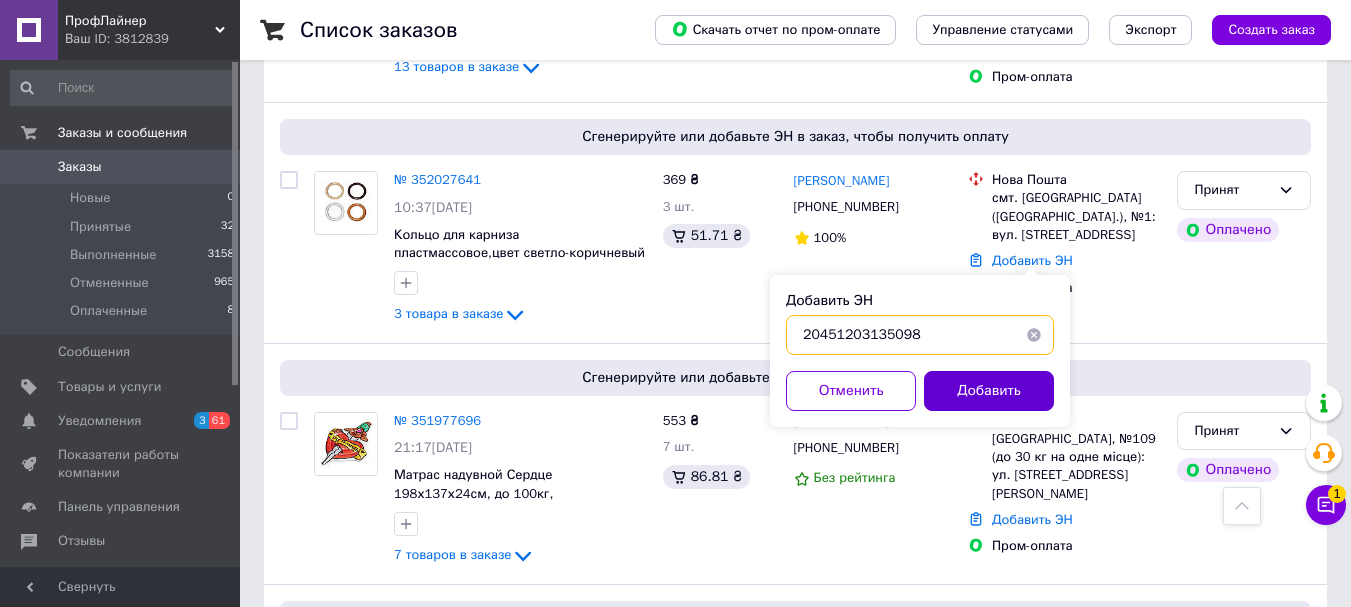 type on "20451203135098" 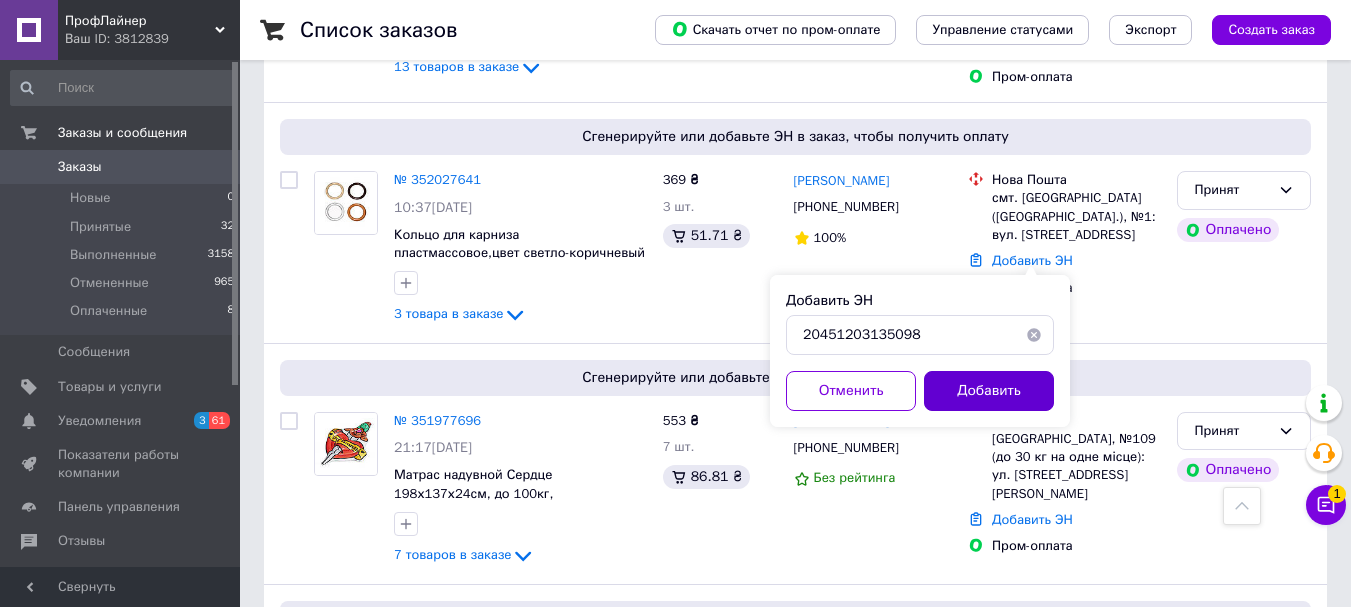click on "Добавить" at bounding box center [989, 391] 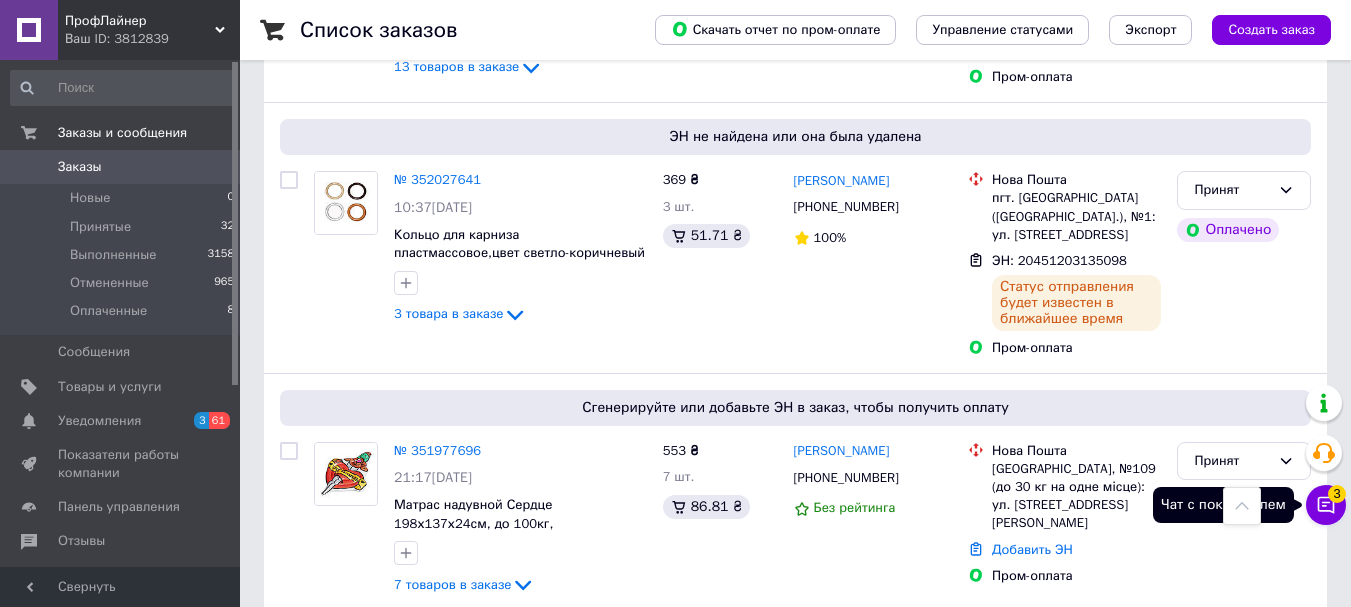 click 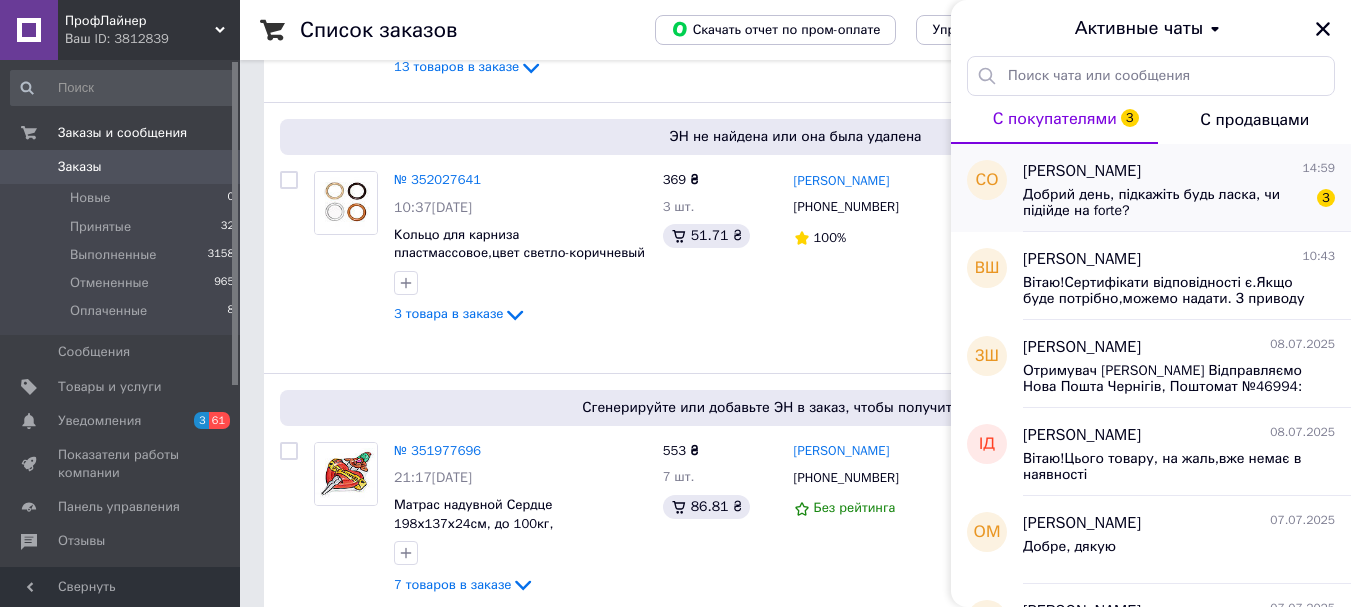 click on "Добрий день, підкажіть будь ласка, чи підійде на forte?" at bounding box center (1165, 203) 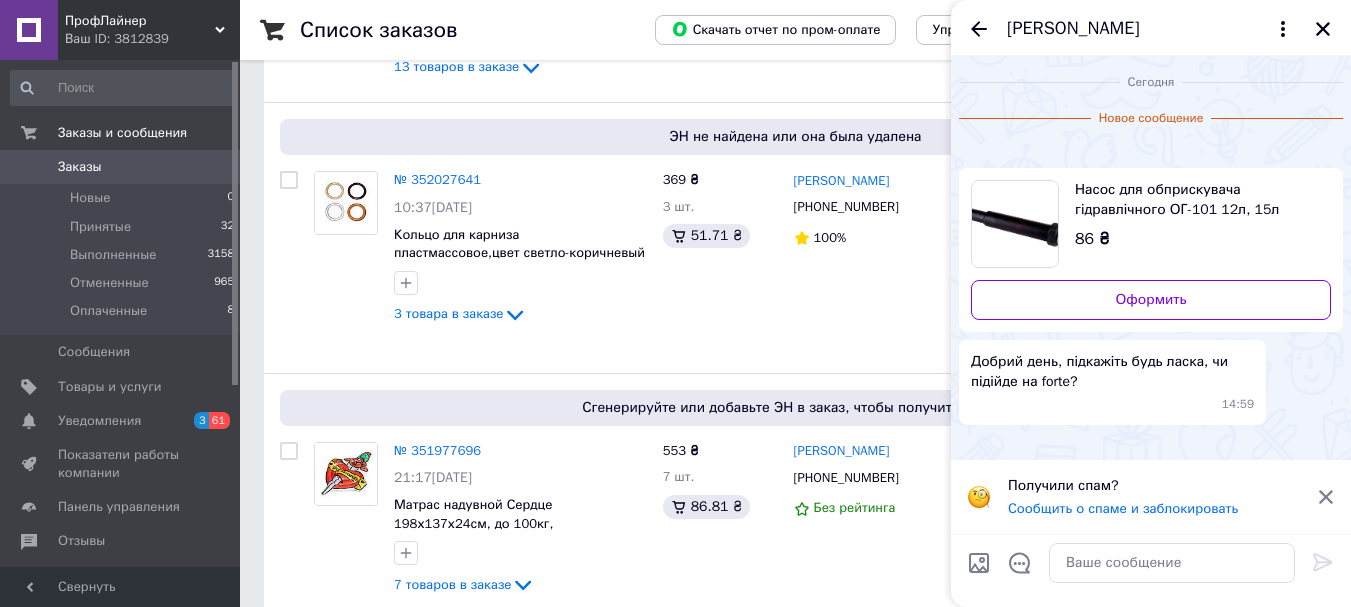 scroll, scrollTop: 252, scrollLeft: 0, axis: vertical 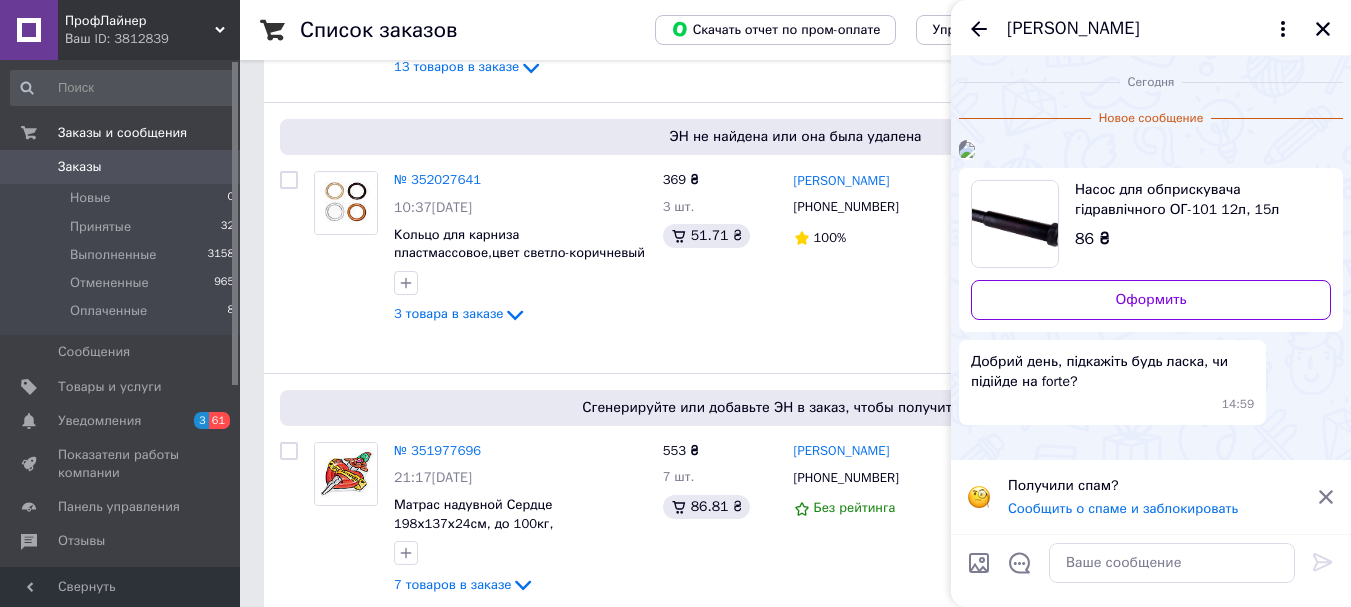 click on "Насос для обприскувача гідравлічного ОГ-101 12л, 15л Леміра" at bounding box center (1195, 200) 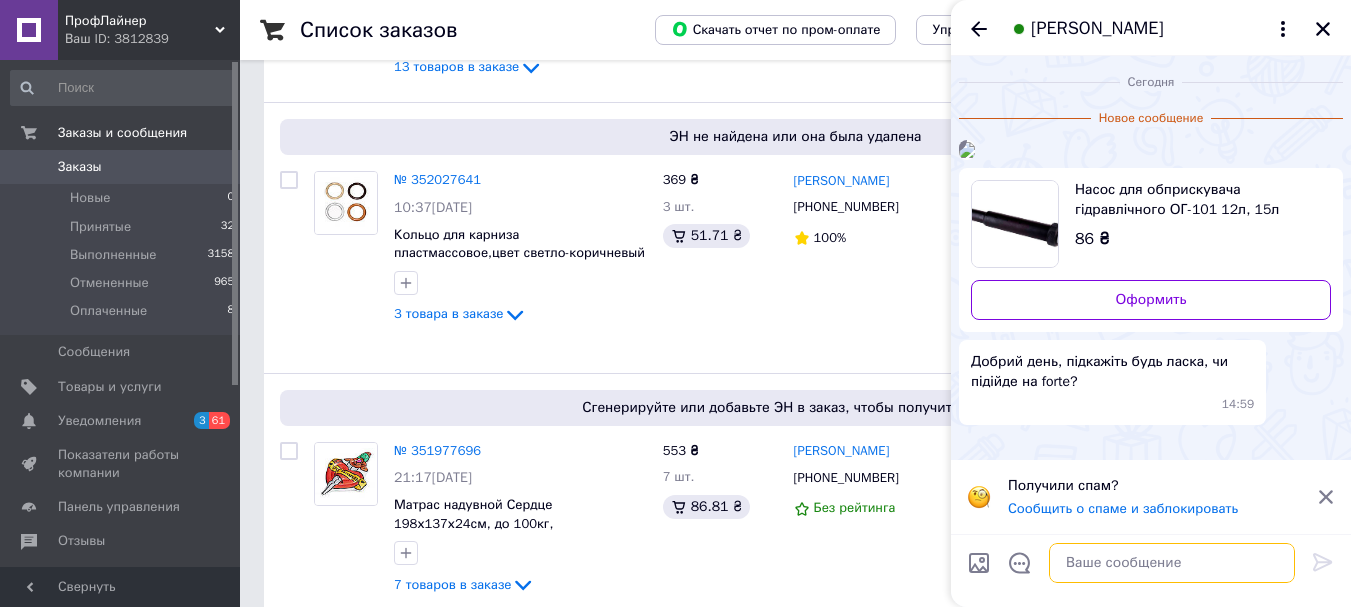 click at bounding box center (1172, 563) 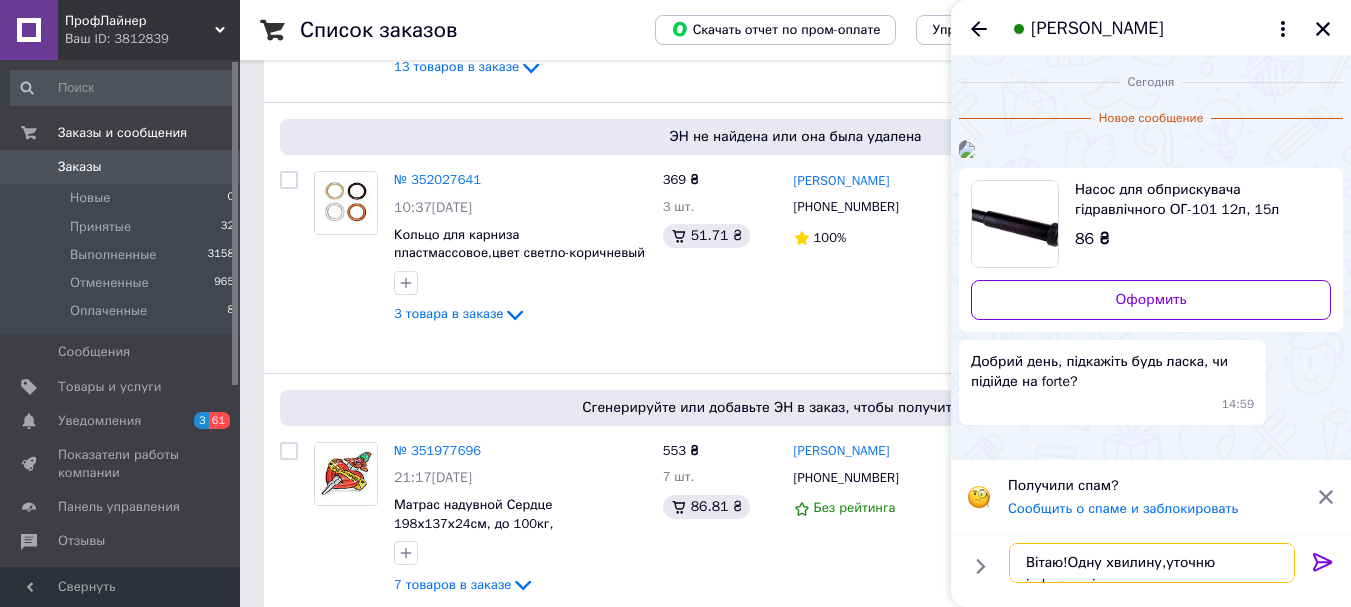 type on "Вітаю!Одну хвилину,уточню інформацію" 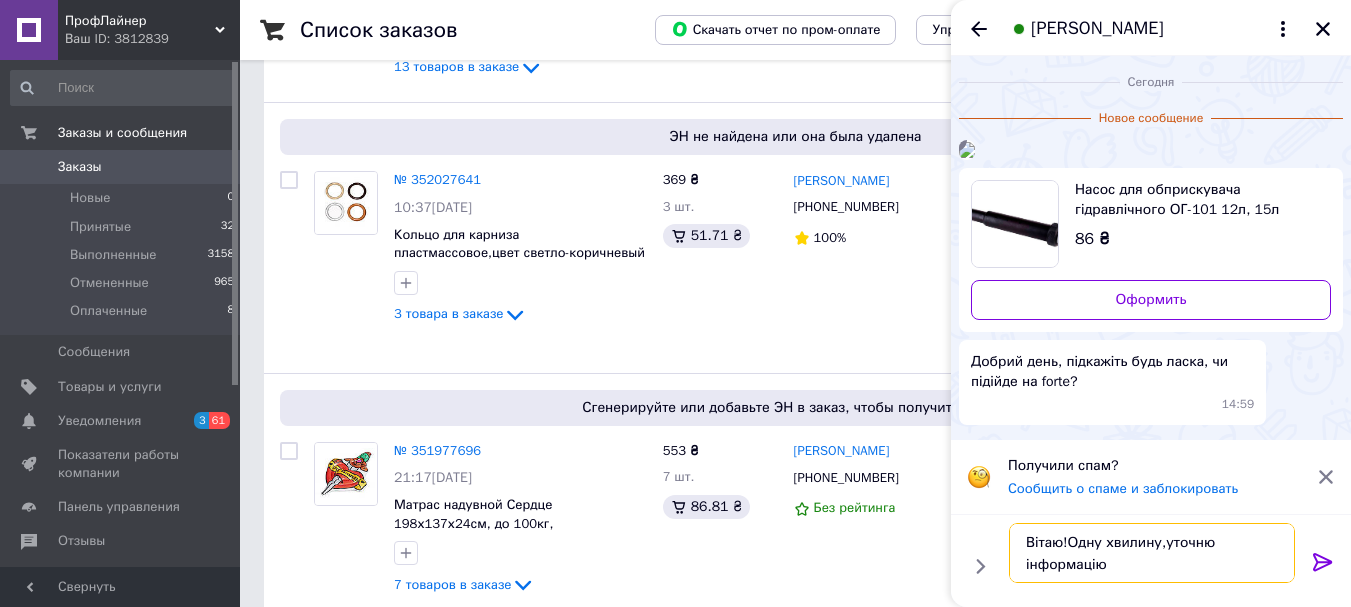 type 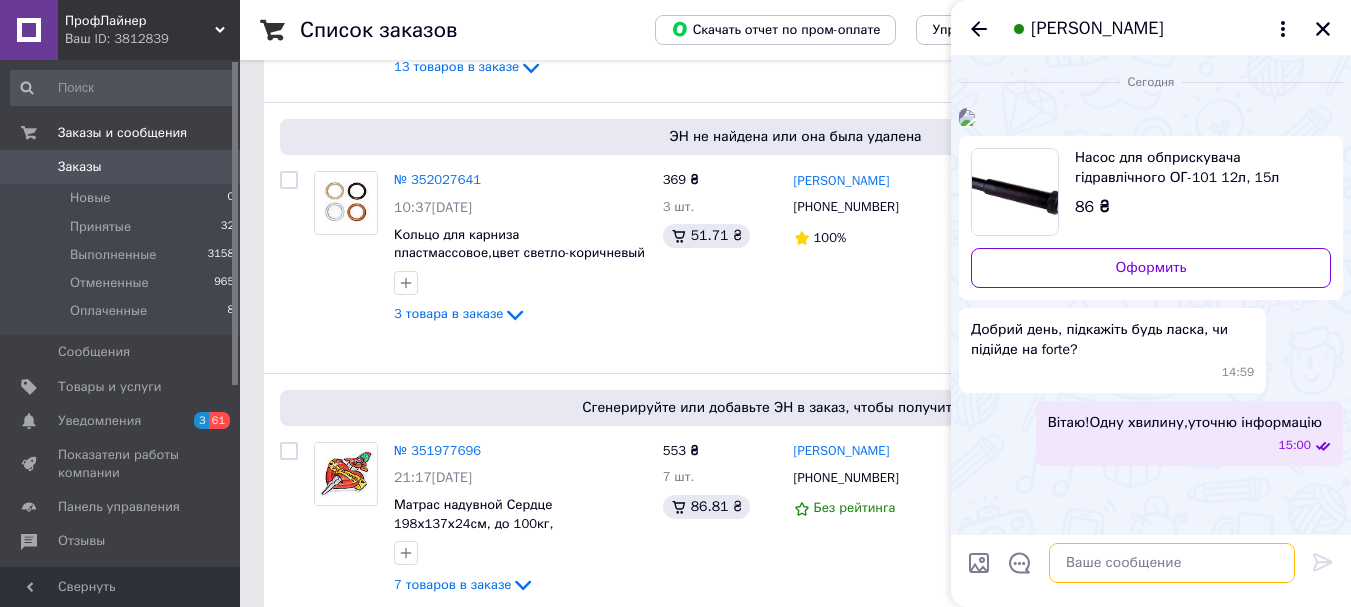 scroll, scrollTop: 220, scrollLeft: 0, axis: vertical 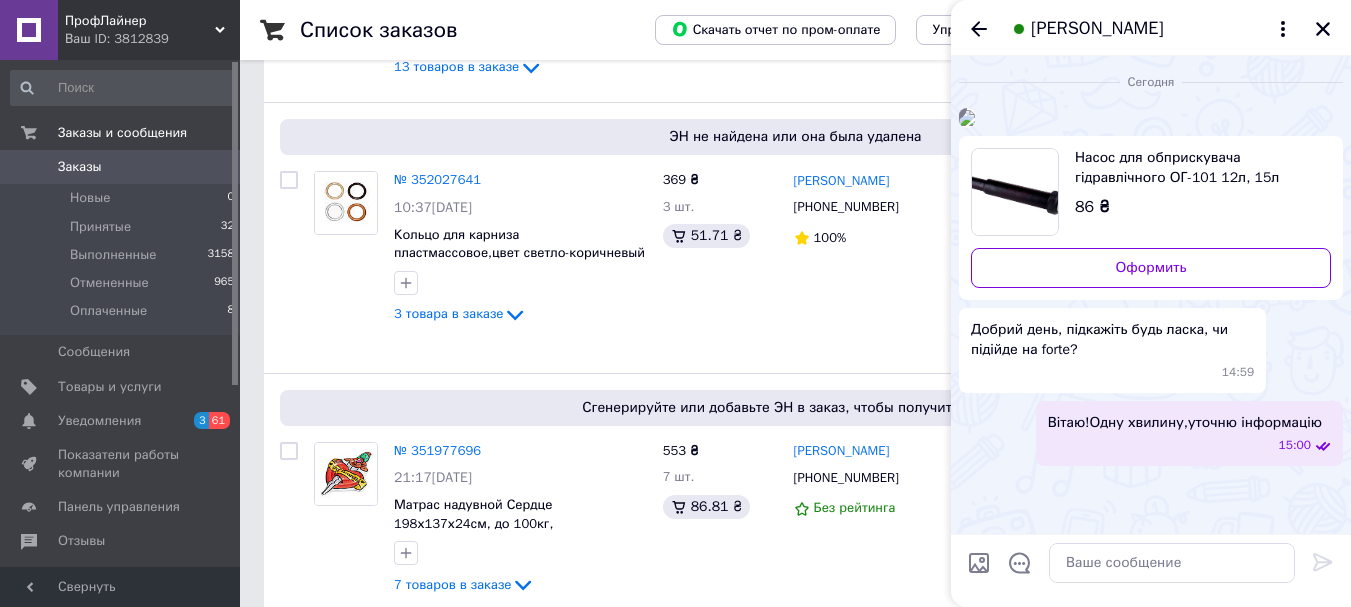 click on "Насос для обприскувача гідравлічного ОГ-101 12л, 15л Леміра" at bounding box center (1195, 168) 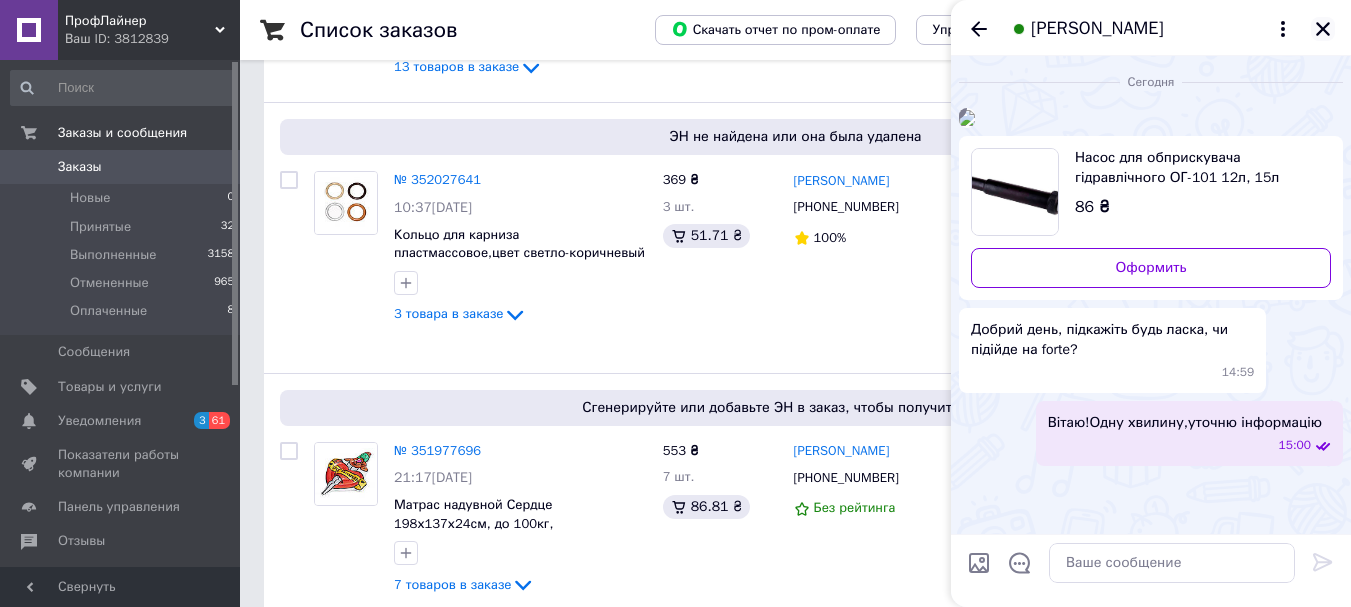 click 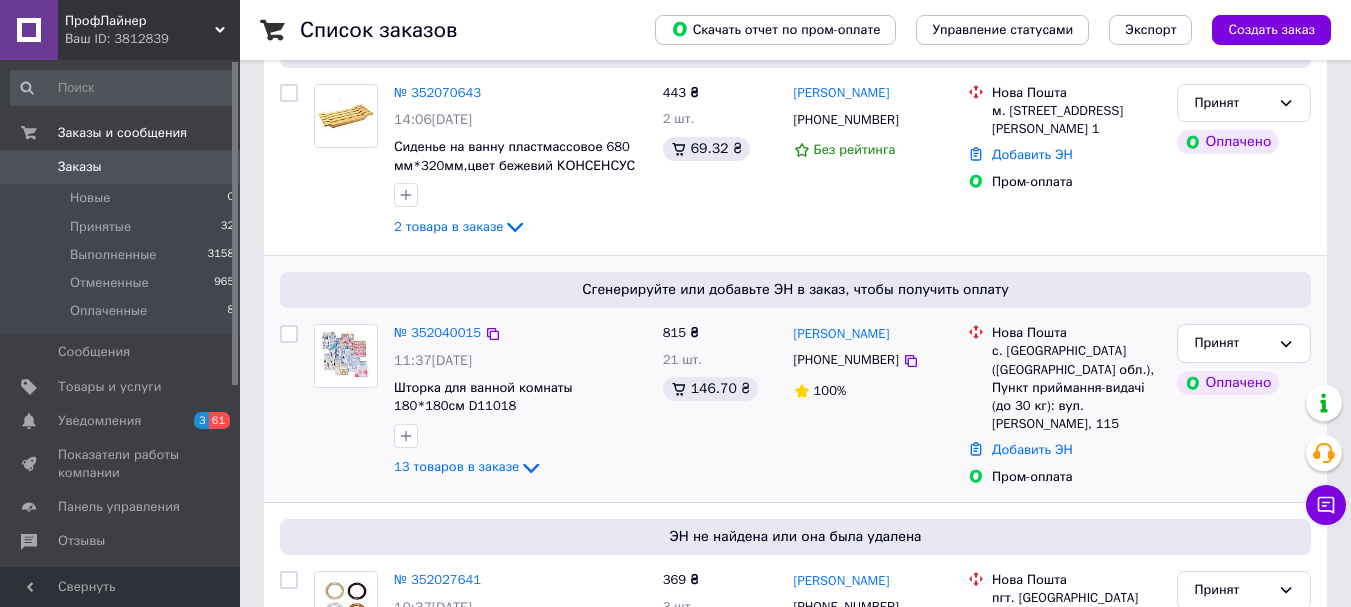 scroll, scrollTop: 0, scrollLeft: 0, axis: both 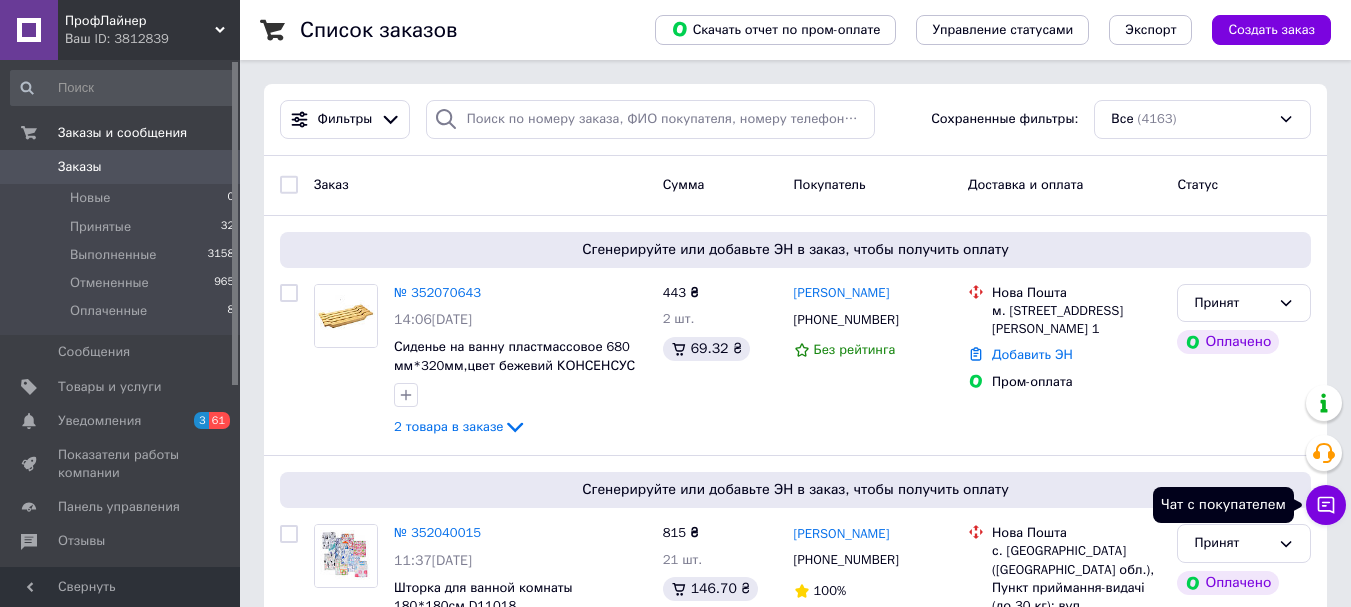 click 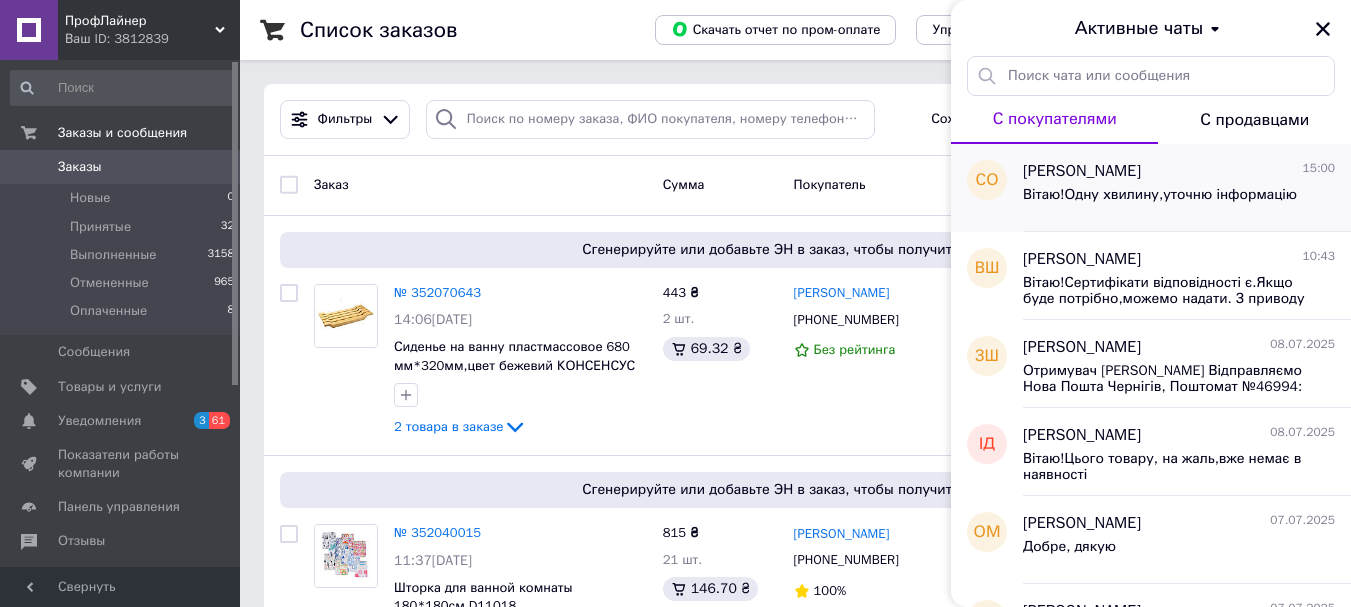 click on "Вітаю!Одну хвилину,уточню інформацію" at bounding box center [1160, 201] 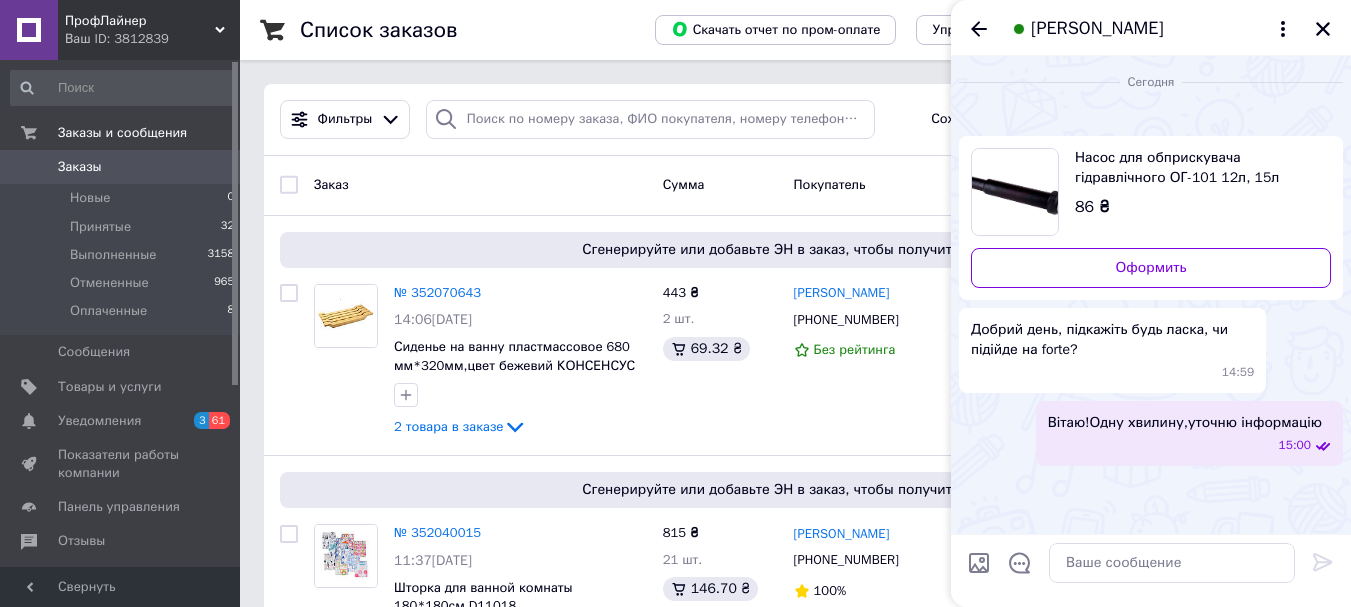 scroll, scrollTop: 220, scrollLeft: 0, axis: vertical 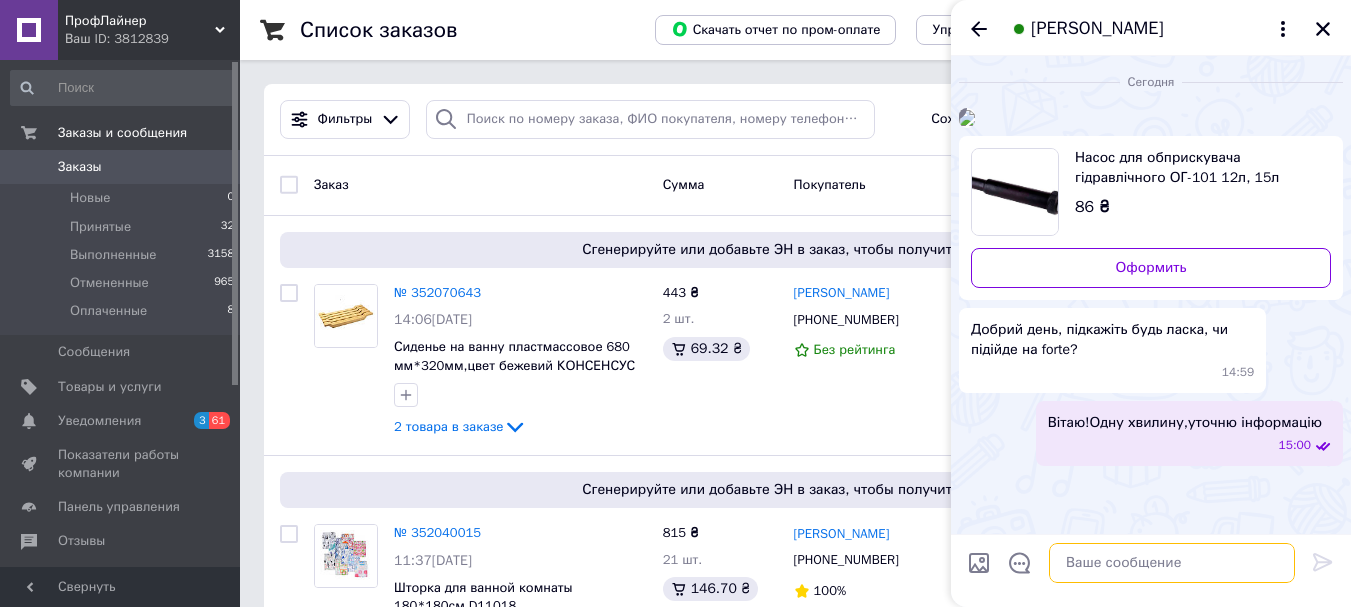click at bounding box center [1172, 563] 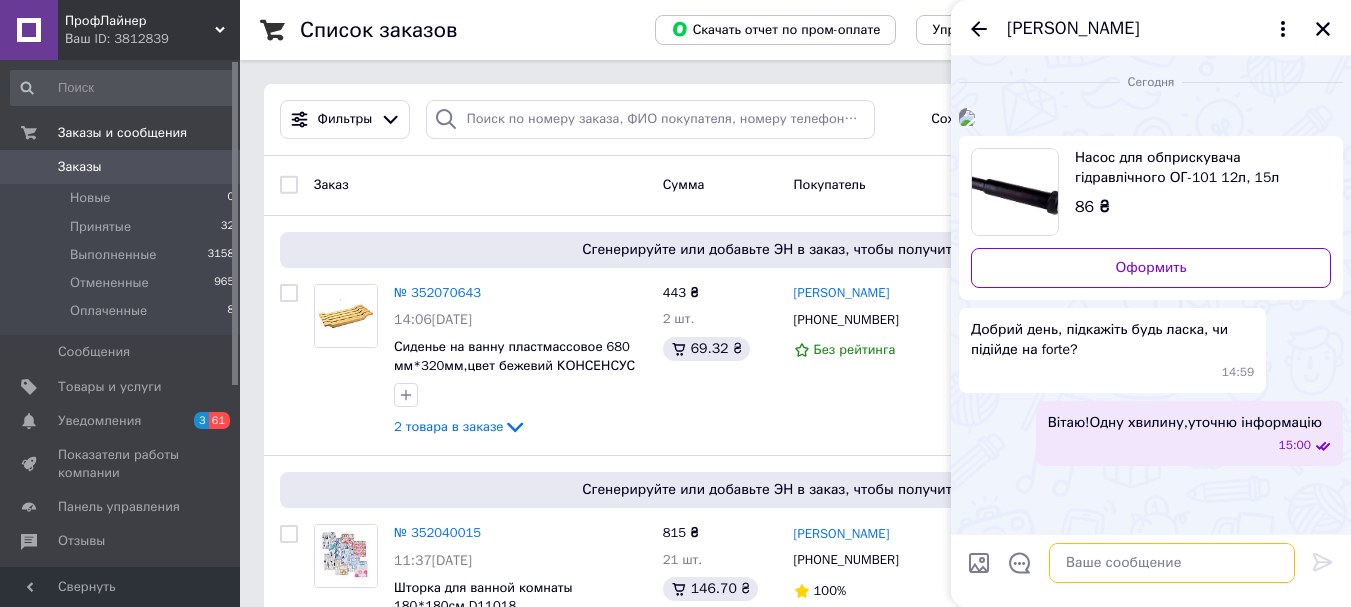 click at bounding box center (1172, 563) 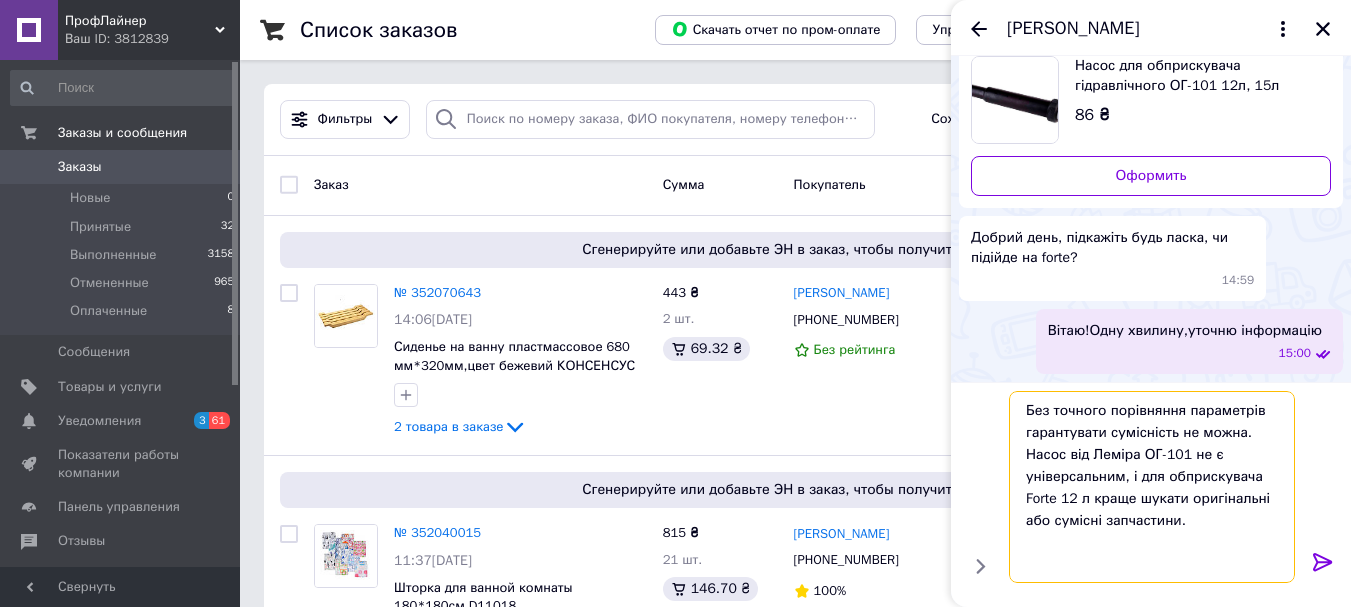 type on "Без точного порівняння параметрів гарантувати сумісність не можна. Насос від Леміра ОГ-101 не є універсальним, і для обприскувача Forte 12 л краще шукати оригінальні або сумісні запчастини." 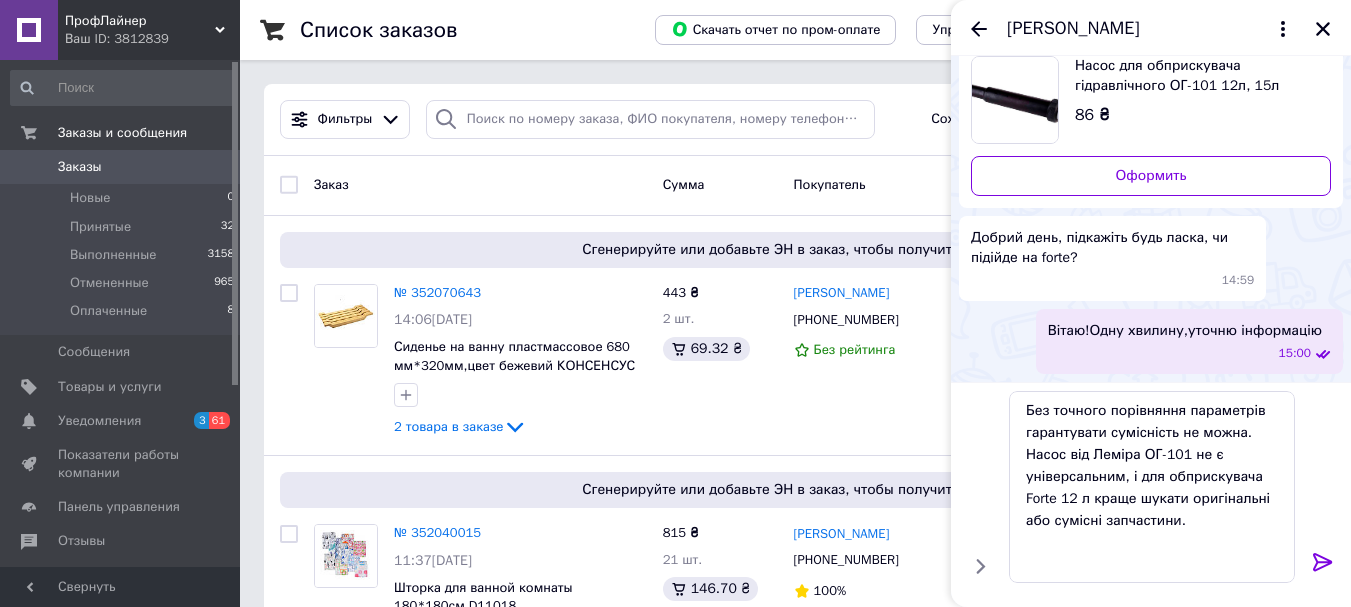 click 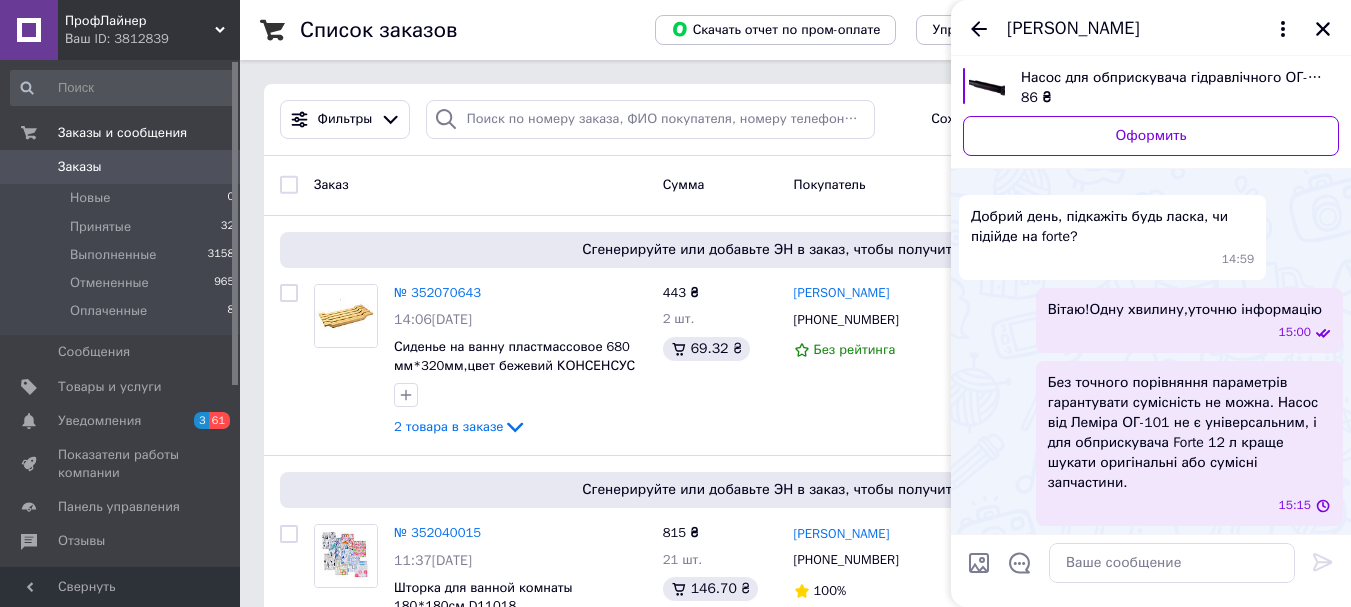scroll, scrollTop: 373, scrollLeft: 0, axis: vertical 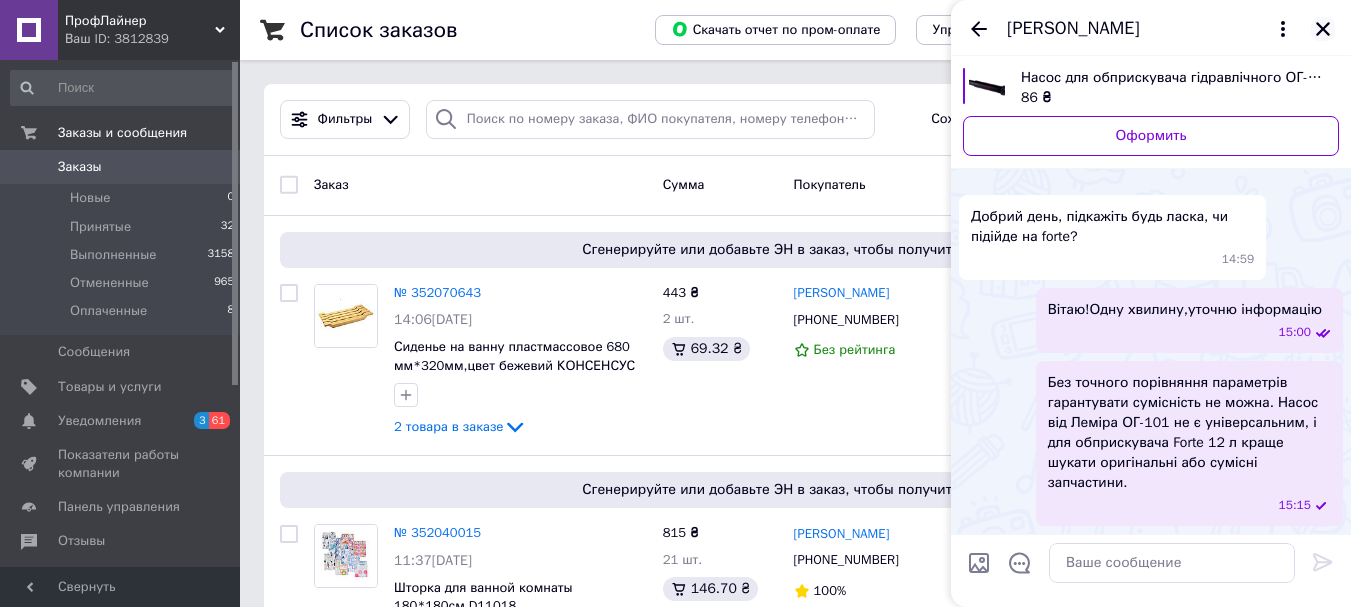 click 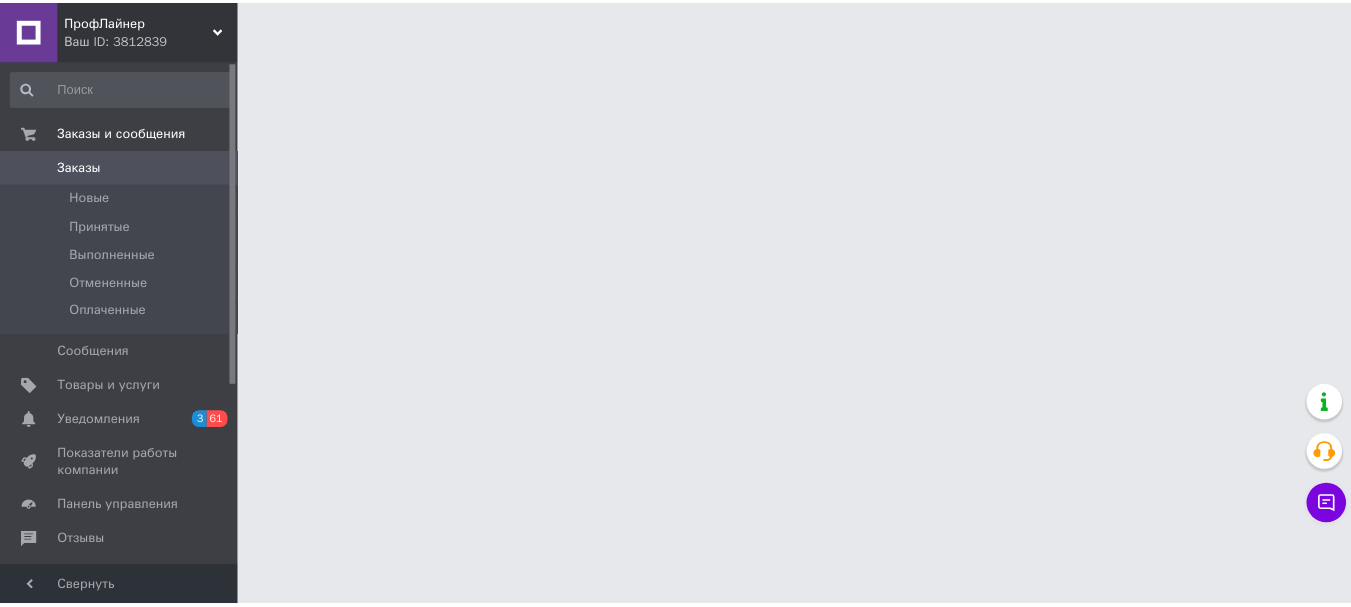 scroll, scrollTop: 0, scrollLeft: 0, axis: both 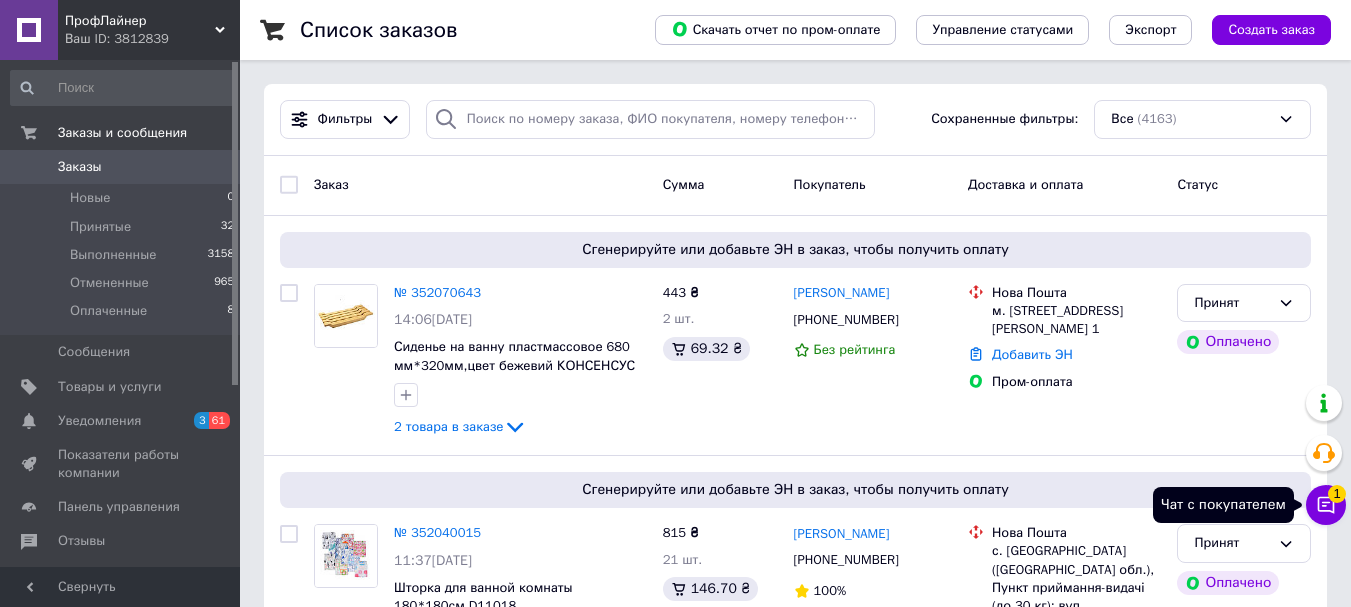 click 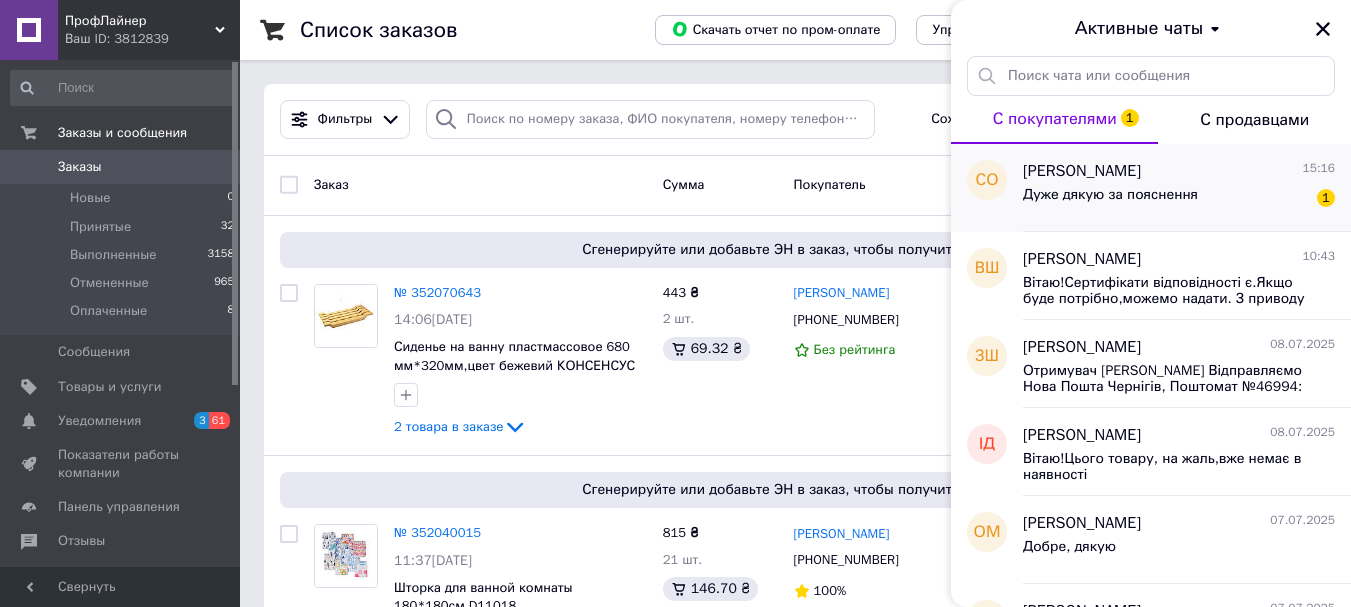 click on "Дуже дякую за пояснення" at bounding box center (1110, 201) 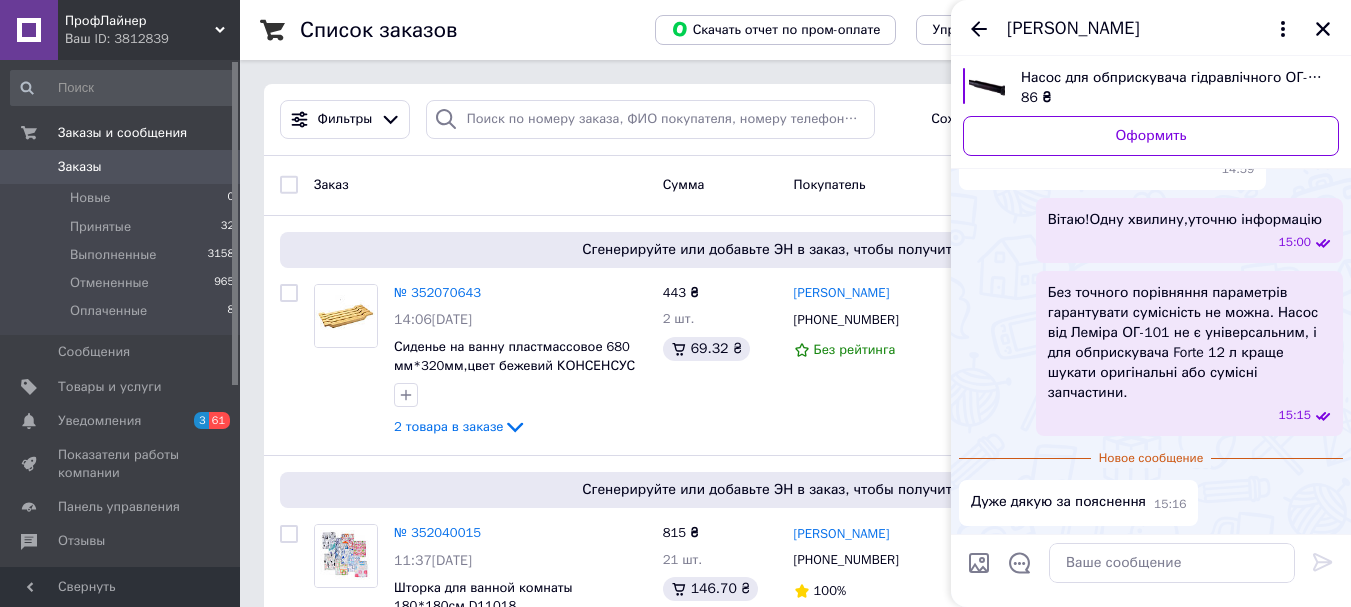 scroll, scrollTop: 412, scrollLeft: 0, axis: vertical 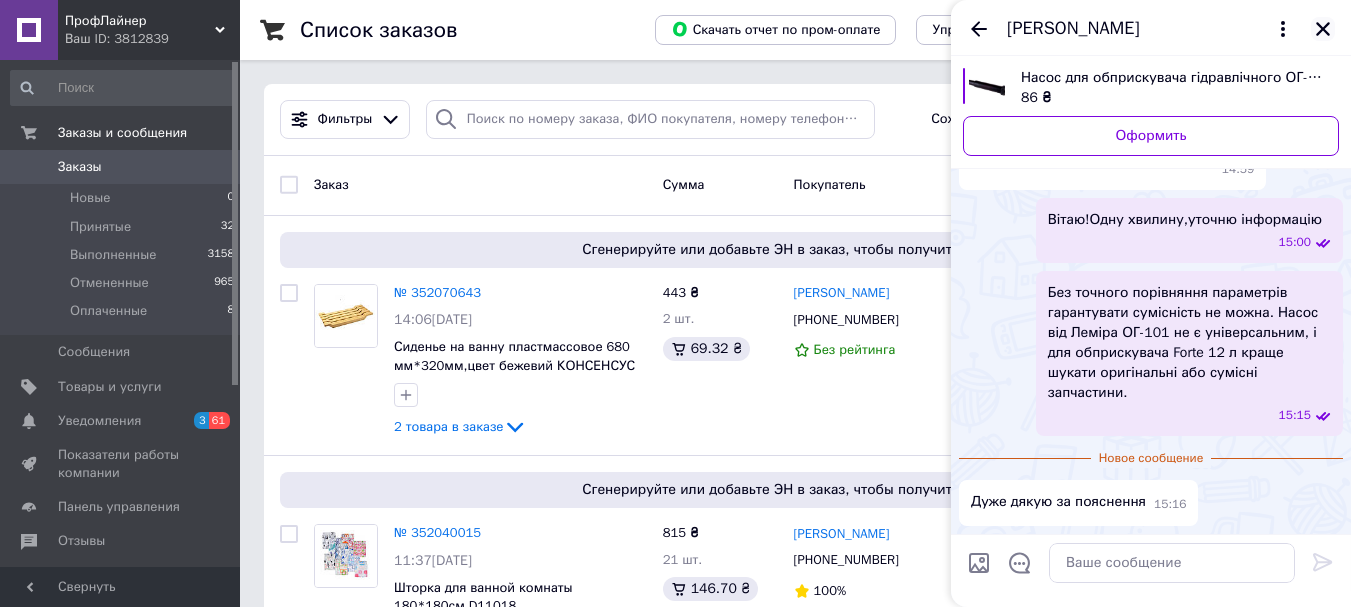 click 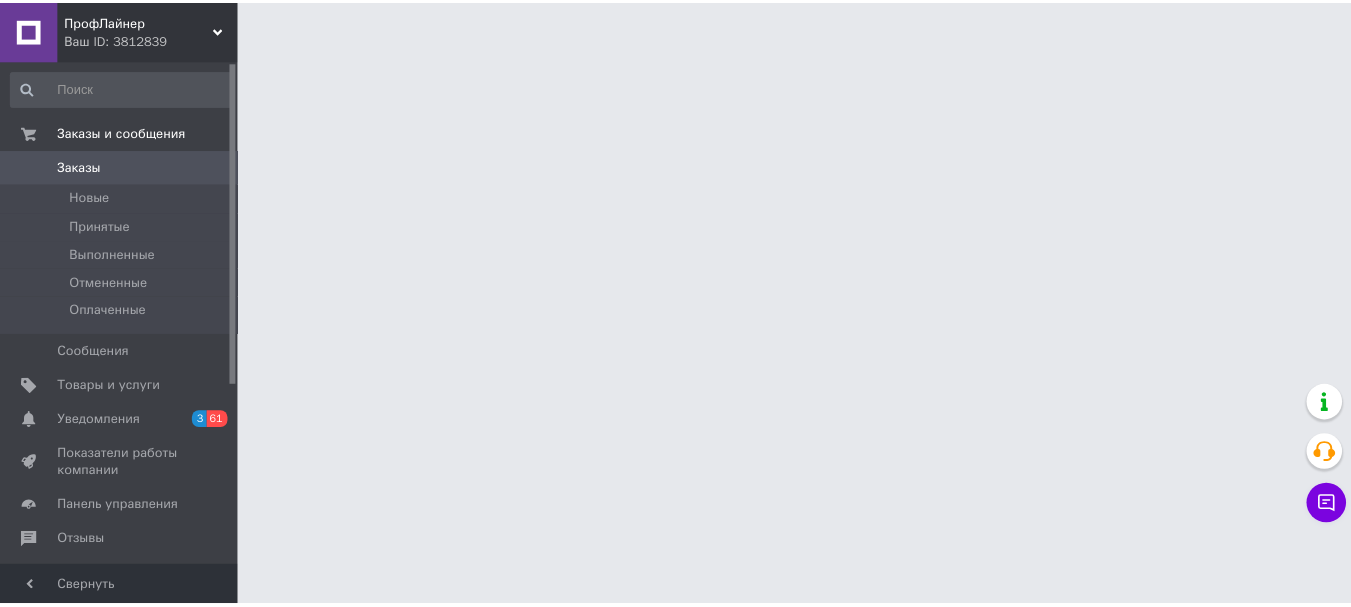 scroll, scrollTop: 0, scrollLeft: 0, axis: both 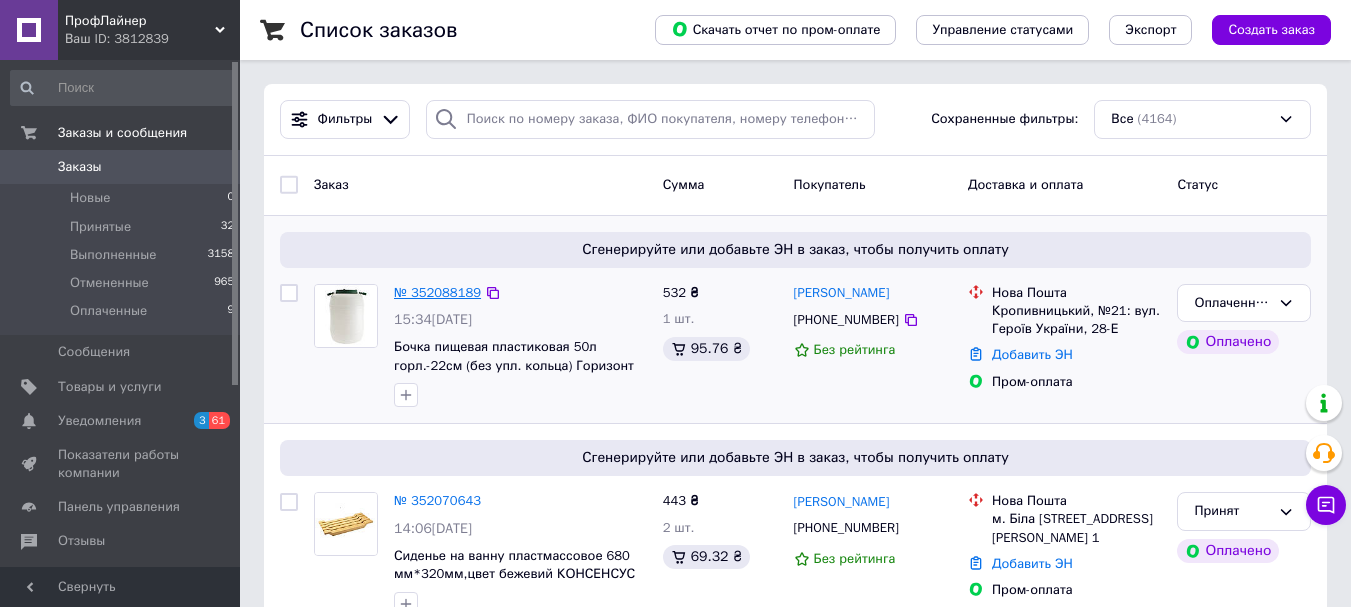 click on "№ 352088189" at bounding box center [437, 292] 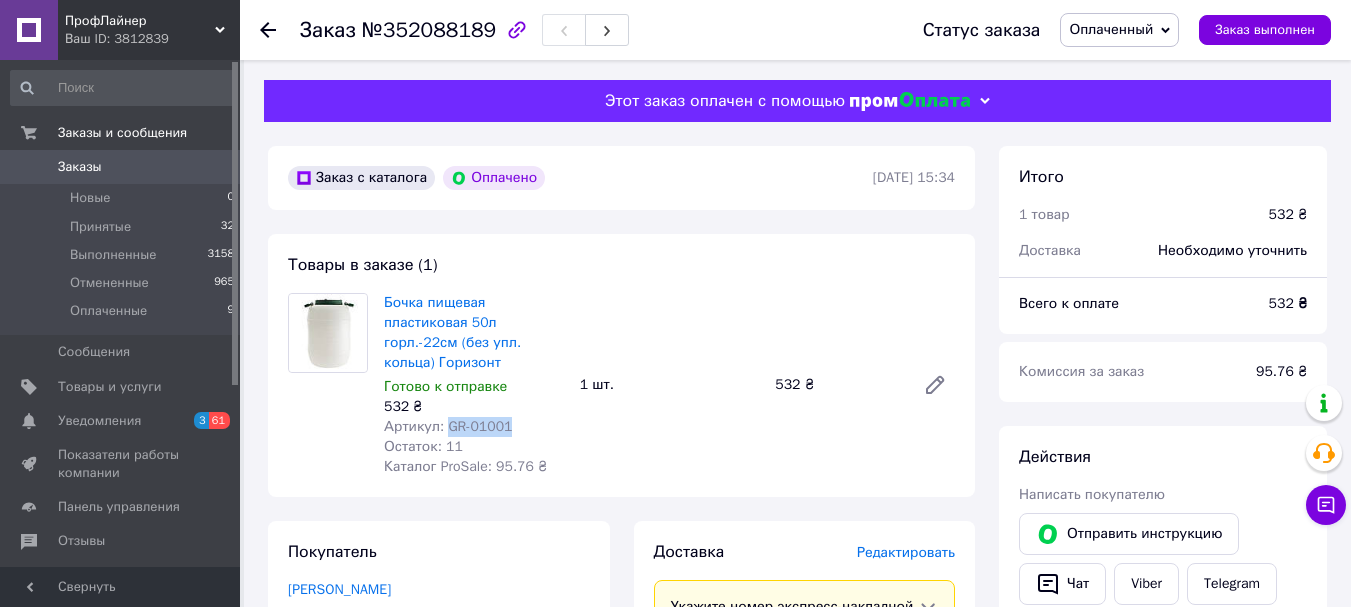 copy on "GR-01001" 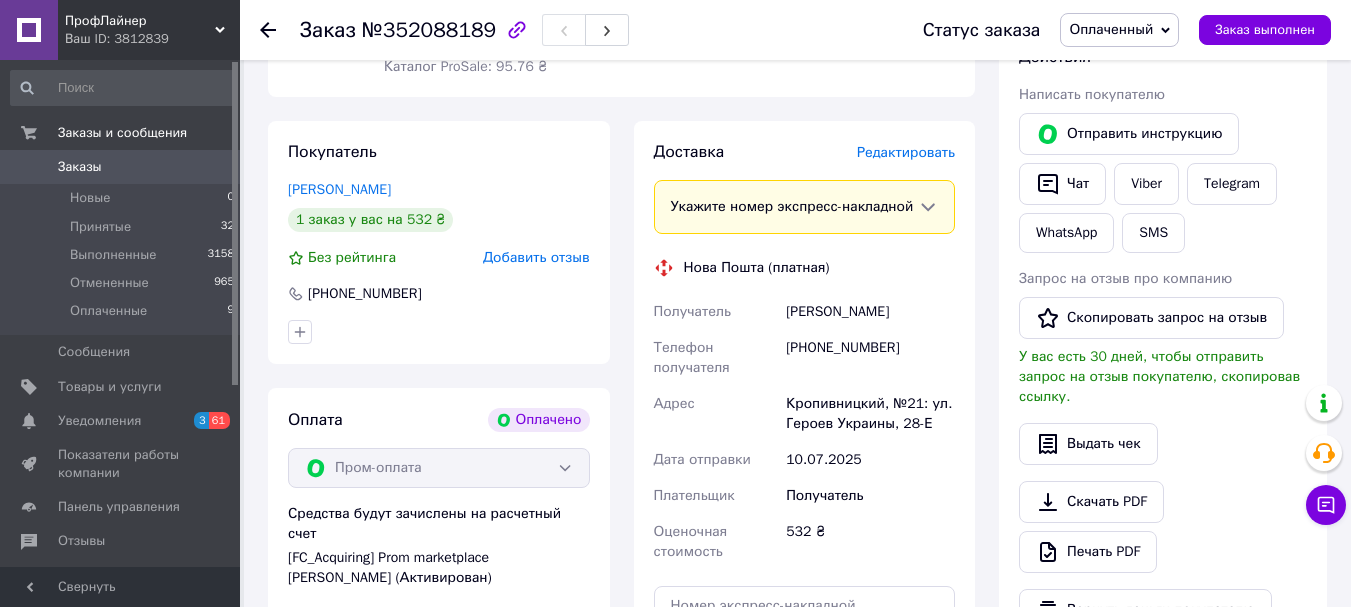 scroll, scrollTop: 0, scrollLeft: 0, axis: both 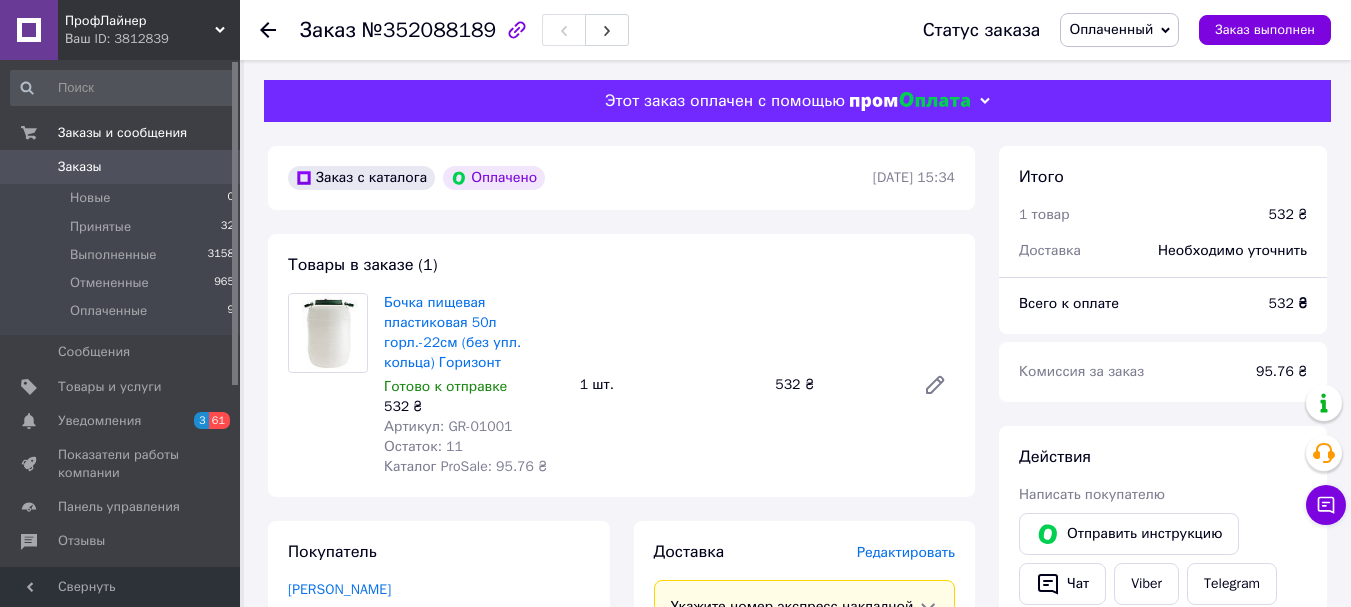 click 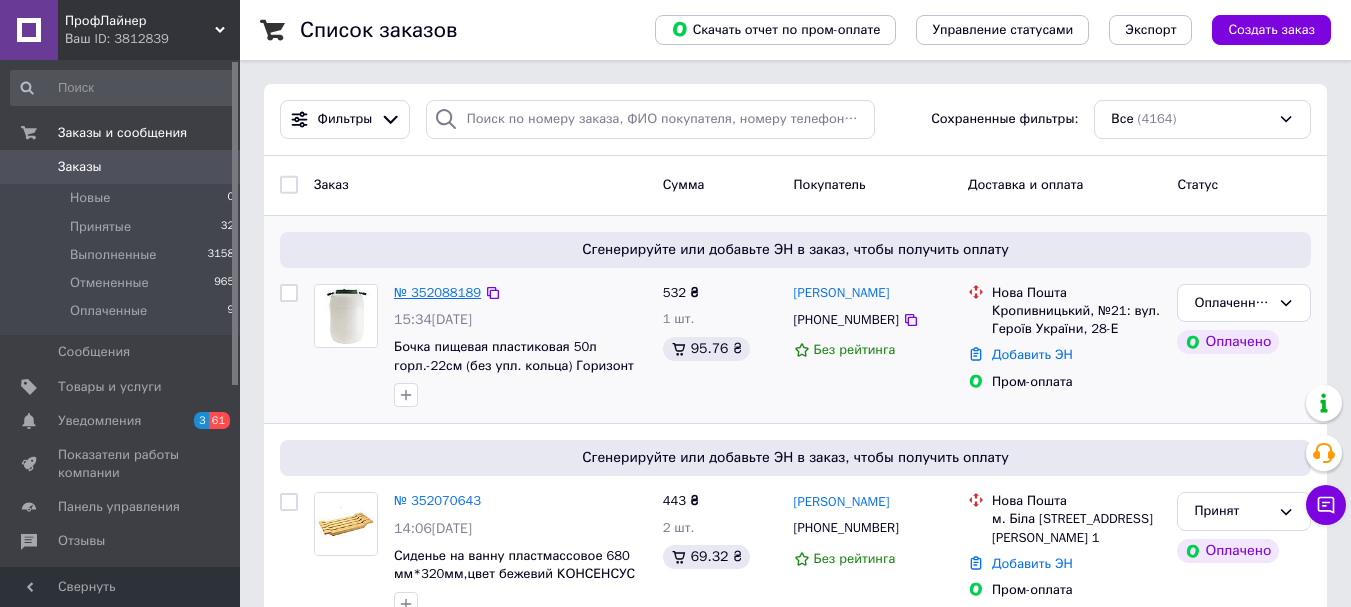 click on "№ 352088189" at bounding box center [437, 292] 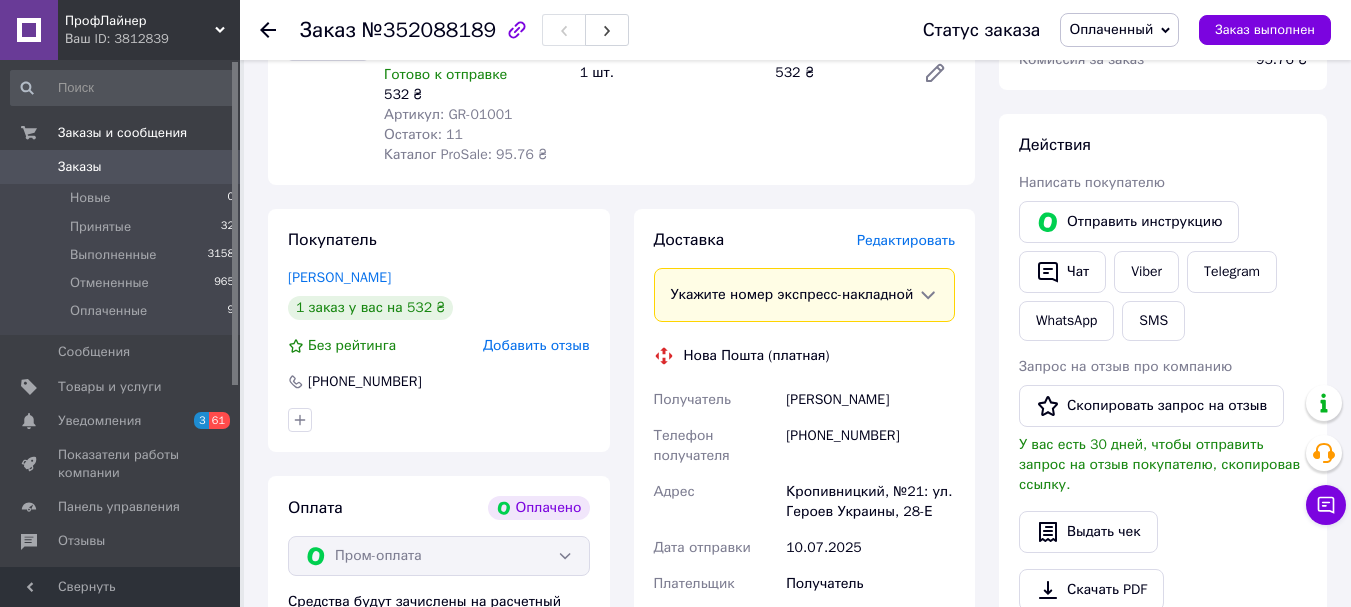 scroll, scrollTop: 0, scrollLeft: 0, axis: both 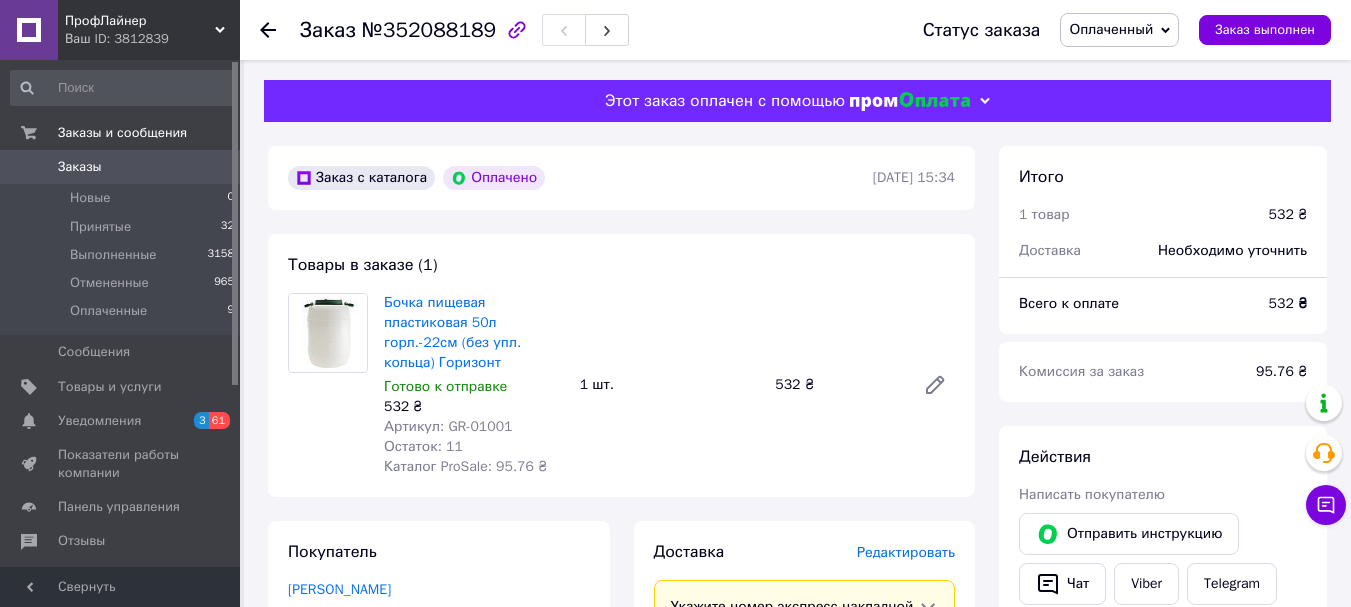 click 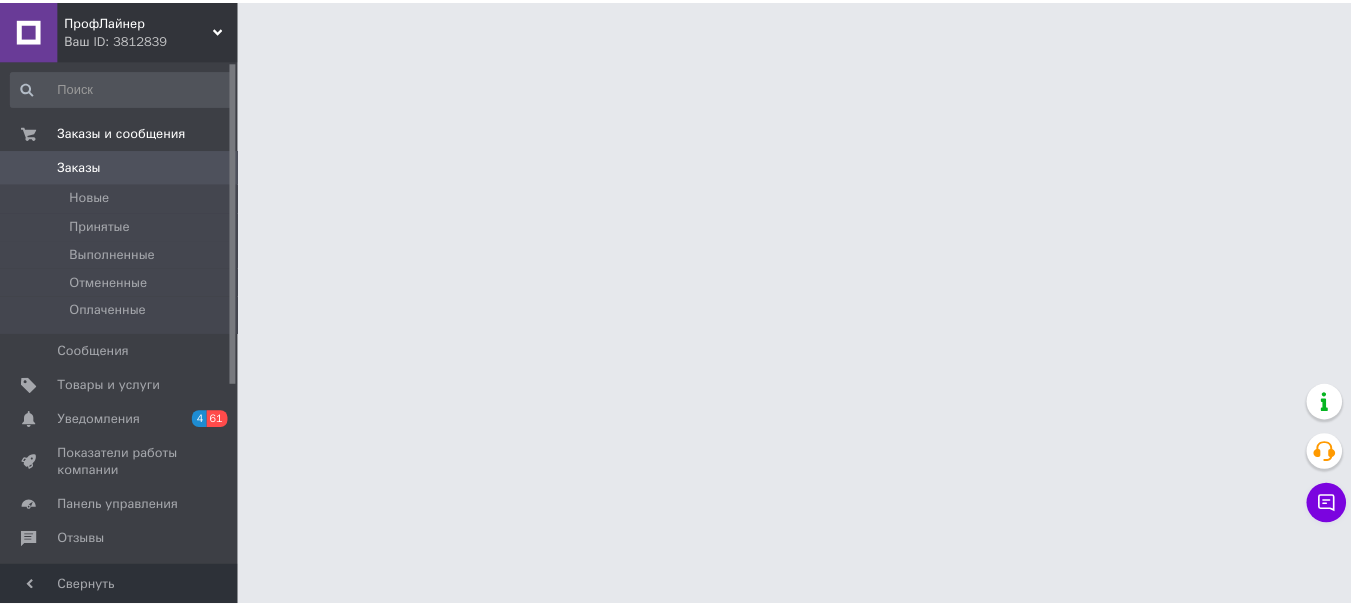 scroll, scrollTop: 0, scrollLeft: 0, axis: both 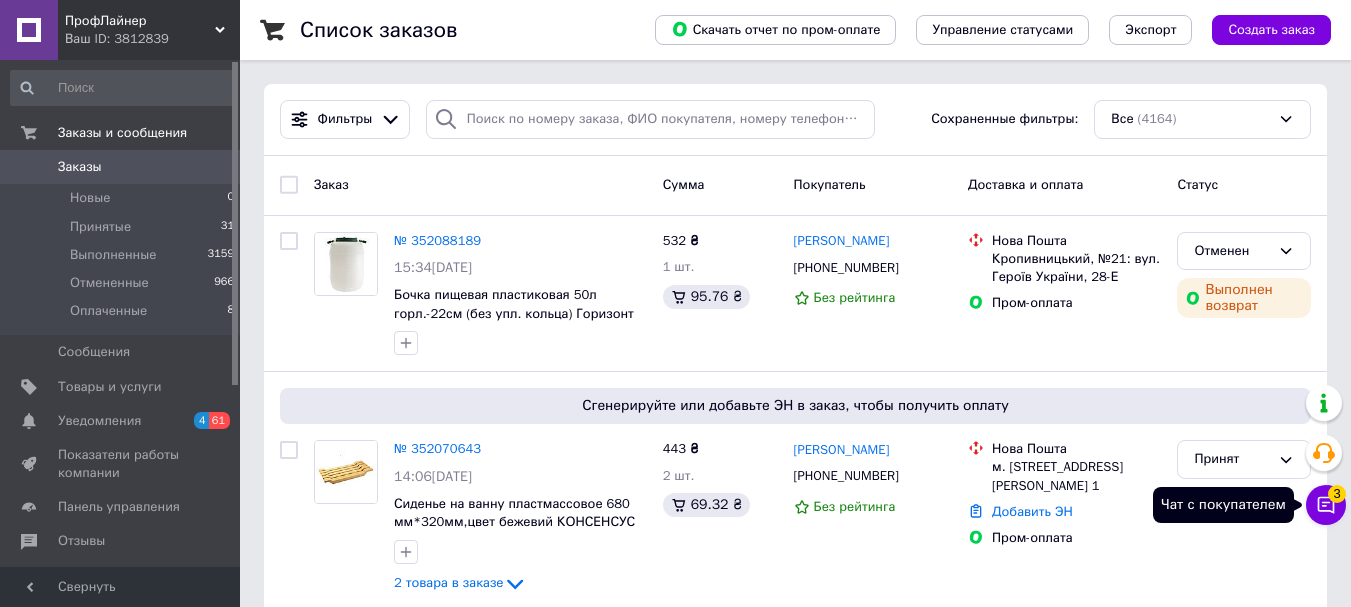 click 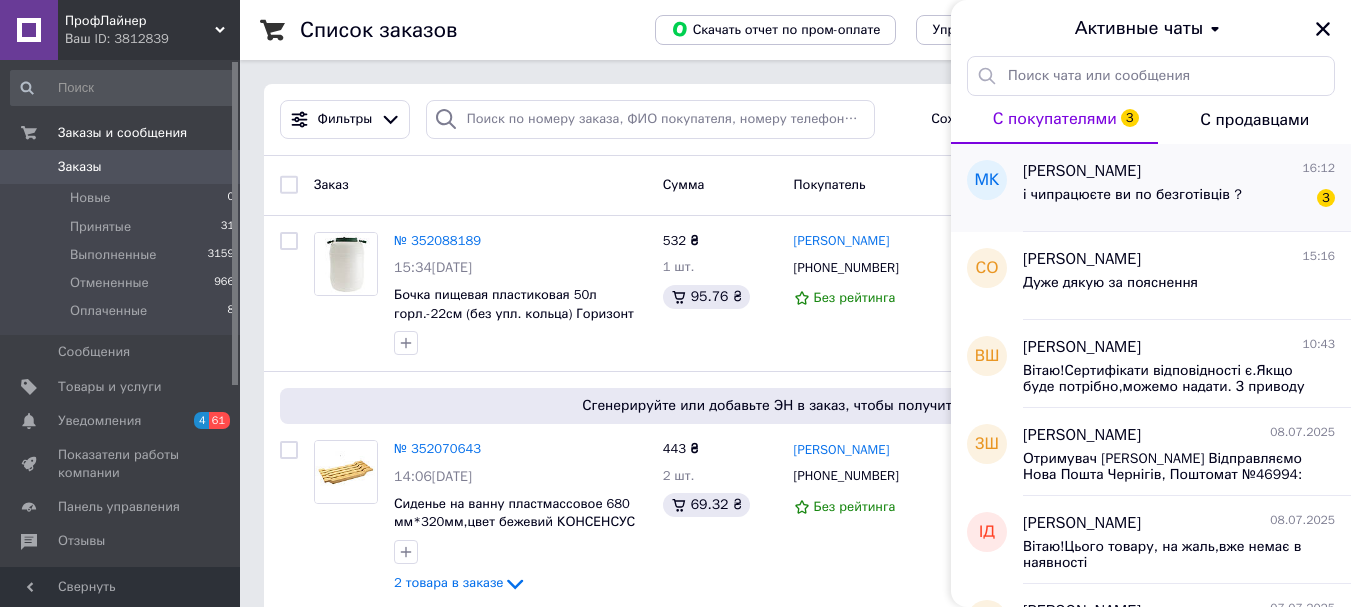 click on "і чипрацюєте ви по безготівців ?" at bounding box center [1132, 201] 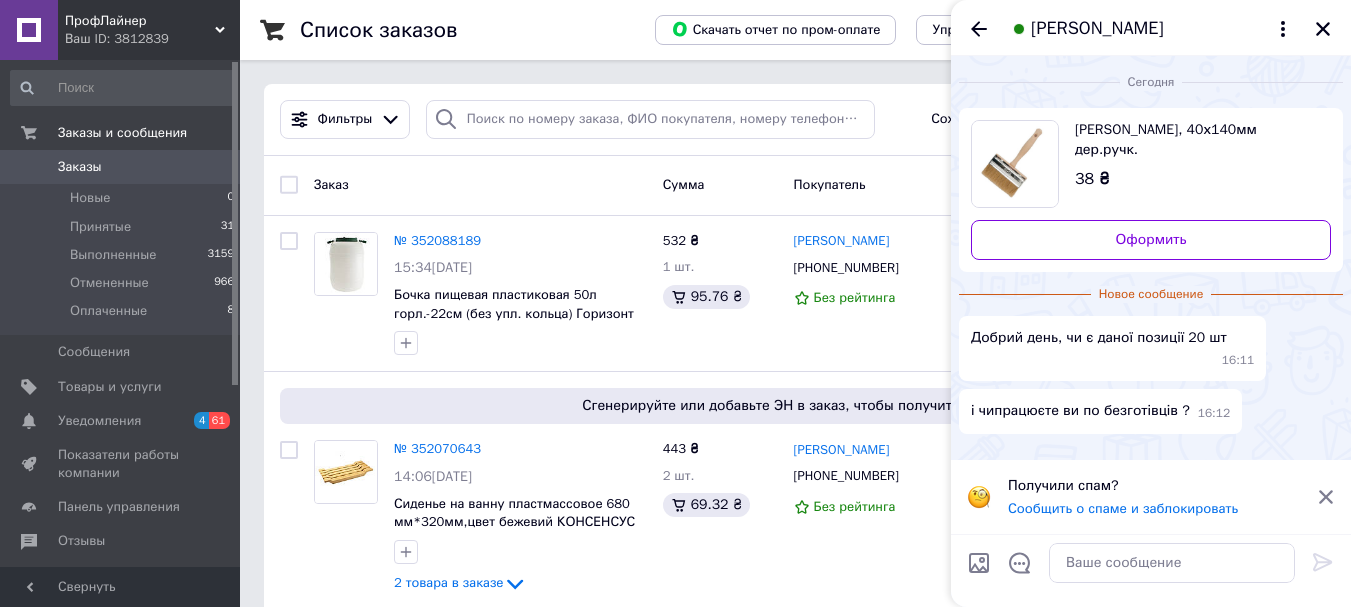 click on "Пензель макловиця, 40х140мм дер.ручк." at bounding box center (1195, 140) 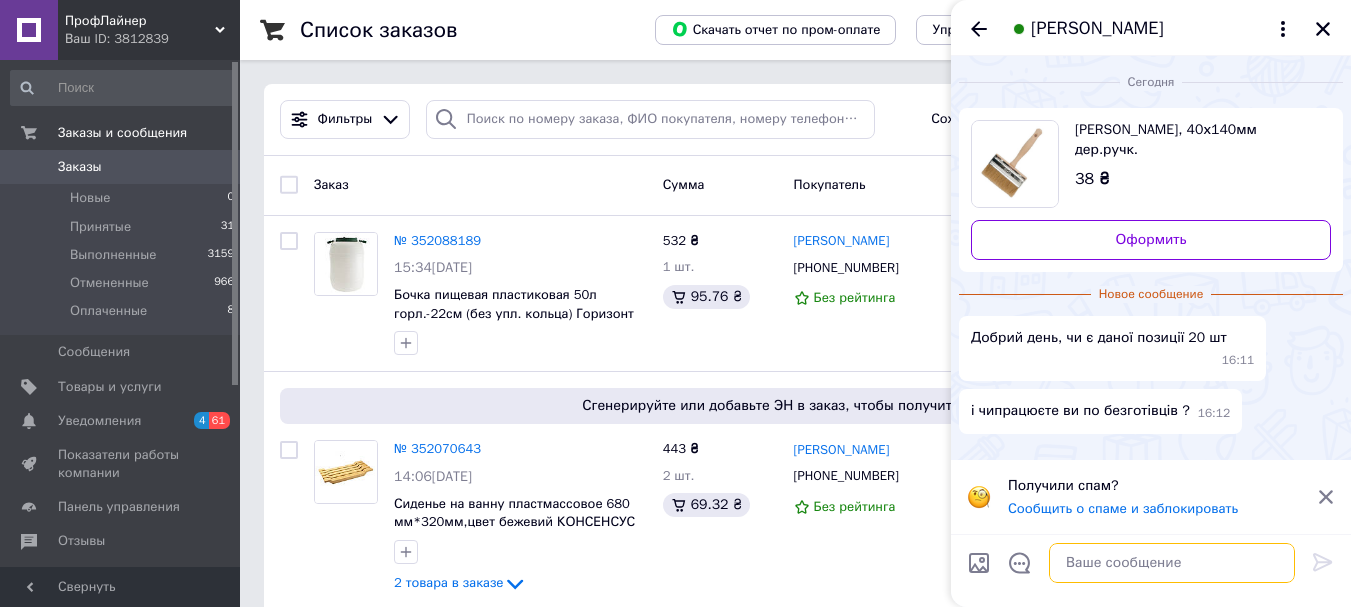 click at bounding box center [1172, 563] 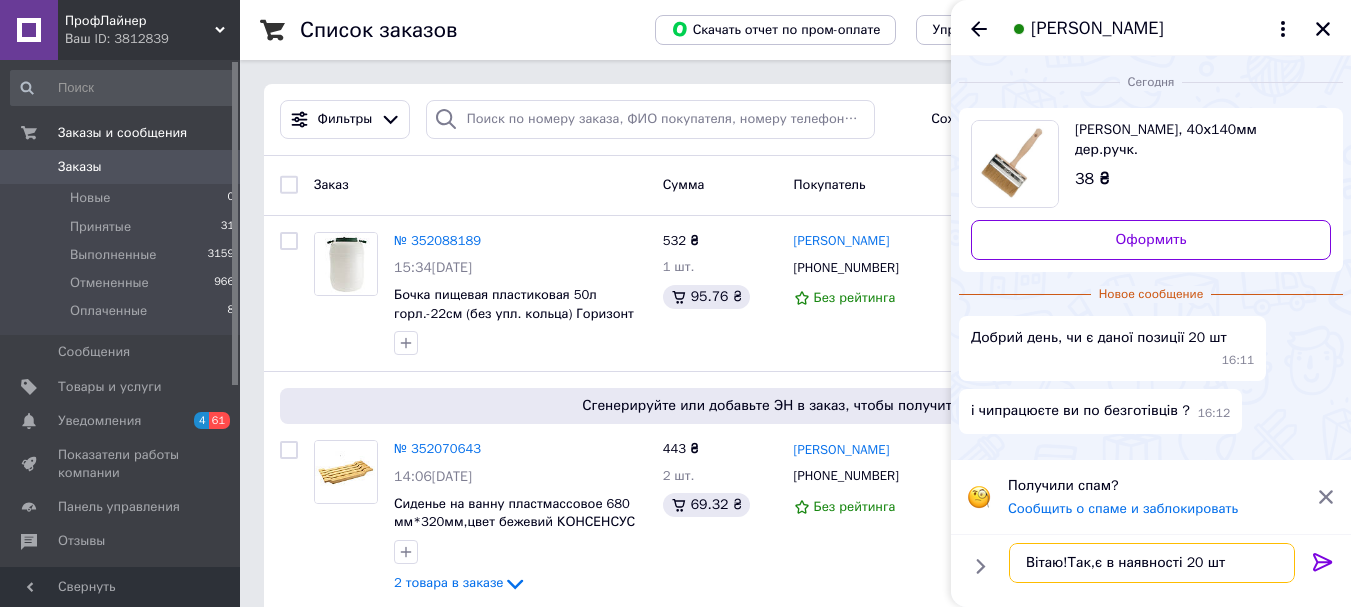 type on "Вітаю!Так,є в наявності 20 шт." 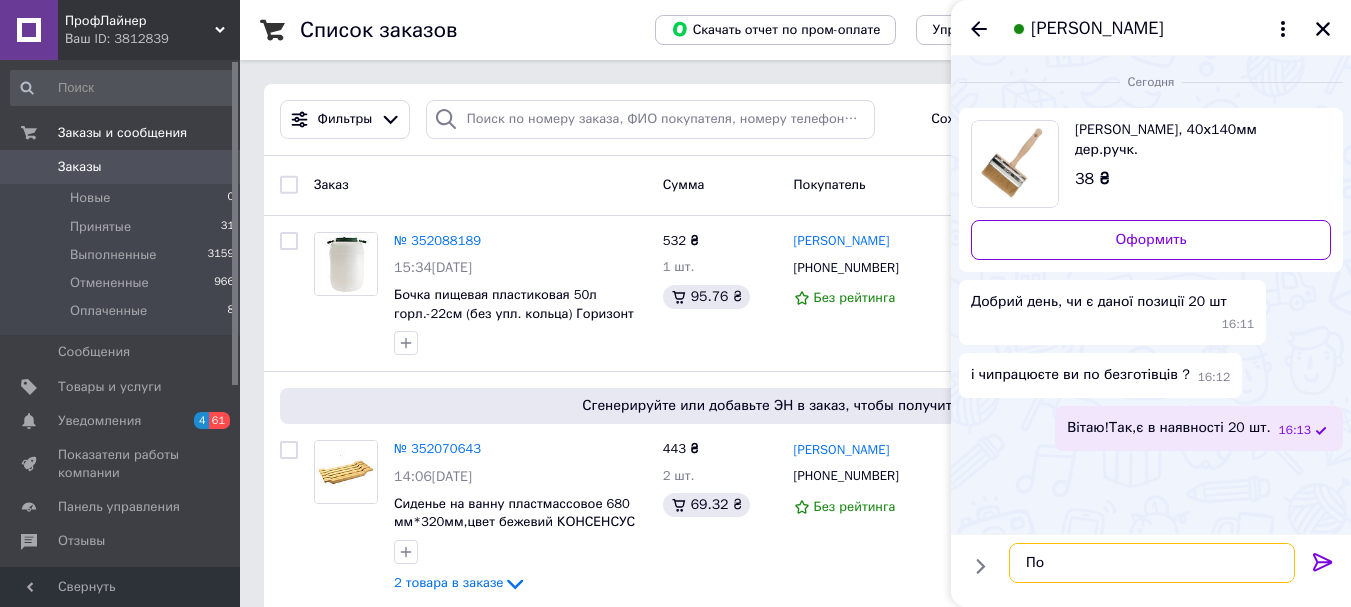type on "П" 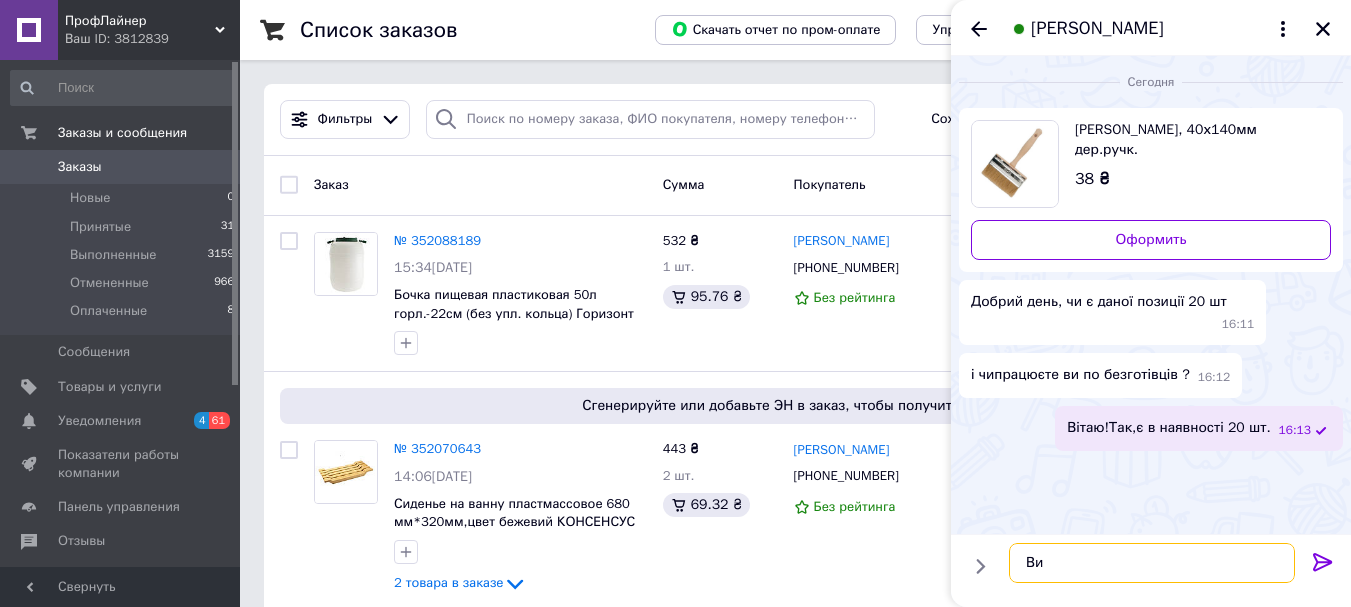 type on "В" 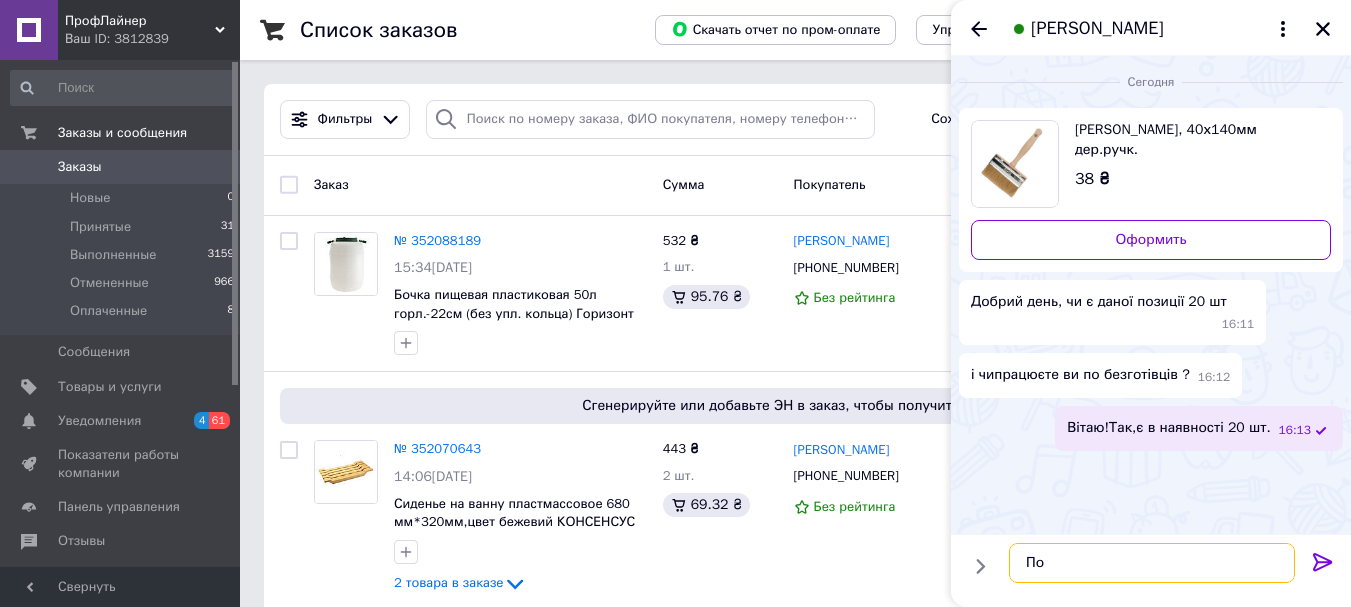 type on "П" 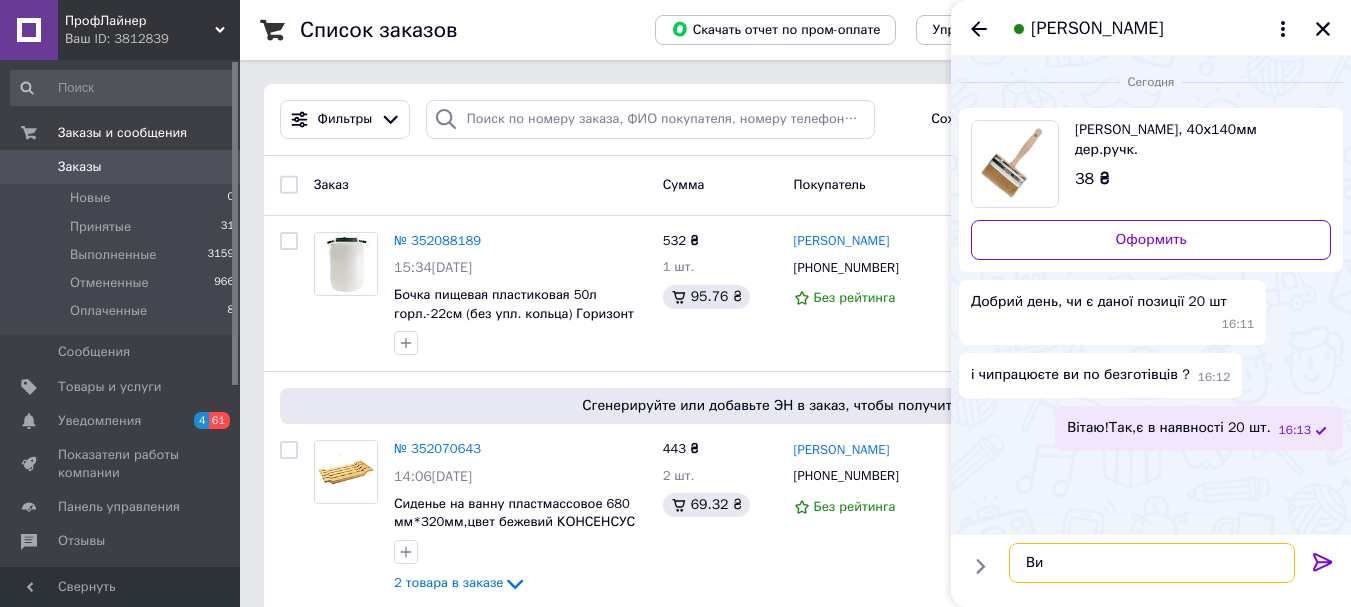 type on "В" 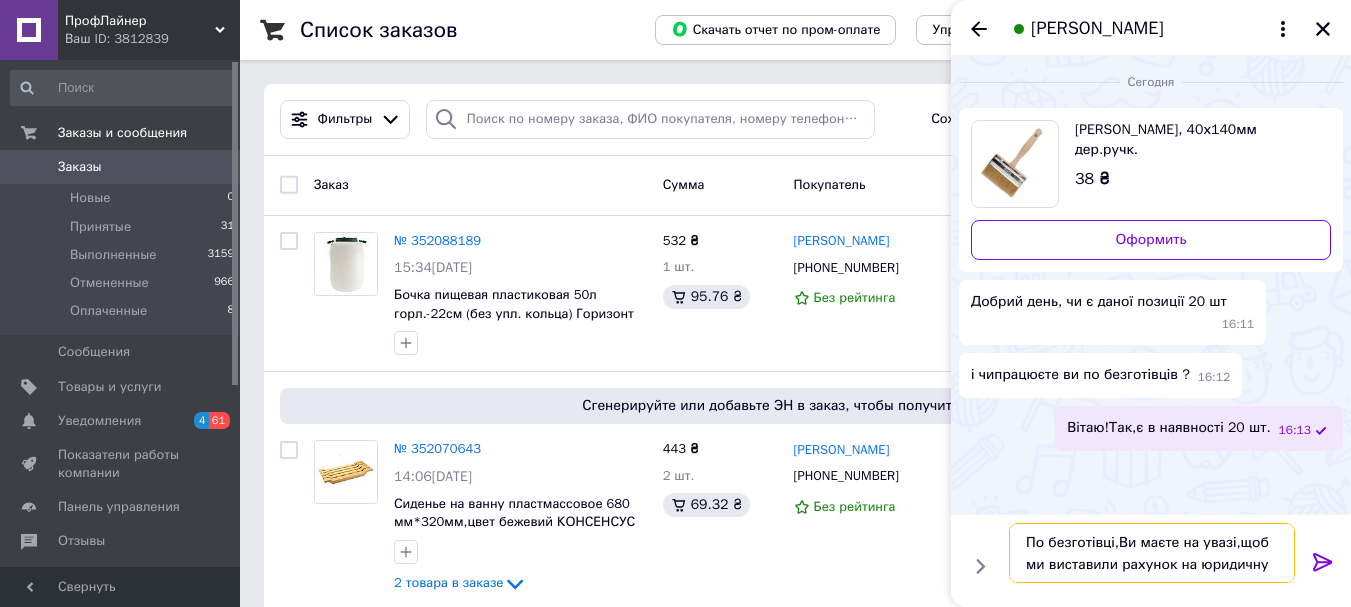 scroll, scrollTop: 14, scrollLeft: 0, axis: vertical 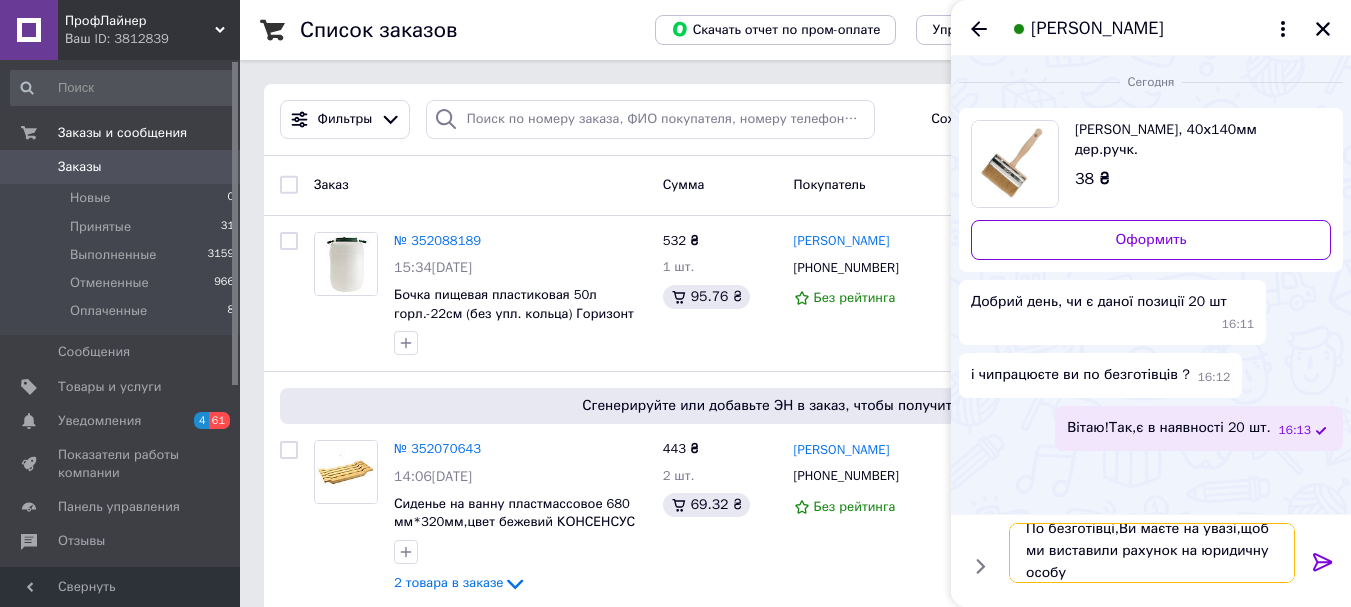type on "По безготівці,Ви маєте на увазі,щоб ми виставили рахунок на юридичну особу?" 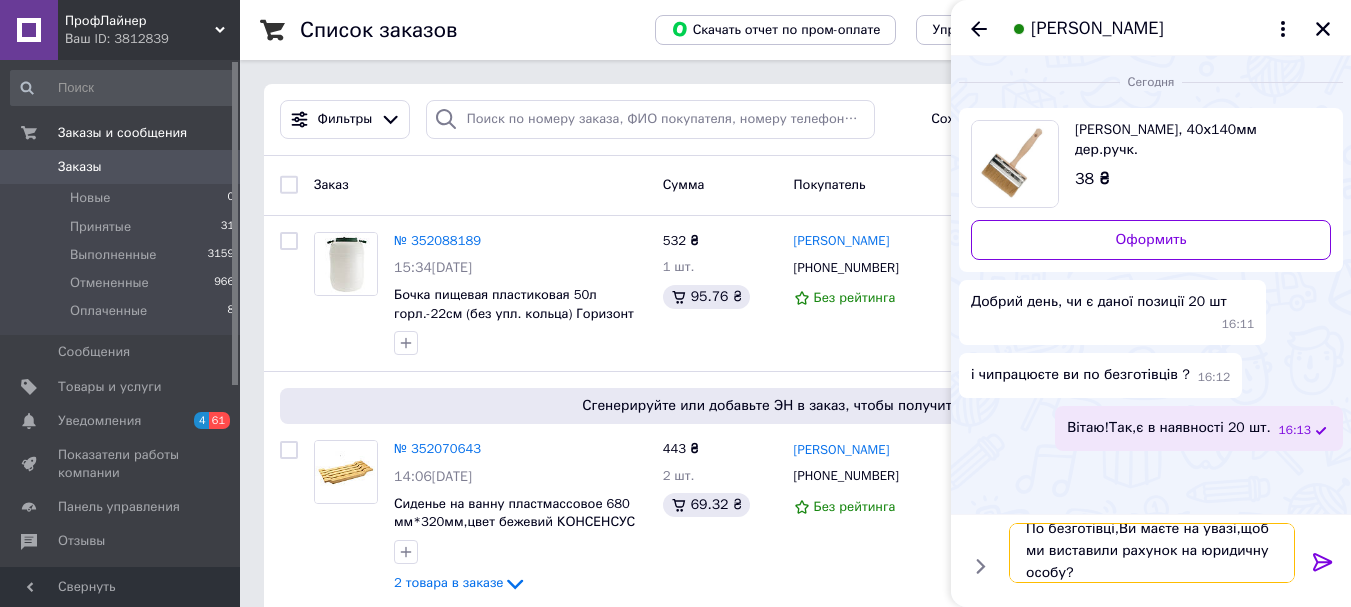 scroll, scrollTop: 2, scrollLeft: 0, axis: vertical 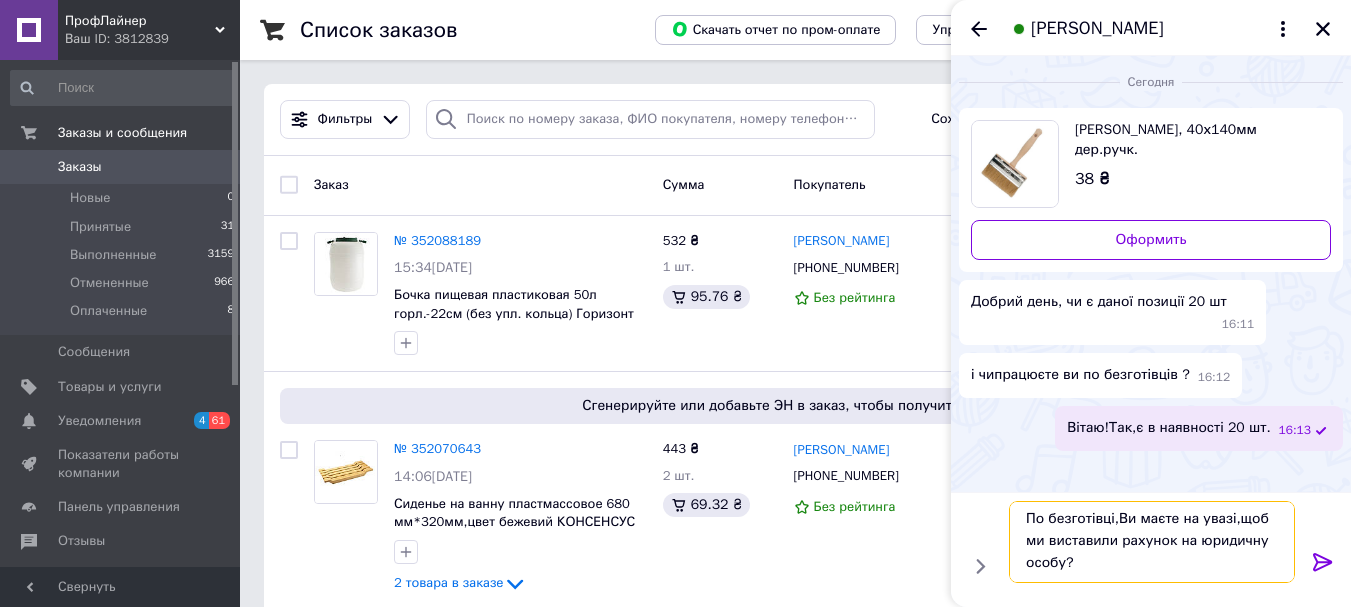 type 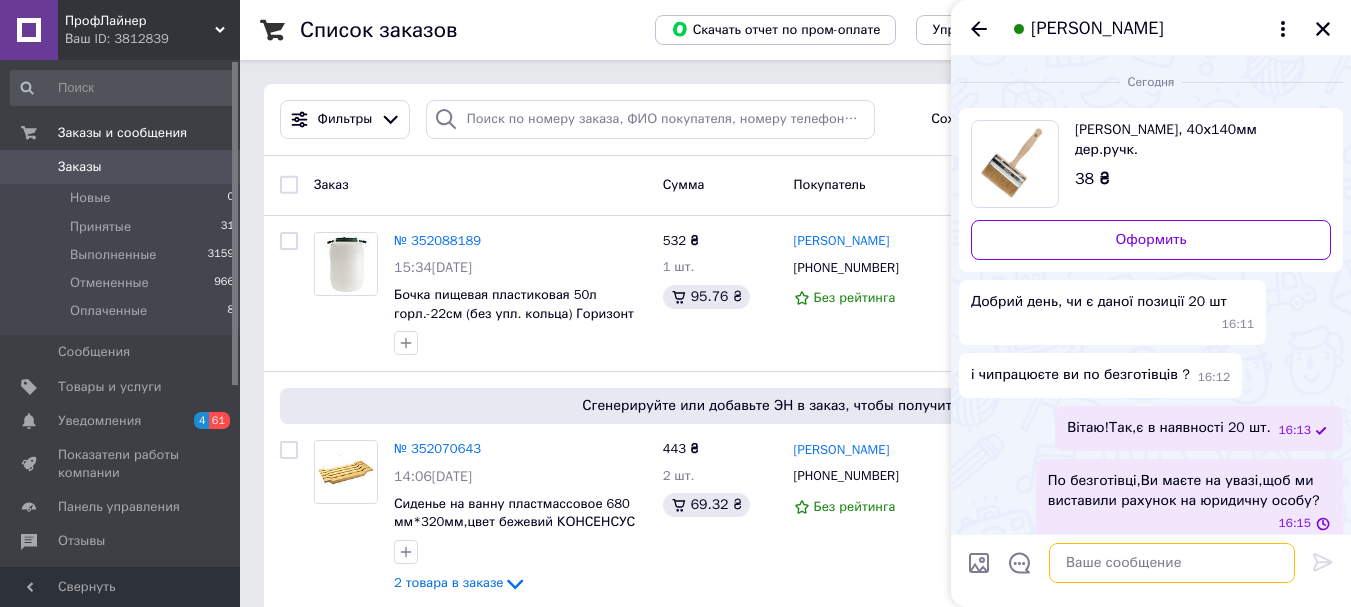 scroll, scrollTop: 0, scrollLeft: 0, axis: both 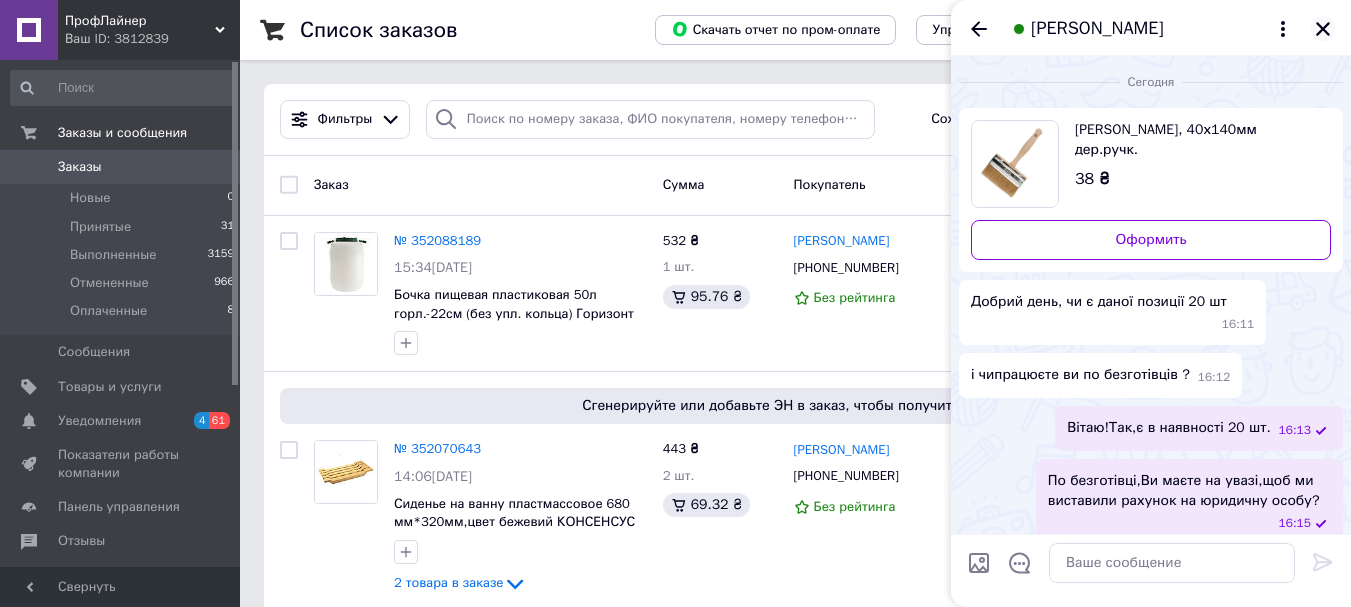 click 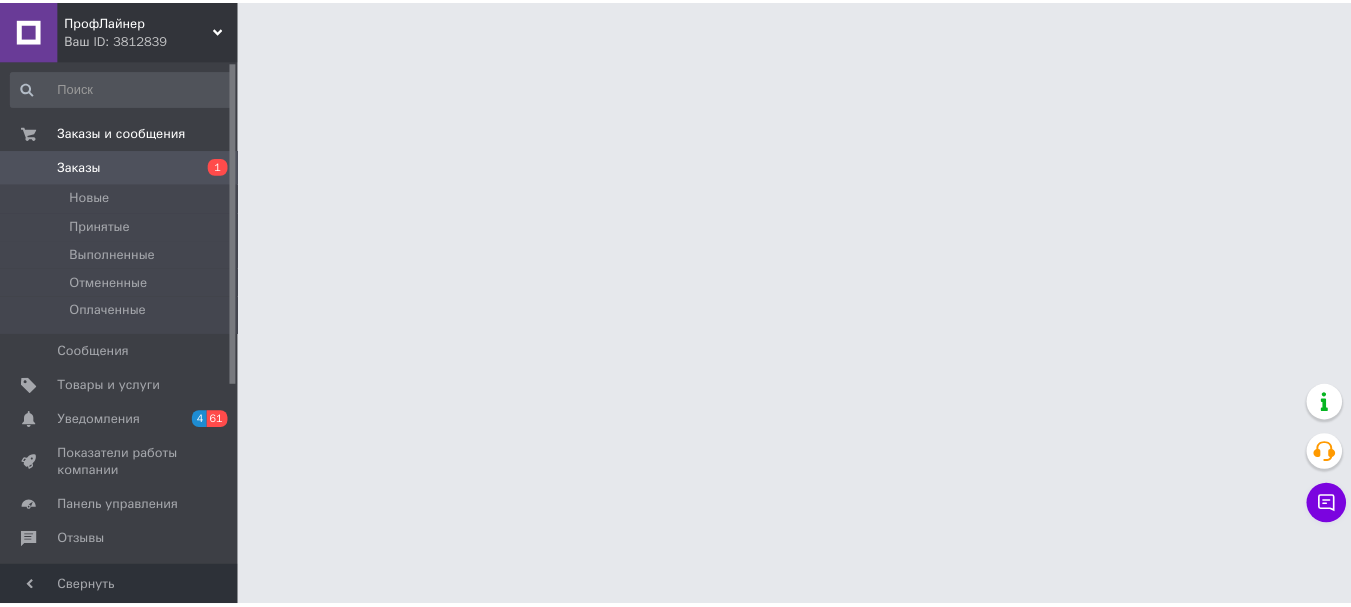 scroll, scrollTop: 0, scrollLeft: 0, axis: both 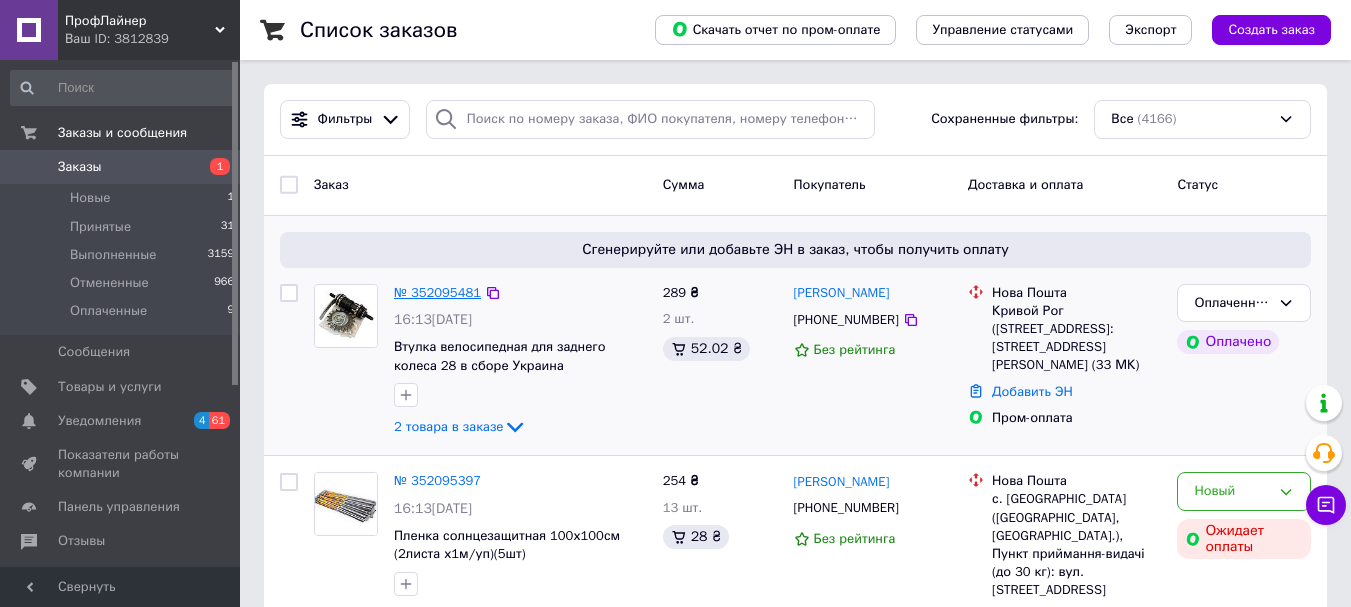 click on "№ 352095481" at bounding box center (437, 292) 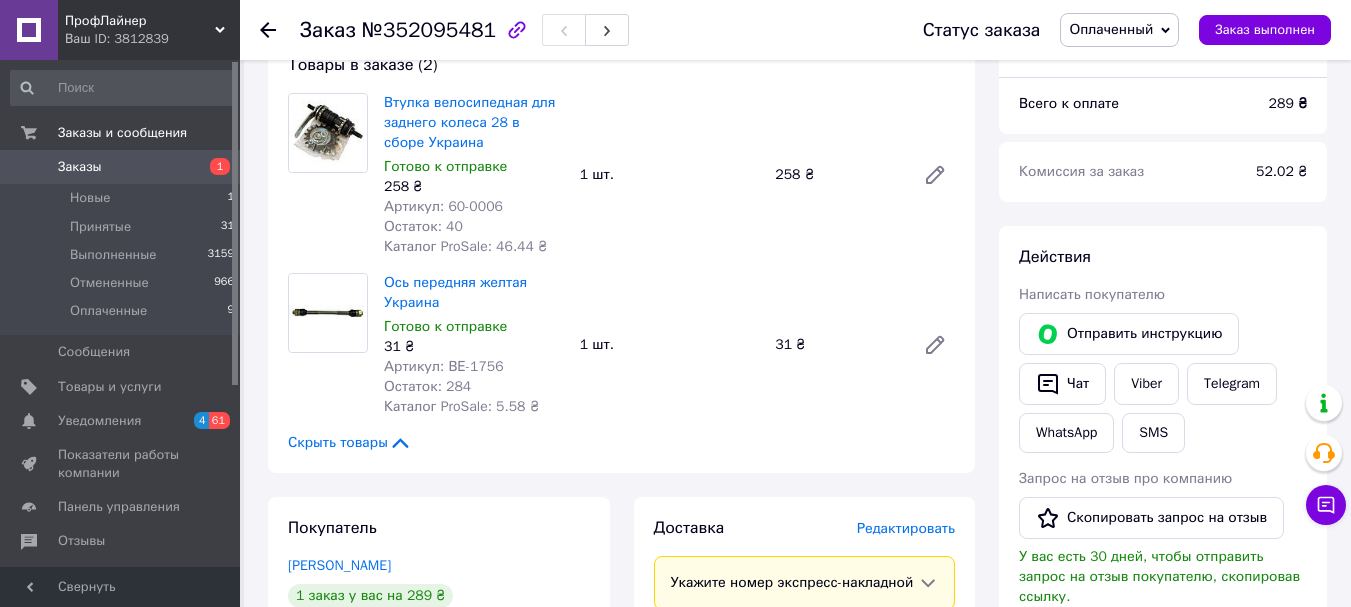 scroll, scrollTop: 0, scrollLeft: 0, axis: both 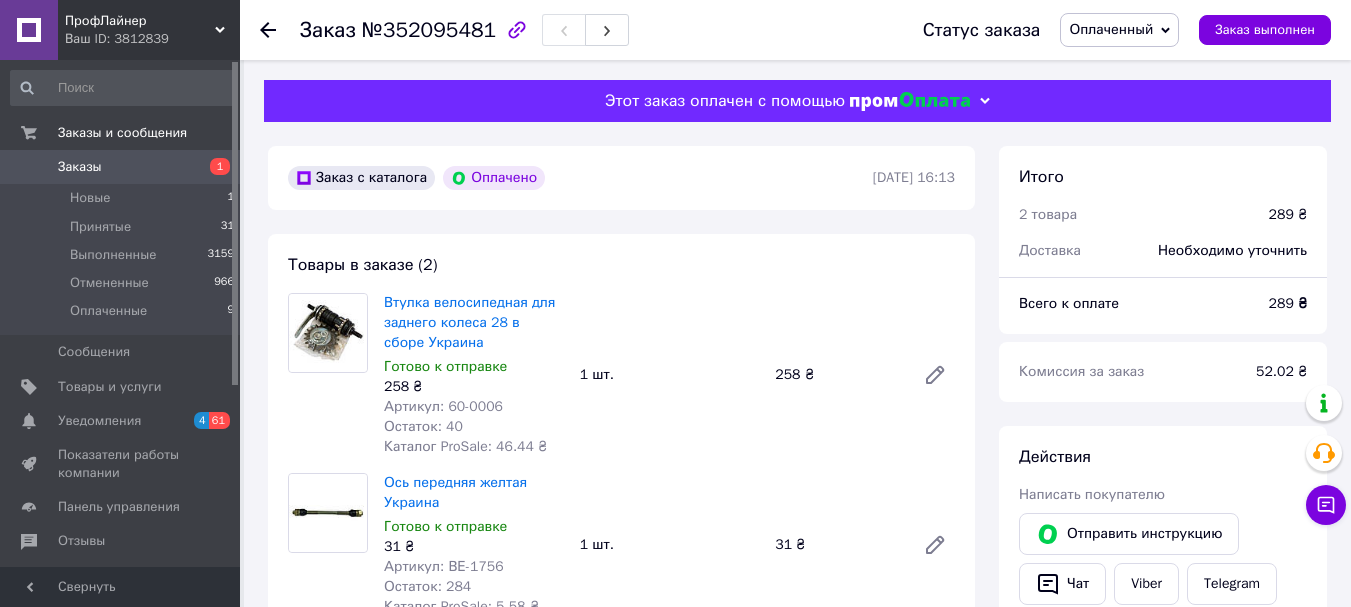 click 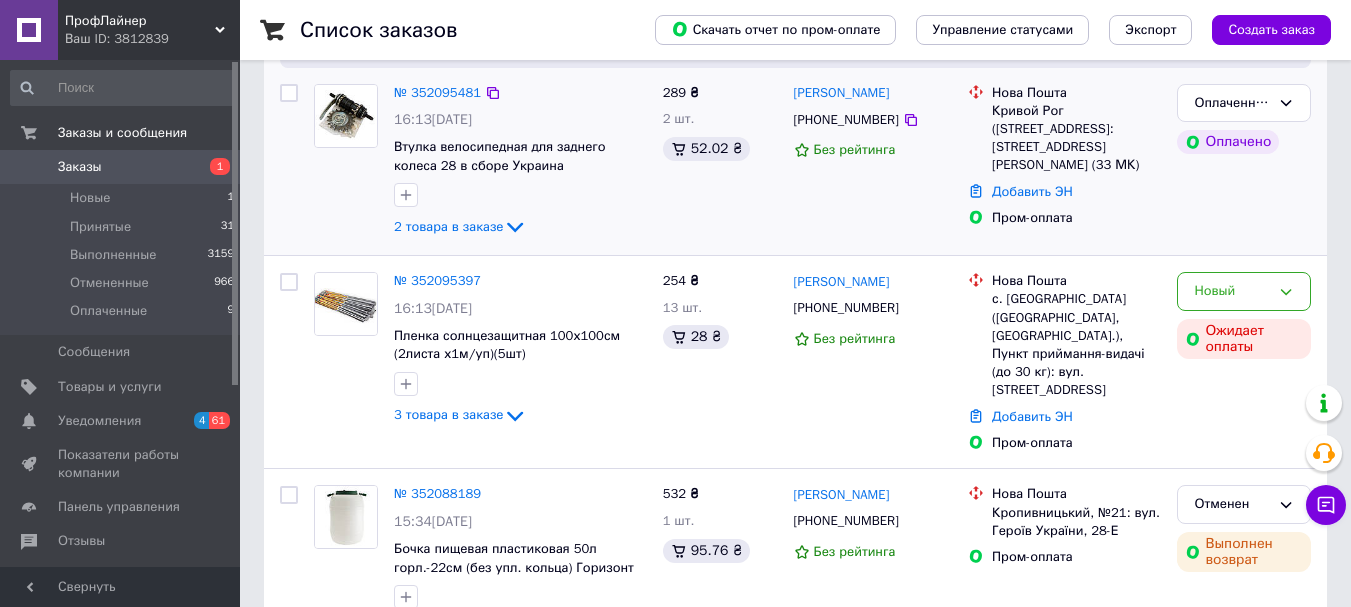 scroll, scrollTop: 100, scrollLeft: 0, axis: vertical 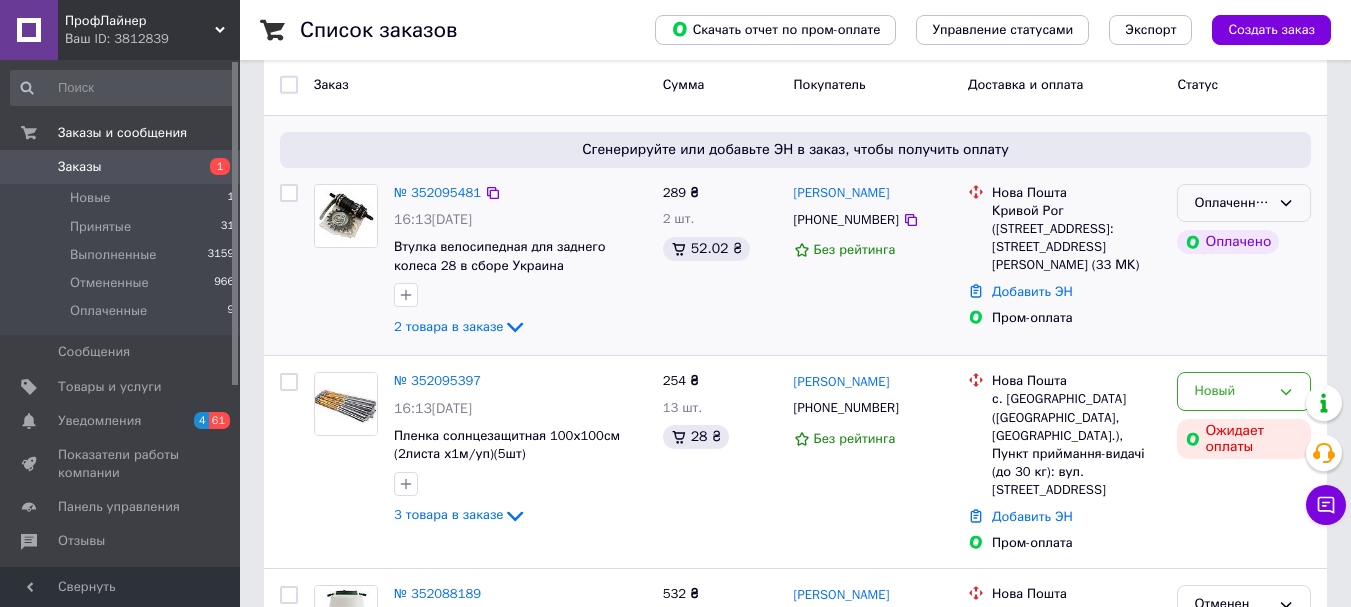 click 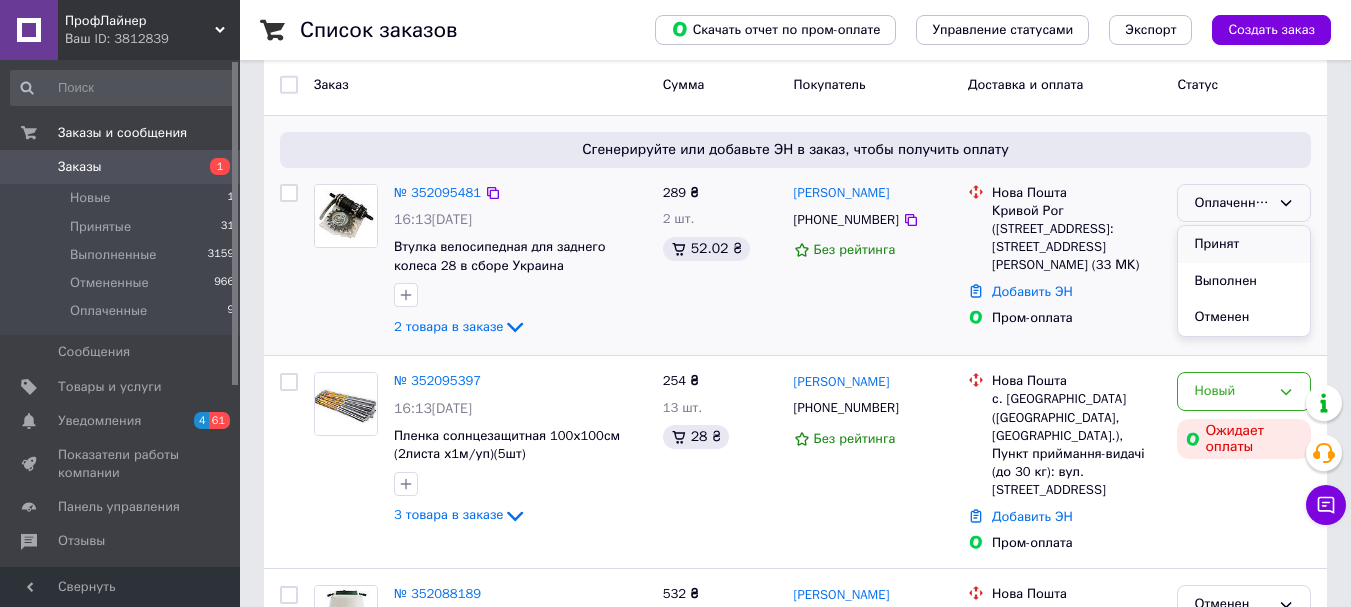 click on "Принят" at bounding box center [1244, 244] 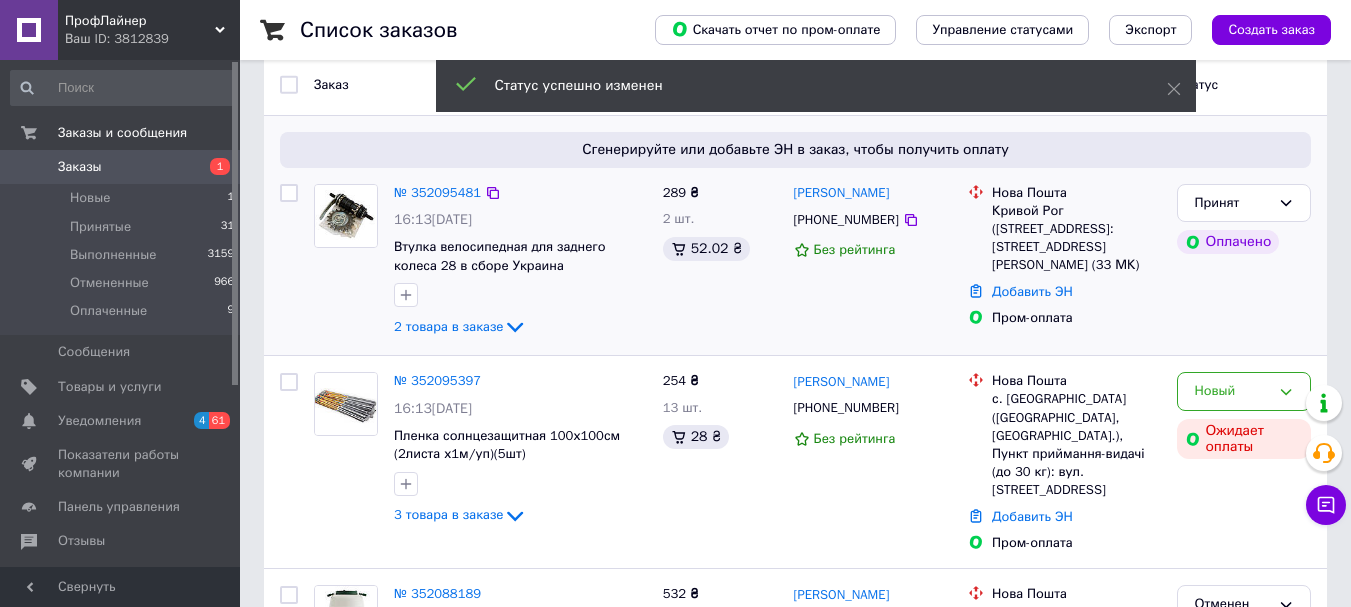 click at bounding box center (289, 193) 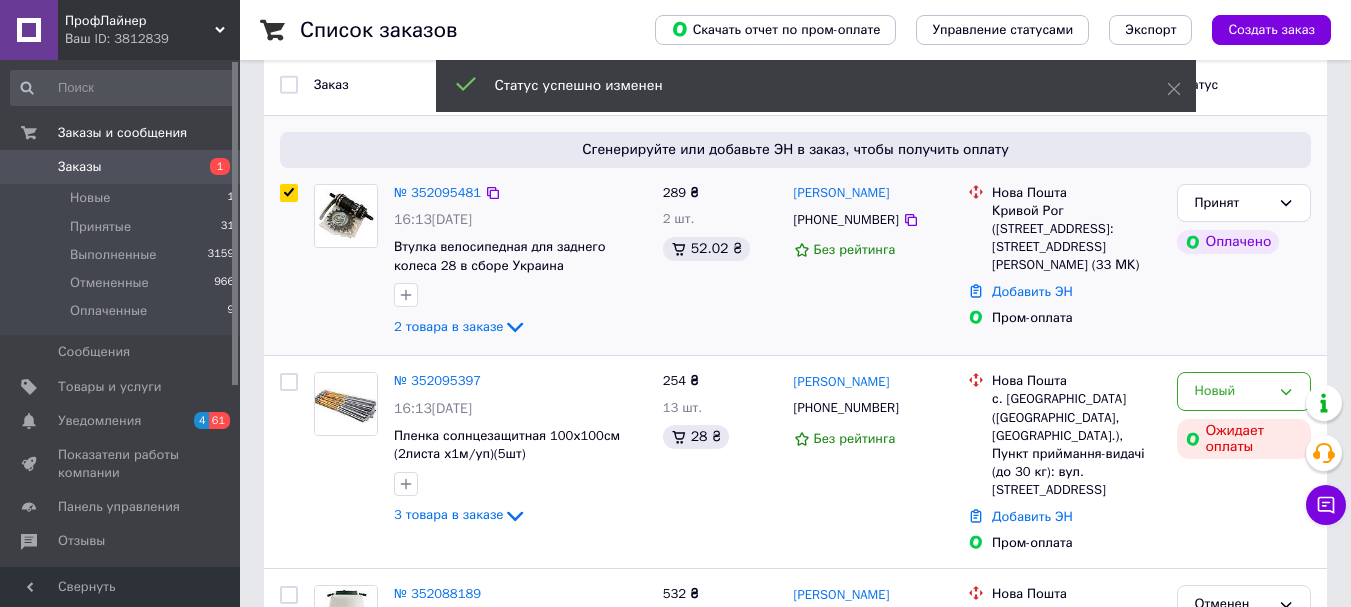 checkbox on "true" 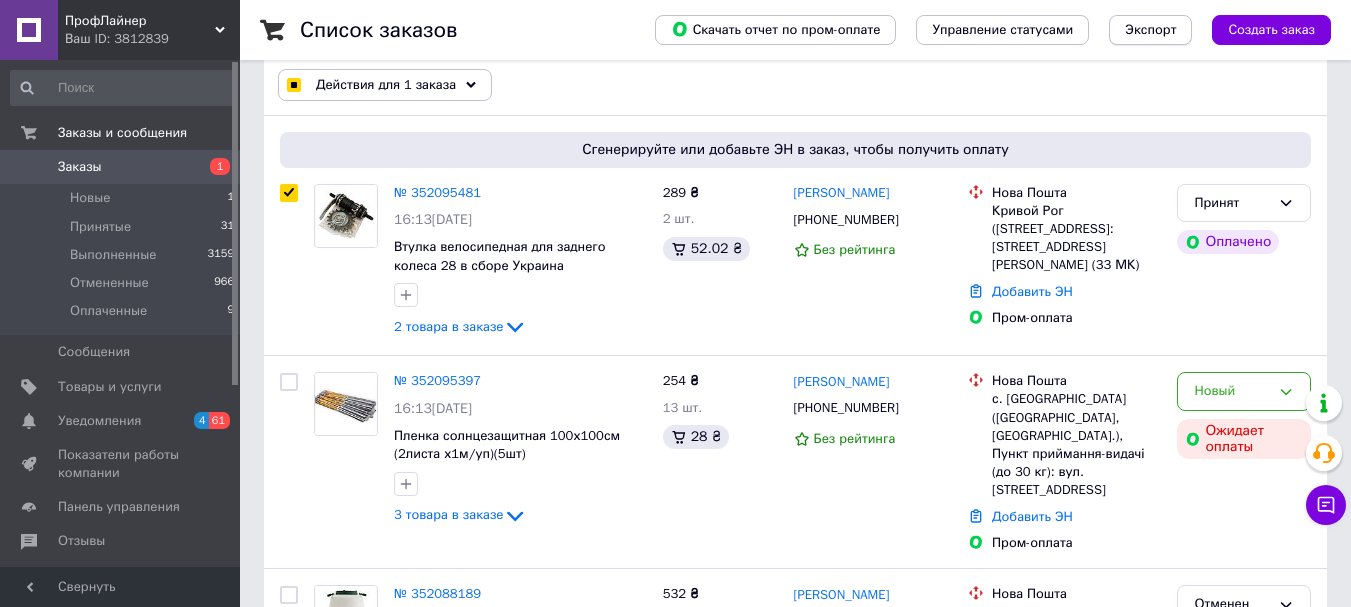 click on "Экспорт" at bounding box center (1150, 30) 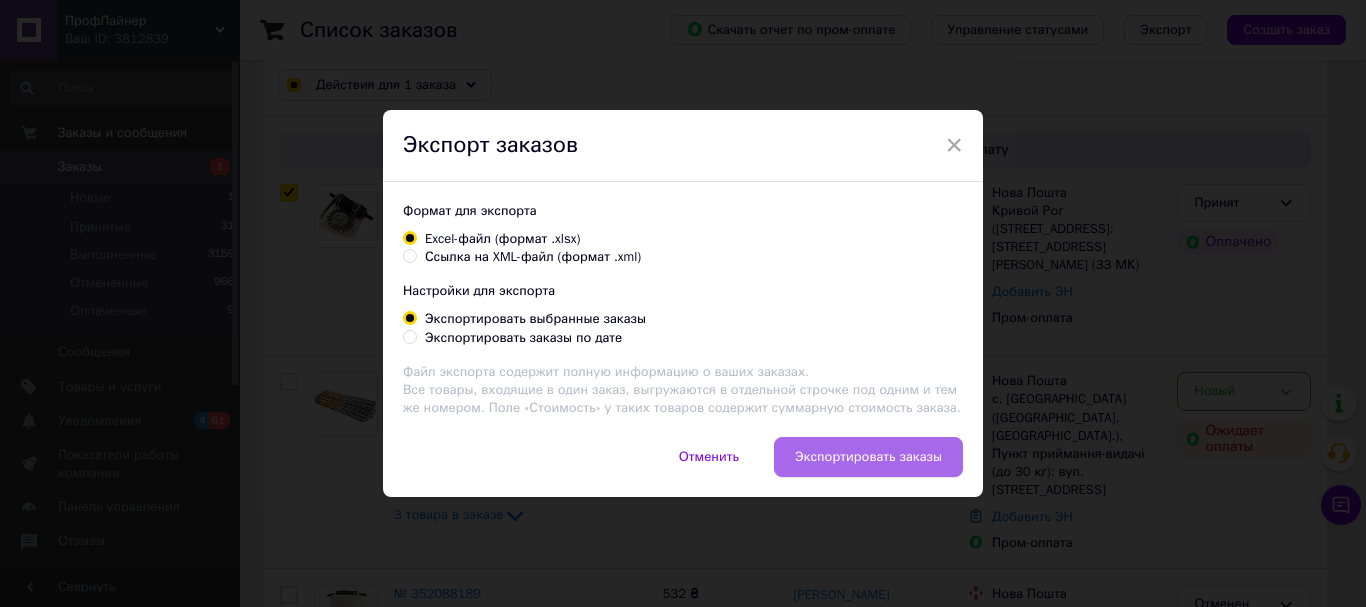 click on "Экспортировать заказы" at bounding box center (868, 457) 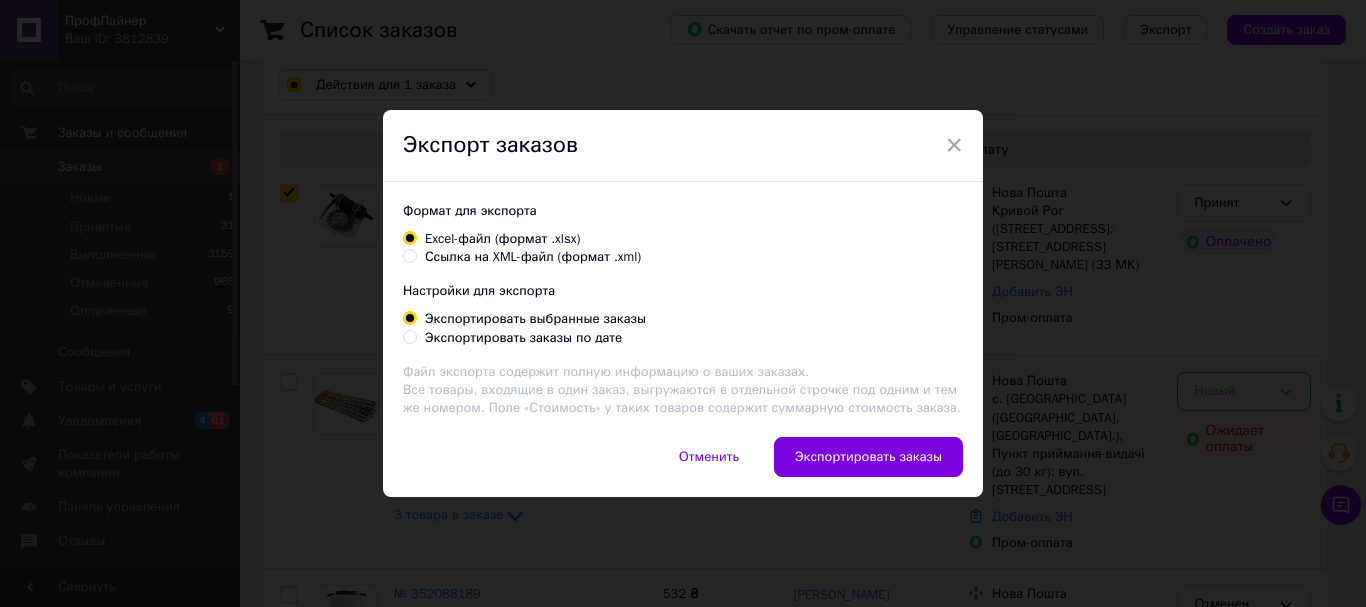 checkbox on "true" 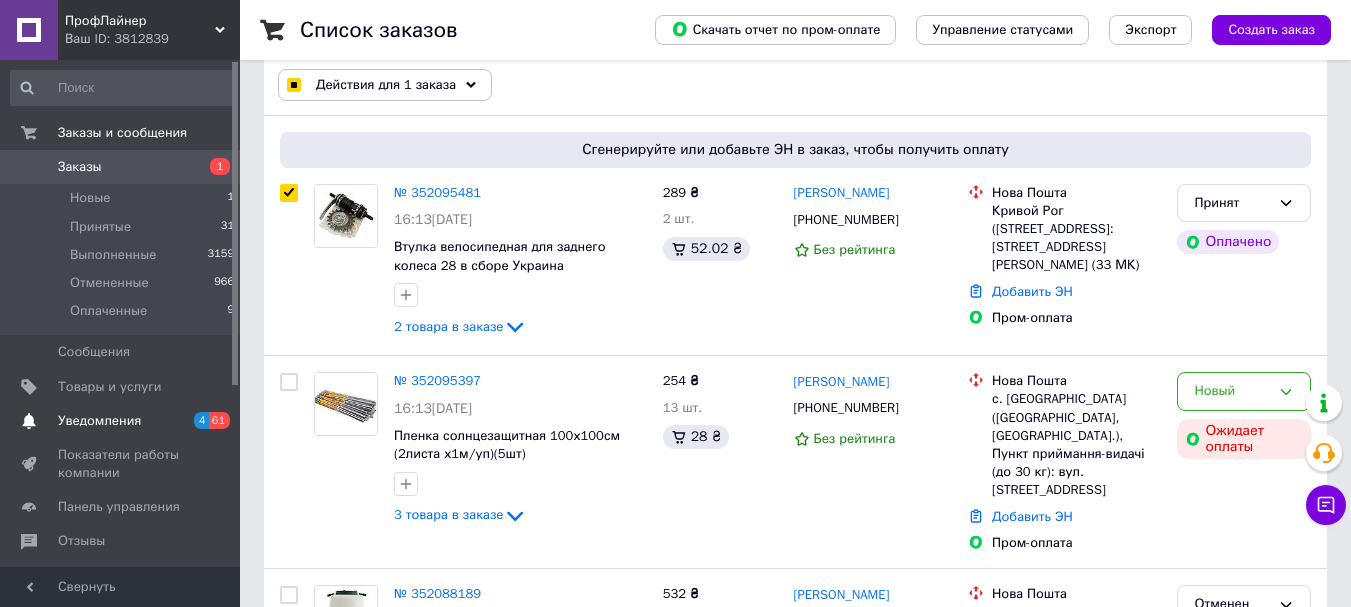 click on "Уведомления" at bounding box center (99, 421) 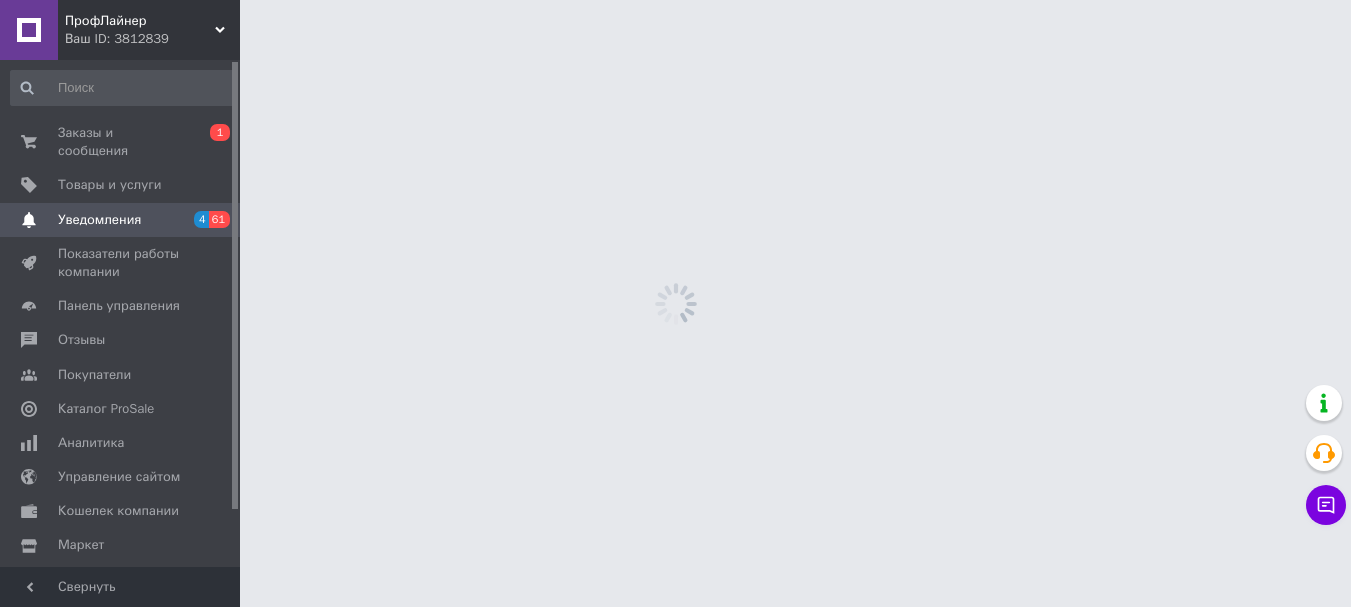 scroll, scrollTop: 0, scrollLeft: 0, axis: both 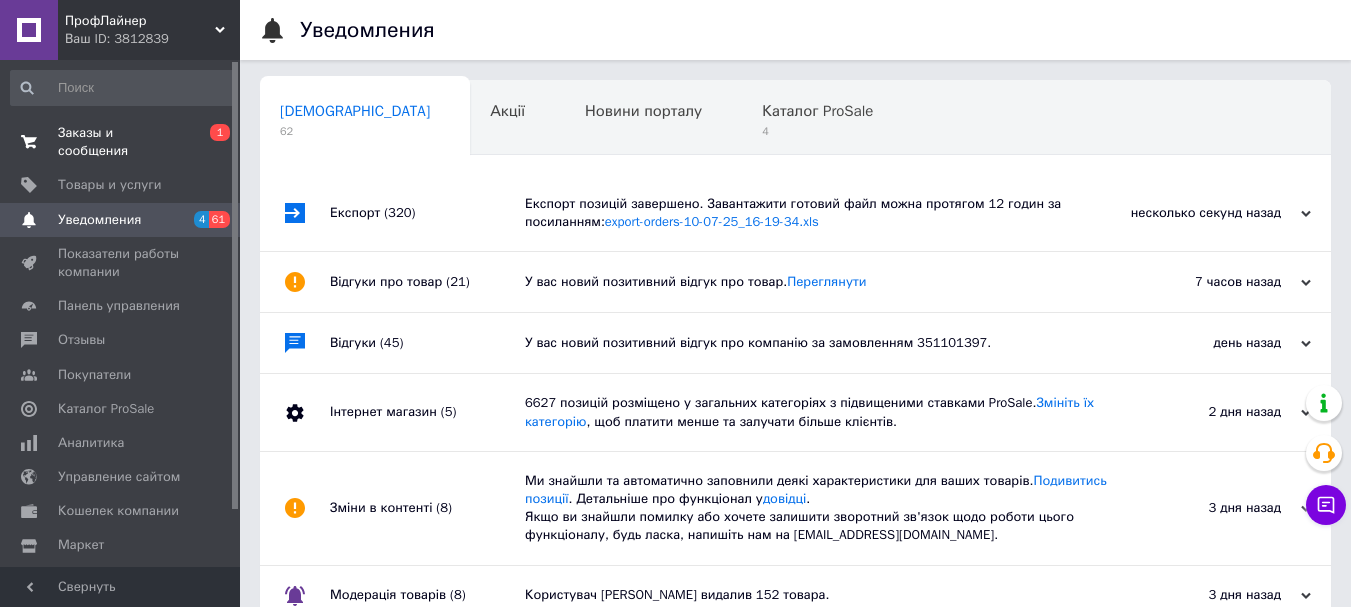 click on "Заказы и сообщения" at bounding box center [121, 142] 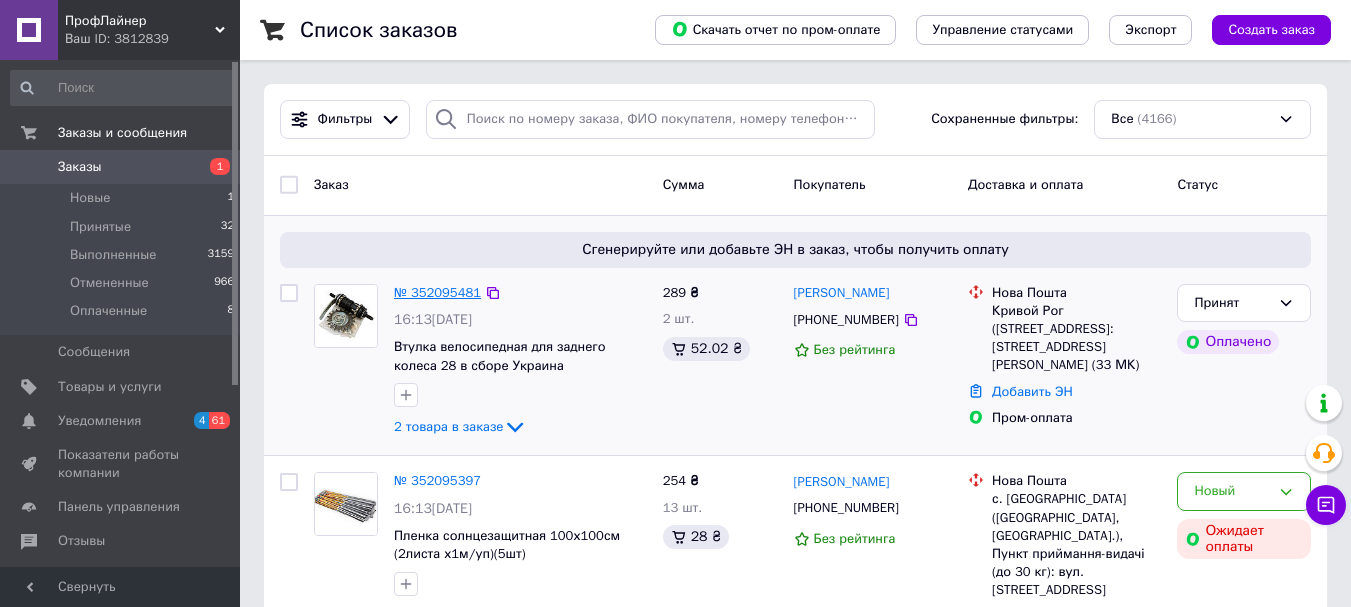 click on "№ 352095481" at bounding box center (437, 292) 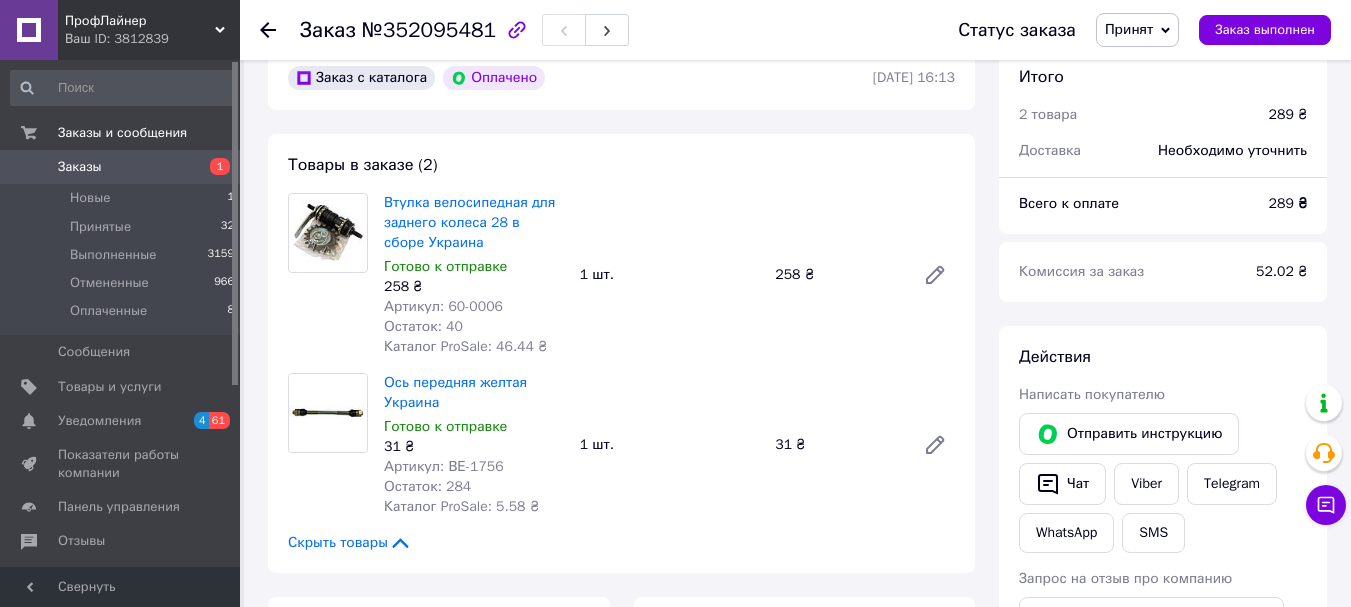 scroll, scrollTop: 0, scrollLeft: 0, axis: both 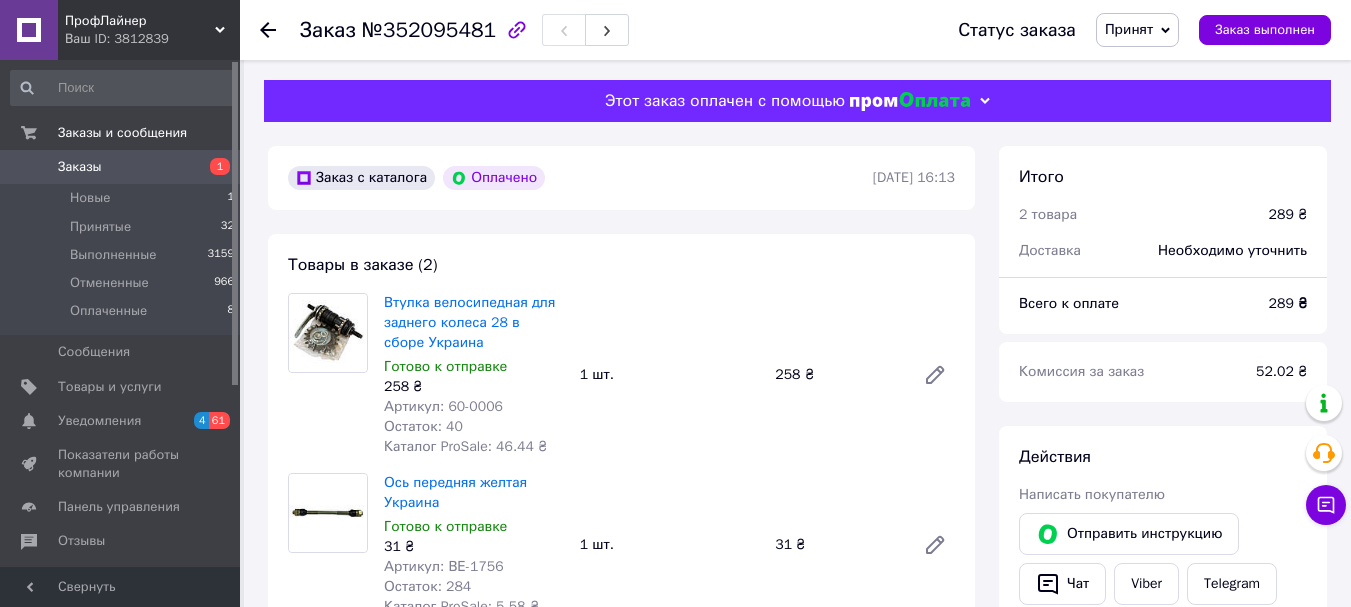 click 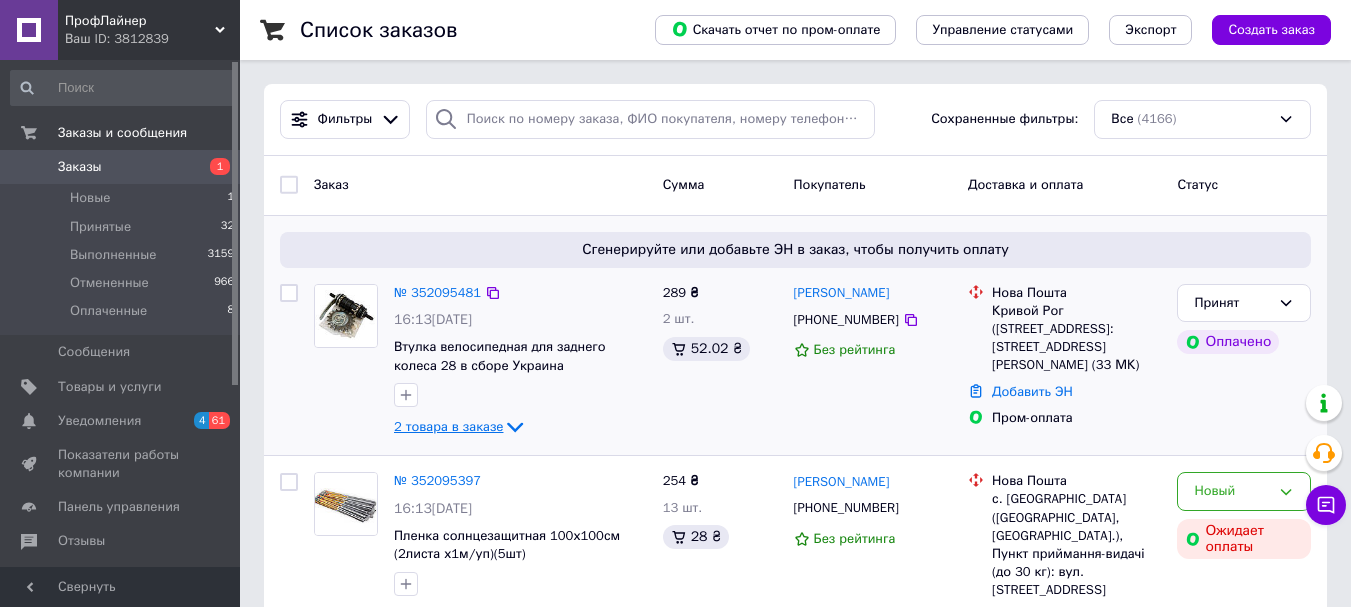 click on "2 товара в заказе" at bounding box center (448, 426) 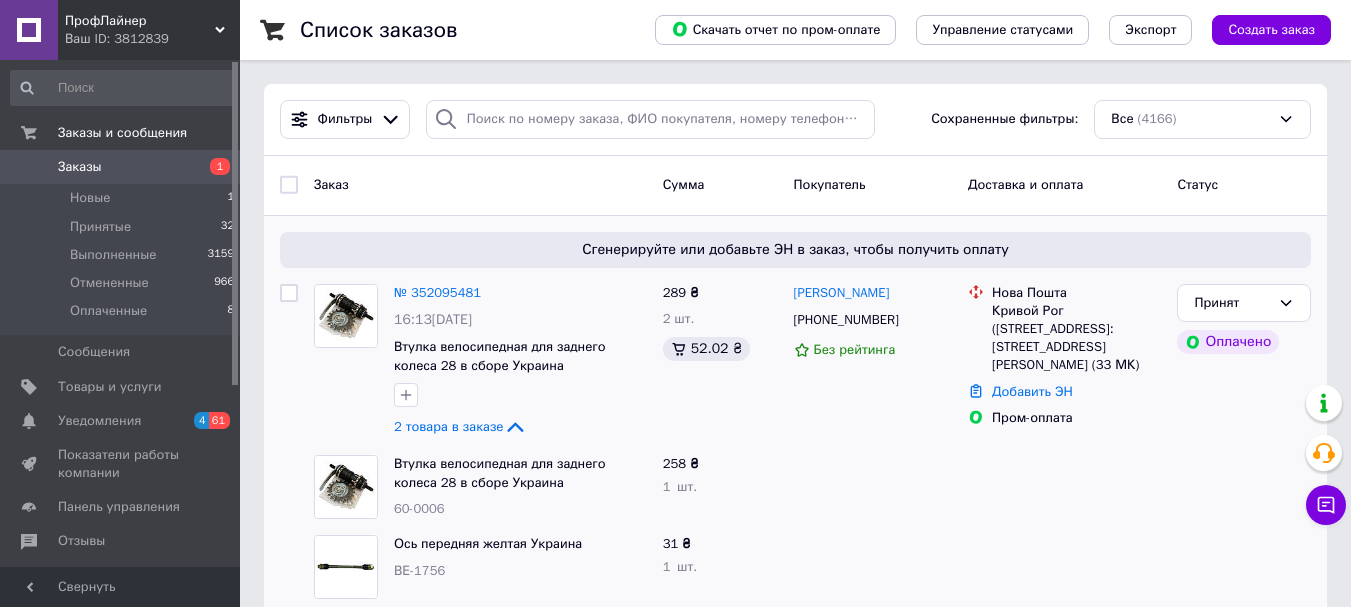 scroll, scrollTop: 100, scrollLeft: 0, axis: vertical 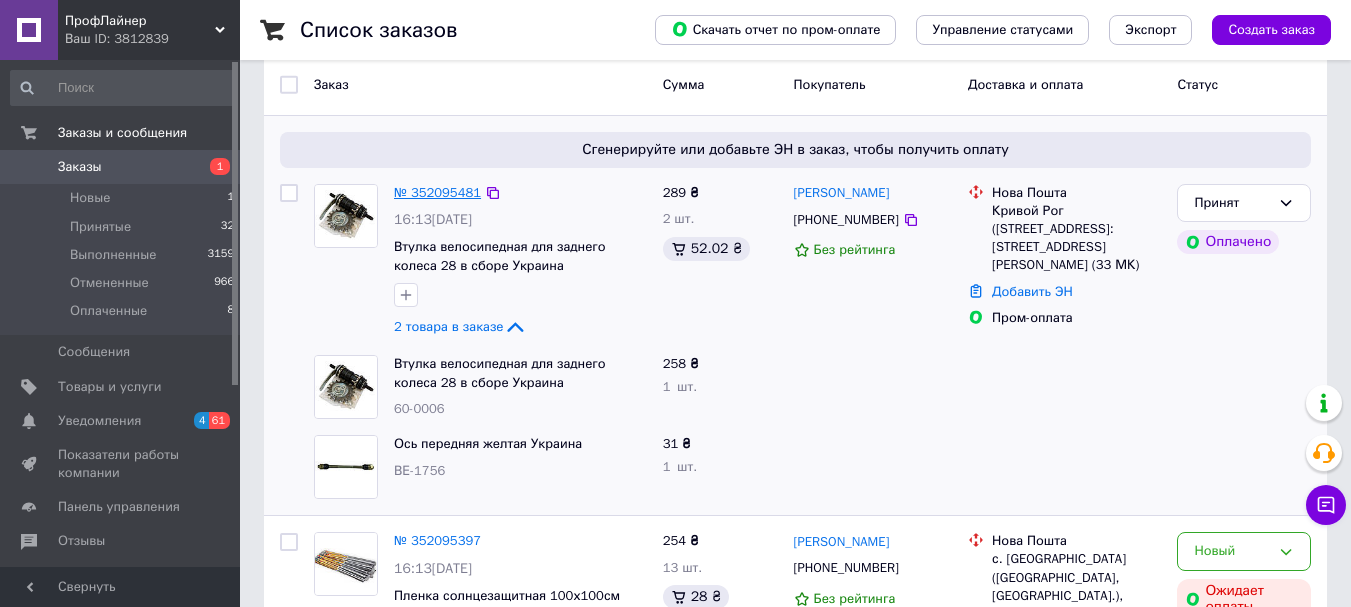 click on "№ 352095481" at bounding box center (437, 192) 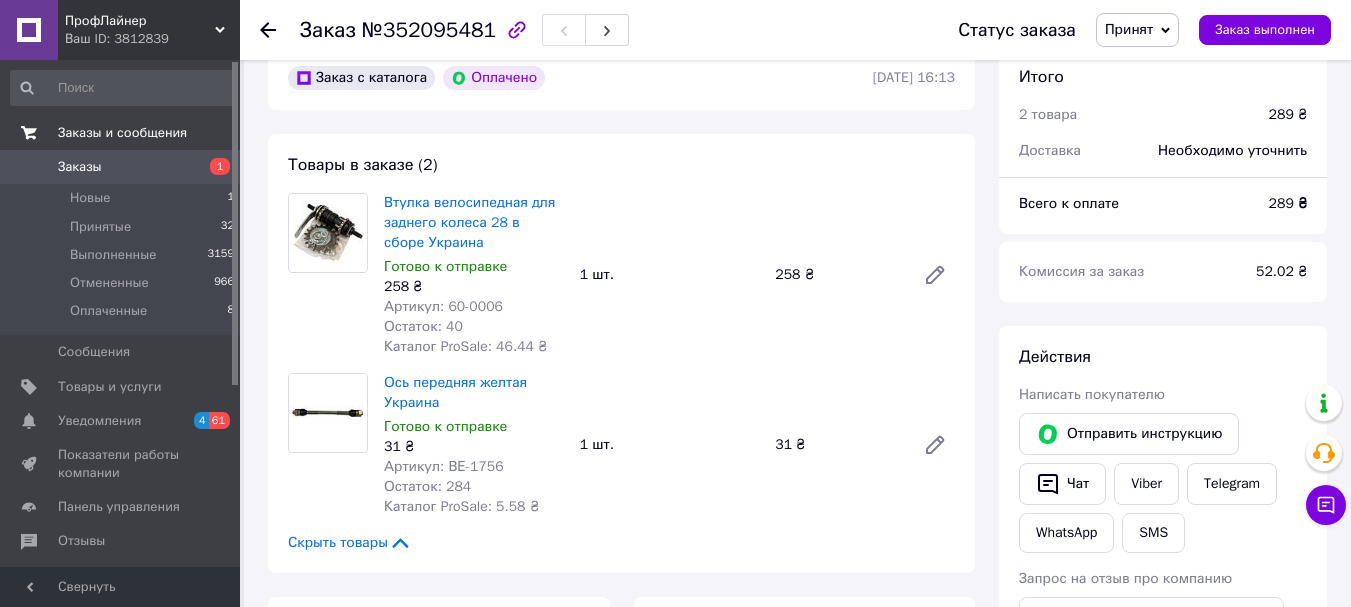 click on "Заказы и сообщения" at bounding box center [122, 133] 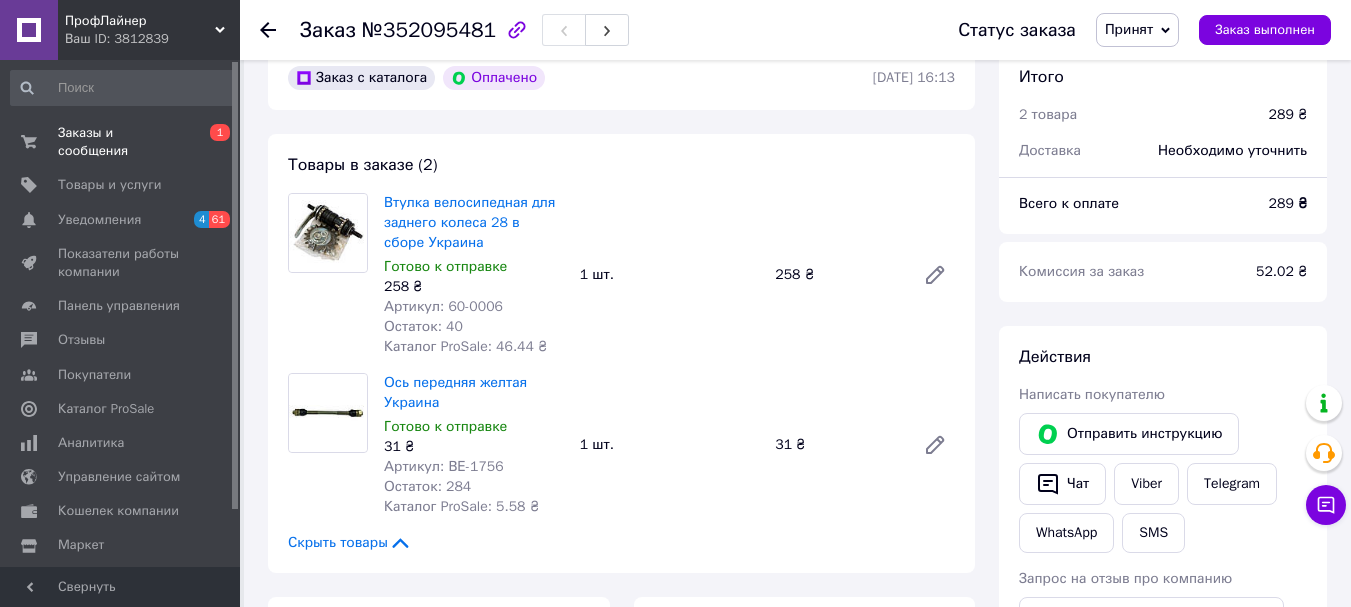 click 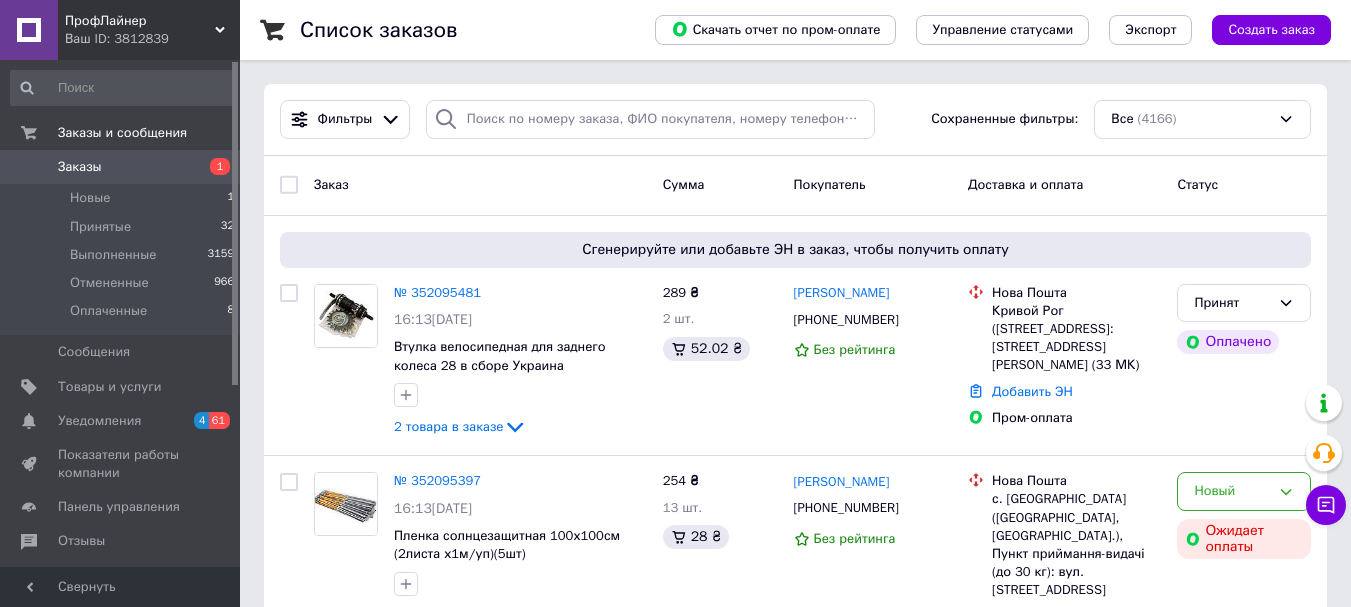 scroll, scrollTop: 200, scrollLeft: 0, axis: vertical 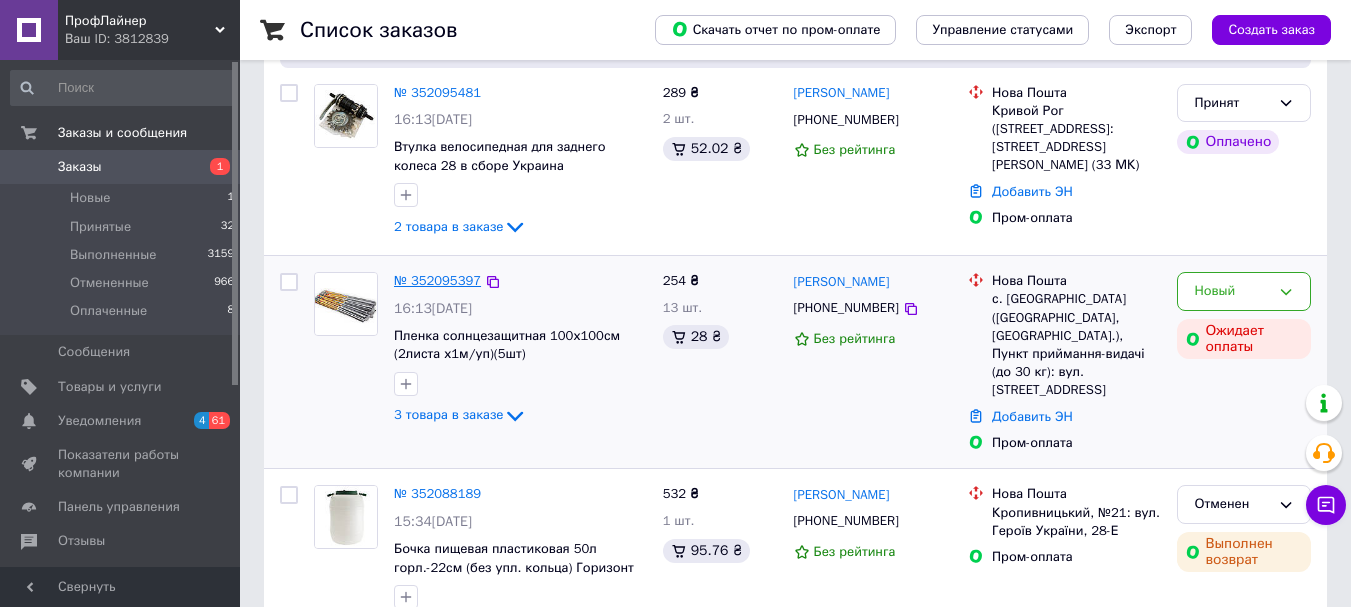 click on "№ 352095397" at bounding box center (437, 280) 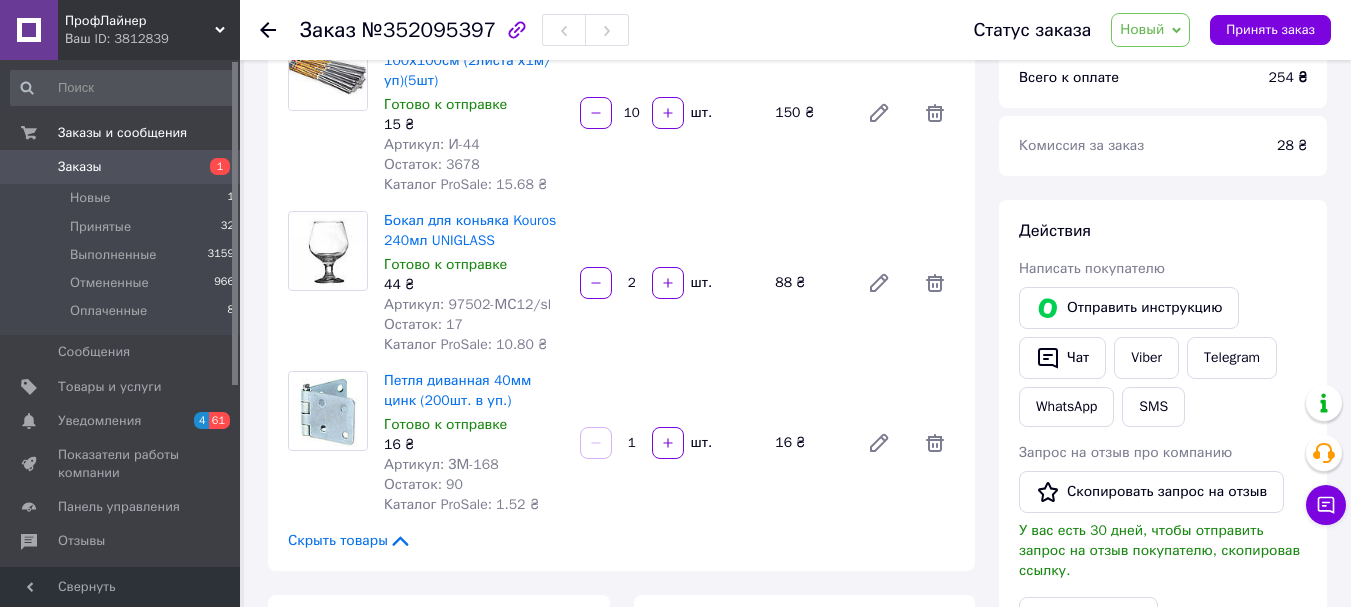 scroll, scrollTop: 300, scrollLeft: 0, axis: vertical 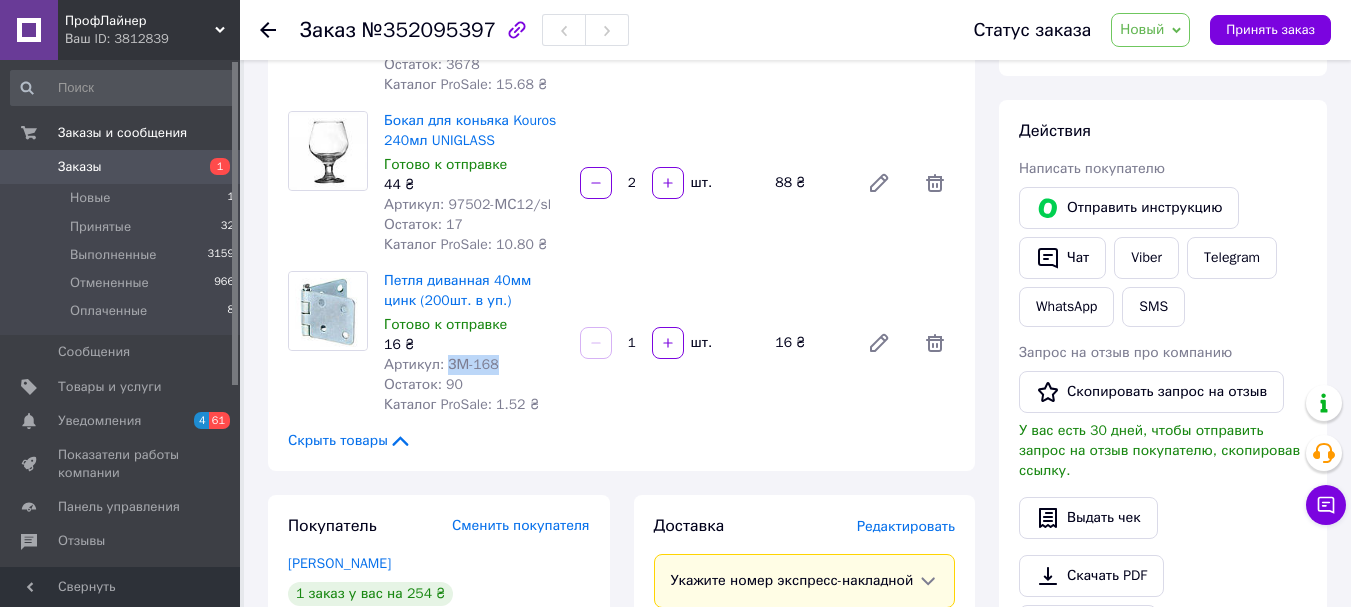 copy on "ЗМ-168" 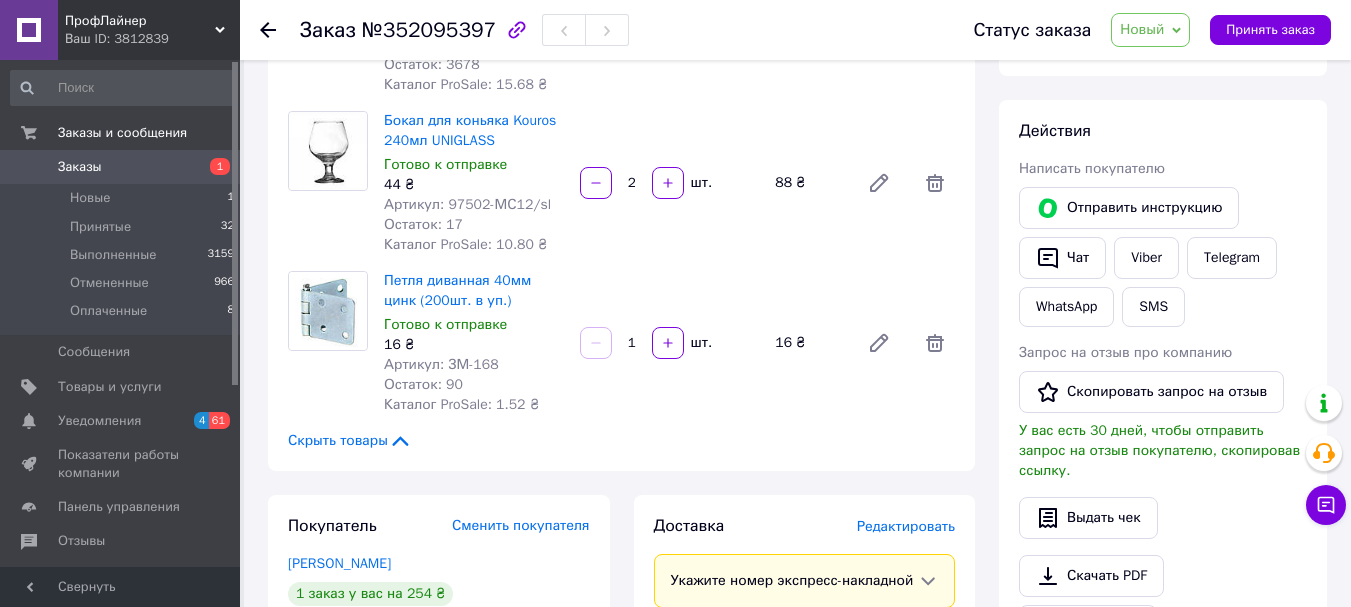 click 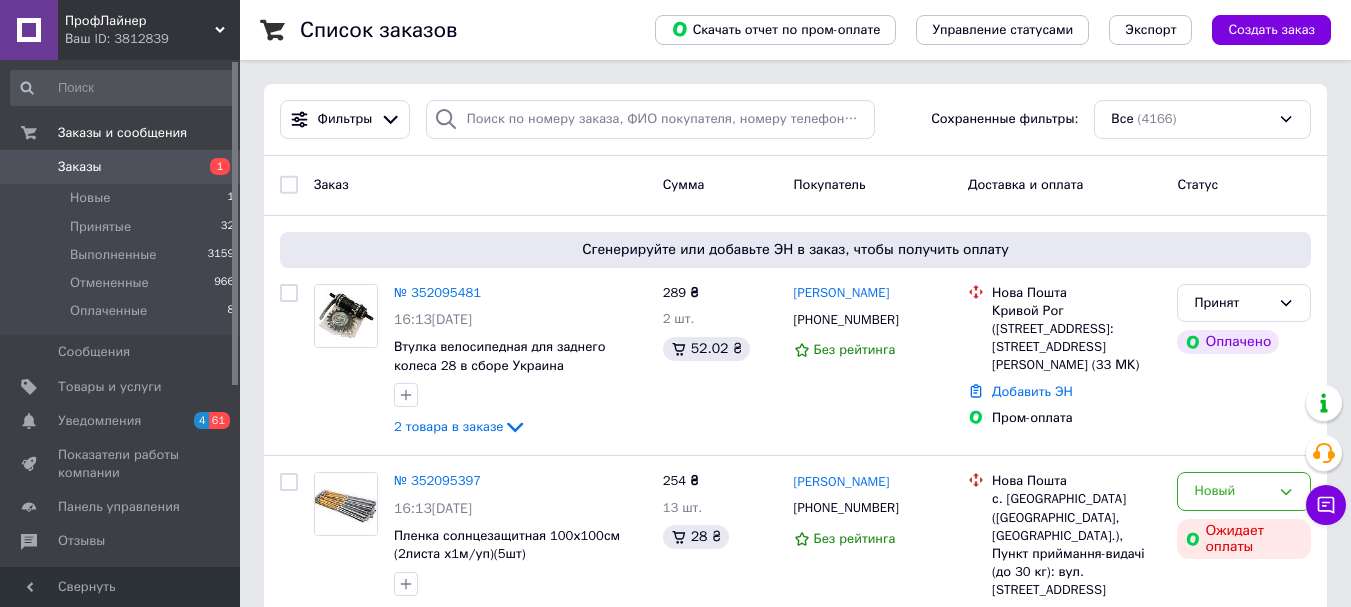scroll, scrollTop: 200, scrollLeft: 0, axis: vertical 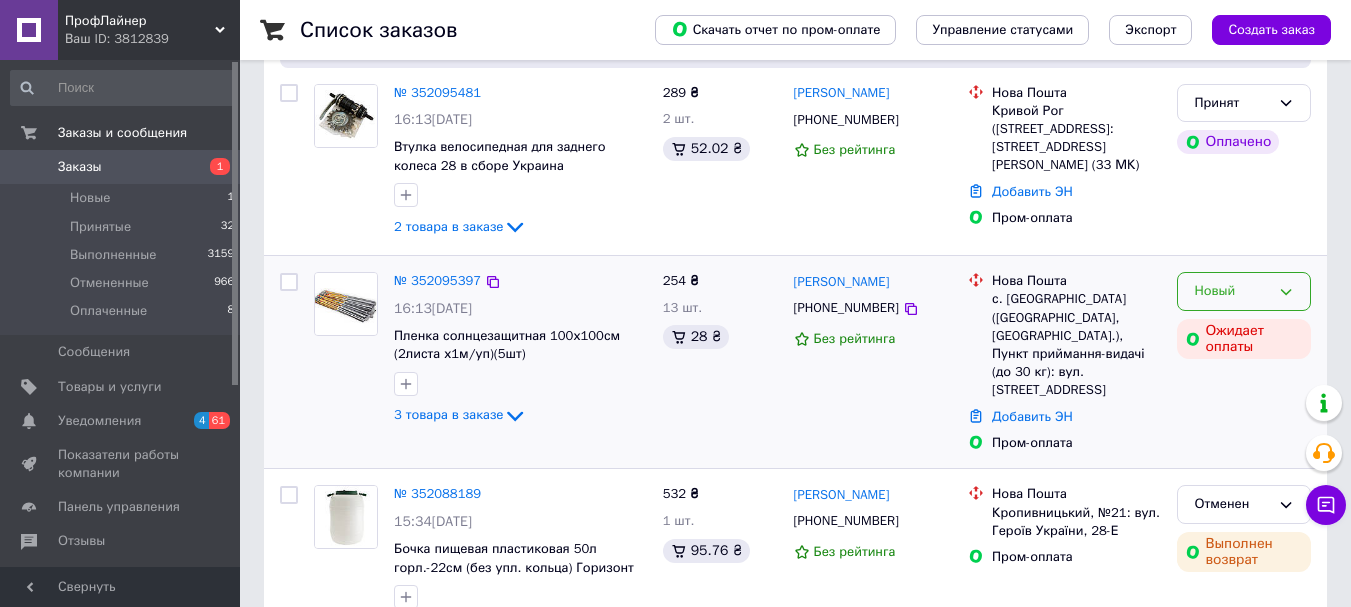 click 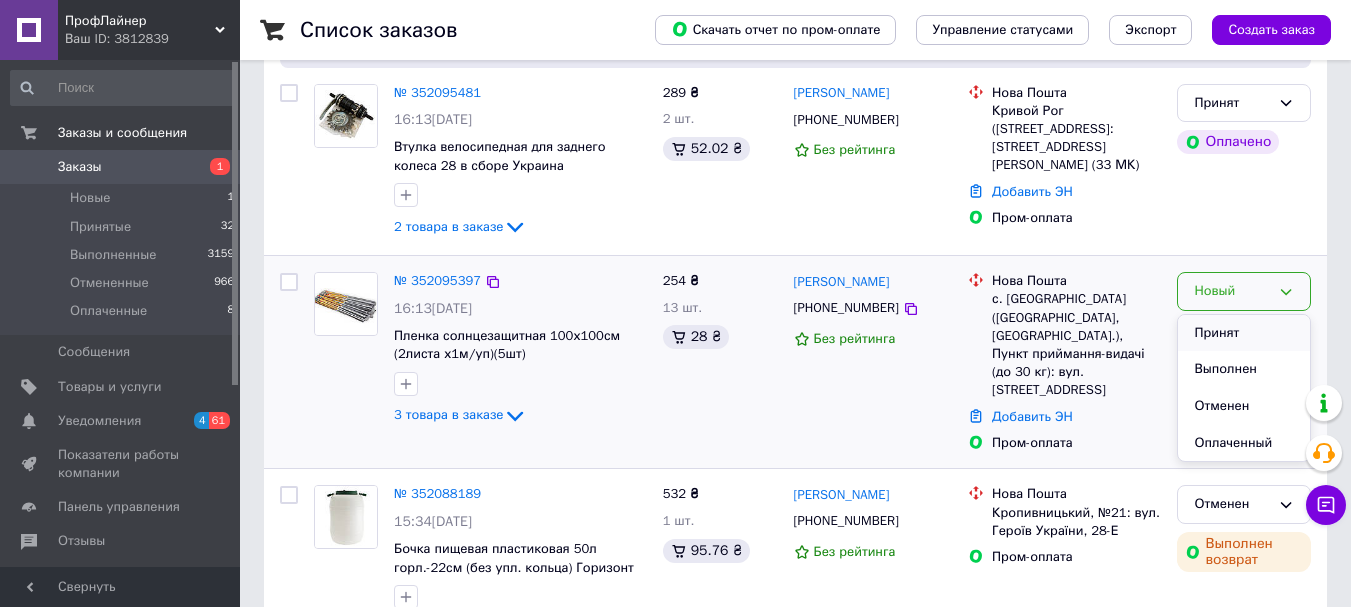 click on "Принят" at bounding box center (1244, 333) 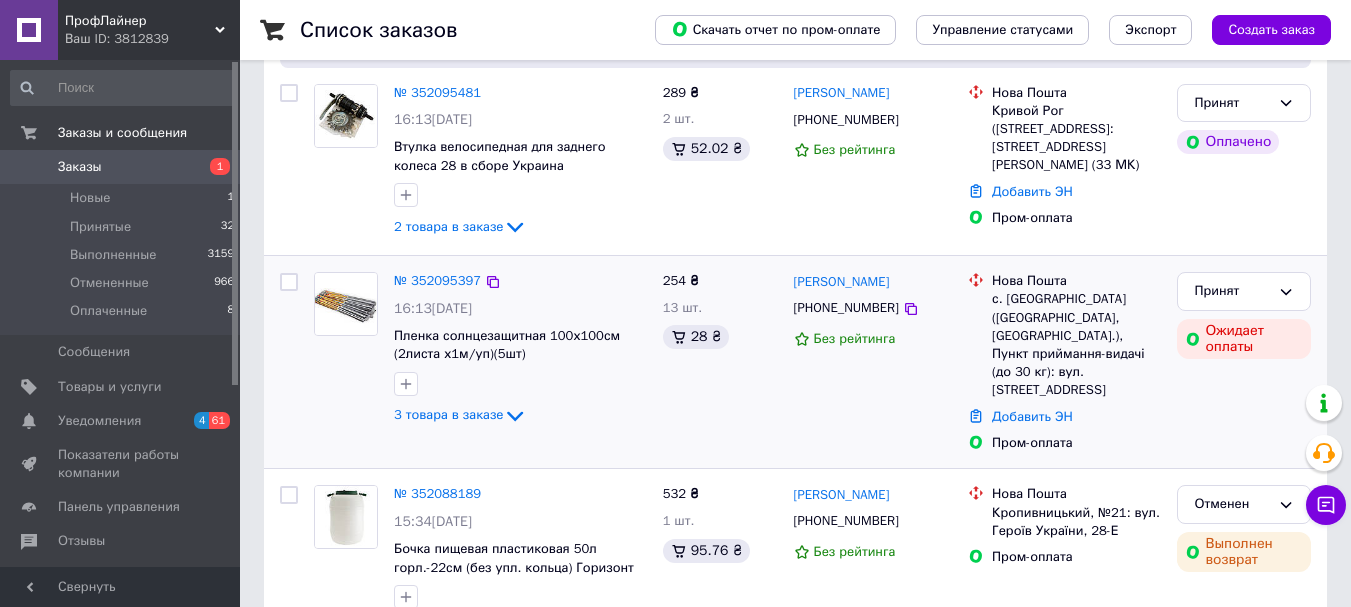 scroll, scrollTop: 0, scrollLeft: 0, axis: both 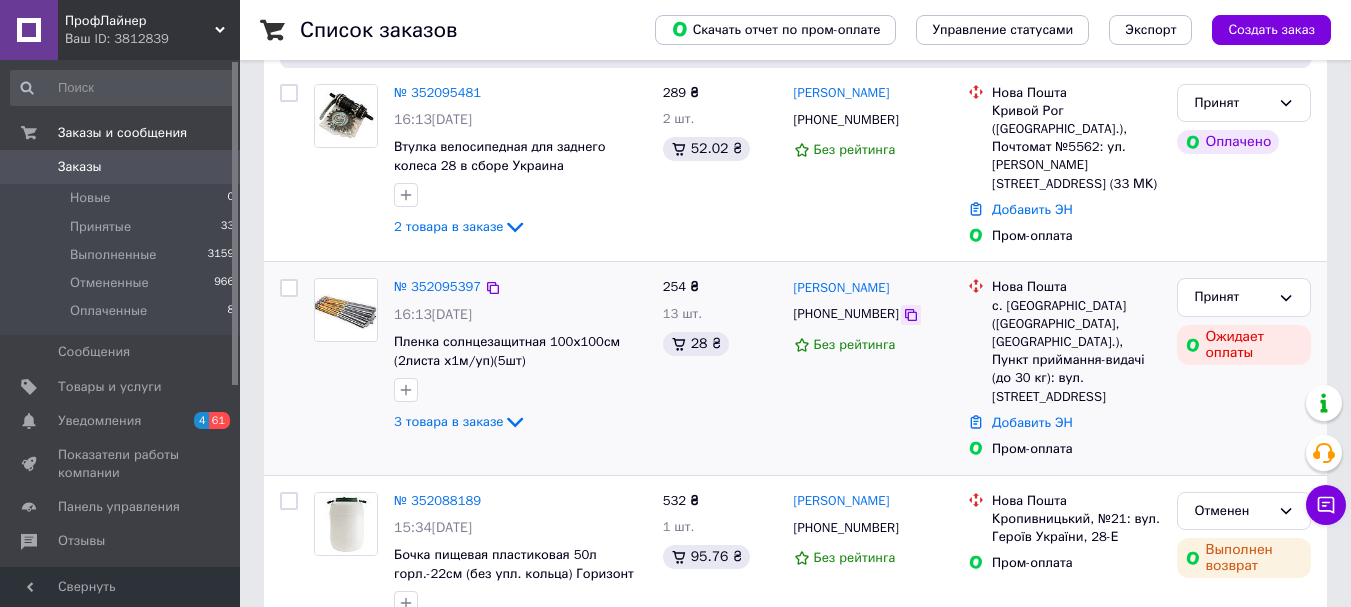 click 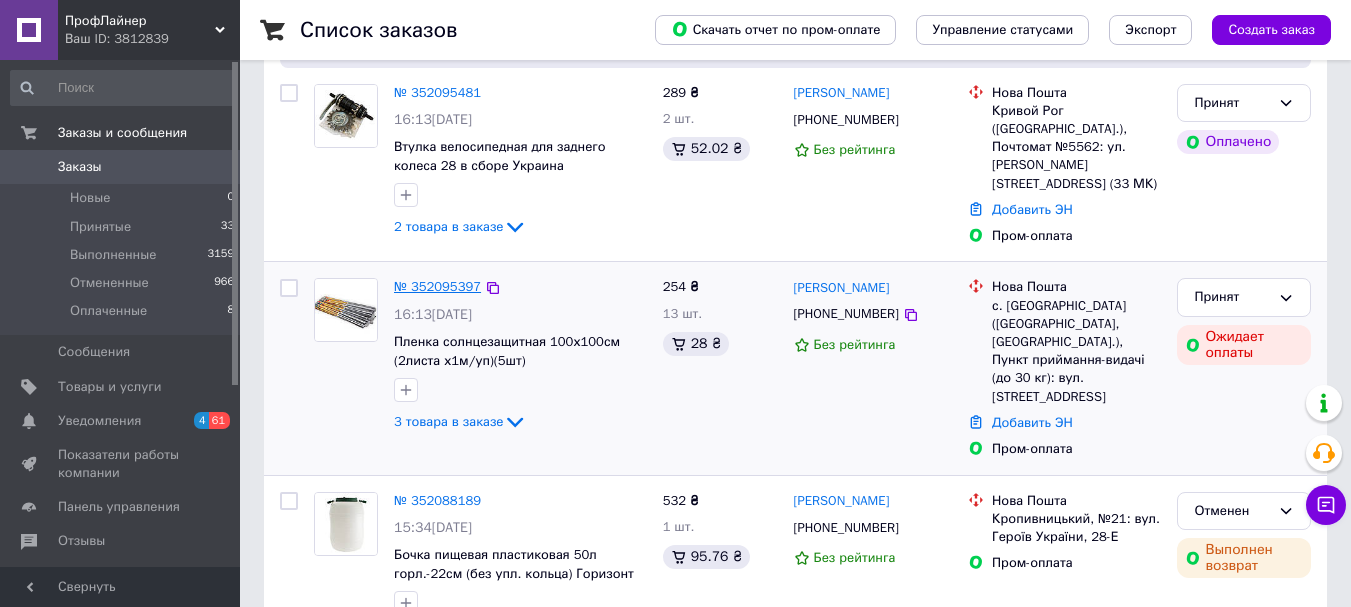 click on "№ 352095397" at bounding box center (437, 286) 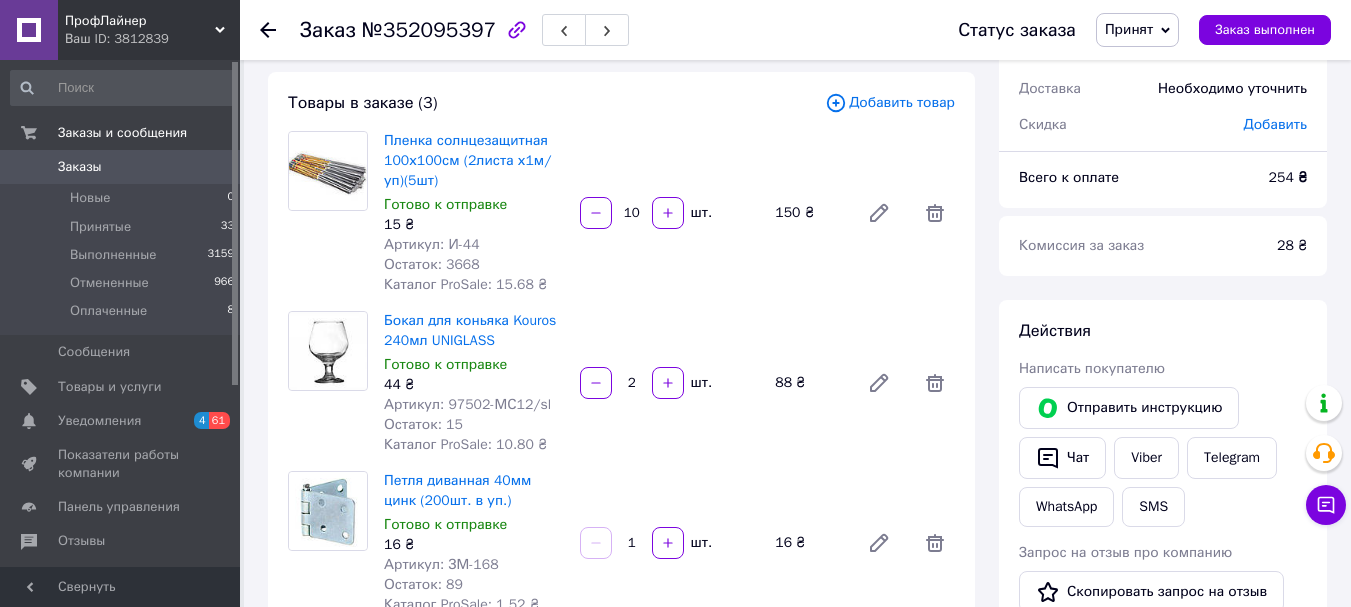 scroll, scrollTop: 0, scrollLeft: 0, axis: both 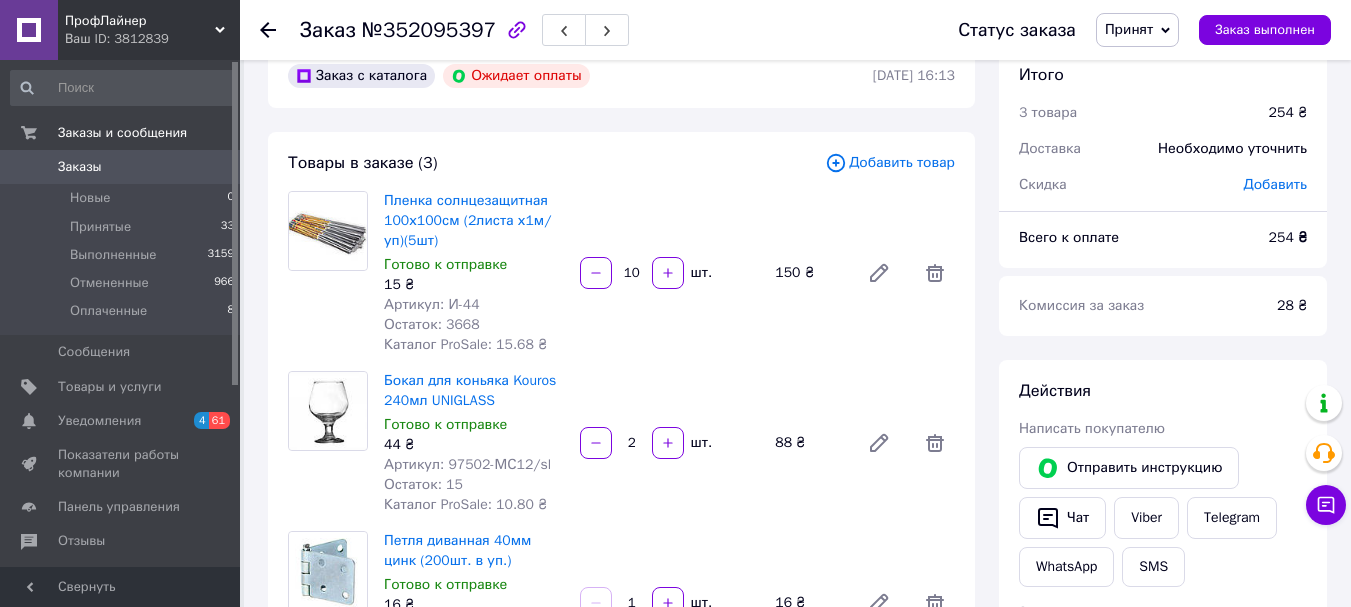 click 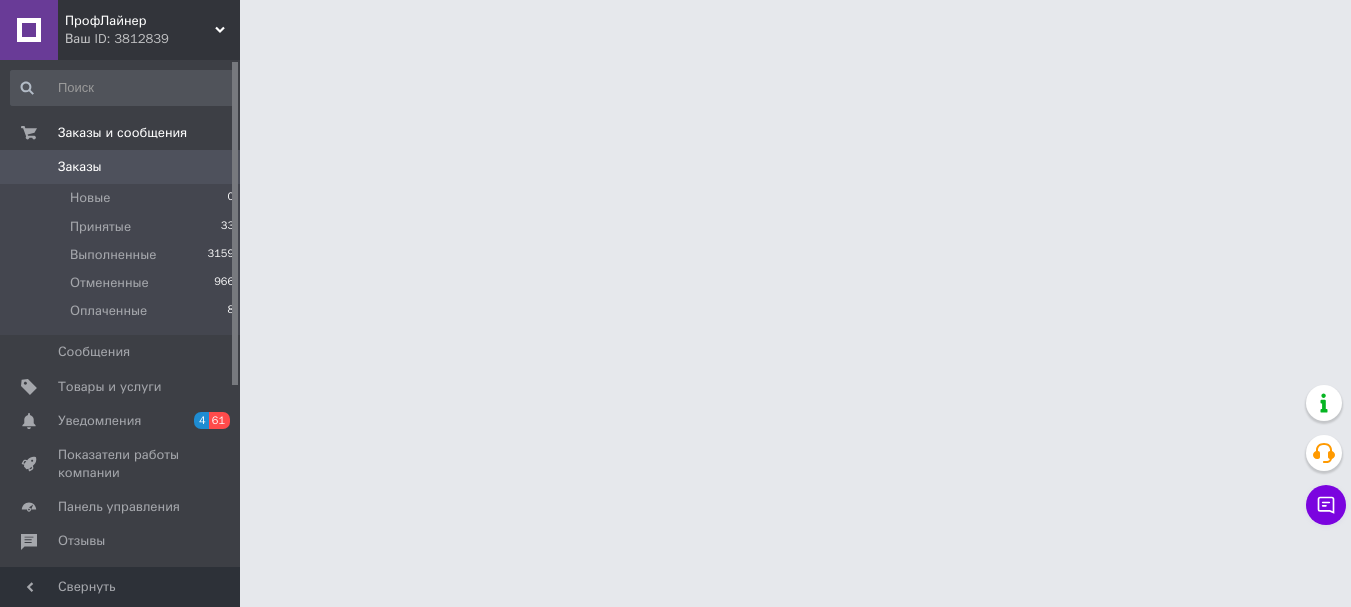 scroll, scrollTop: 0, scrollLeft: 0, axis: both 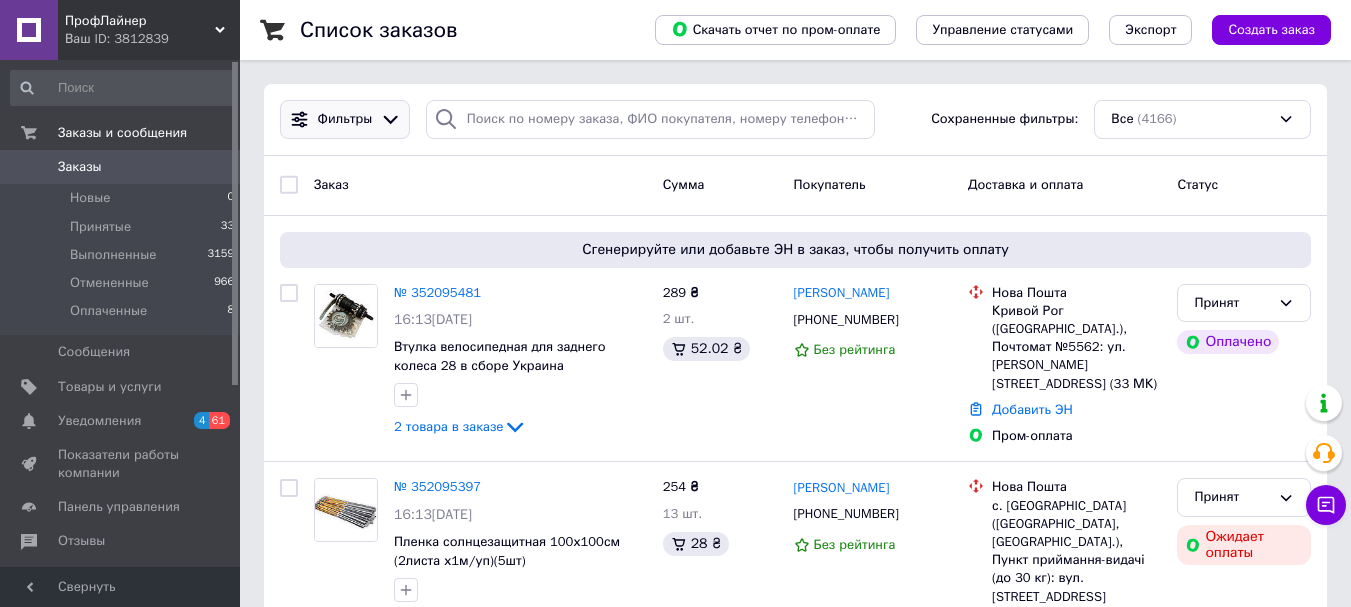 click 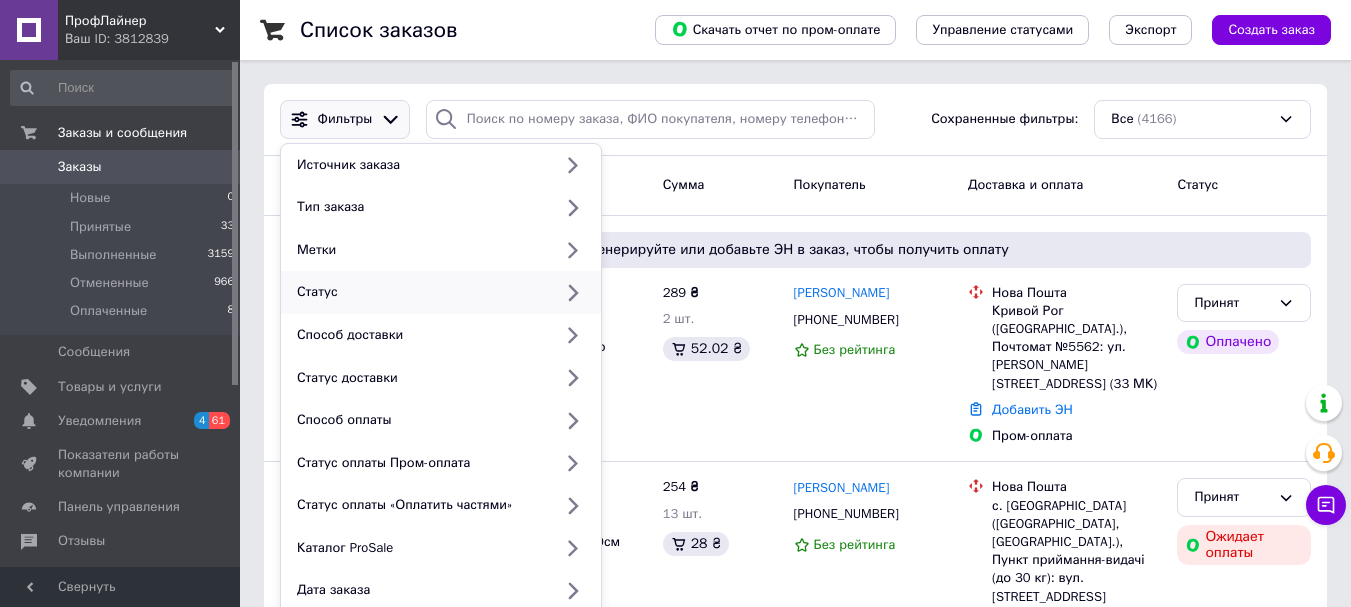 click on "Статус" at bounding box center (420, 292) 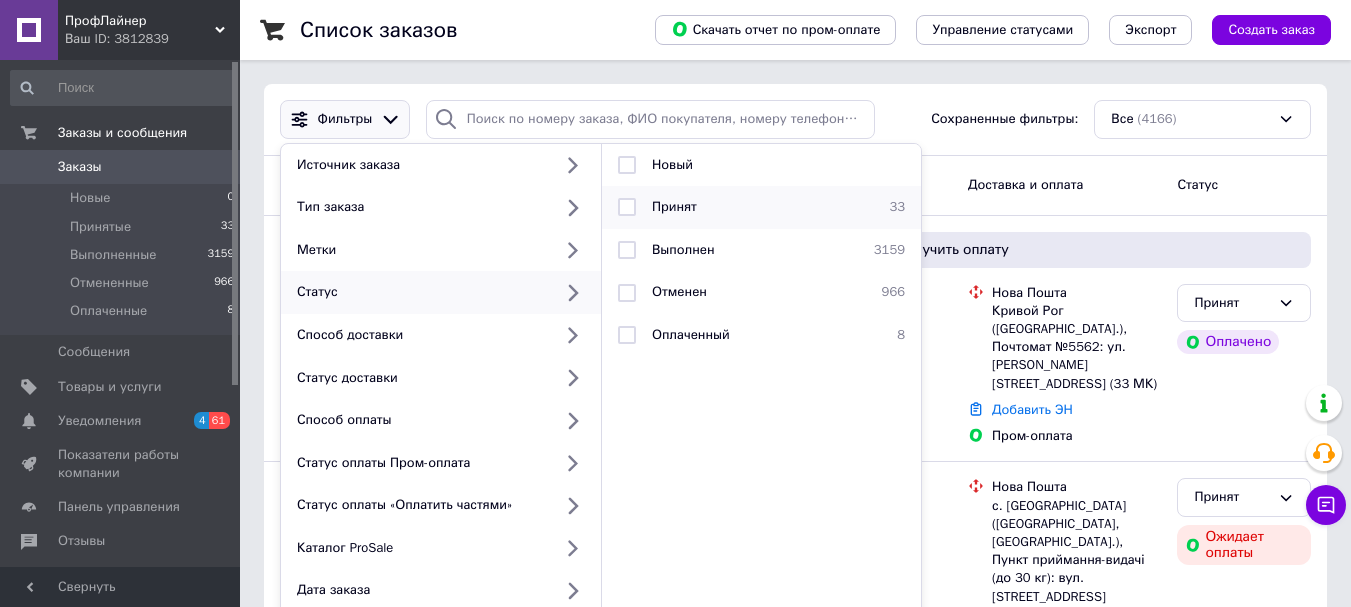 click on "Принят" at bounding box center (674, 206) 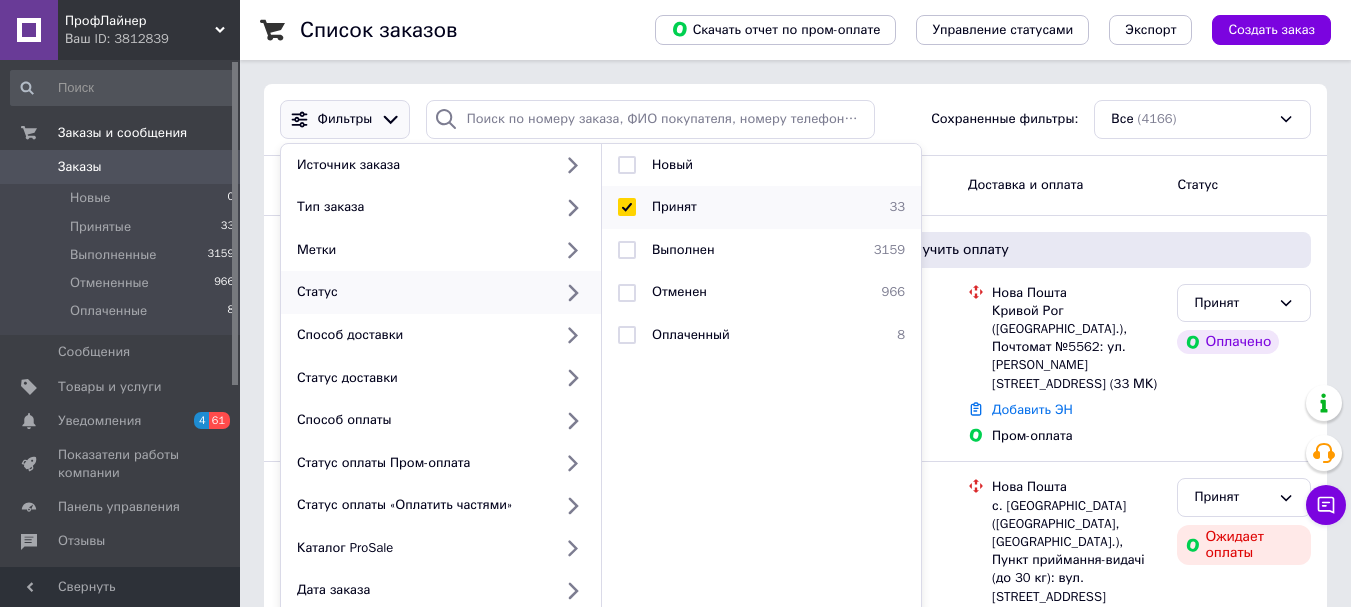 checkbox on "true" 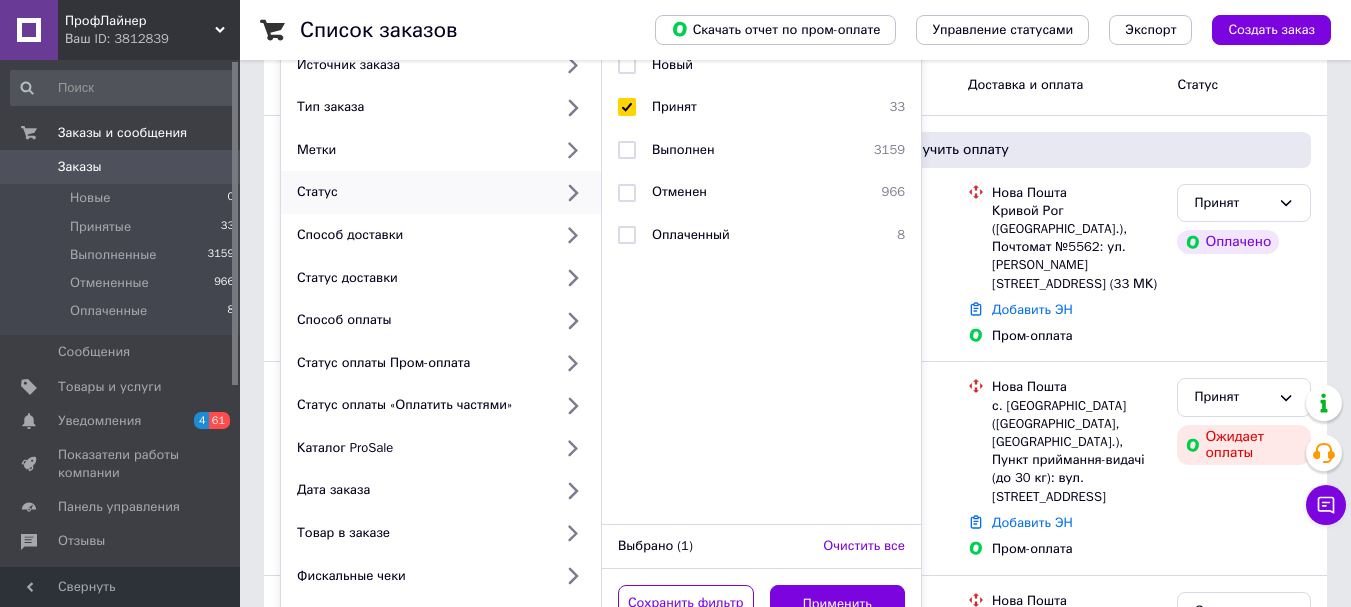 scroll, scrollTop: 200, scrollLeft: 0, axis: vertical 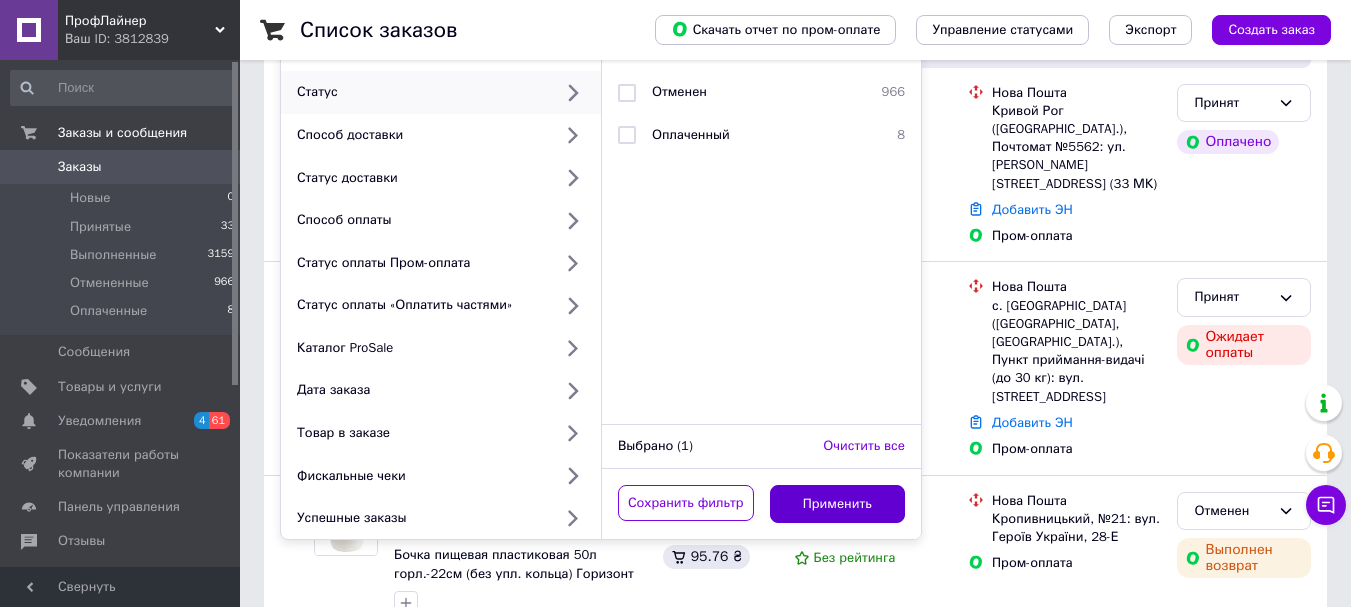 click on "Применить" at bounding box center [838, 504] 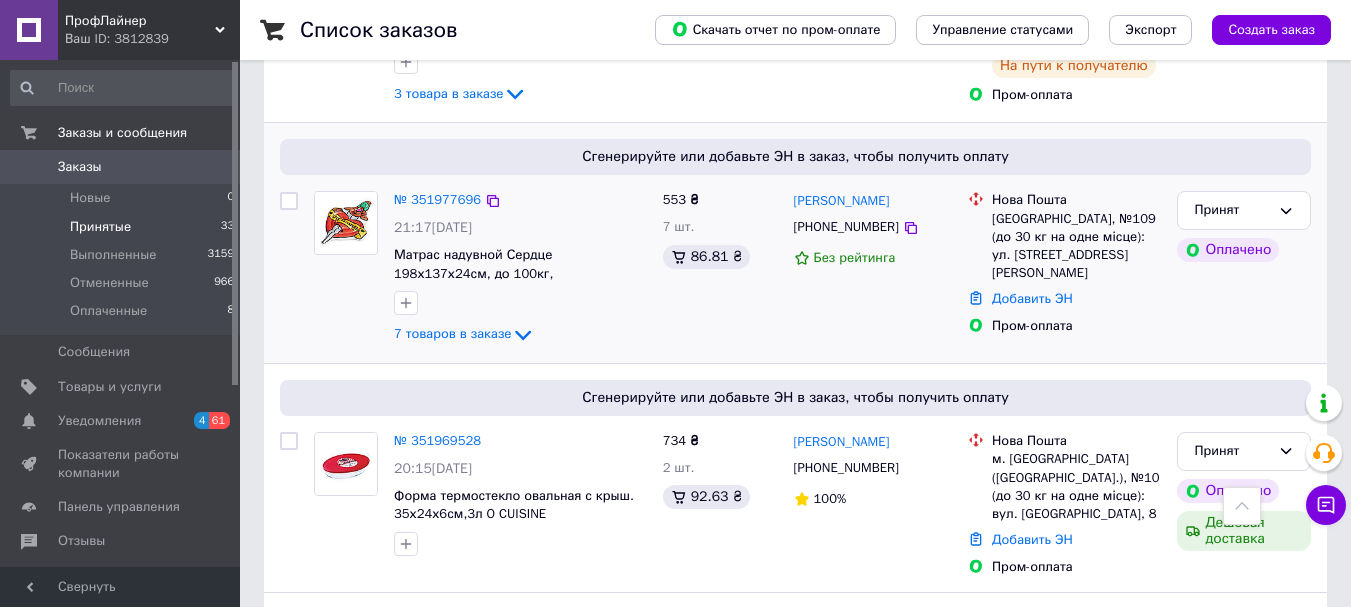 scroll, scrollTop: 1400, scrollLeft: 0, axis: vertical 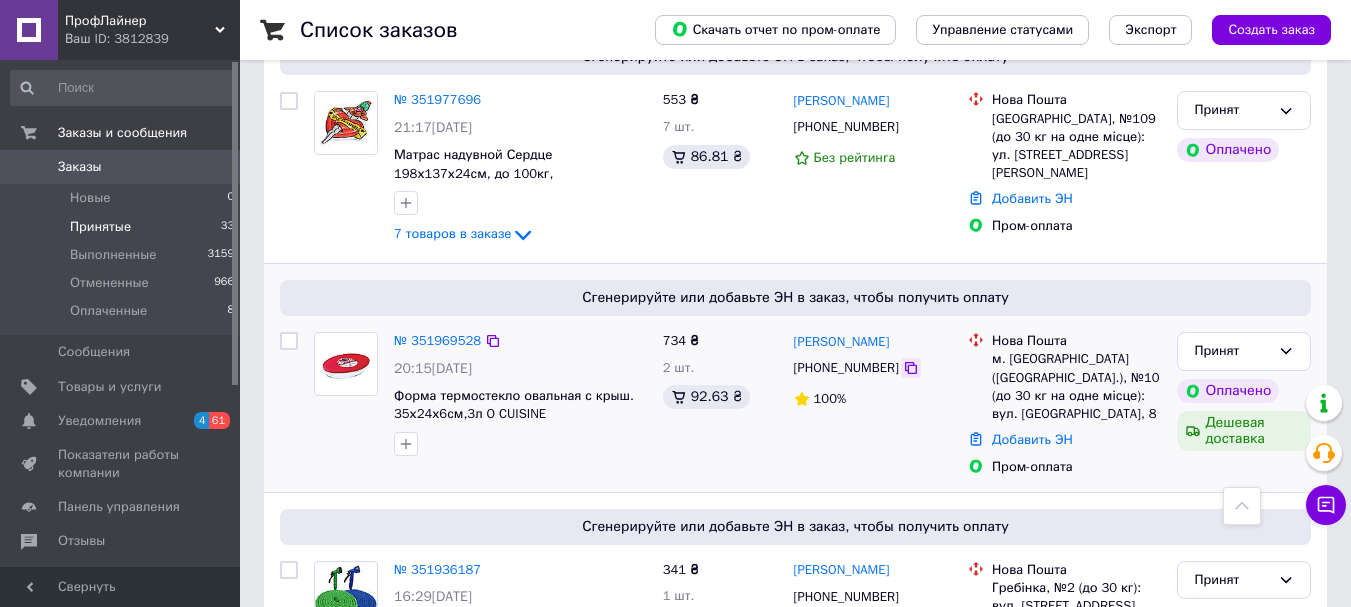click 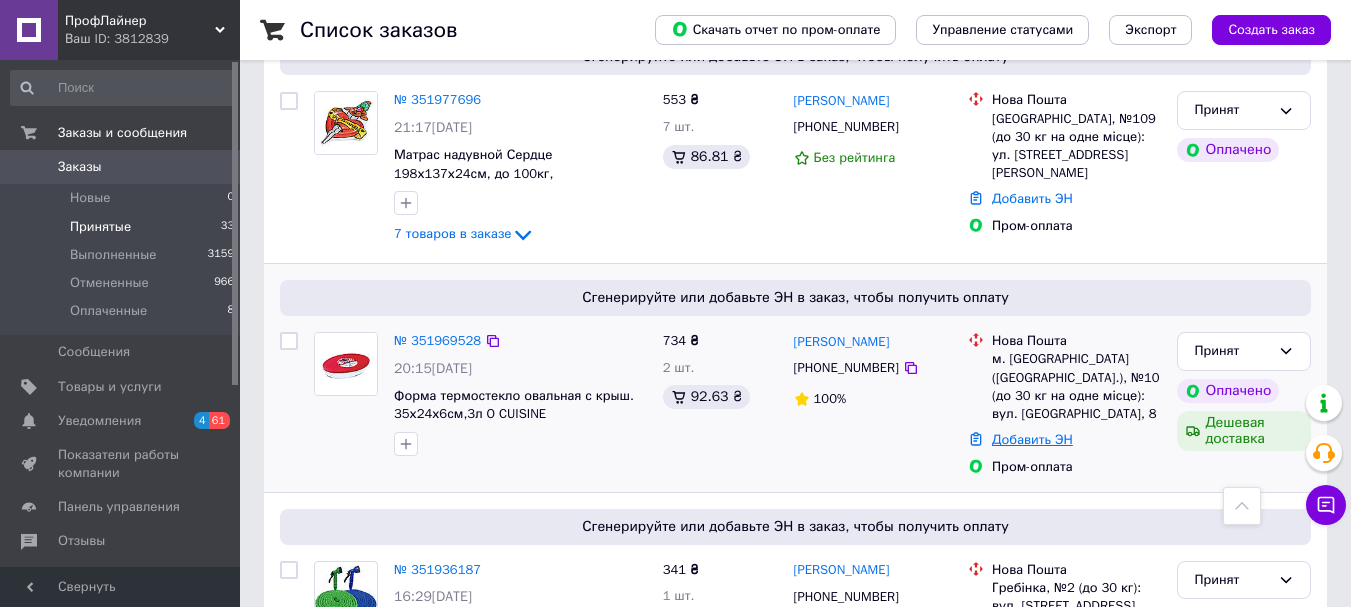 click on "Добавить ЭН" at bounding box center [1032, 439] 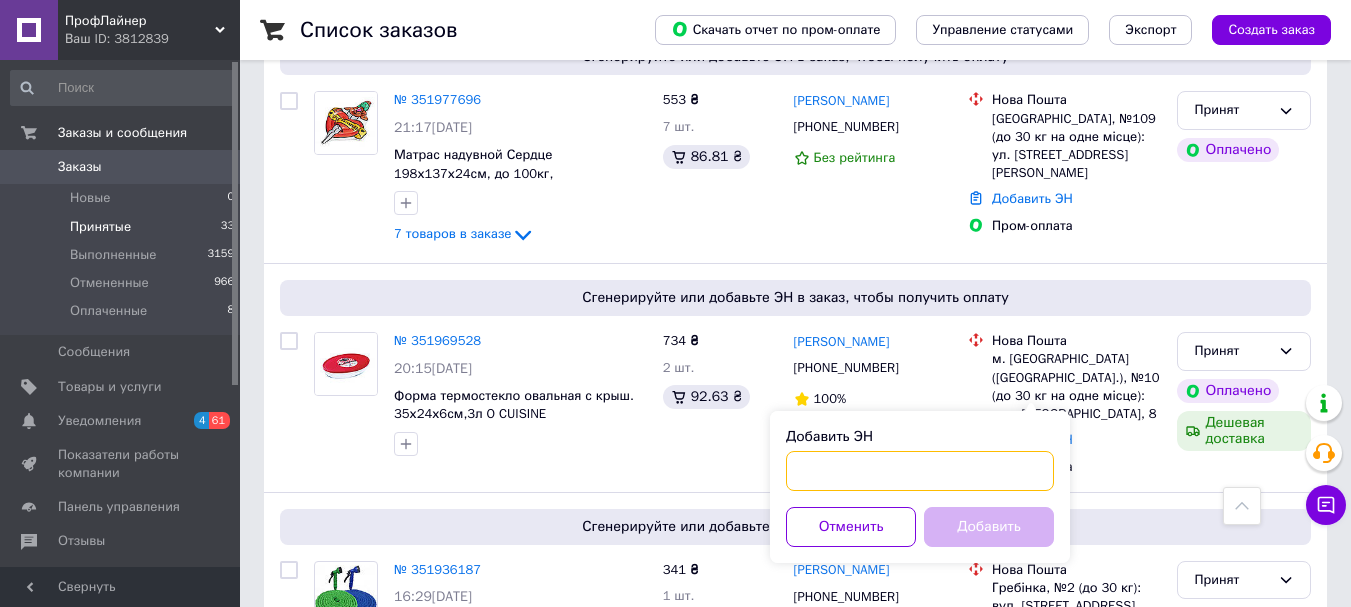 click on "Добавить ЭН" at bounding box center [920, 471] 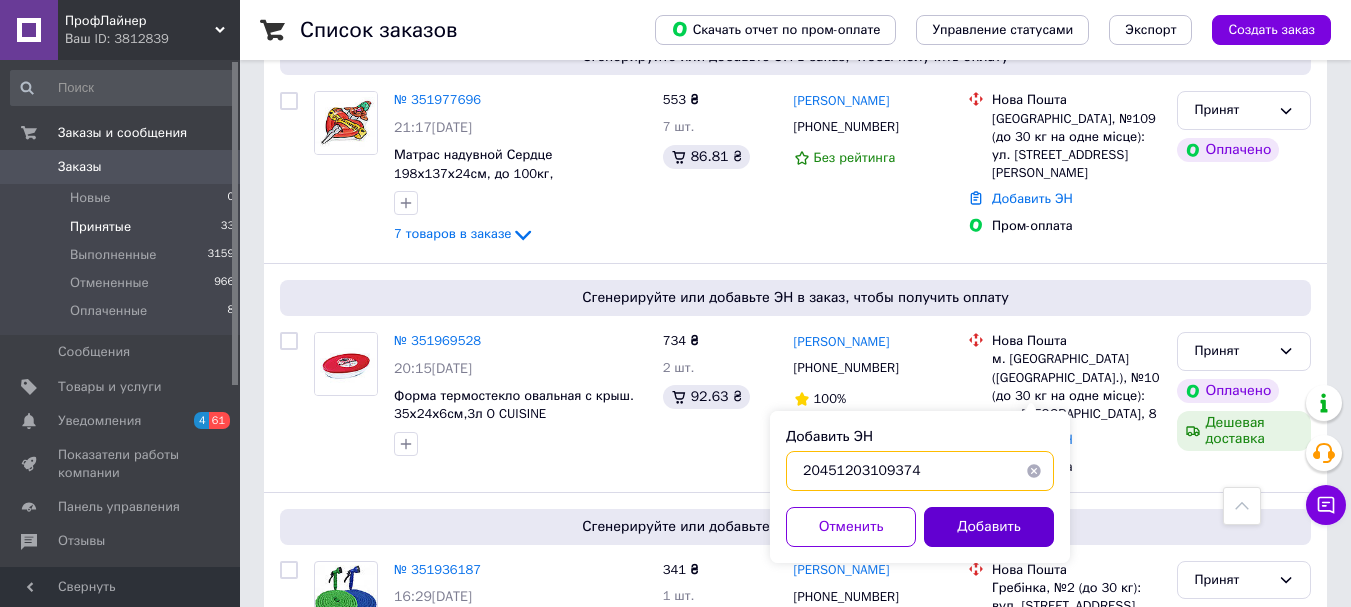 type on "20451203109374" 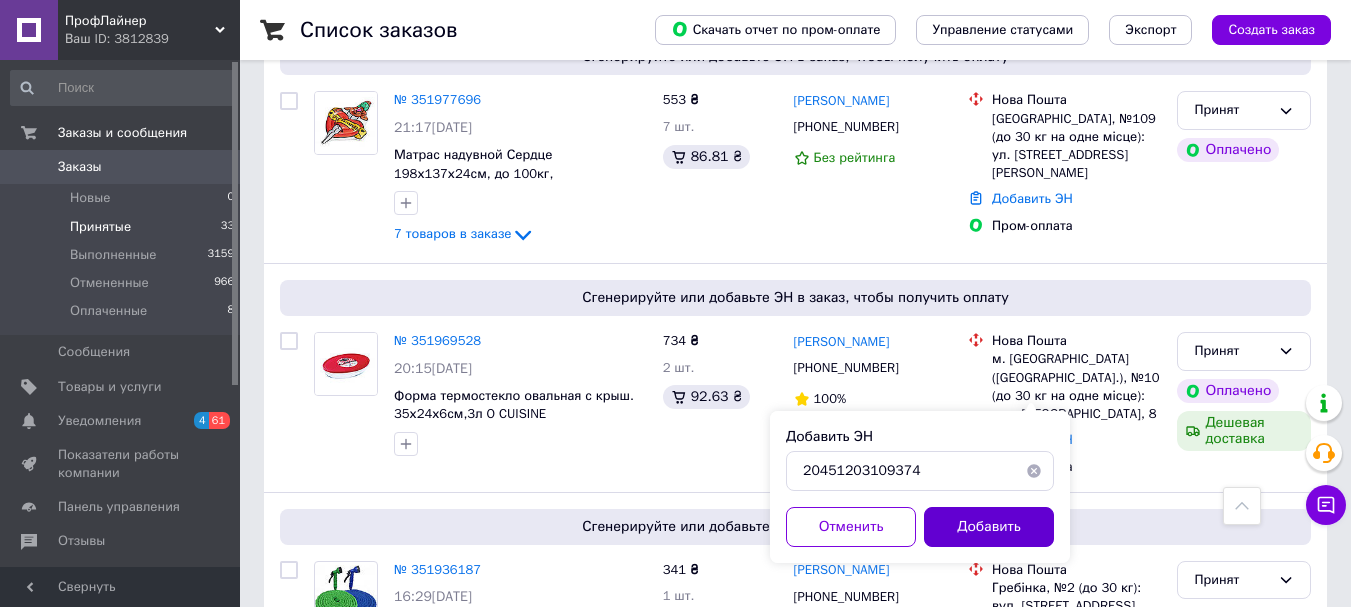 click on "Добавить" at bounding box center [989, 527] 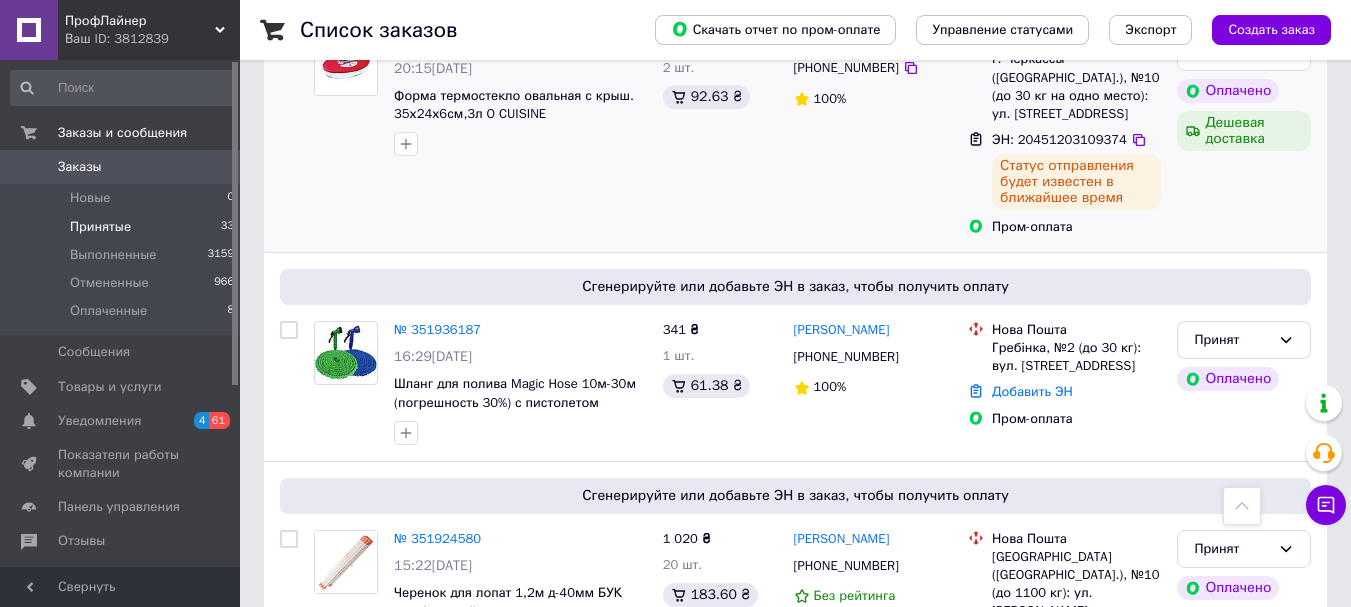 scroll, scrollTop: 1900, scrollLeft: 0, axis: vertical 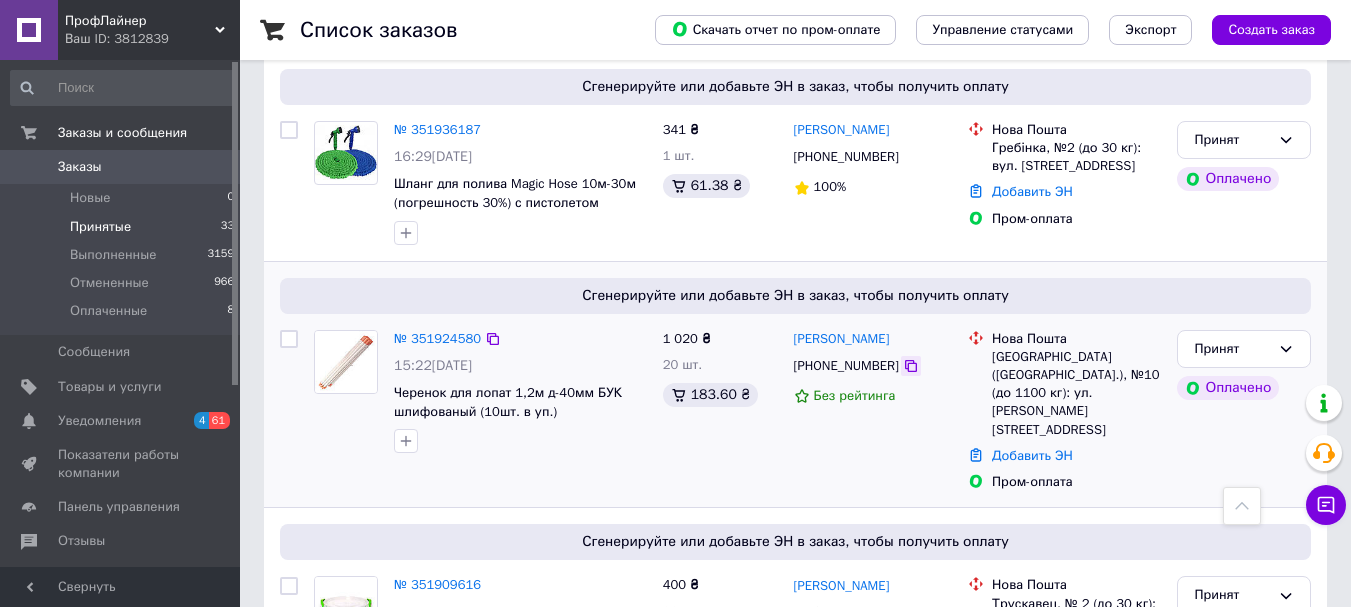 click 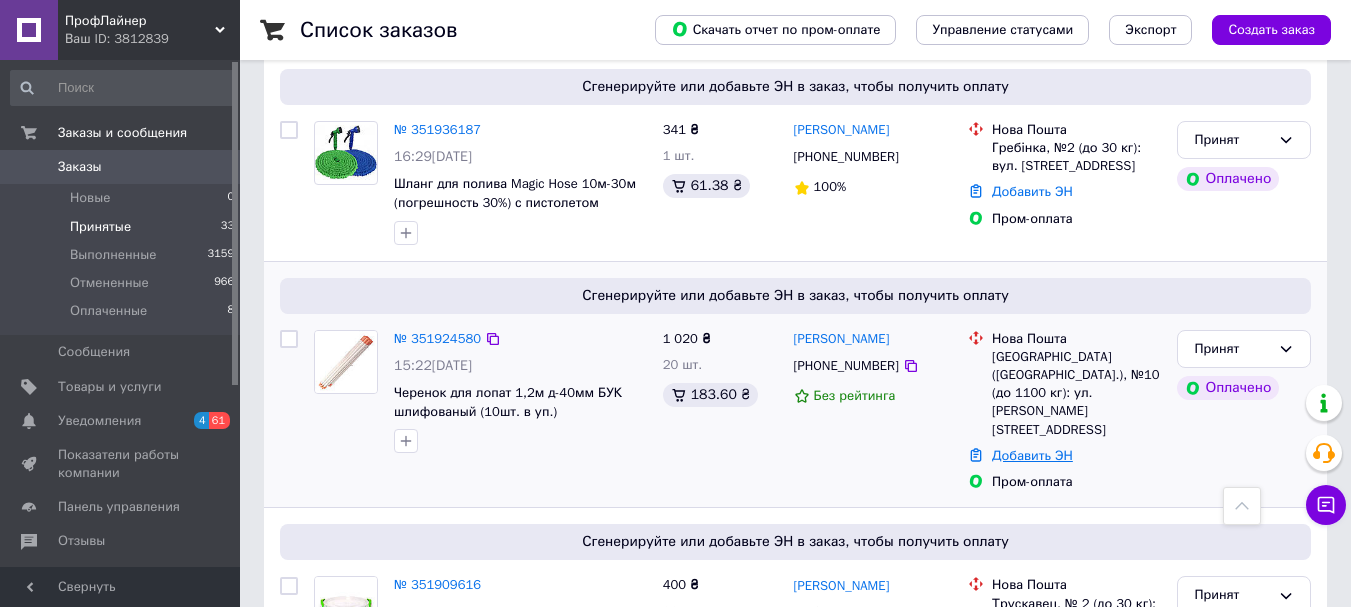 click on "Добавить ЭН" at bounding box center [1032, 455] 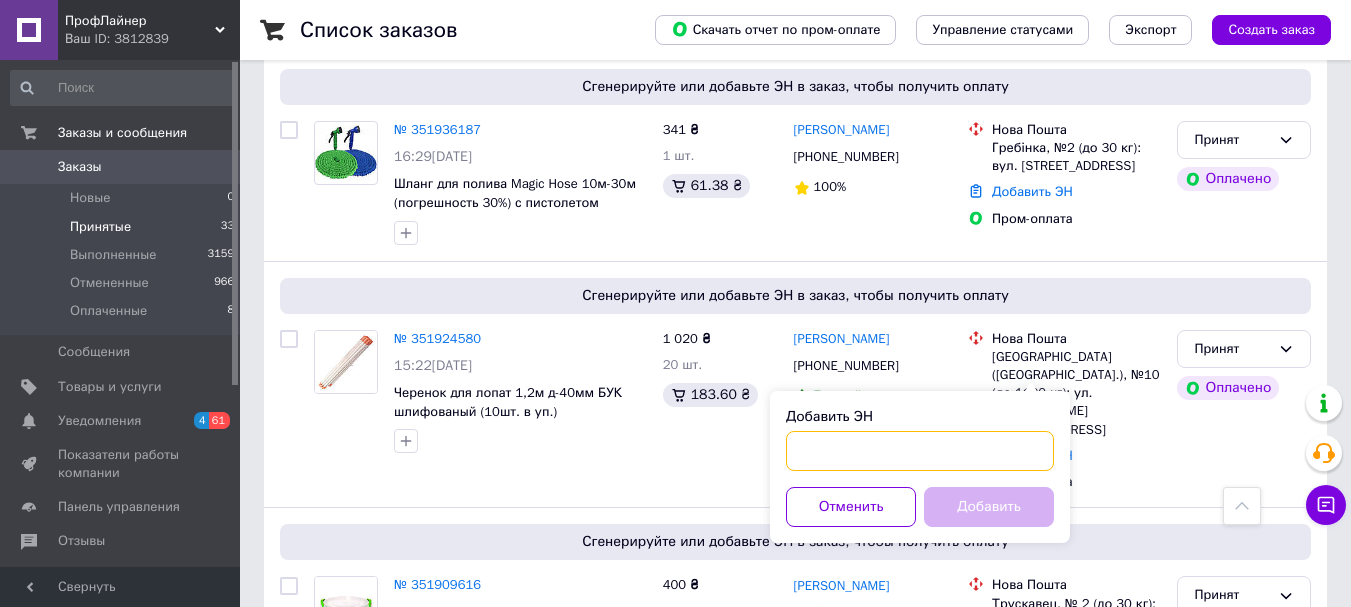click on "Добавить ЭН" at bounding box center (920, 451) 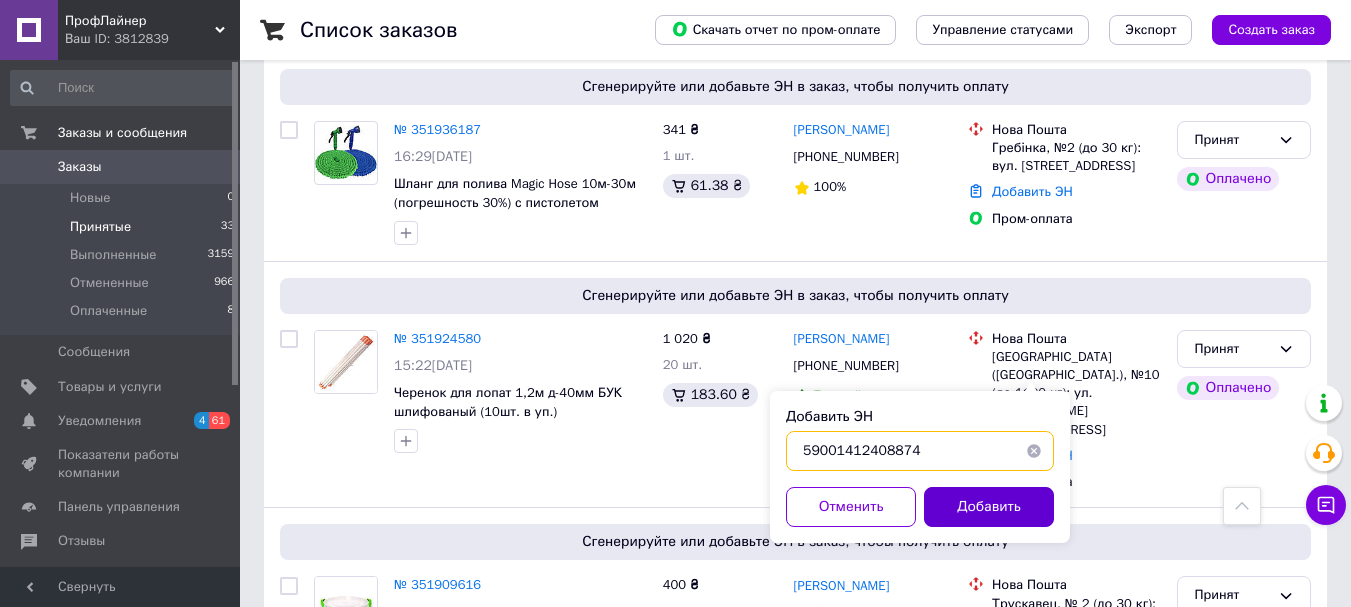 type on "59001412408874" 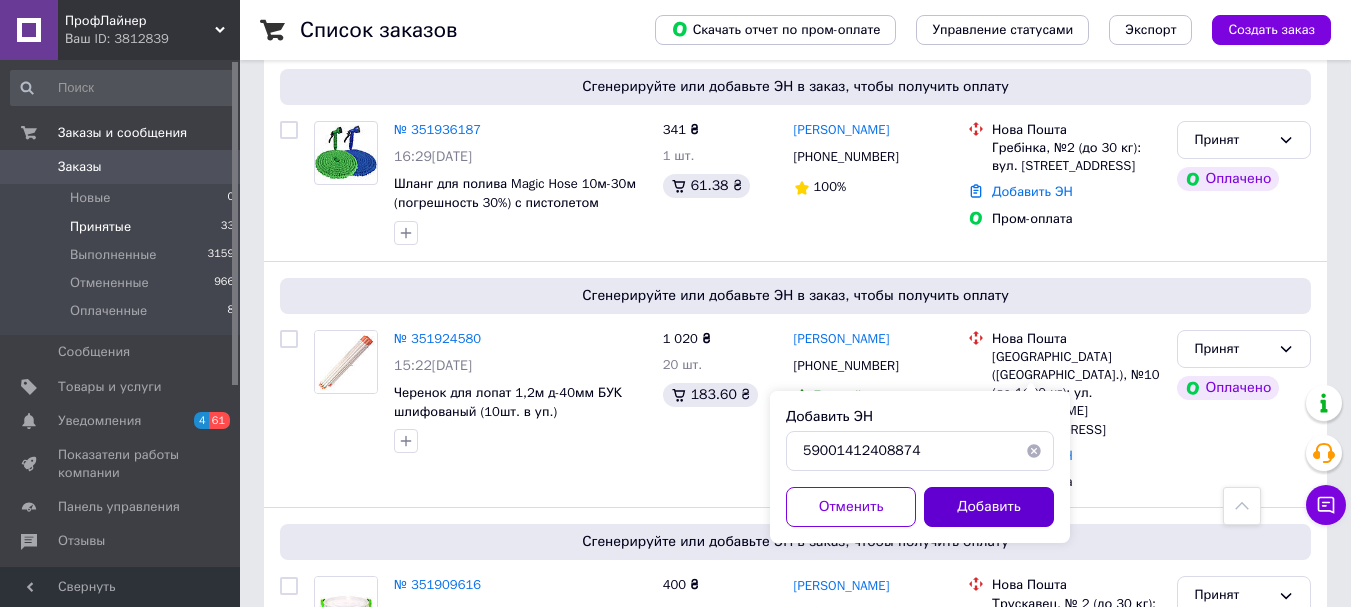 click on "Добавить" at bounding box center (989, 507) 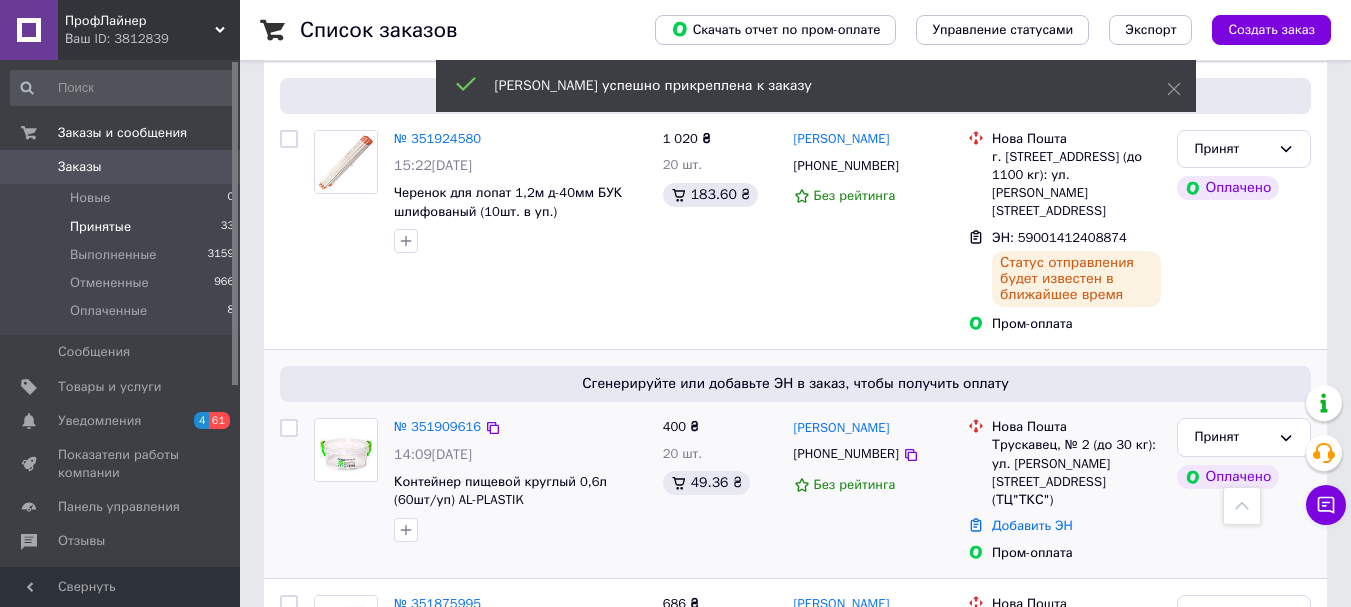 scroll, scrollTop: 2200, scrollLeft: 0, axis: vertical 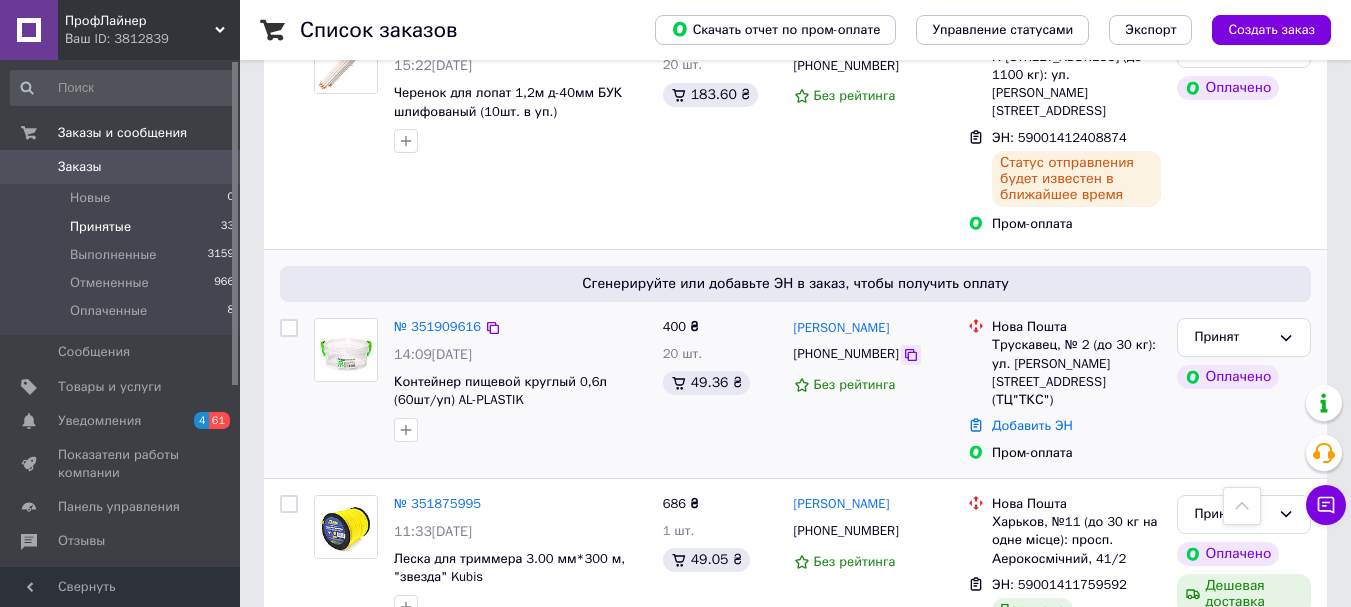 click 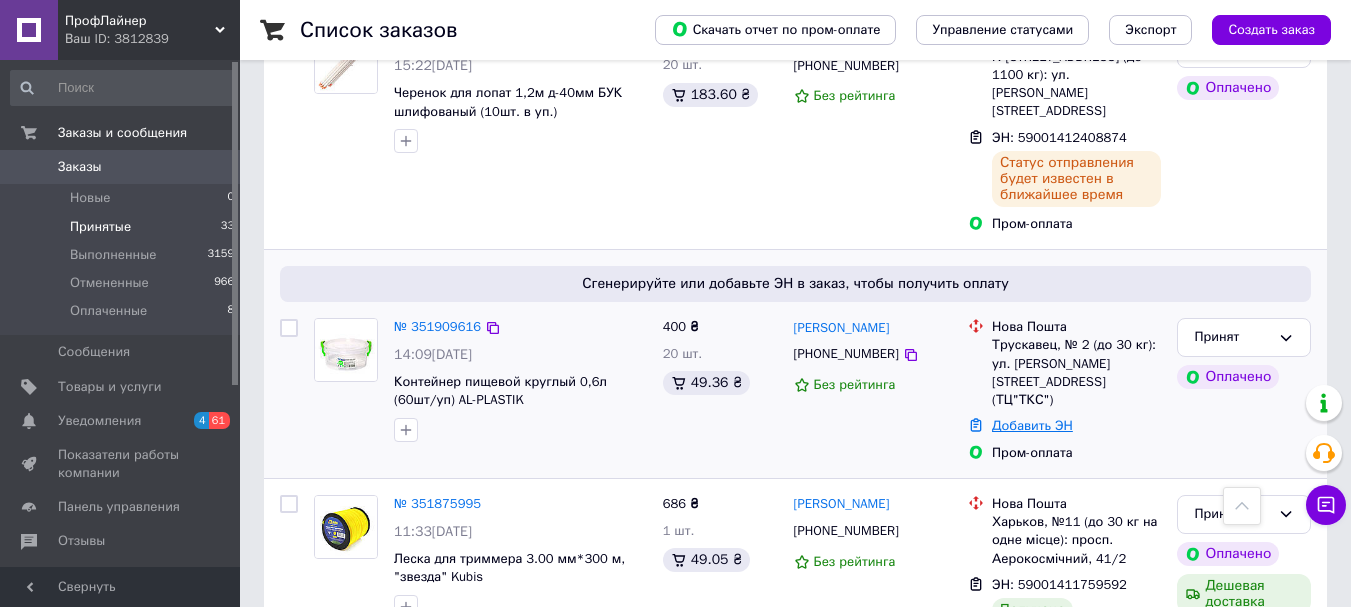 click on "Добавить ЭН" at bounding box center (1032, 425) 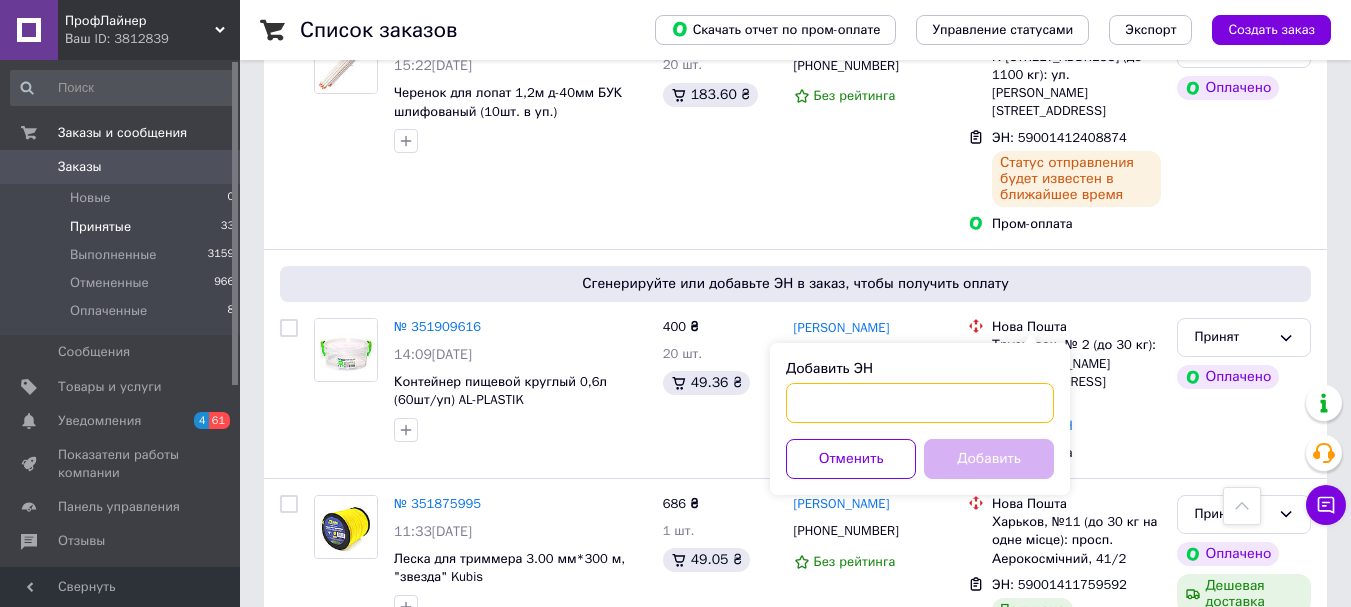 click on "Добавить ЭН" at bounding box center [920, 403] 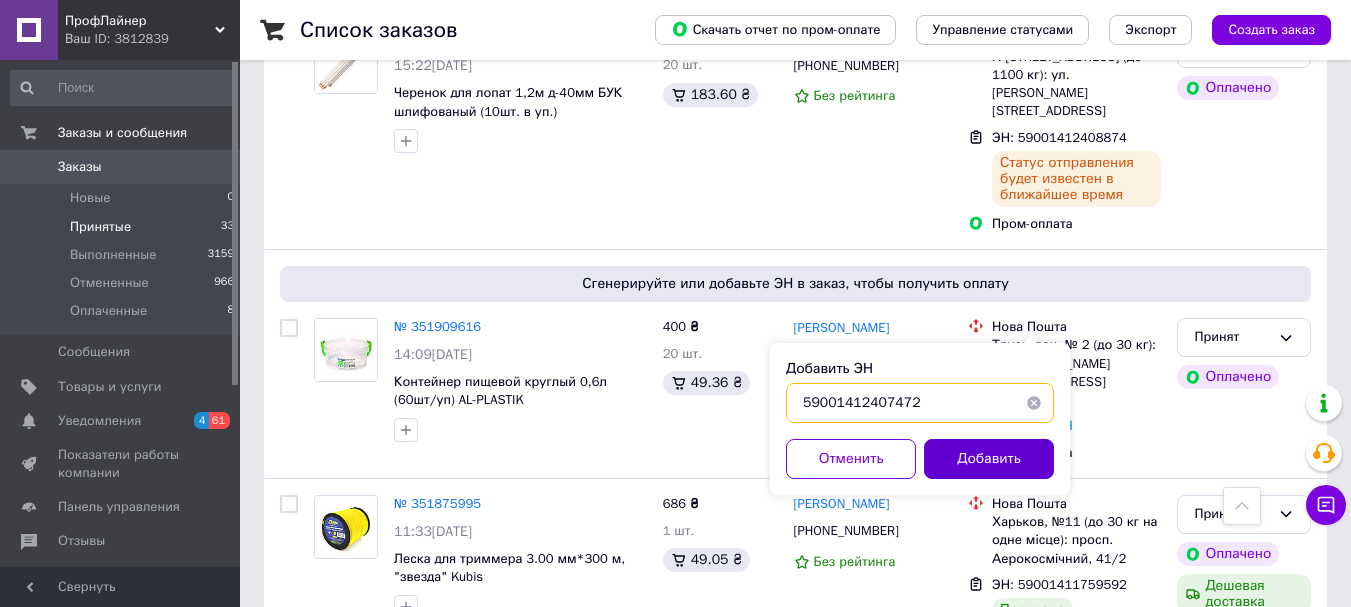 type on "59001412407472" 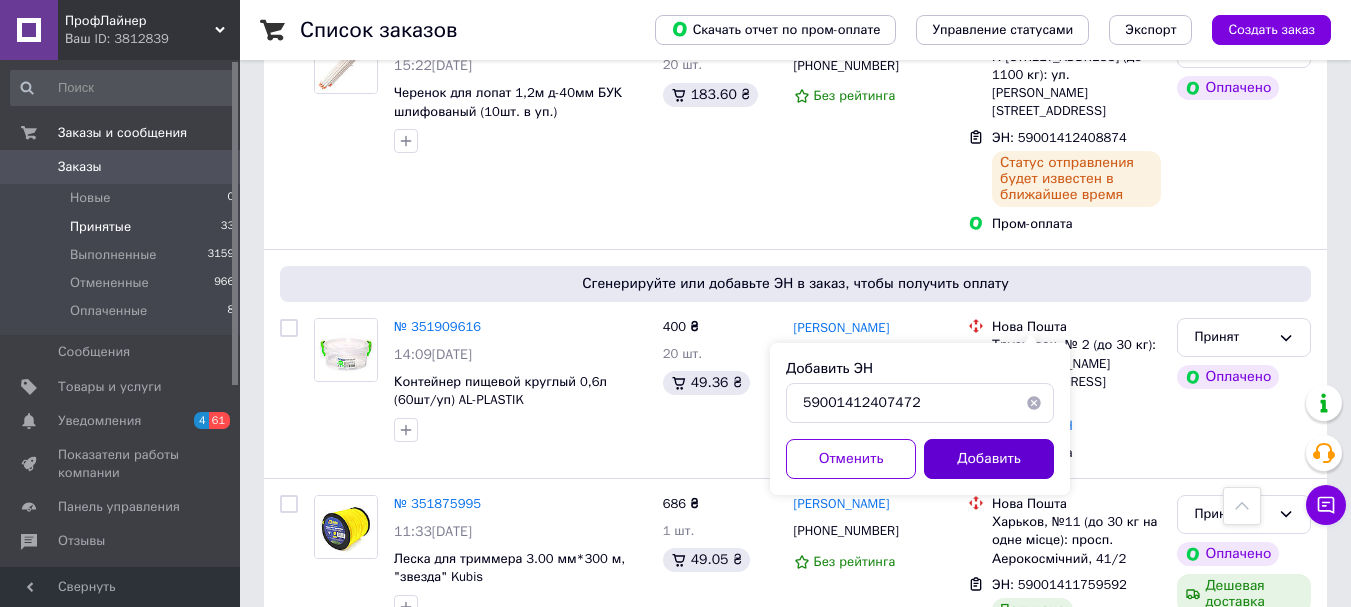 click on "Добавить" at bounding box center [989, 459] 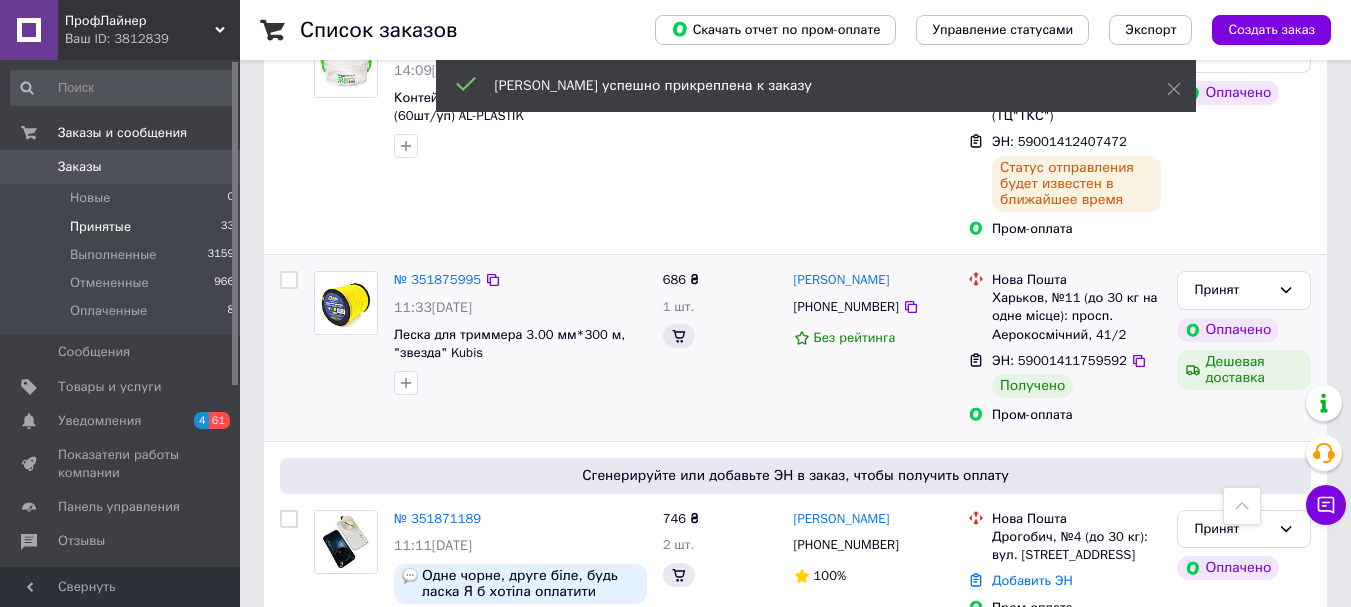 scroll, scrollTop: 2316, scrollLeft: 0, axis: vertical 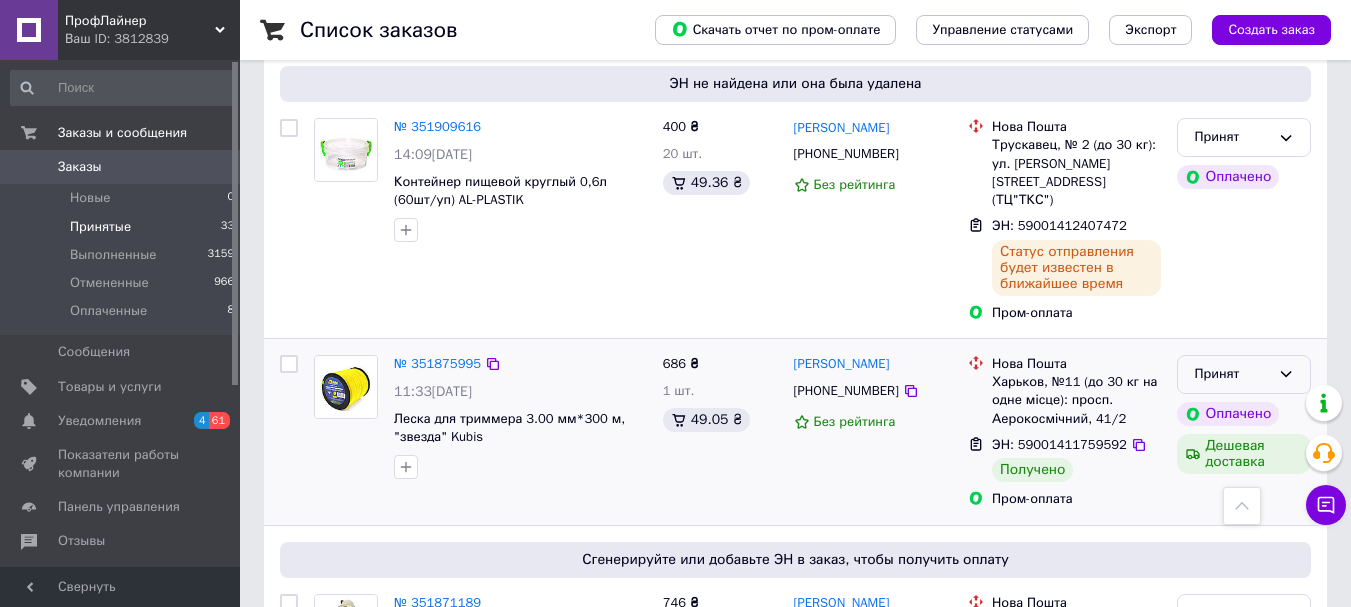 click 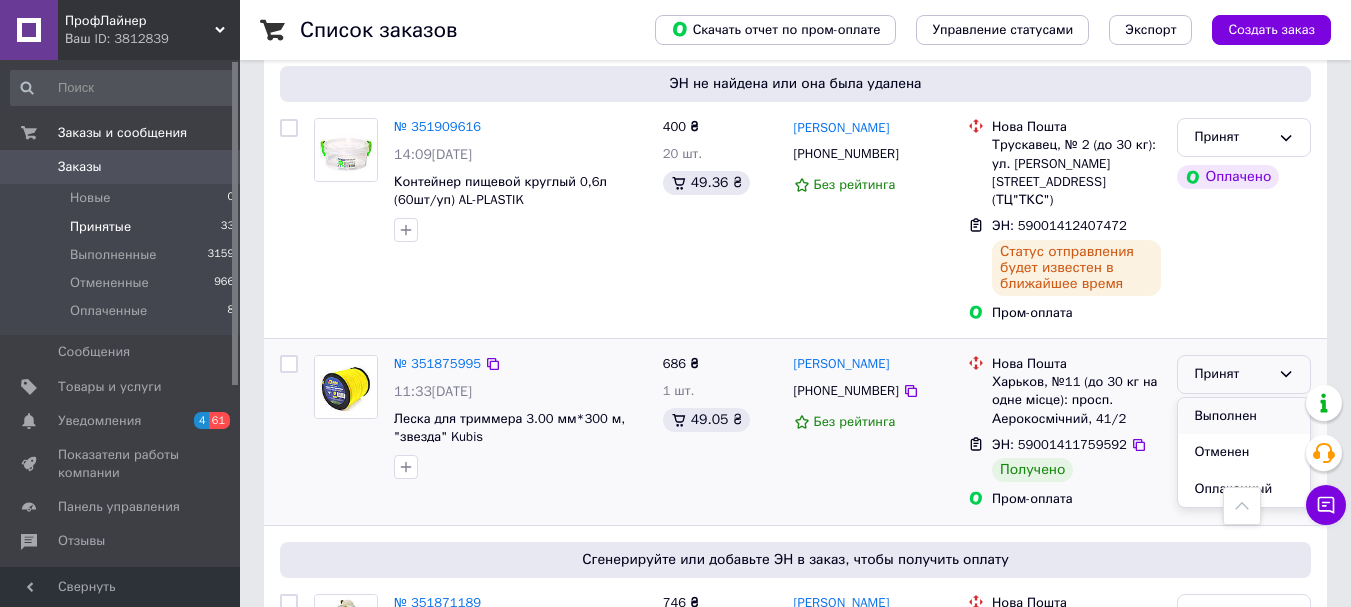 click on "Выполнен" at bounding box center [1244, 416] 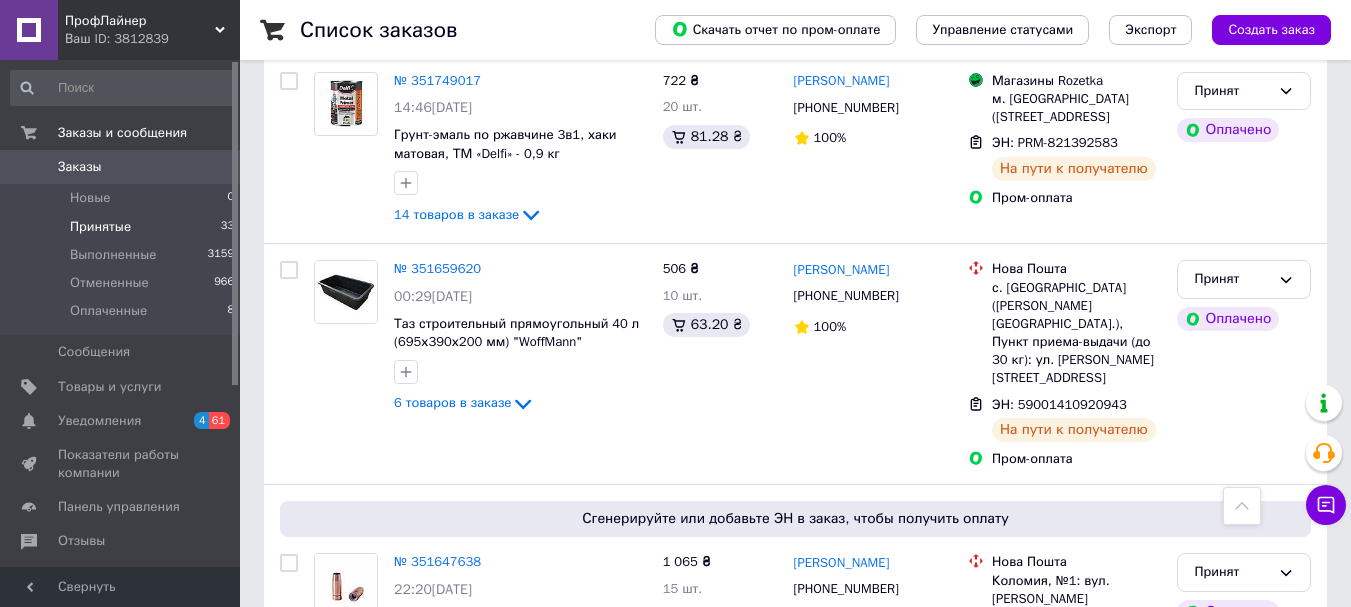scroll, scrollTop: 4081, scrollLeft: 0, axis: vertical 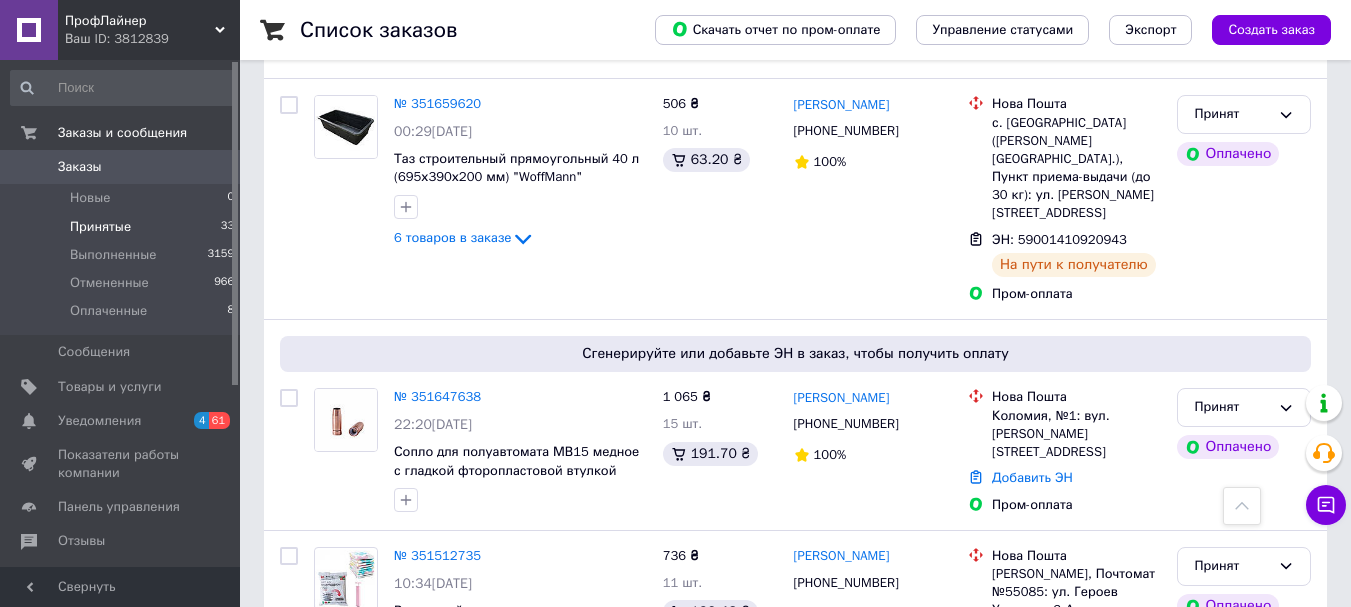 click on "2" at bounding box center [327, 780] 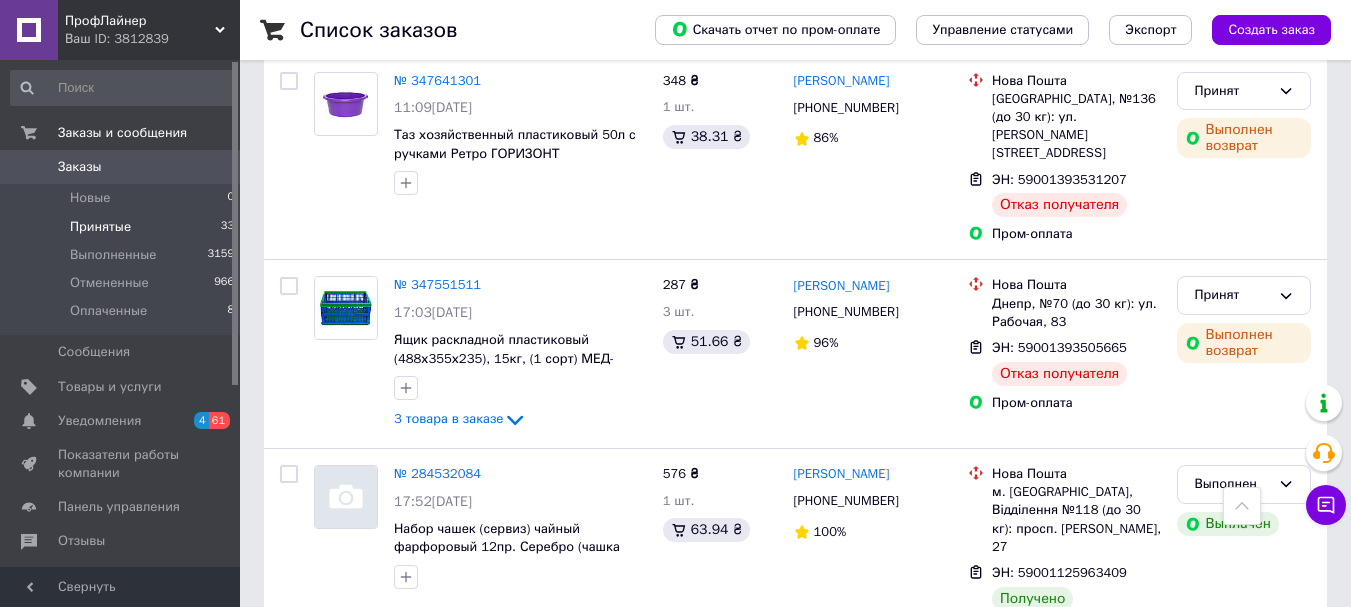 scroll, scrollTop: 2223, scrollLeft: 0, axis: vertical 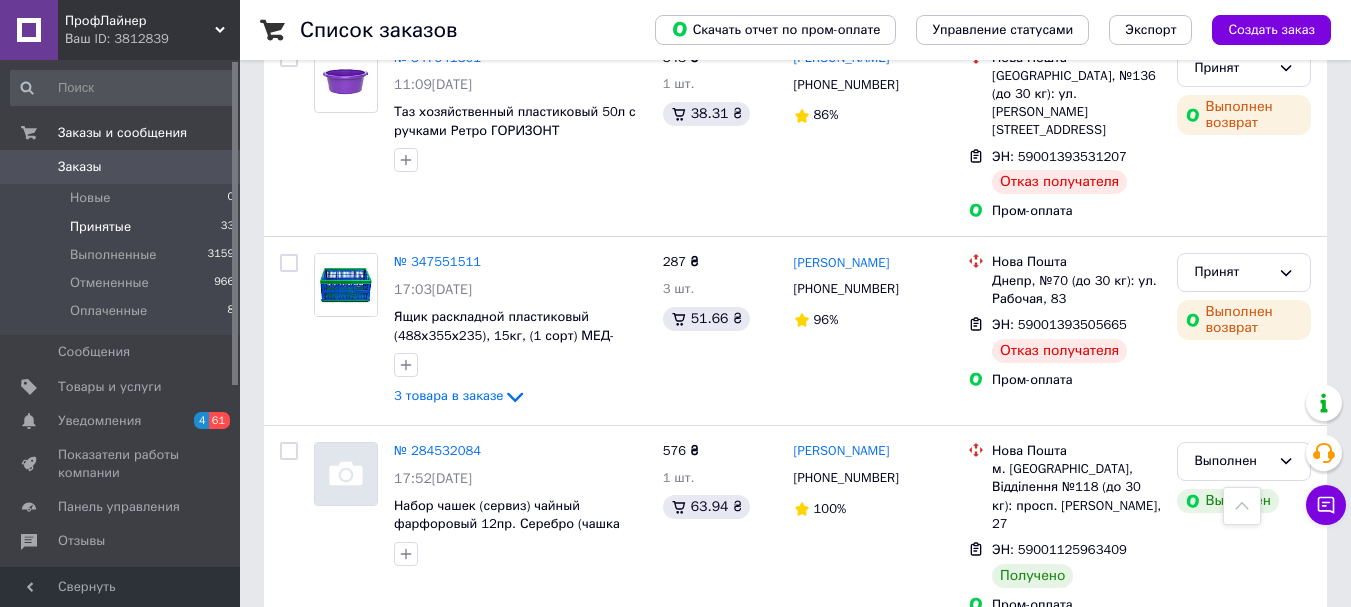 click on "1" at bounding box center [415, 675] 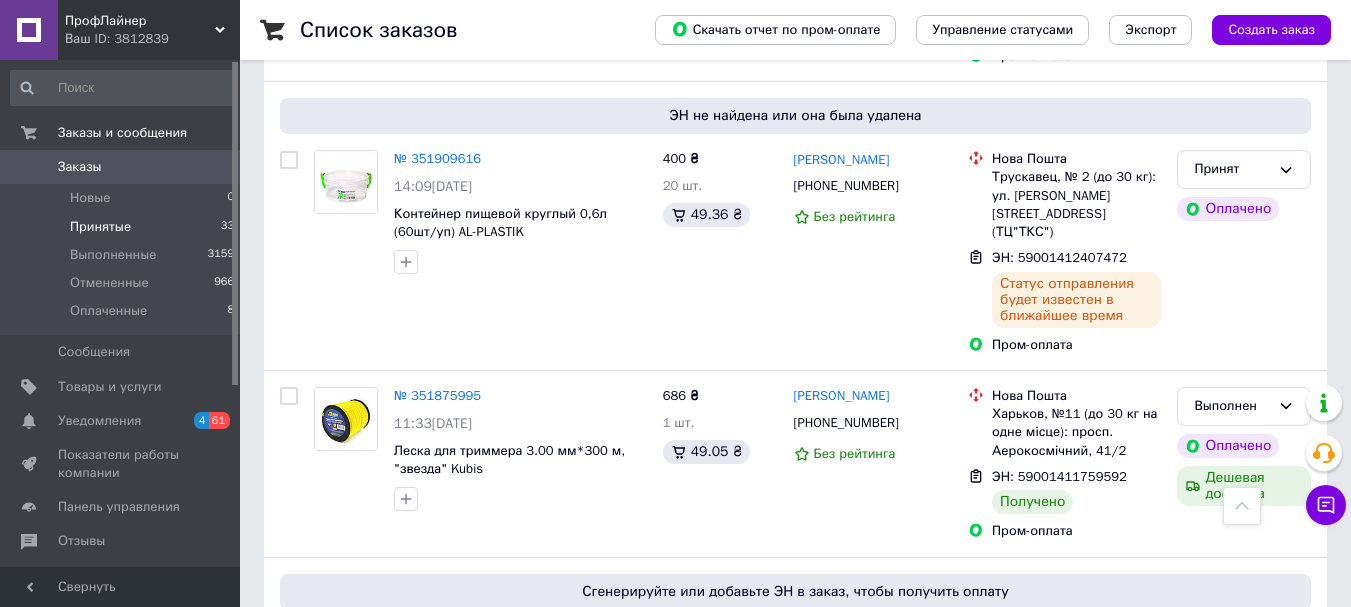 scroll, scrollTop: 2300, scrollLeft: 0, axis: vertical 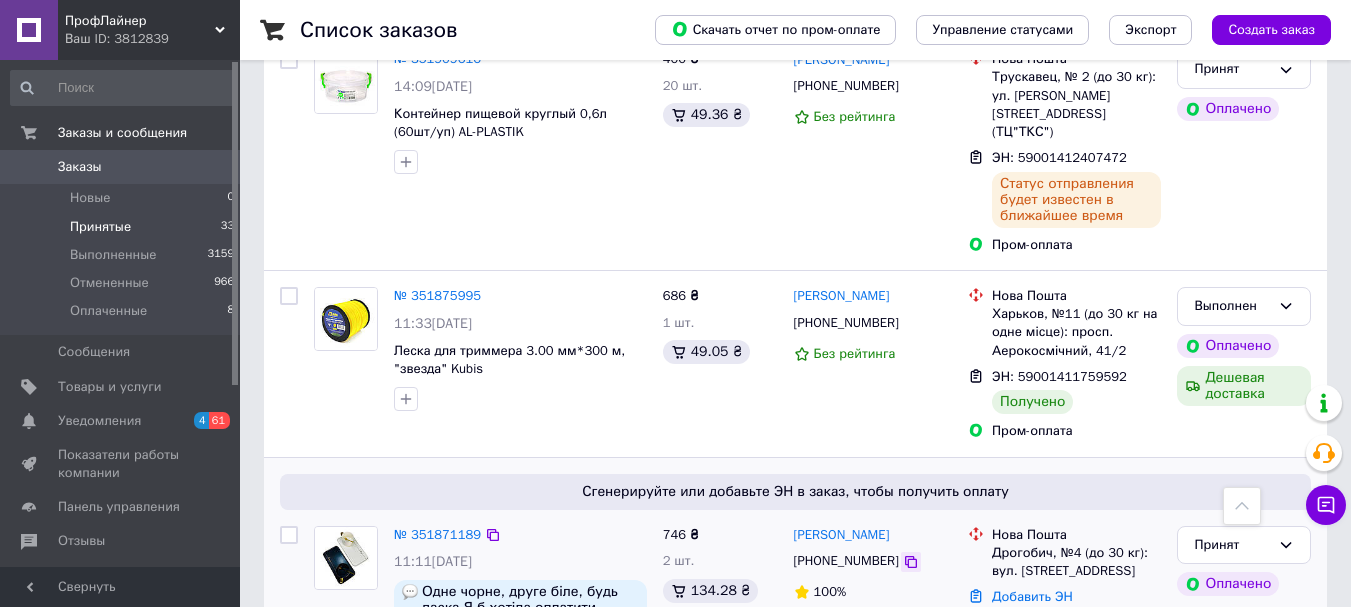 click 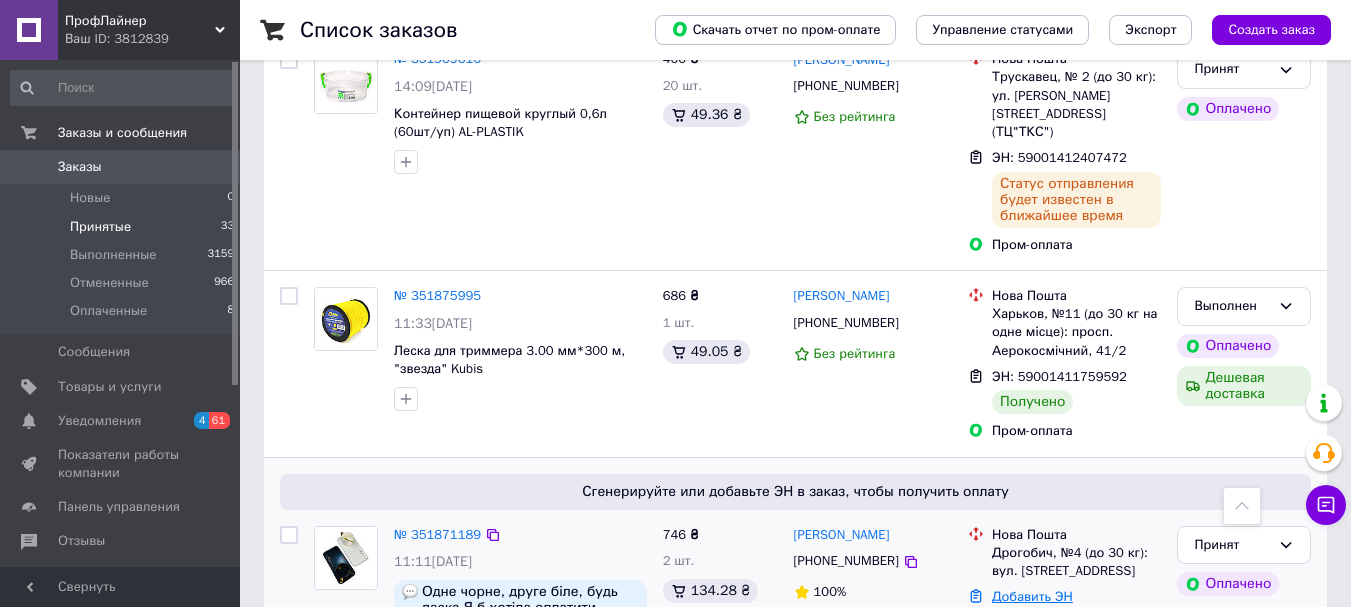 click on "Добавить ЭН" at bounding box center [1032, 596] 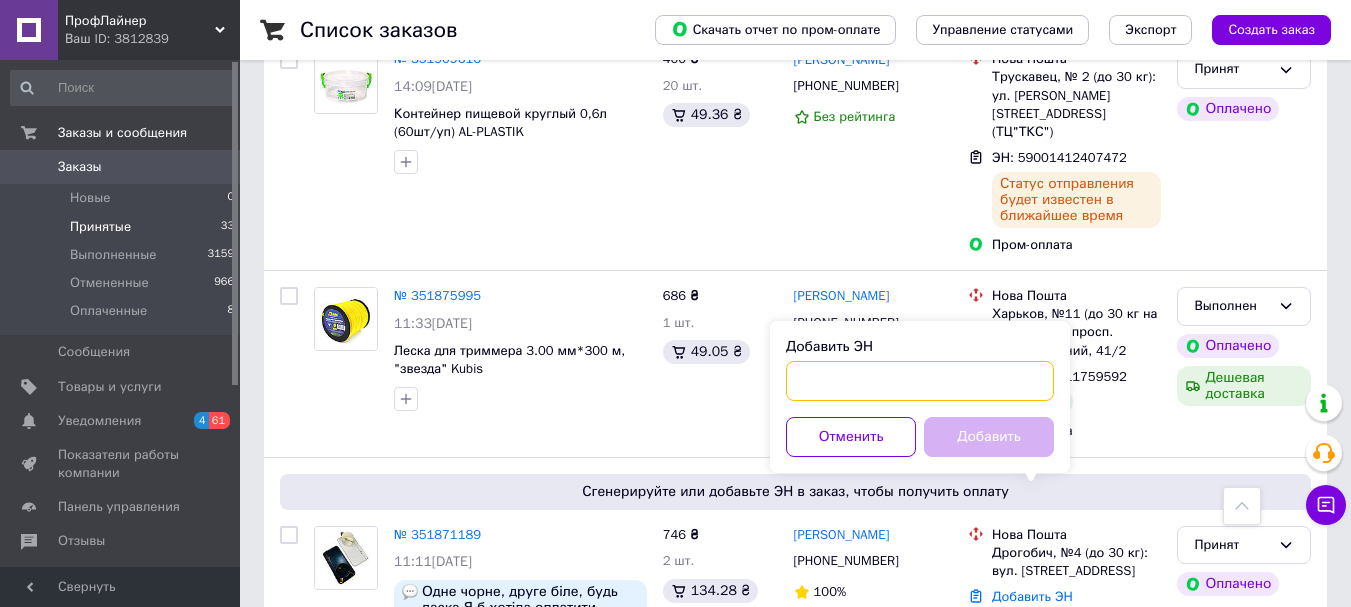 click on "Добавить ЭН" at bounding box center (920, 381) 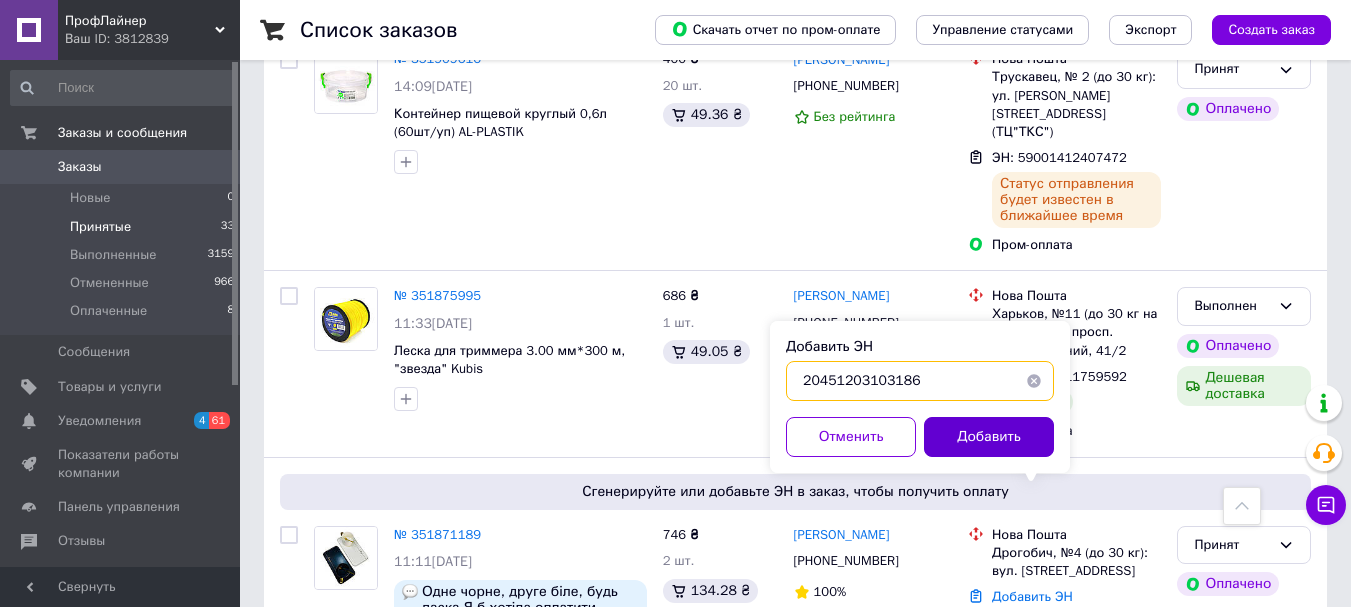 type on "20451203103186" 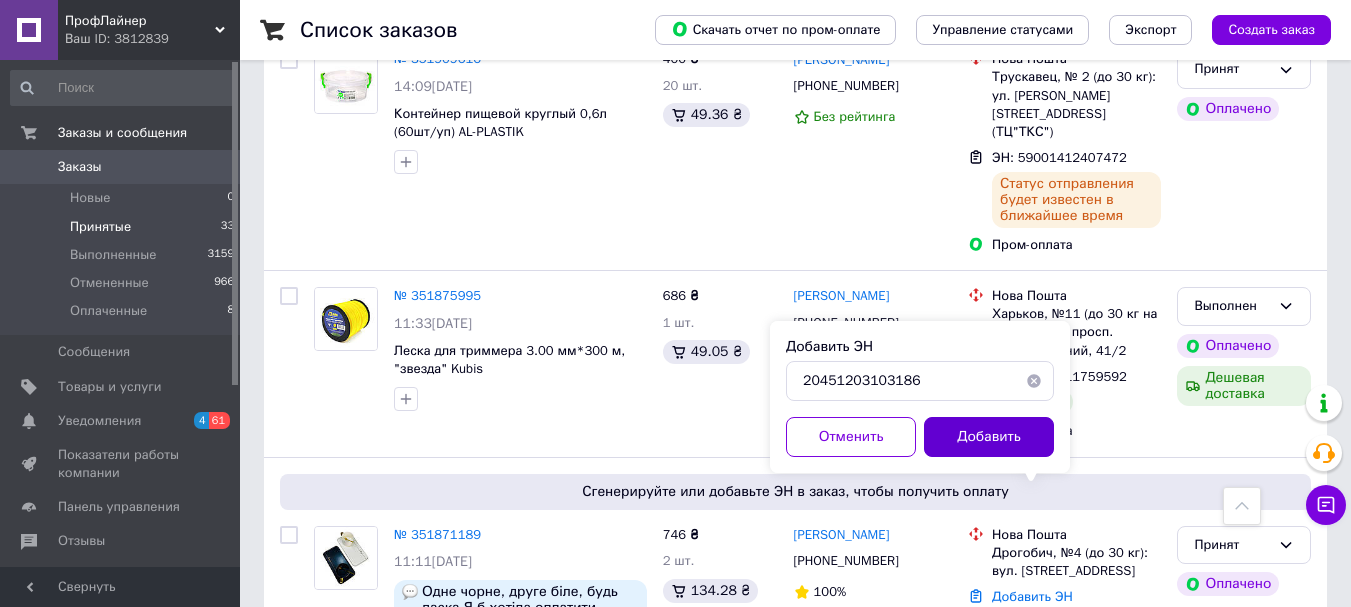 click on "Добавить" at bounding box center (989, 437) 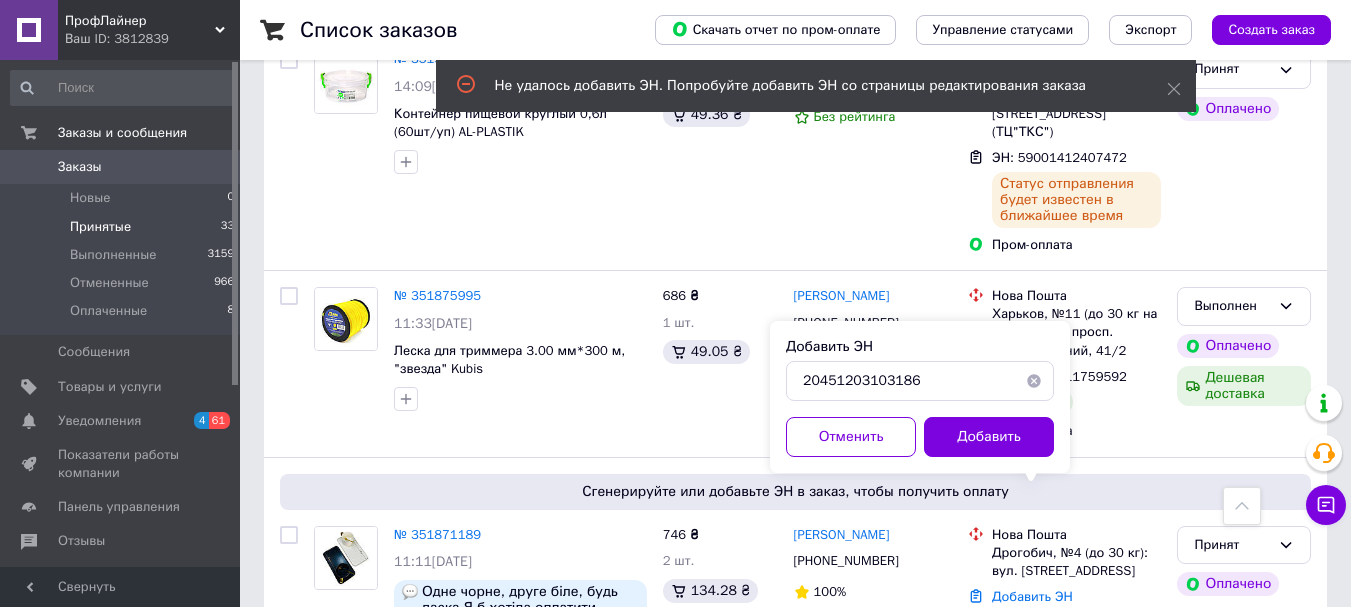 click at bounding box center [1034, 381] 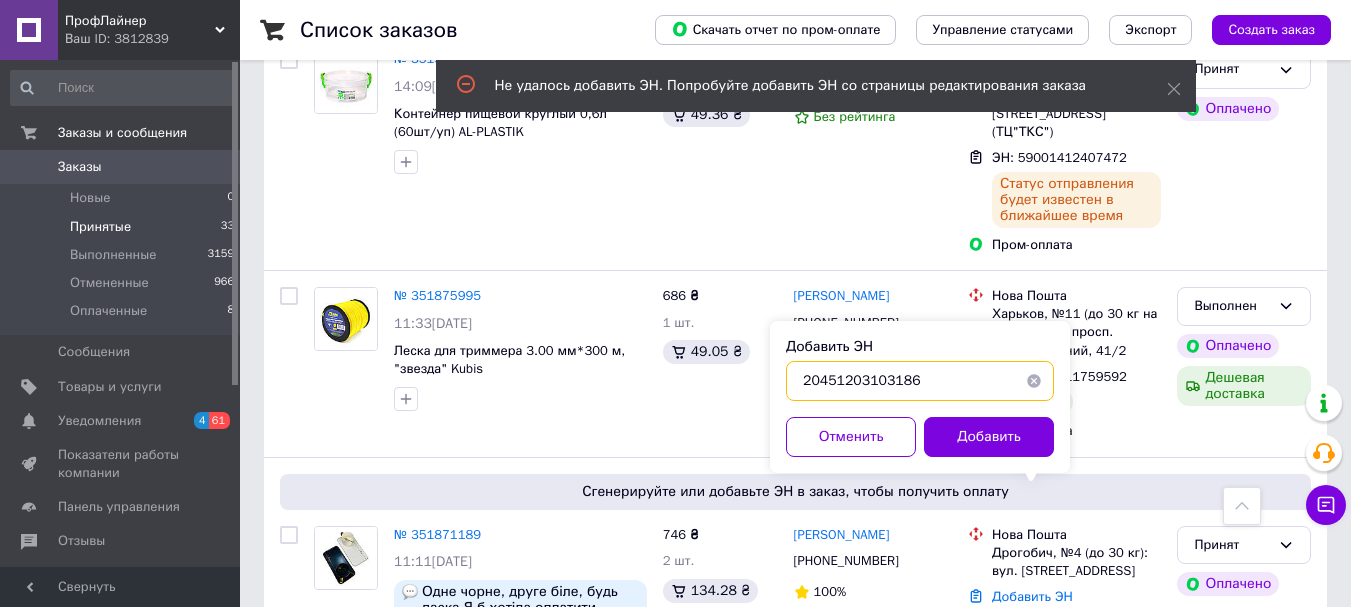 type 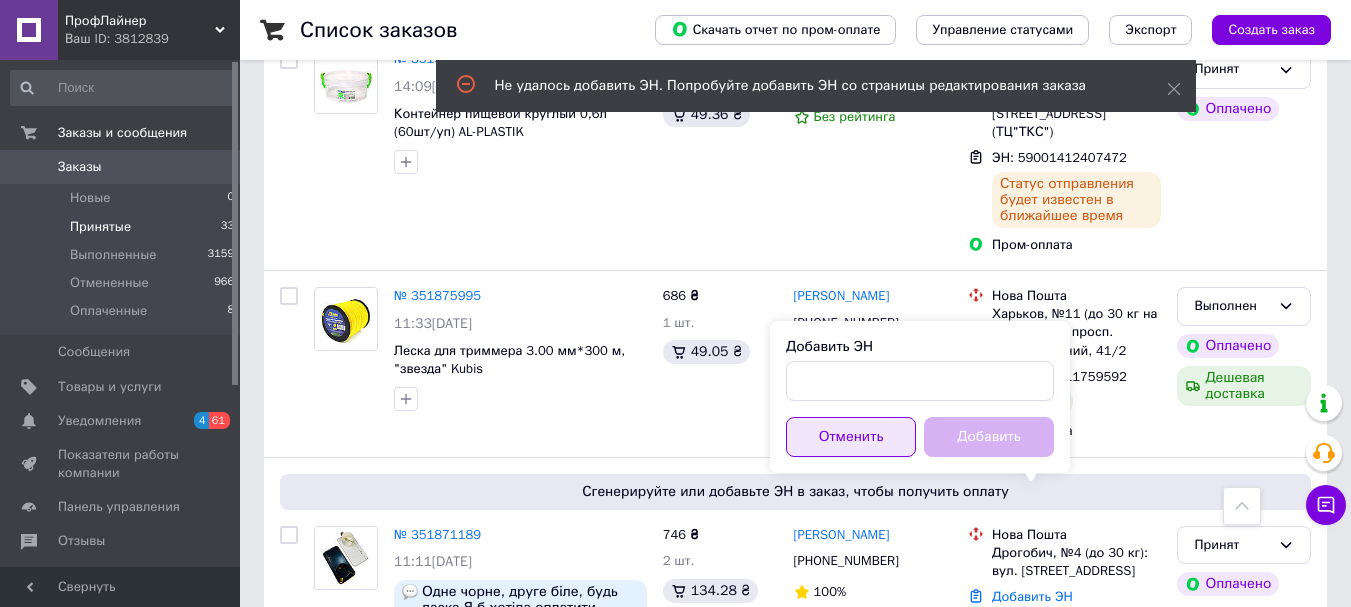 click on "Отменить" at bounding box center (851, 437) 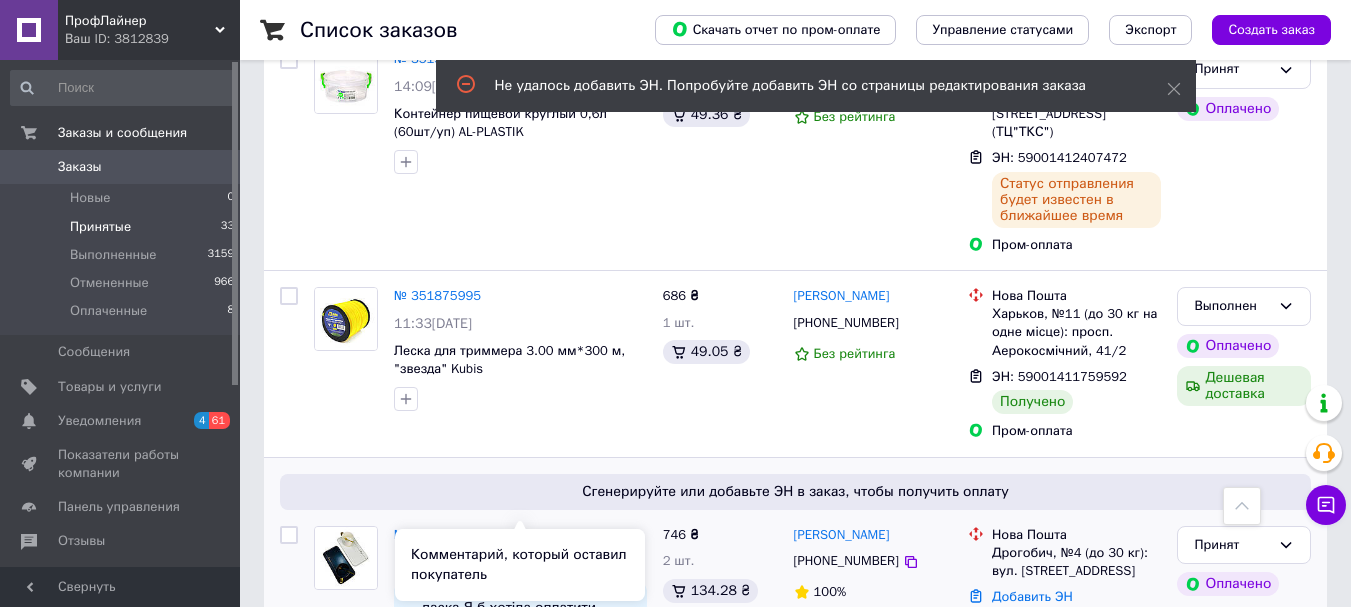scroll, scrollTop: 2400, scrollLeft: 0, axis: vertical 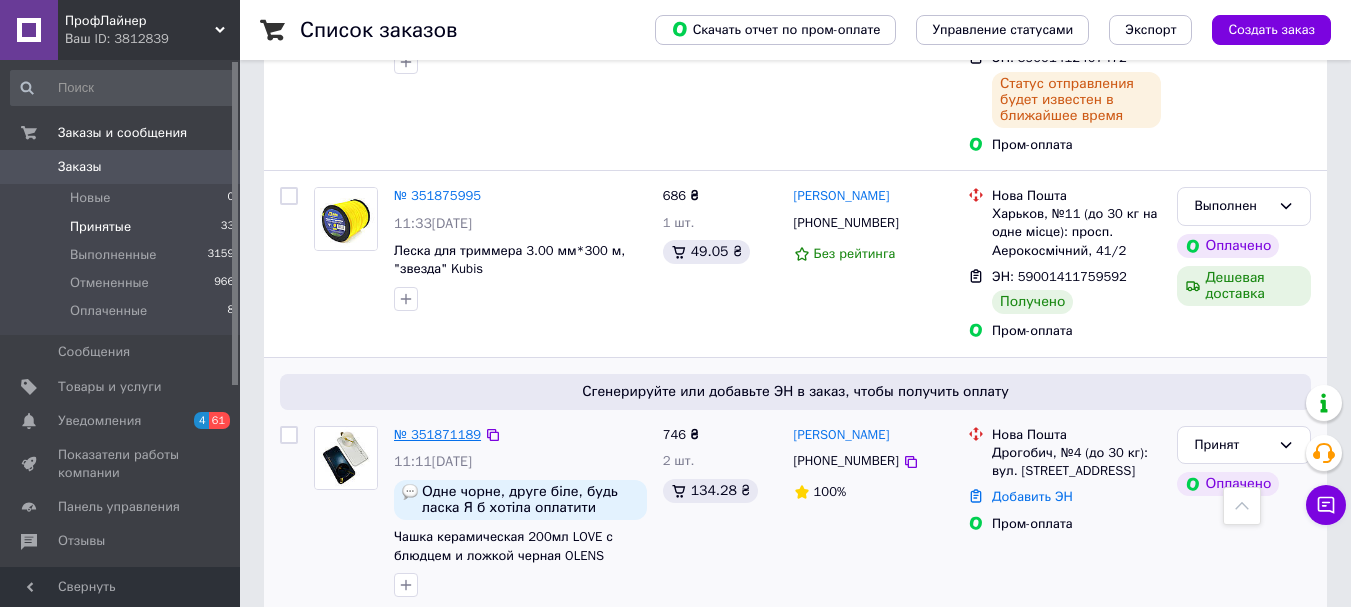 click on "№ 351871189" at bounding box center (437, 434) 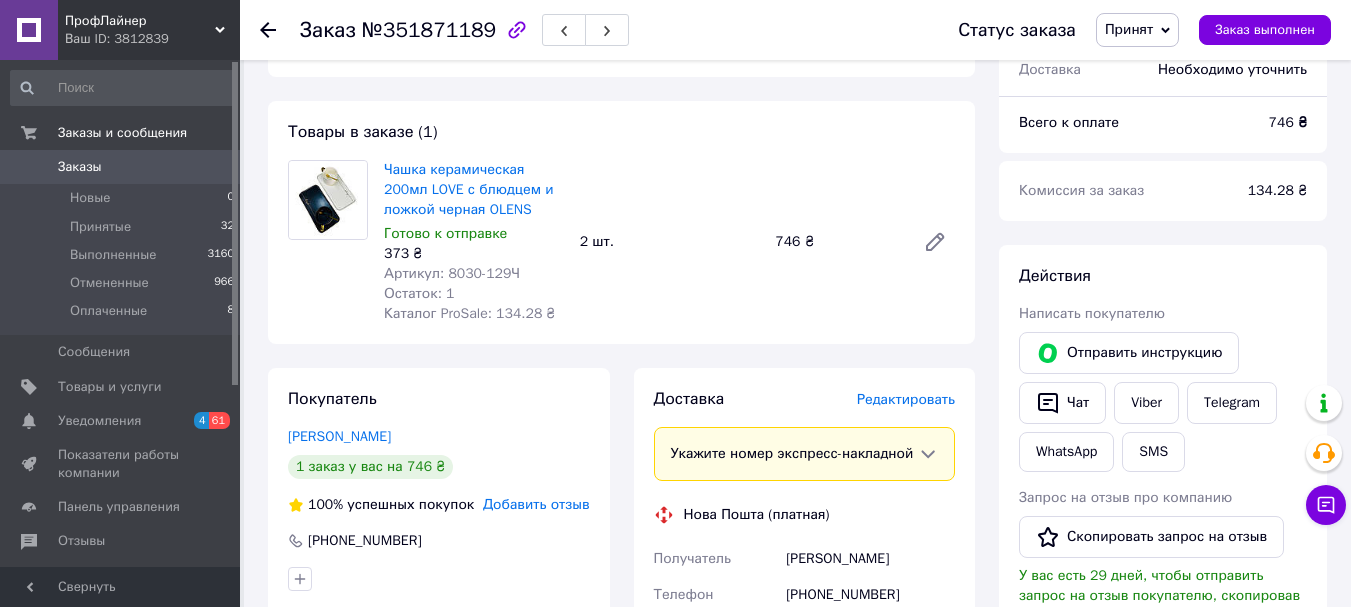 scroll, scrollTop: 381, scrollLeft: 0, axis: vertical 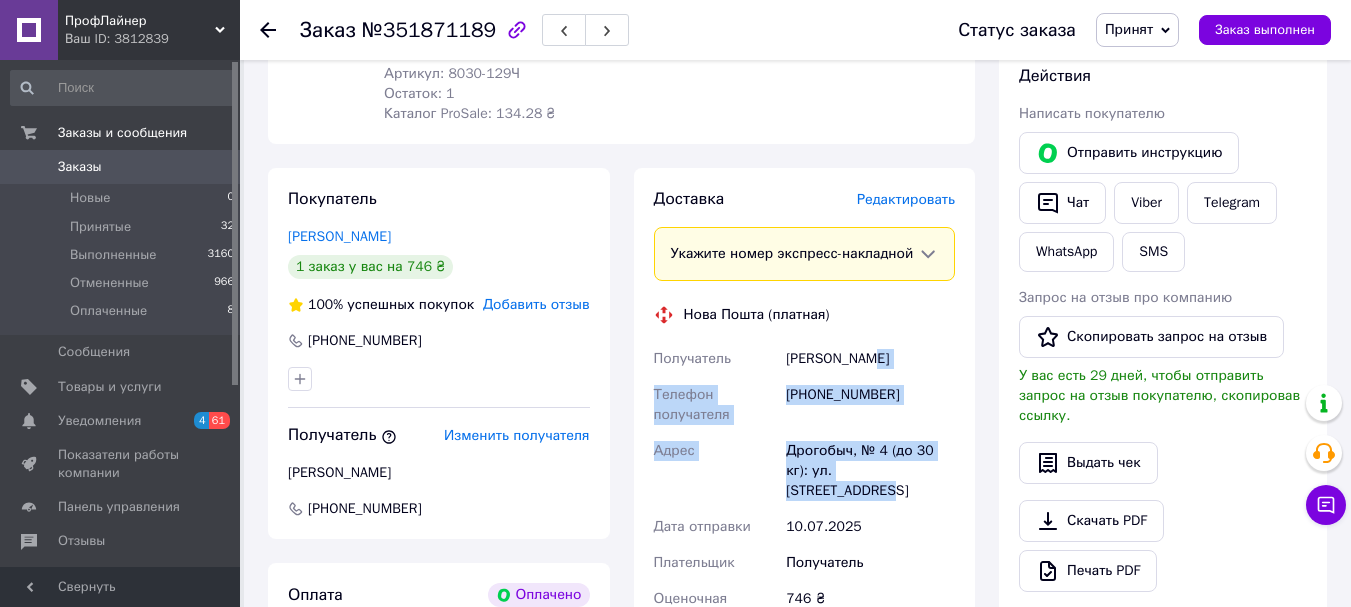 drag, startPoint x: 913, startPoint y: 489, endPoint x: 871, endPoint y: 369, distance: 127.13772 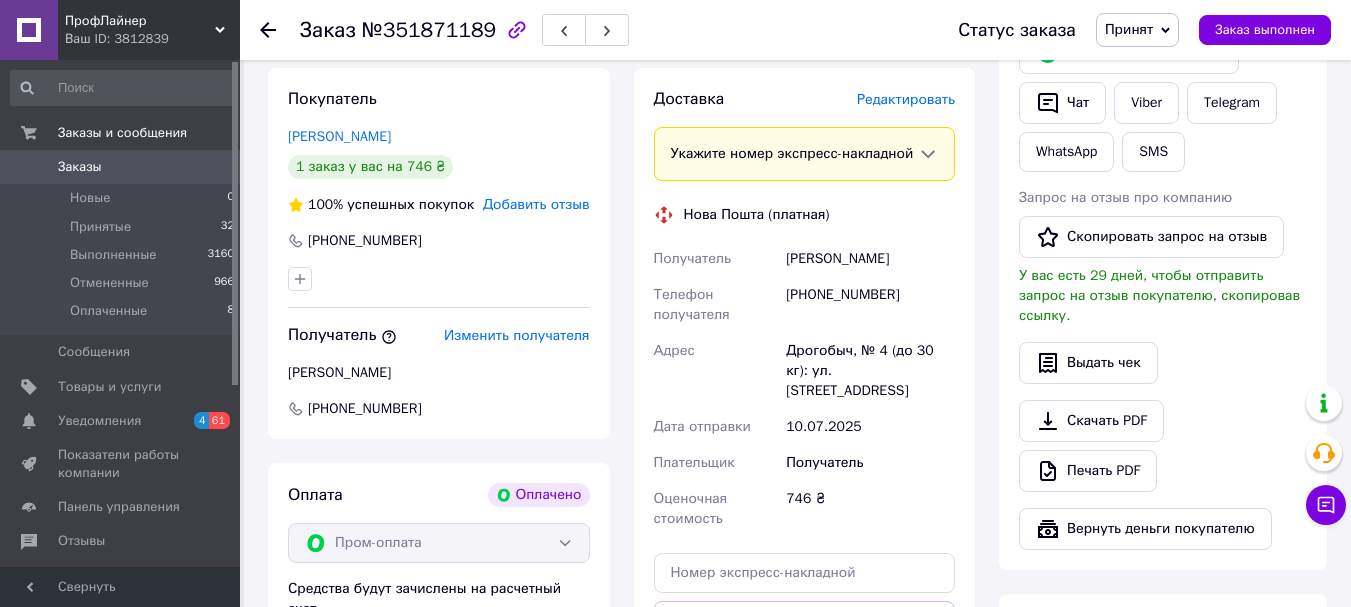 scroll, scrollTop: 281, scrollLeft: 0, axis: vertical 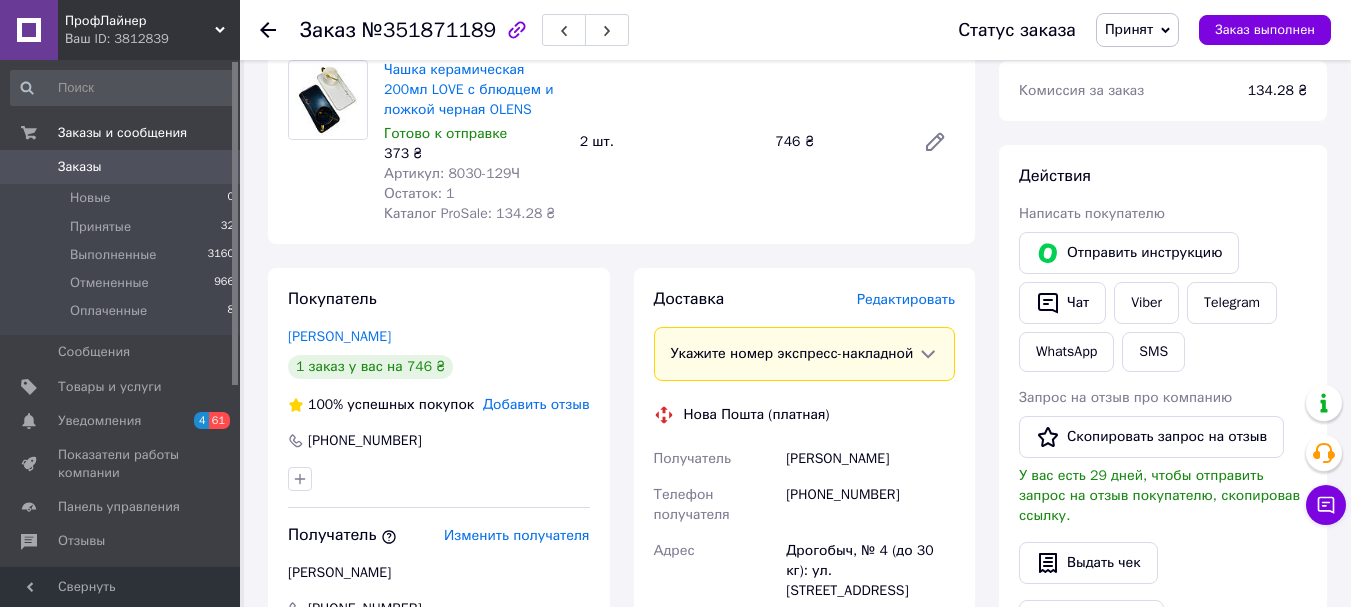 click 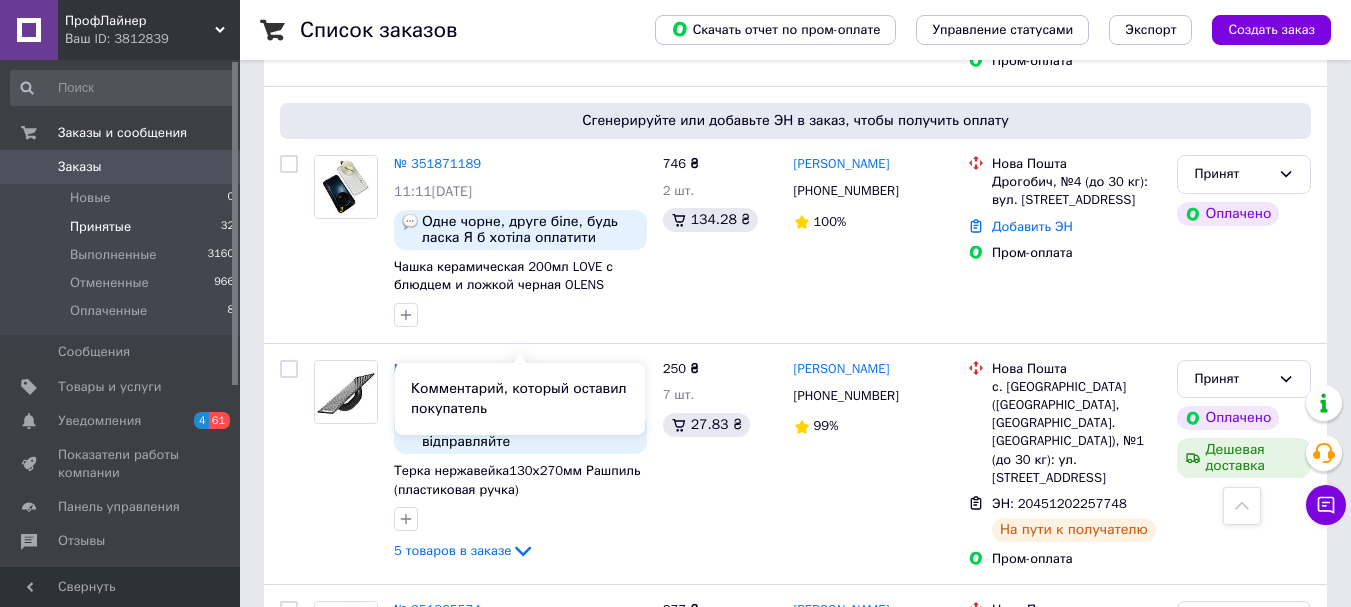 scroll, scrollTop: 2300, scrollLeft: 0, axis: vertical 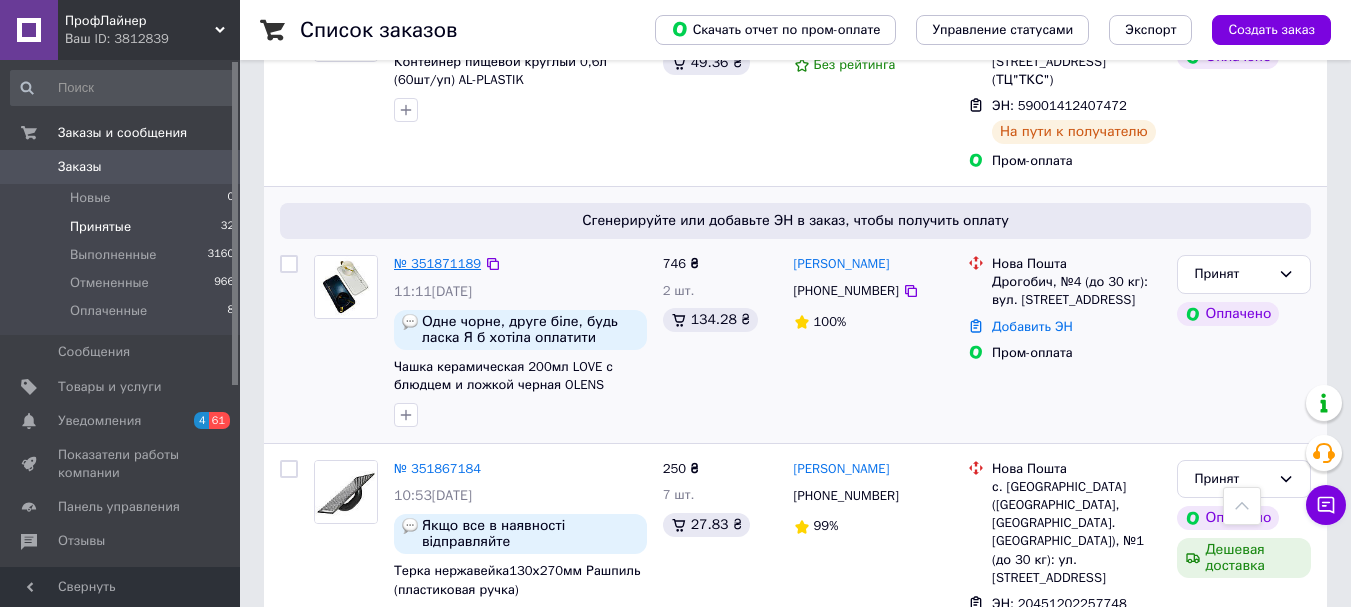 click on "№ 351871189" at bounding box center (437, 263) 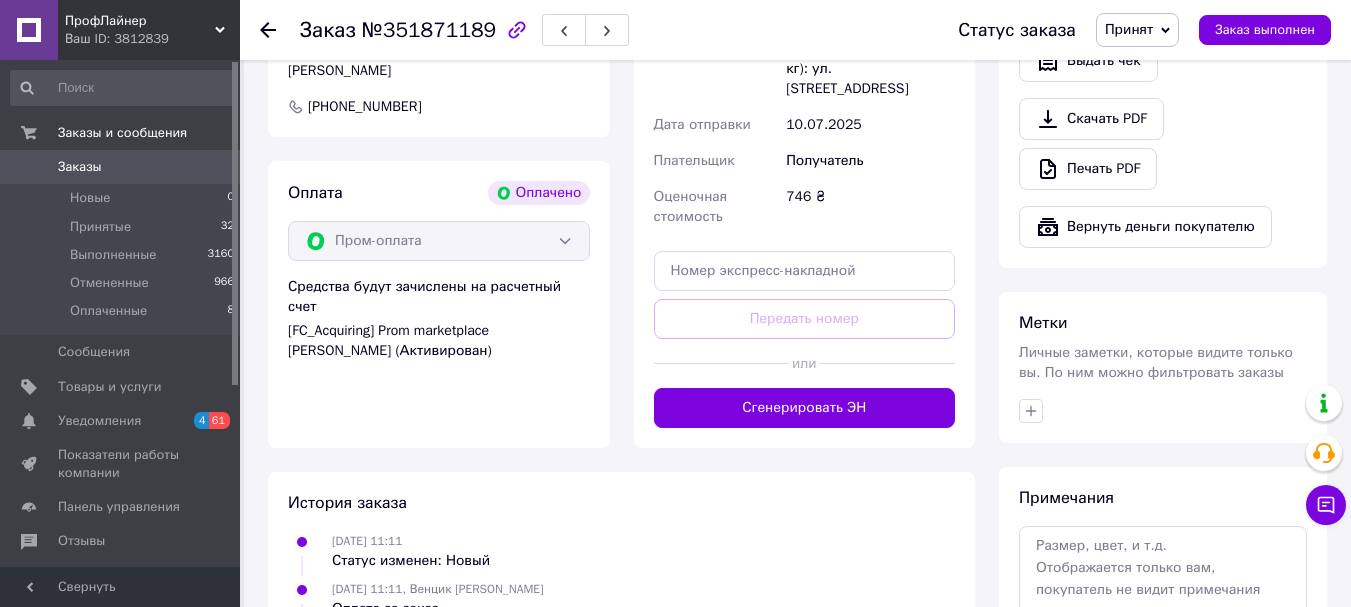 scroll, scrollTop: 583, scrollLeft: 0, axis: vertical 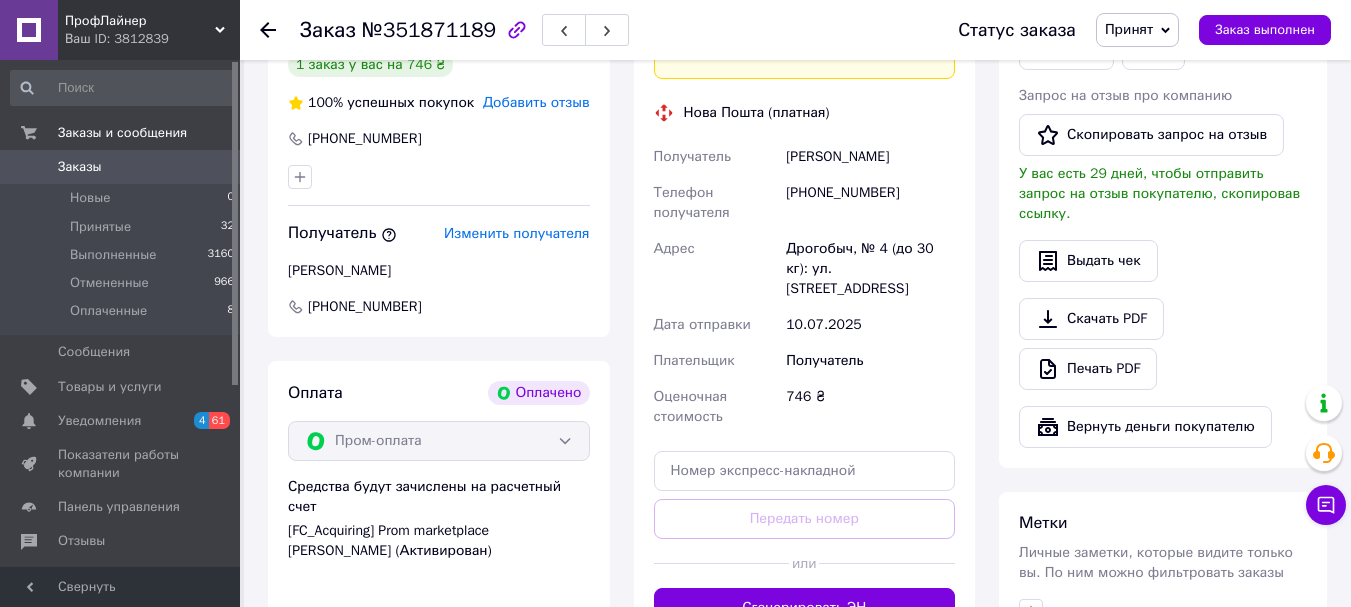 click 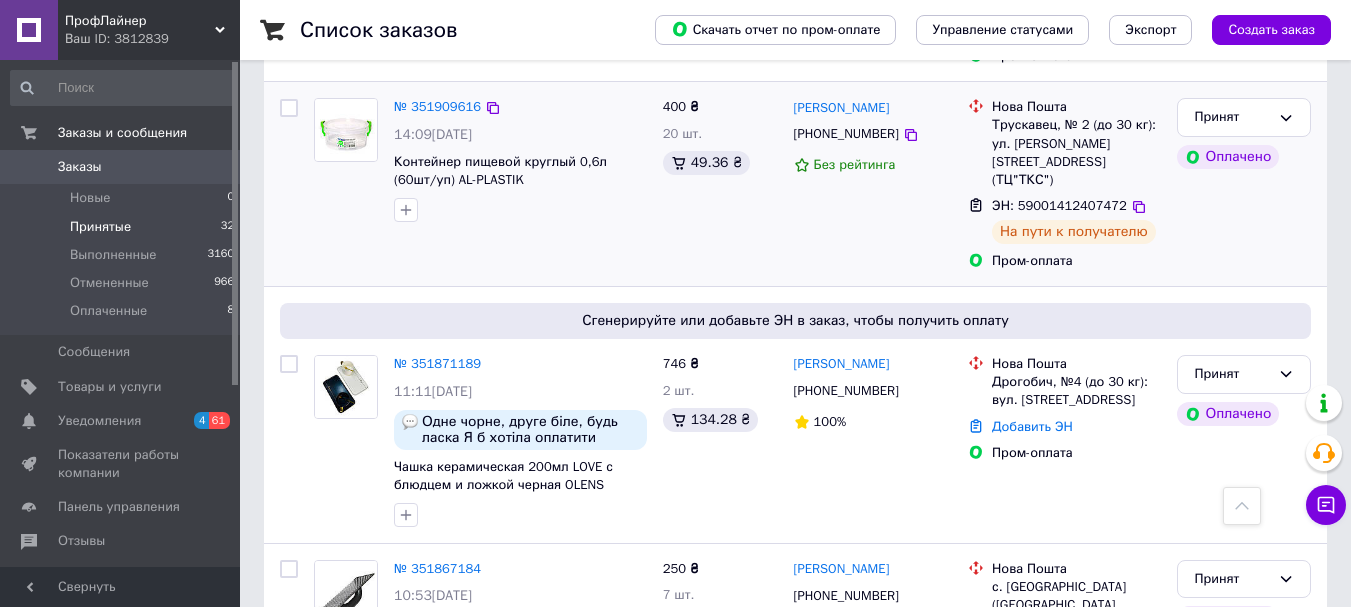 scroll, scrollTop: 2300, scrollLeft: 0, axis: vertical 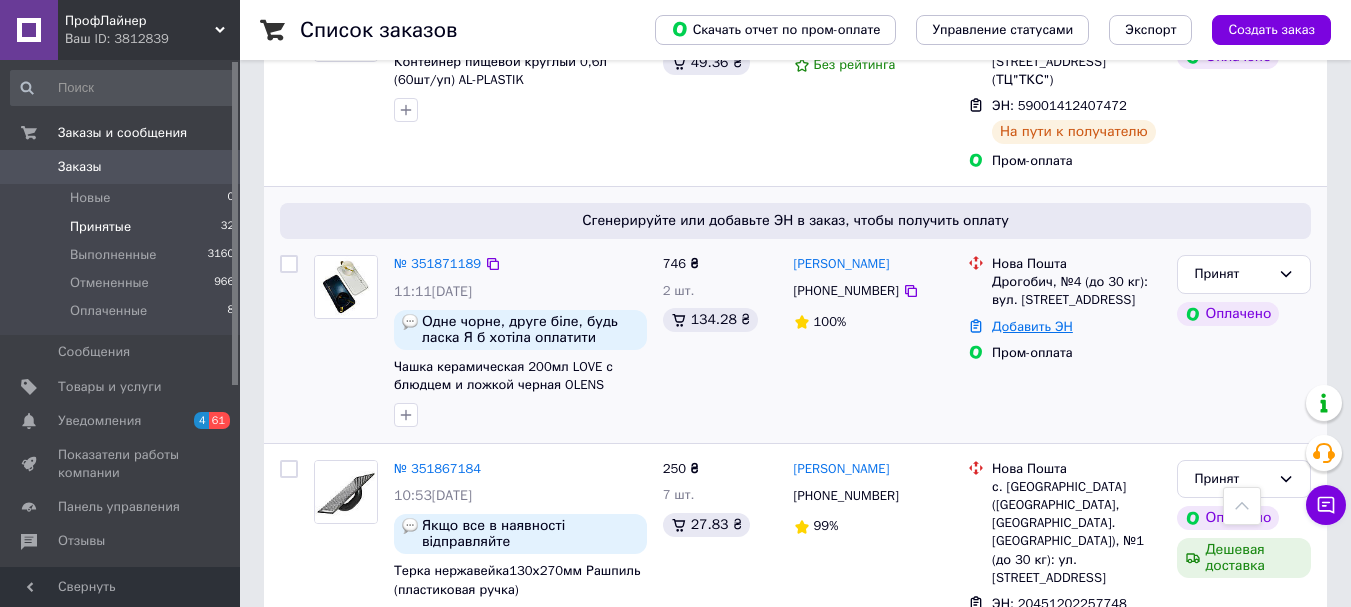 click on "Добавить ЭН" at bounding box center (1032, 326) 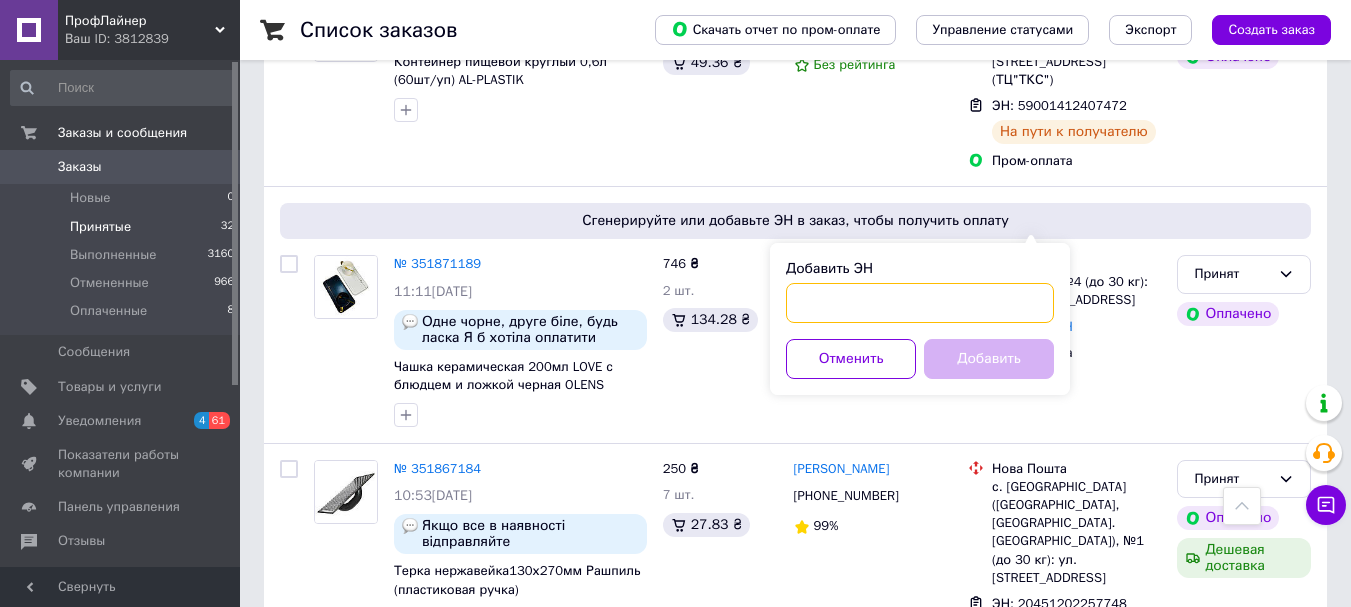 click on "Добавить ЭН" at bounding box center [920, 303] 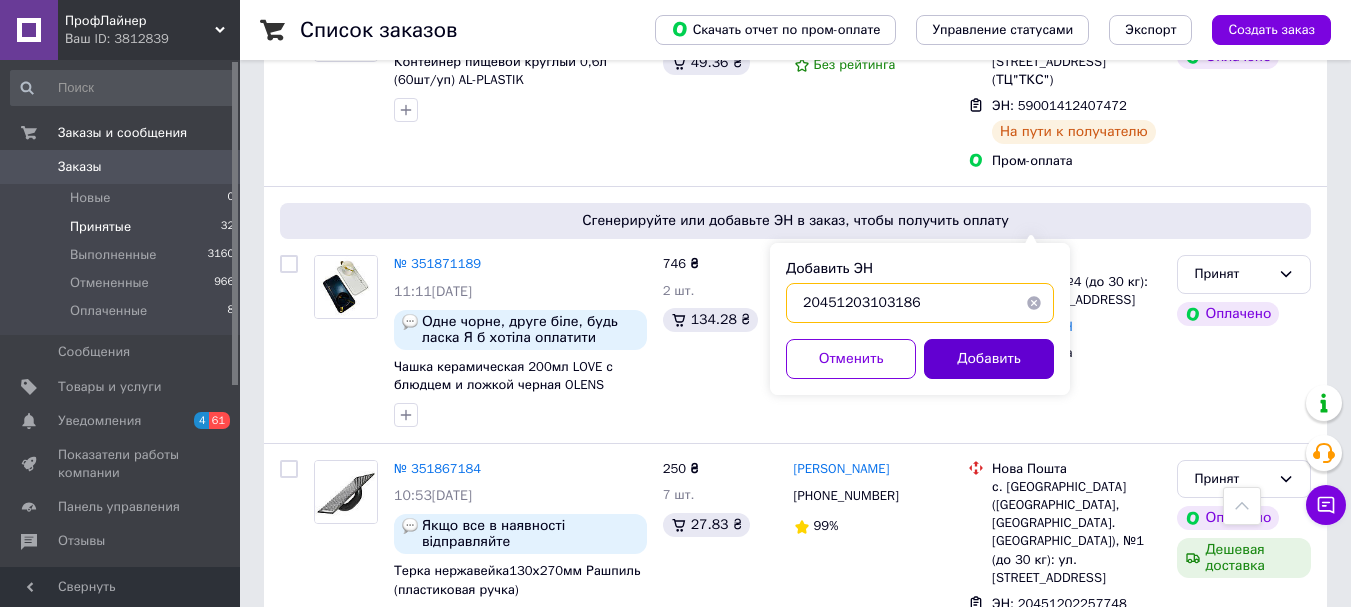 type on "20451203103186" 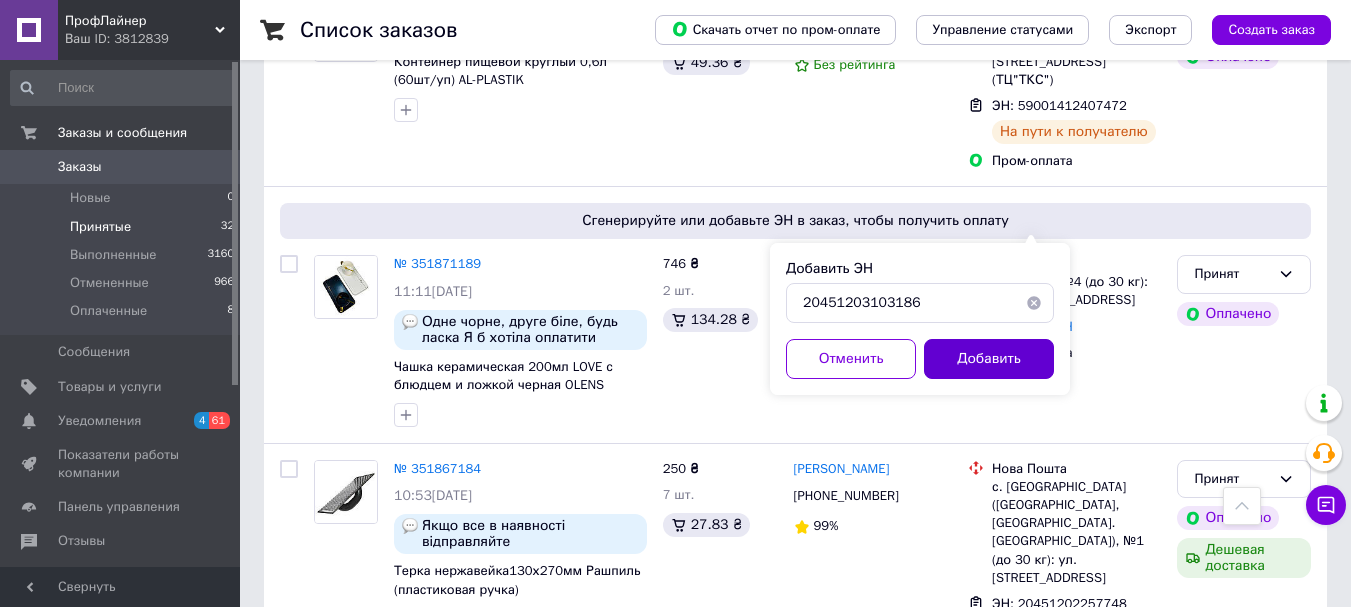 click on "Добавить" at bounding box center (989, 359) 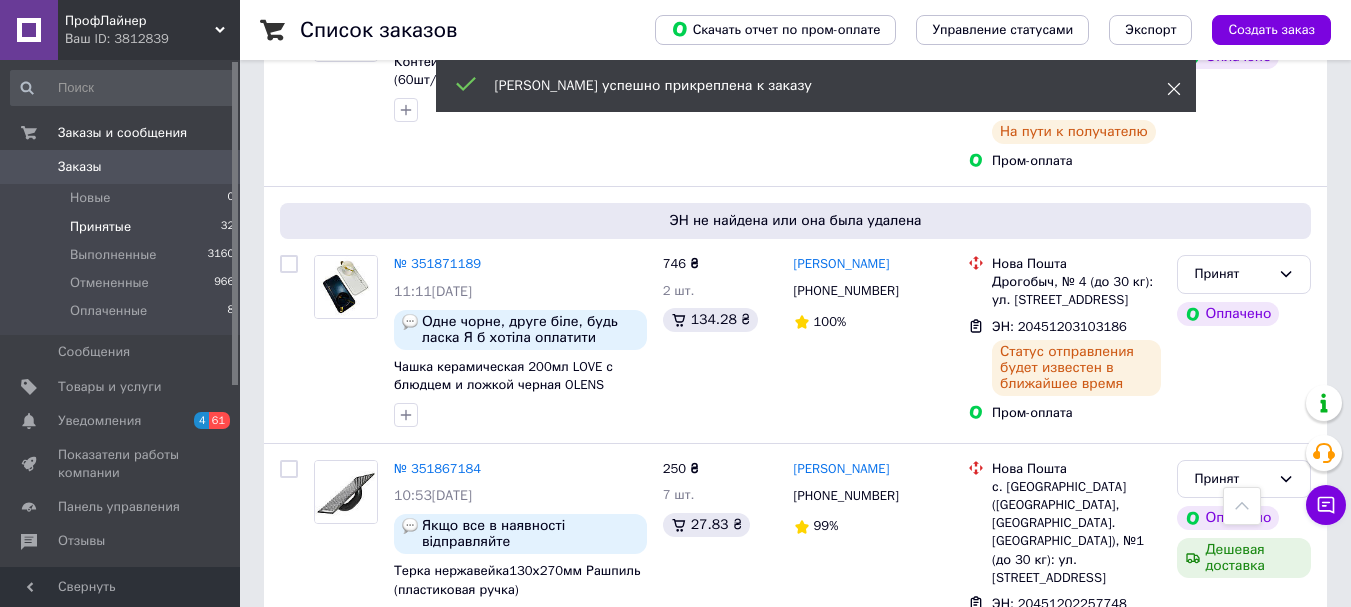 click 